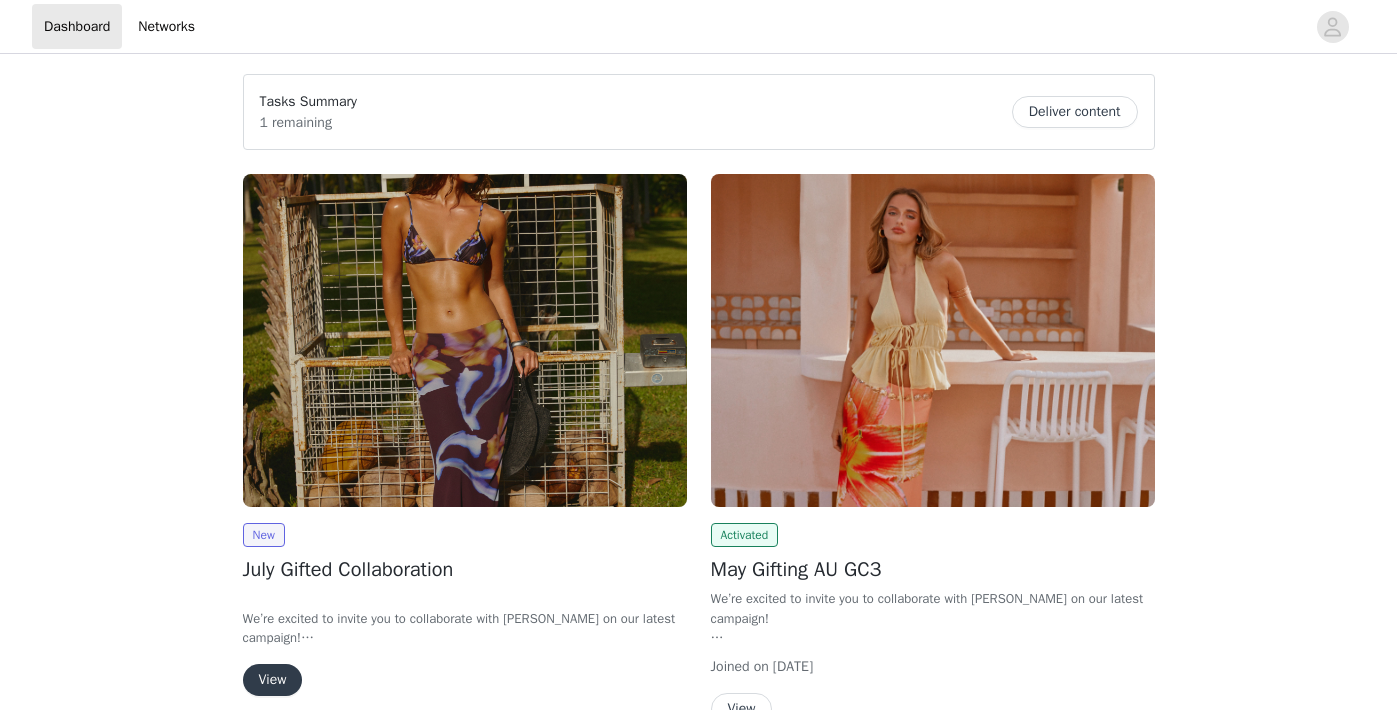 scroll, scrollTop: 0, scrollLeft: 0, axis: both 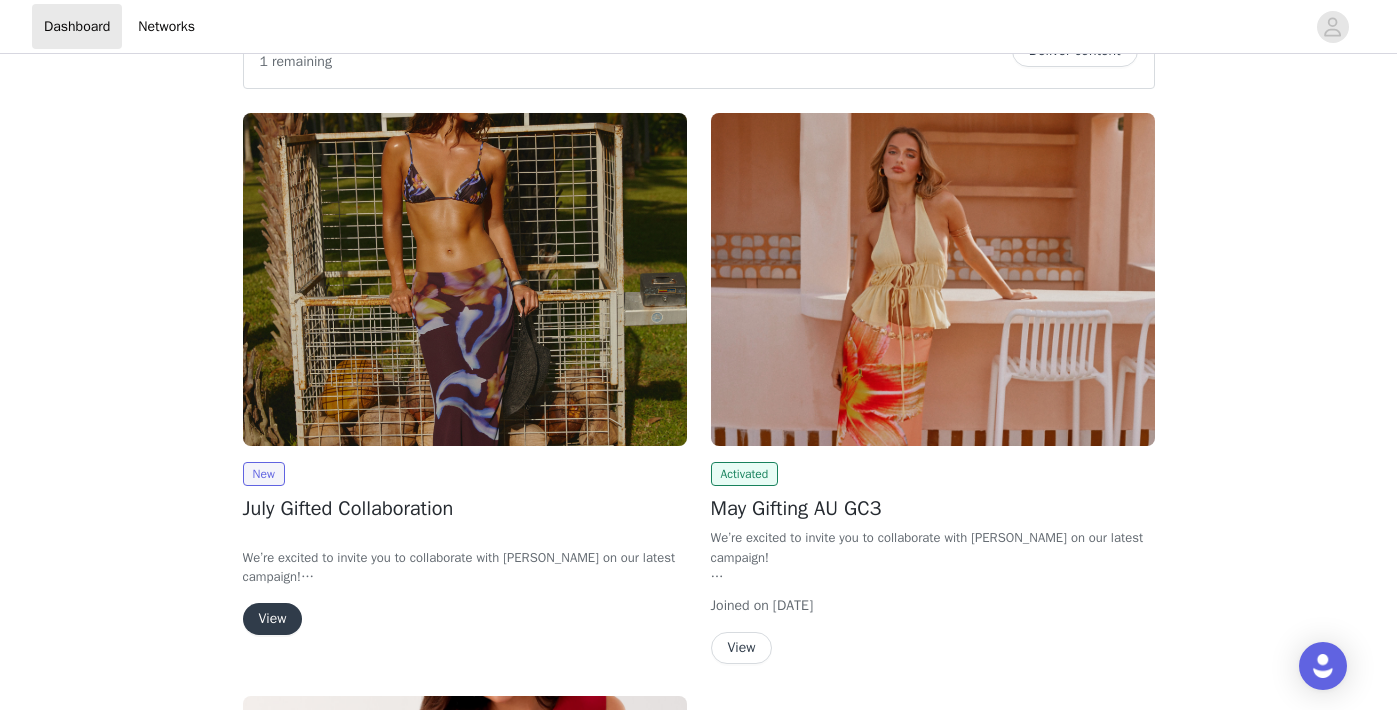click on "View" at bounding box center [273, 619] 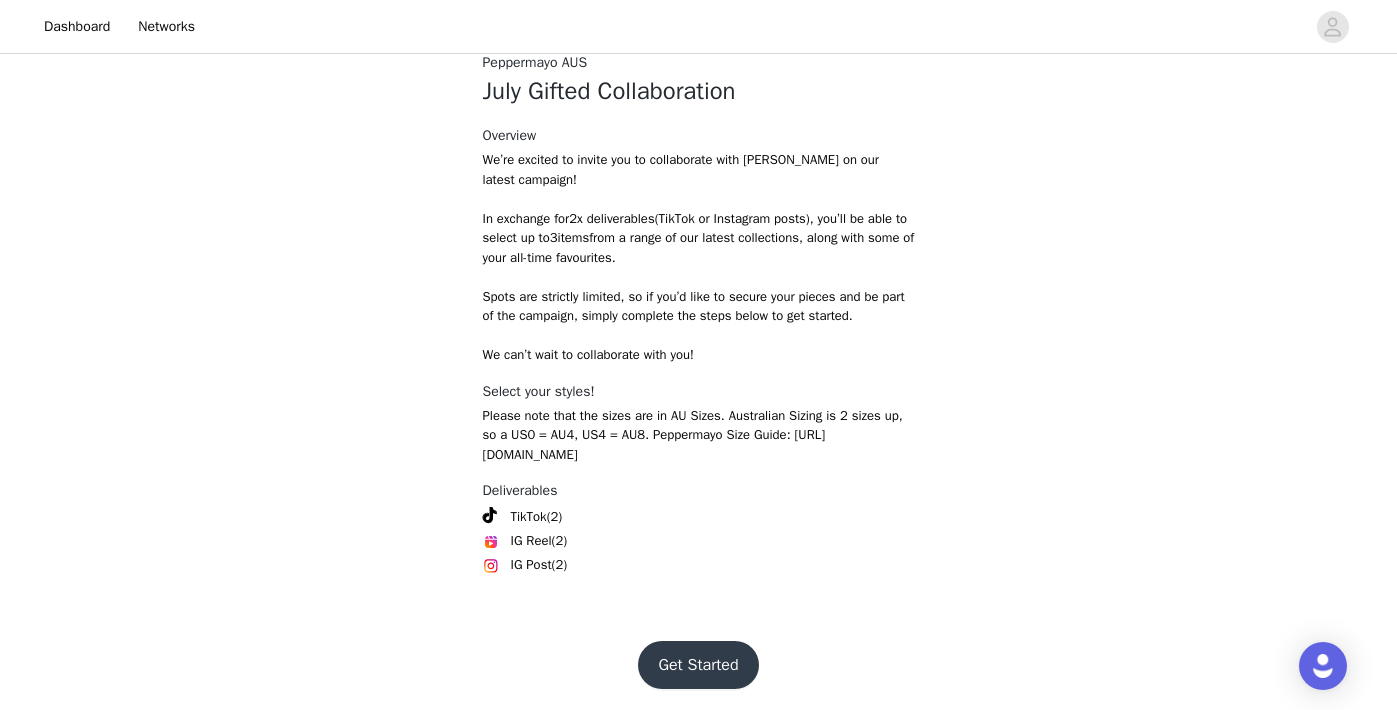 scroll, scrollTop: 778, scrollLeft: 0, axis: vertical 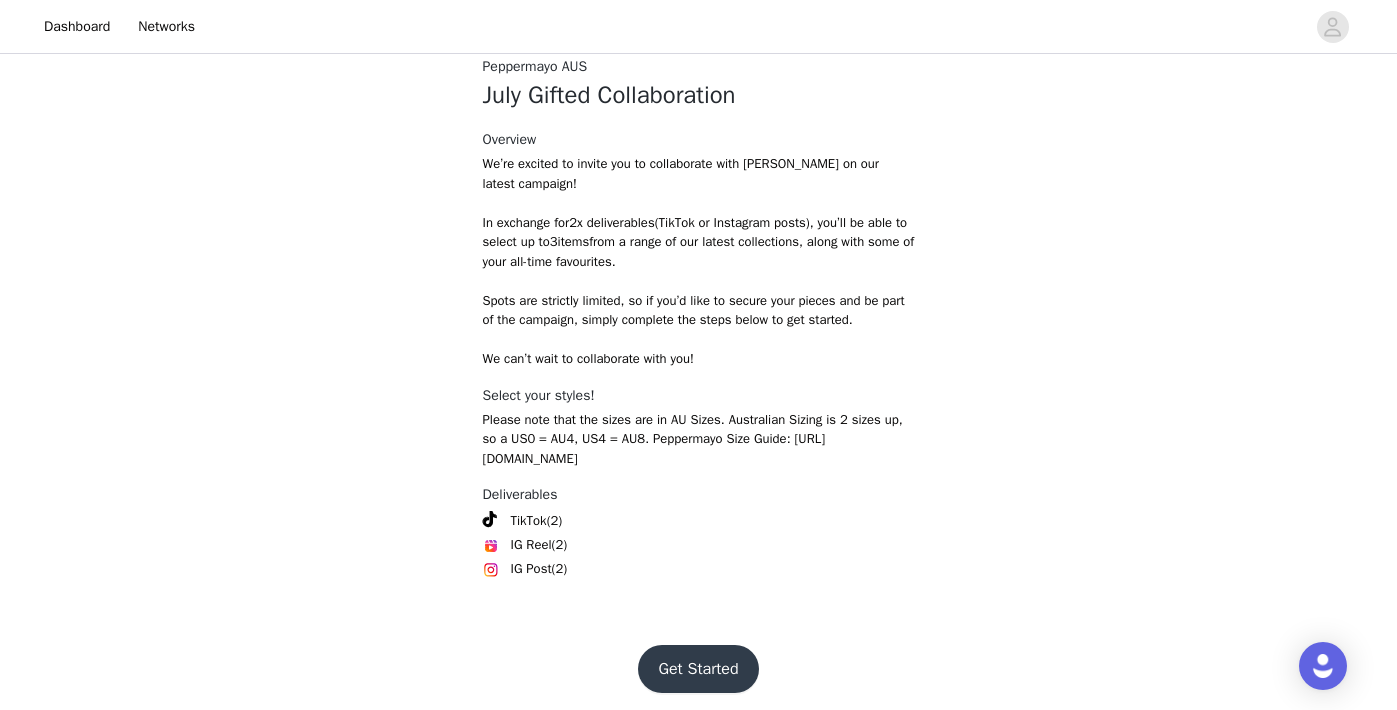 click on "Get Started" at bounding box center (698, 669) 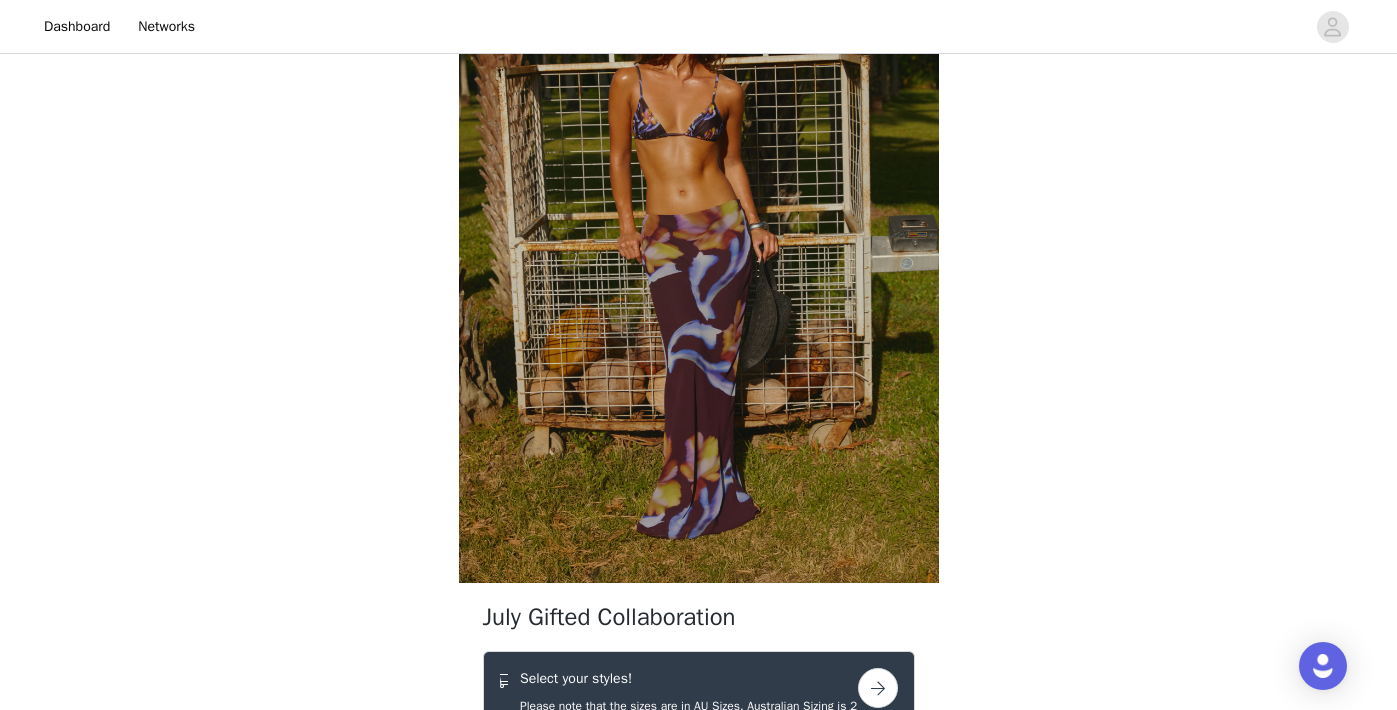 scroll, scrollTop: 674, scrollLeft: 0, axis: vertical 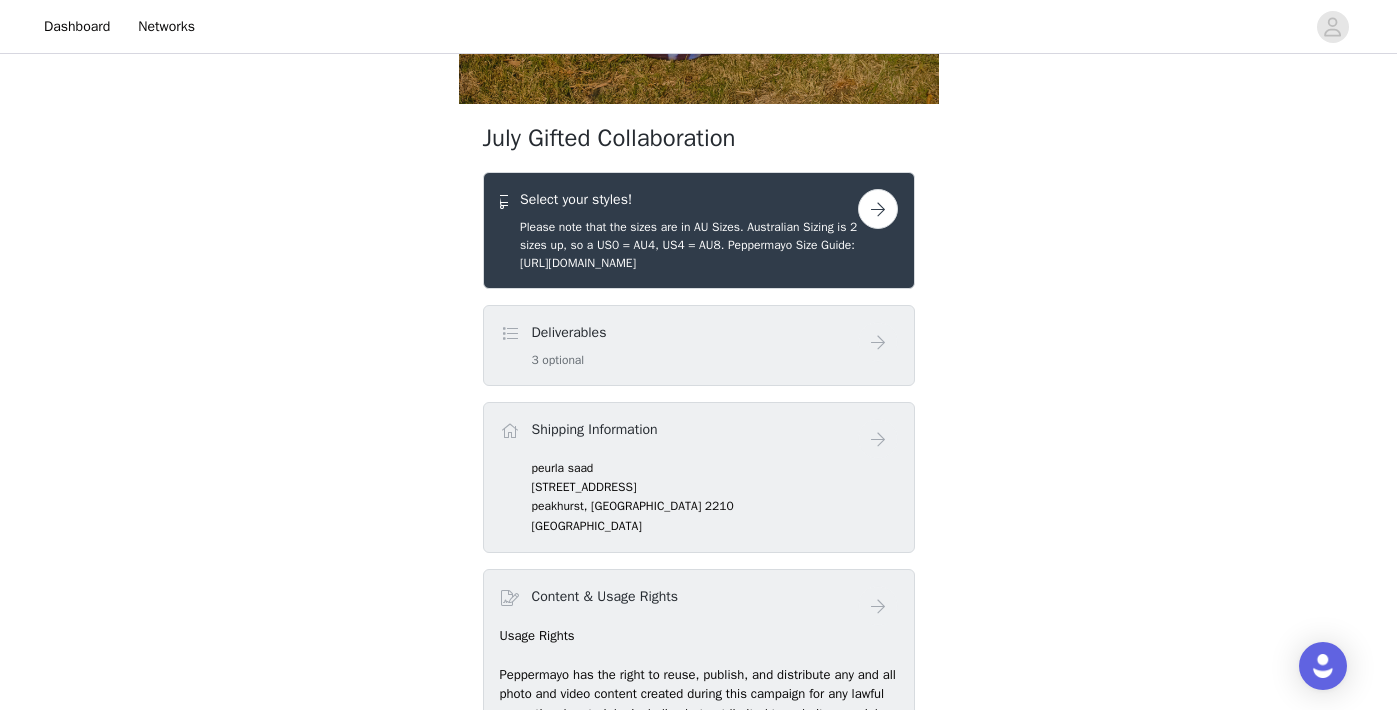 click at bounding box center [878, 209] 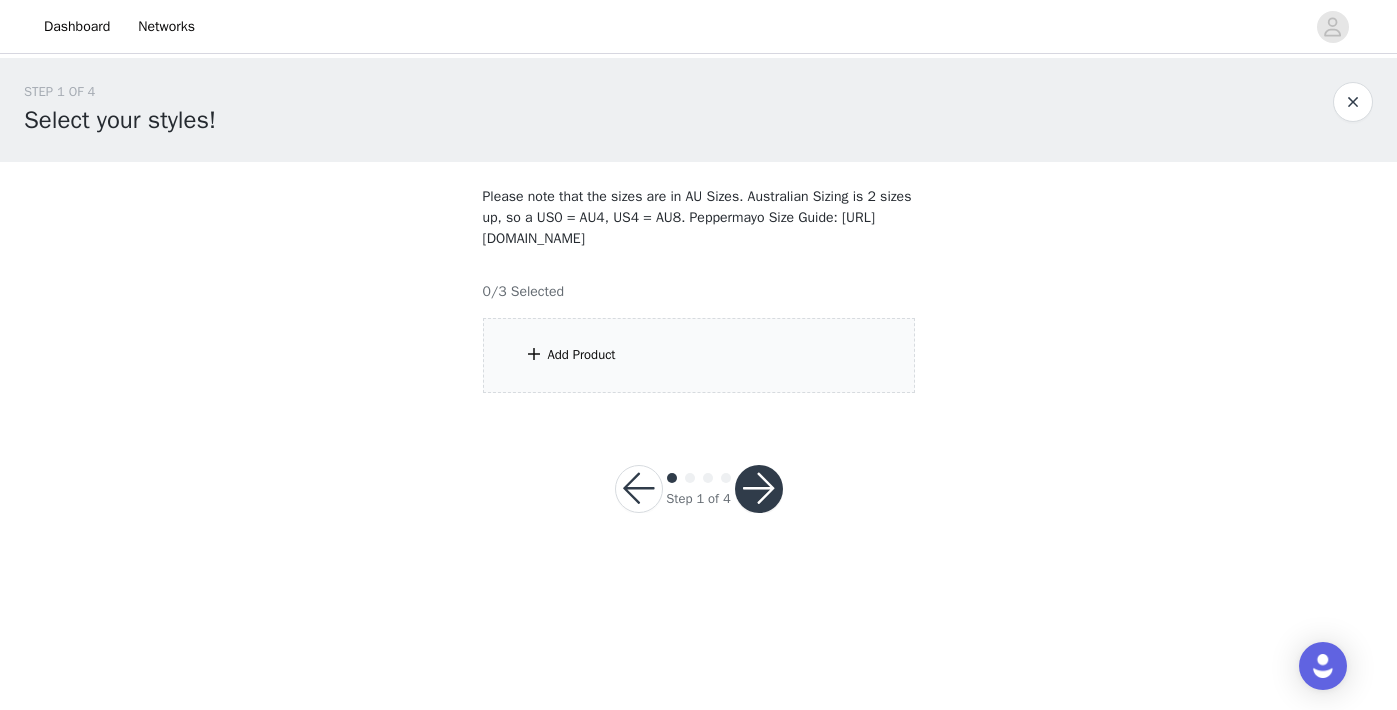 click on "Add Product" at bounding box center [699, 355] 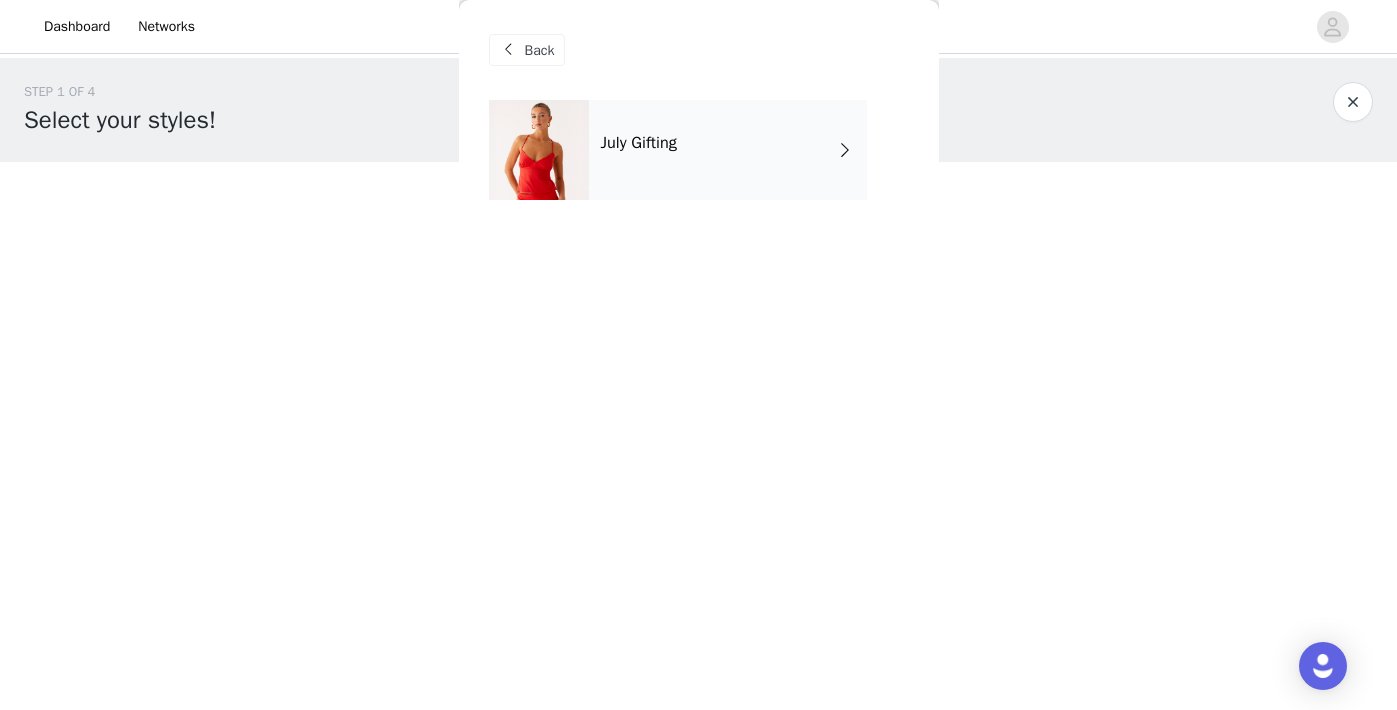 click on "July Gifting" at bounding box center (728, 150) 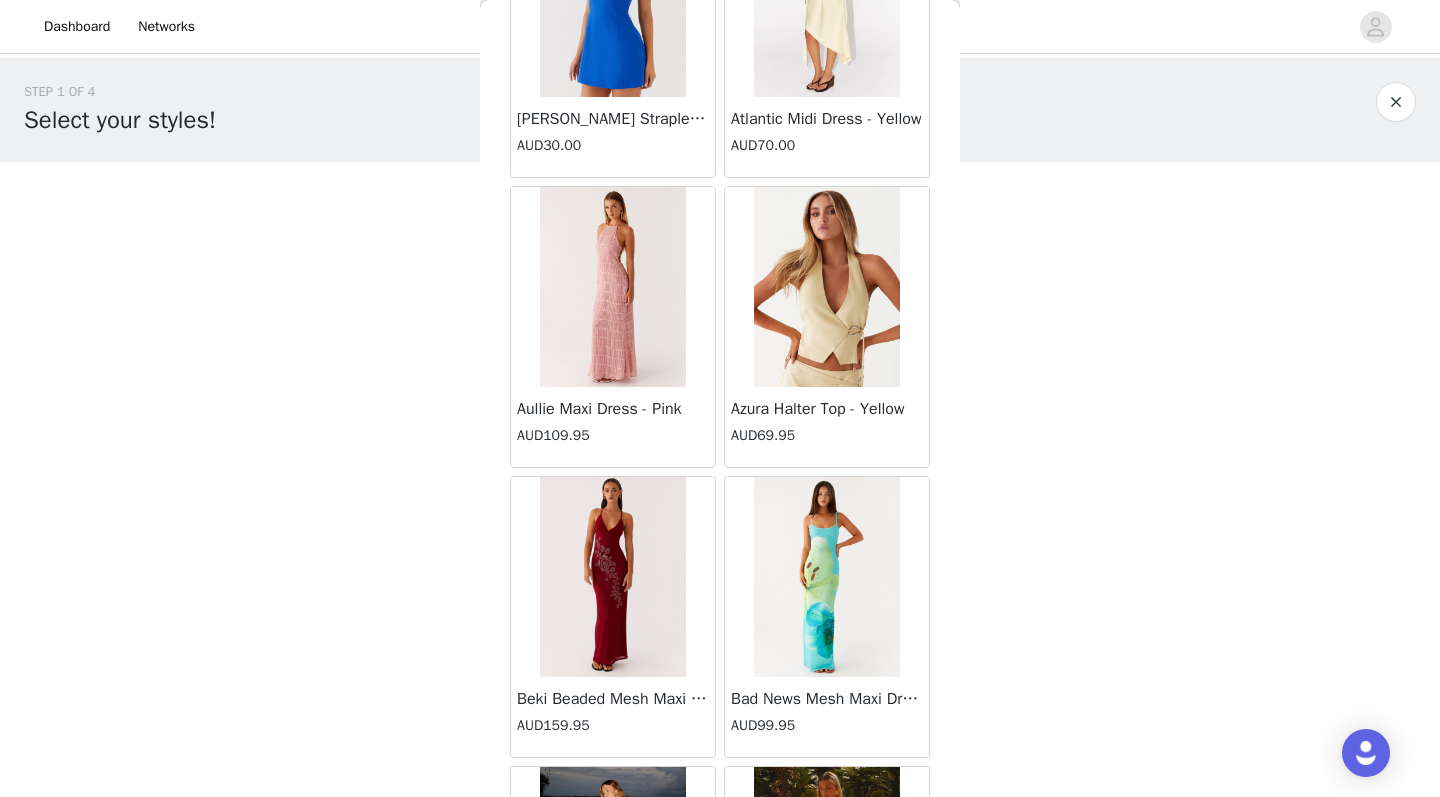 scroll, scrollTop: 2263, scrollLeft: 0, axis: vertical 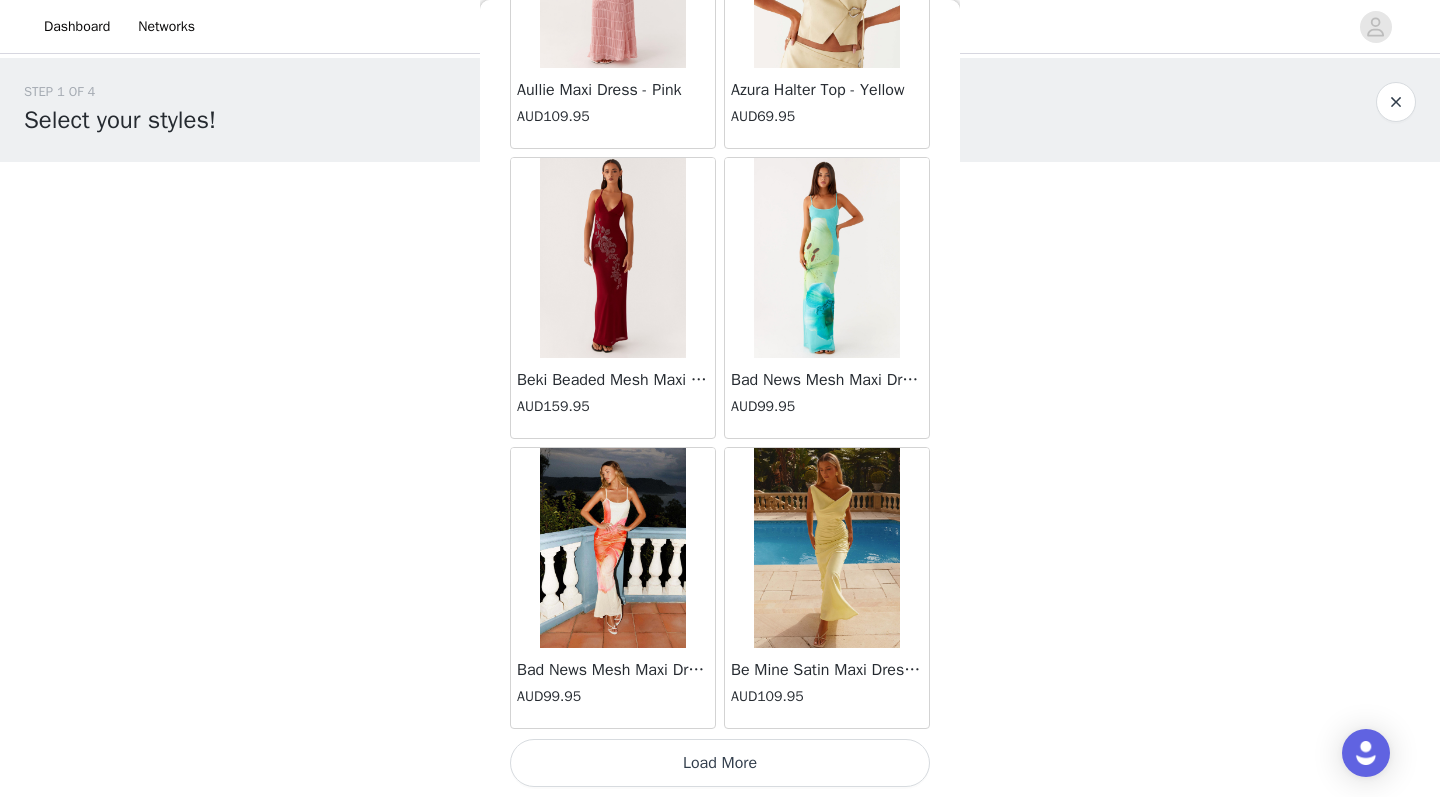 click on "Load More" at bounding box center (720, 763) 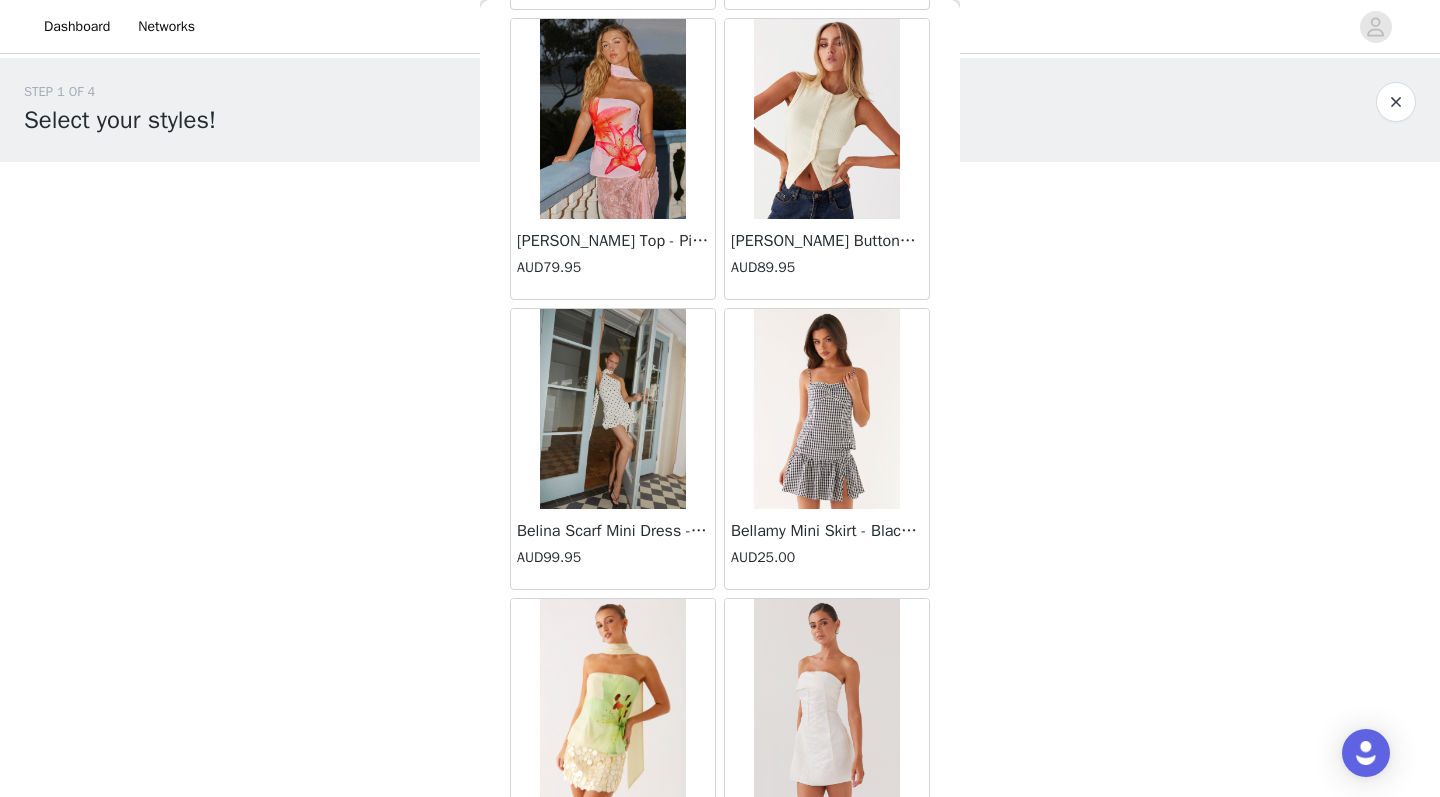 scroll, scrollTop: 4486, scrollLeft: 0, axis: vertical 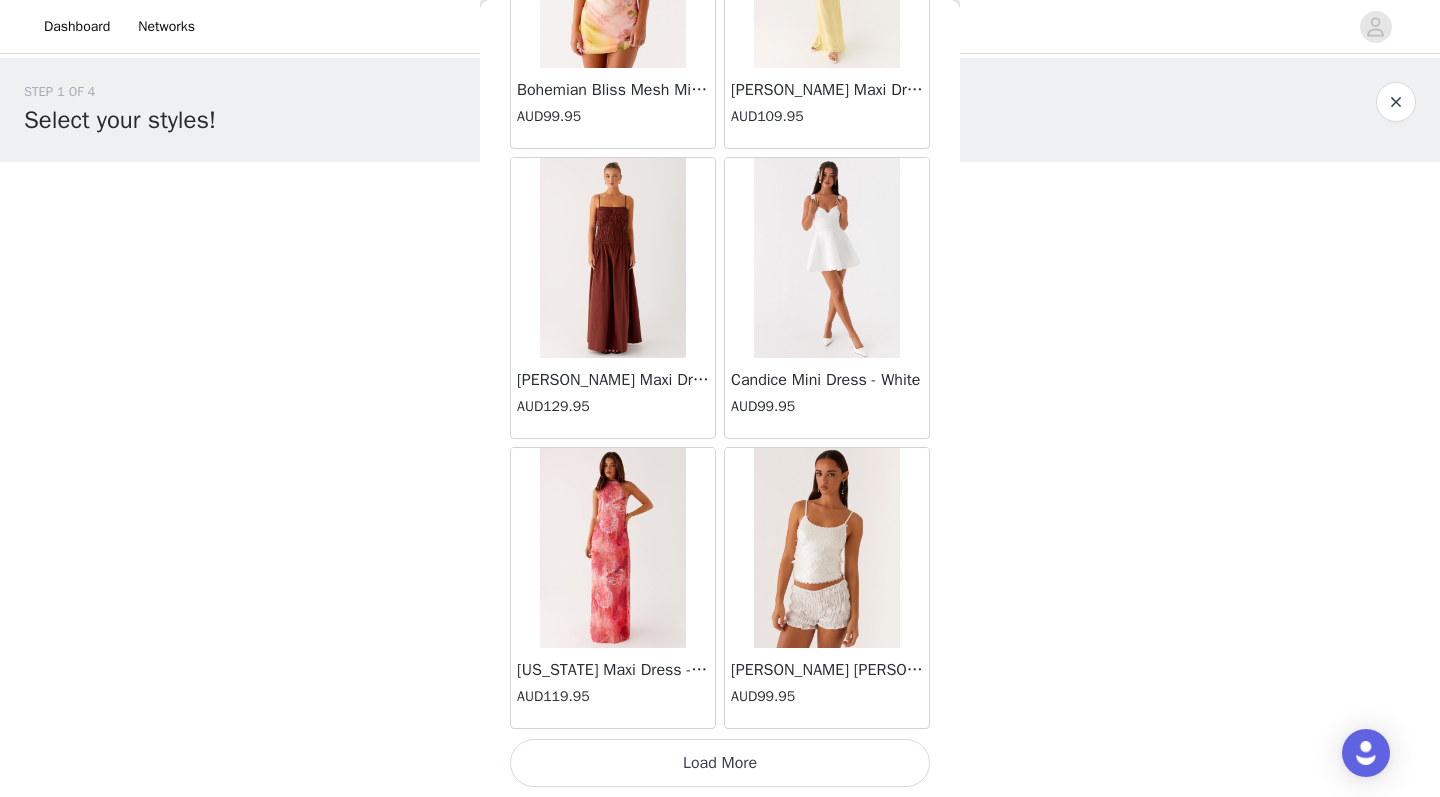 click on "Load More" at bounding box center [720, 763] 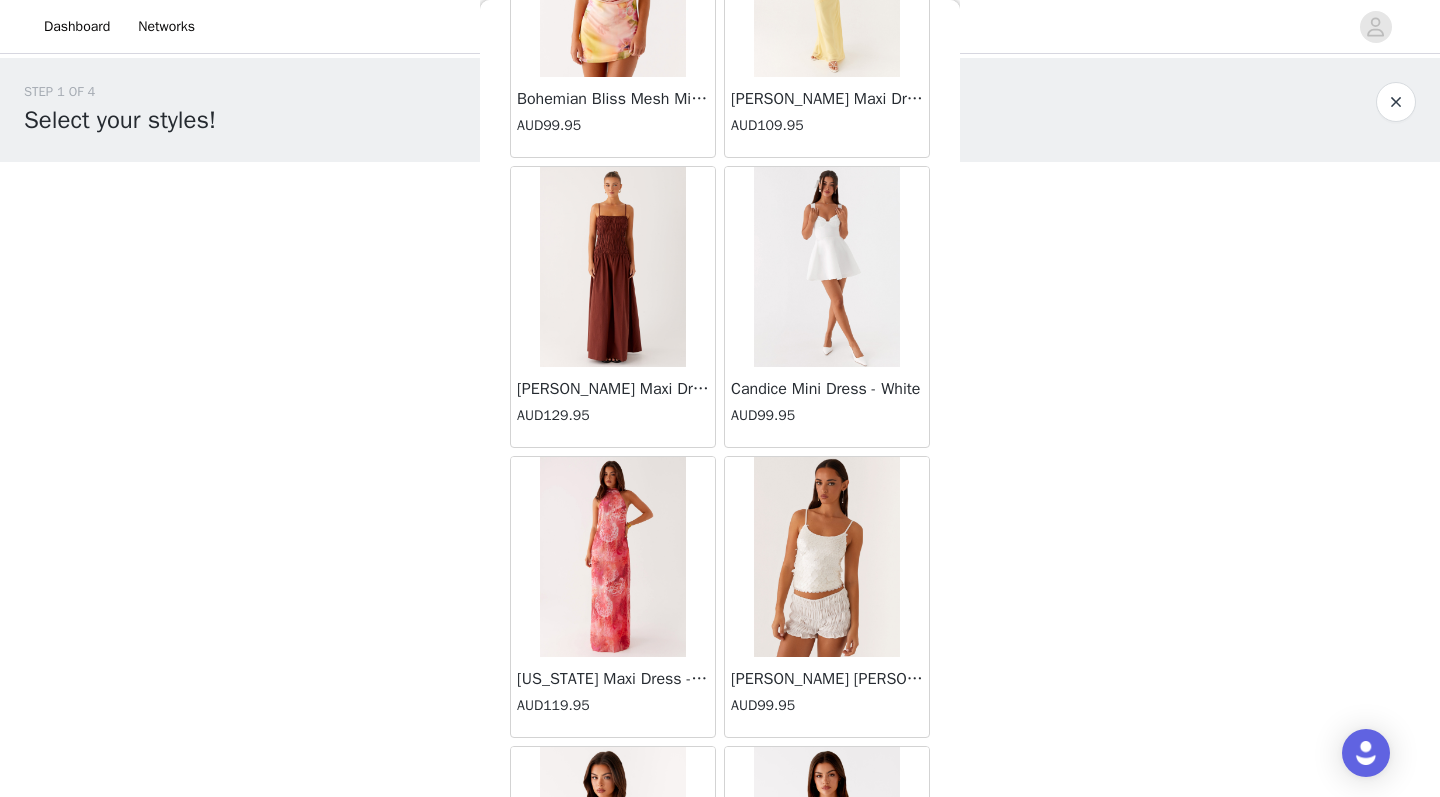 scroll, scrollTop: 0, scrollLeft: 0, axis: both 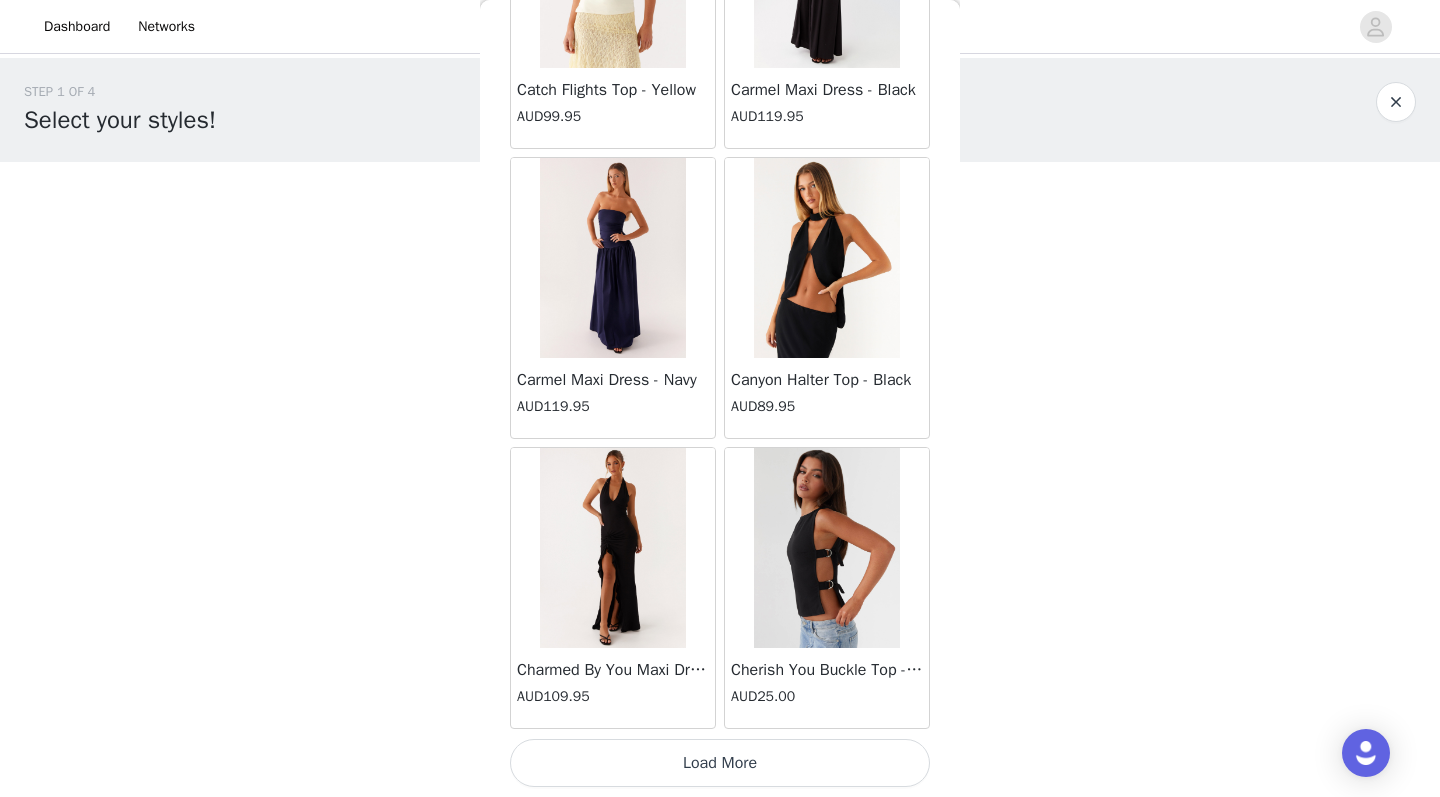 click on "Load More" at bounding box center (720, 763) 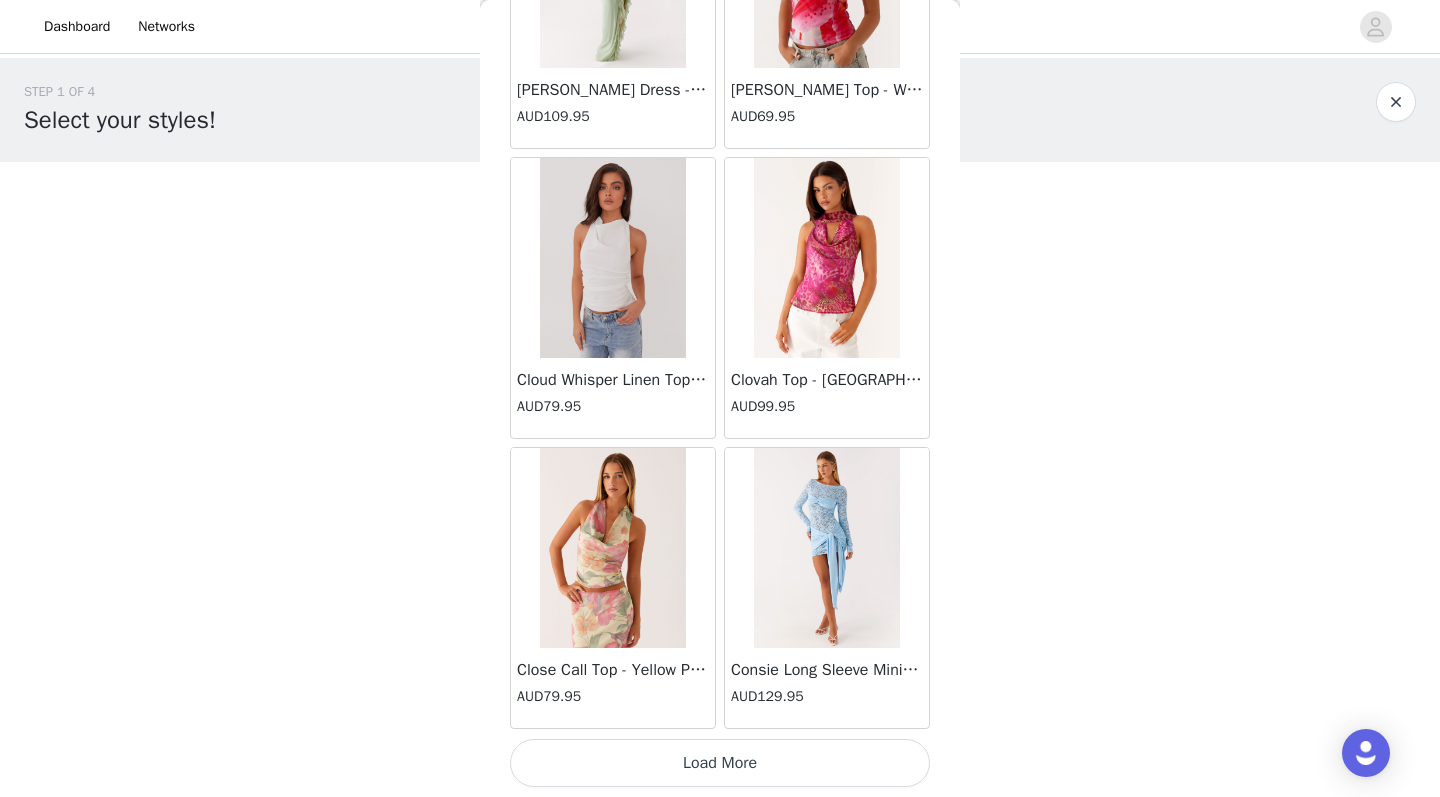 scroll, scrollTop: 10963, scrollLeft: 0, axis: vertical 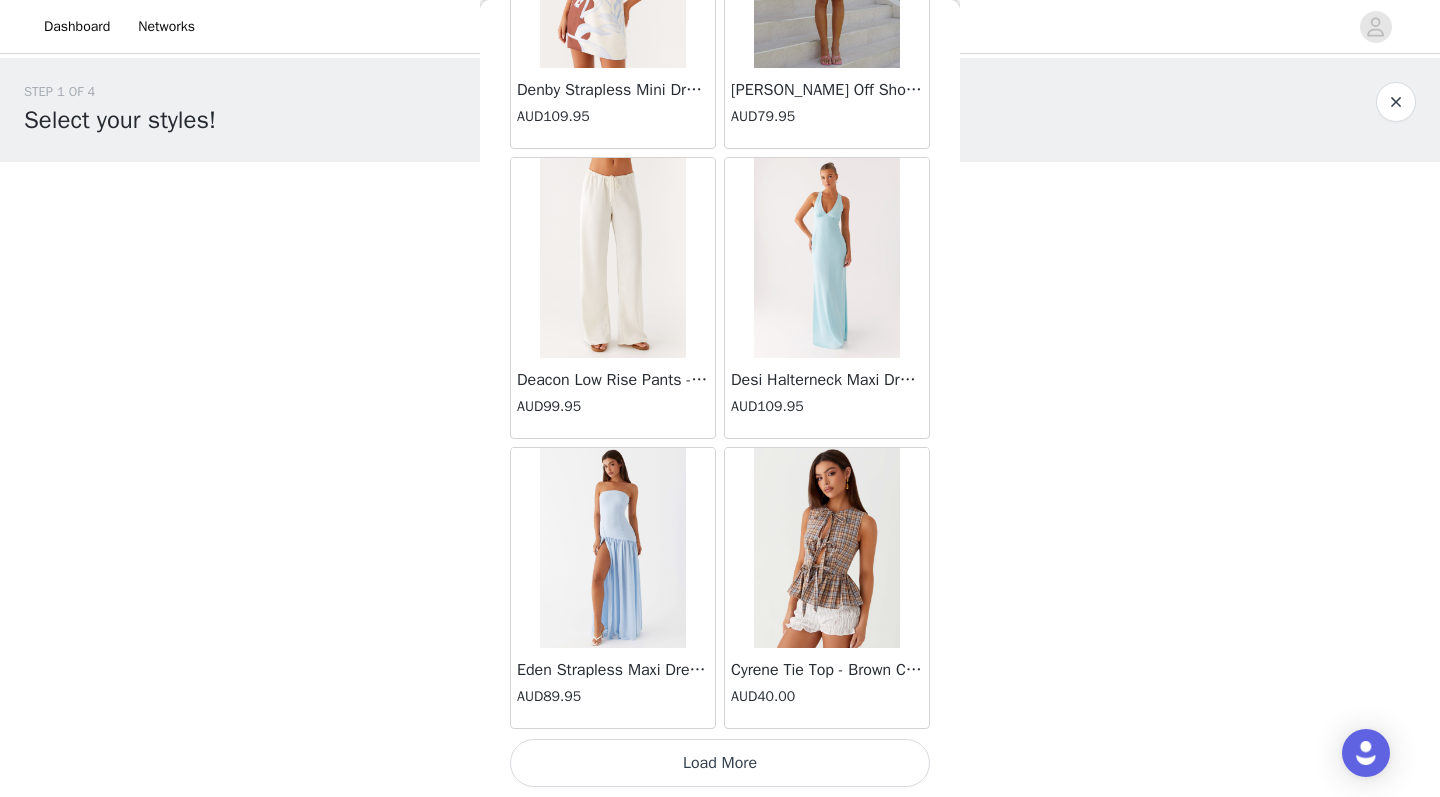 click on "Load More" at bounding box center (720, 763) 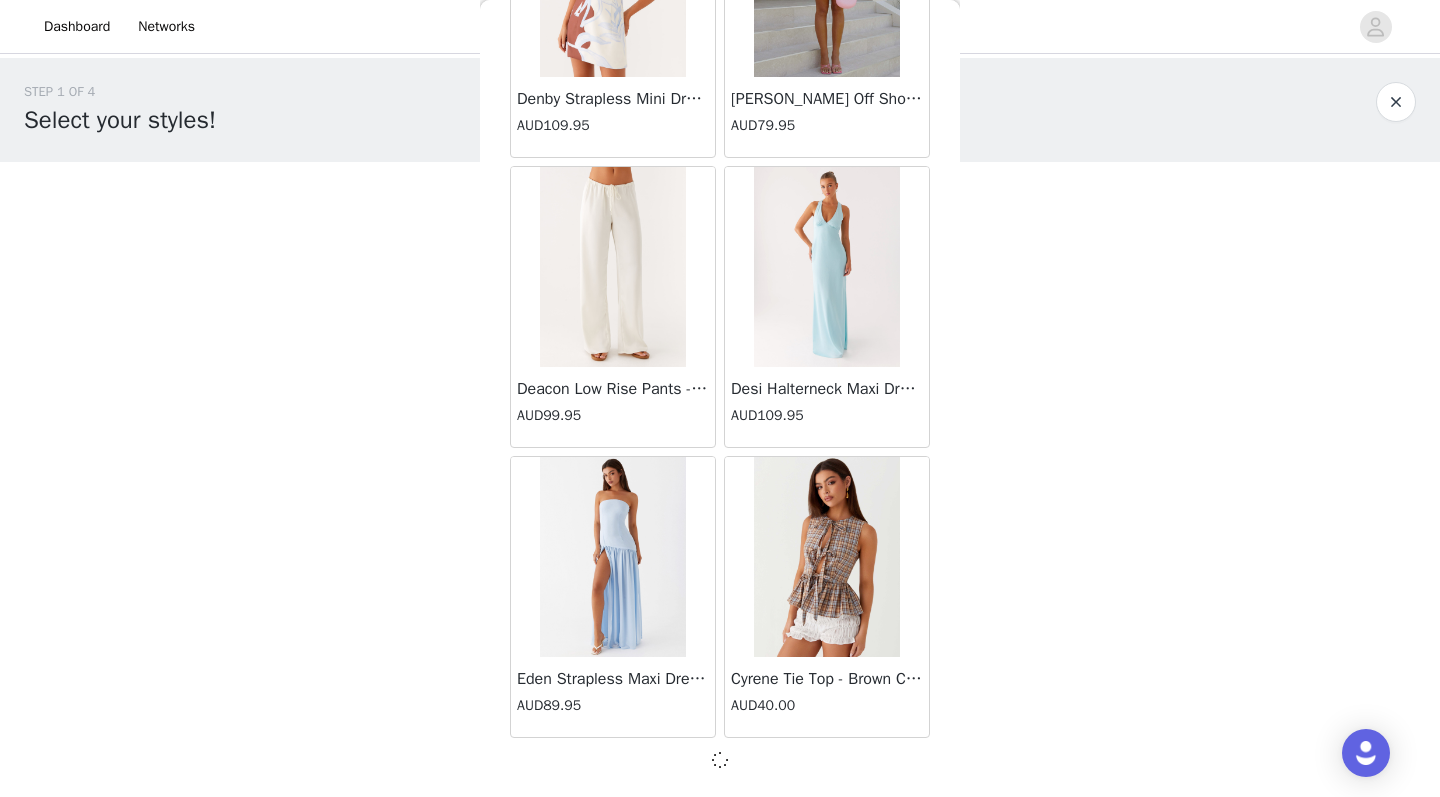 scroll, scrollTop: 13854, scrollLeft: 0, axis: vertical 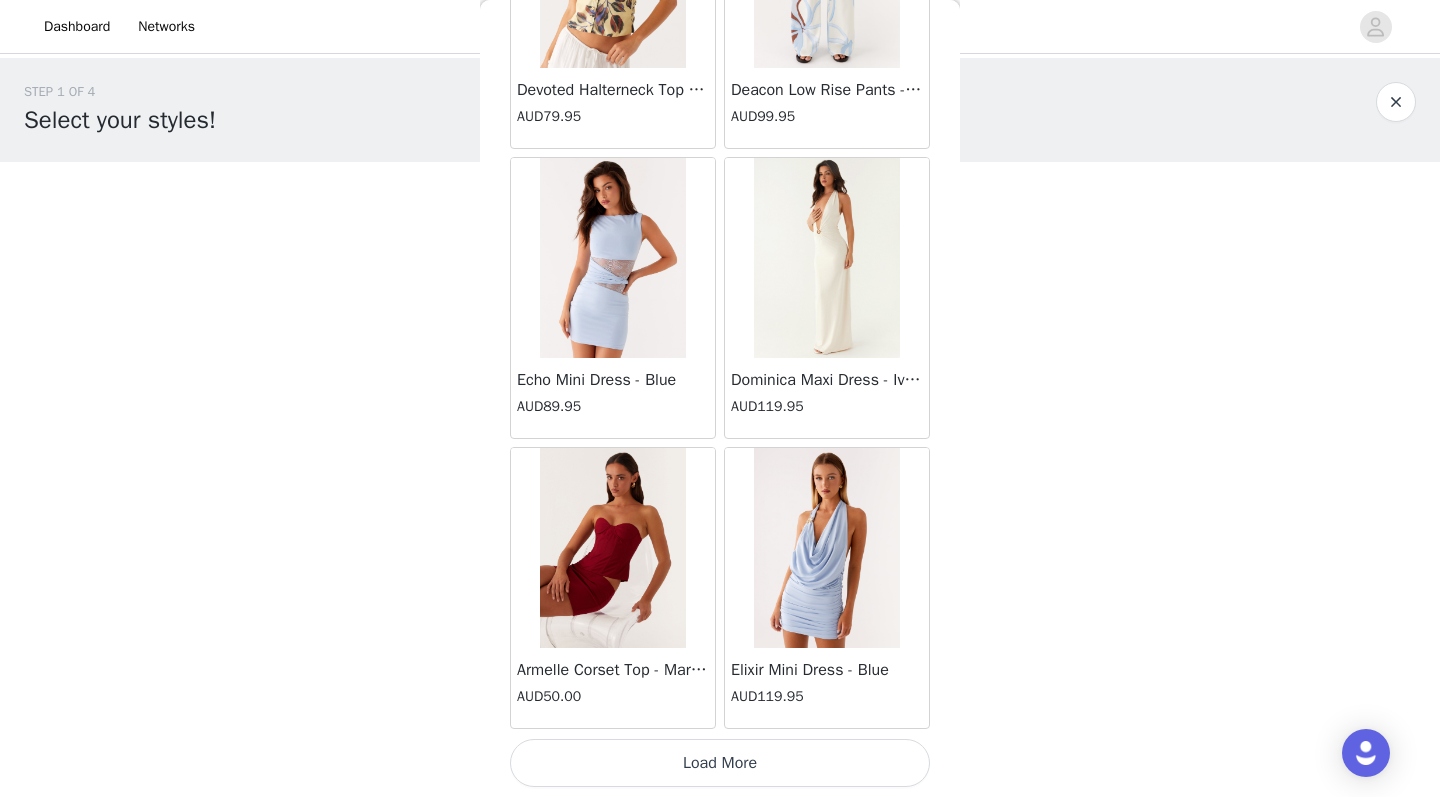 click on "Load More" at bounding box center [720, 763] 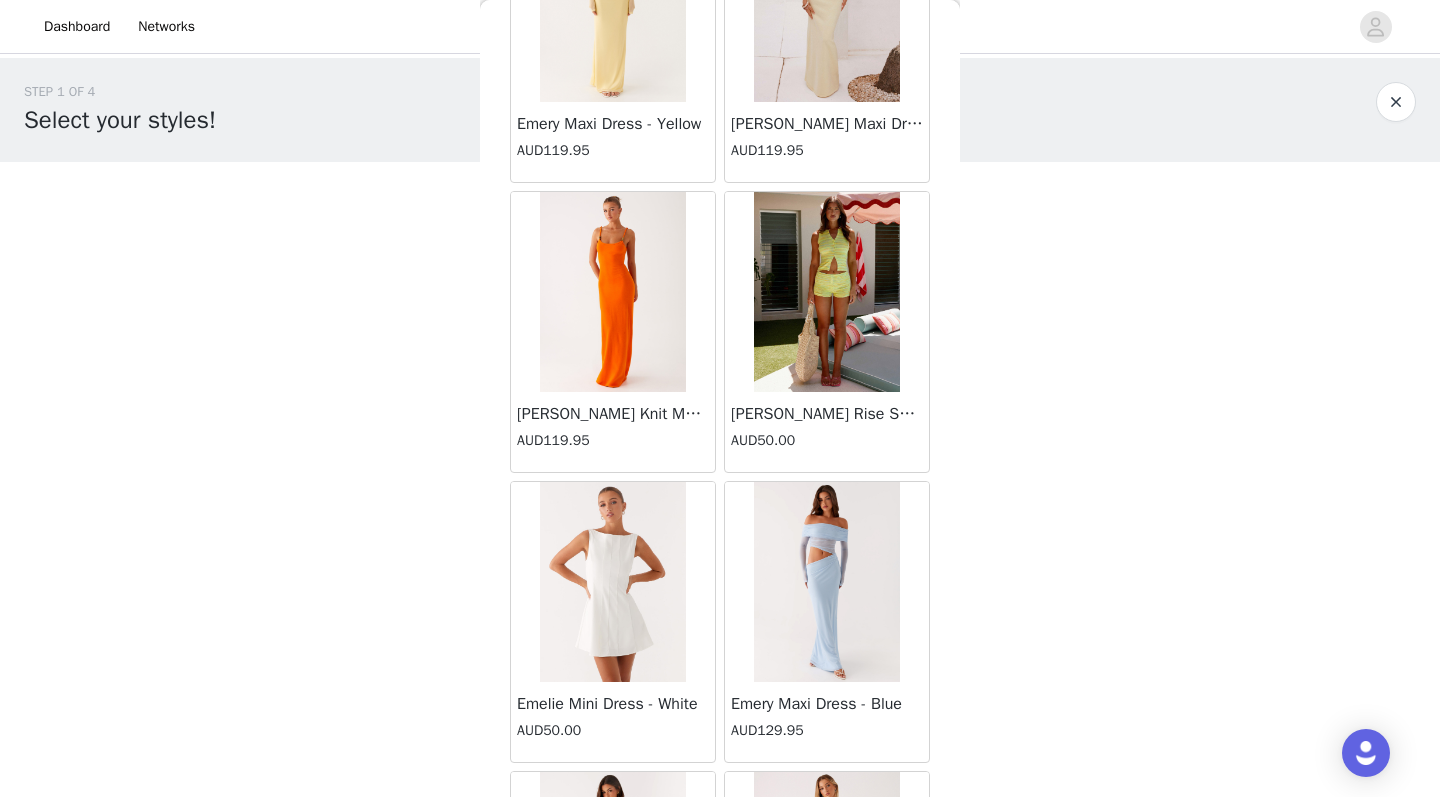scroll, scrollTop: 17601, scrollLeft: 0, axis: vertical 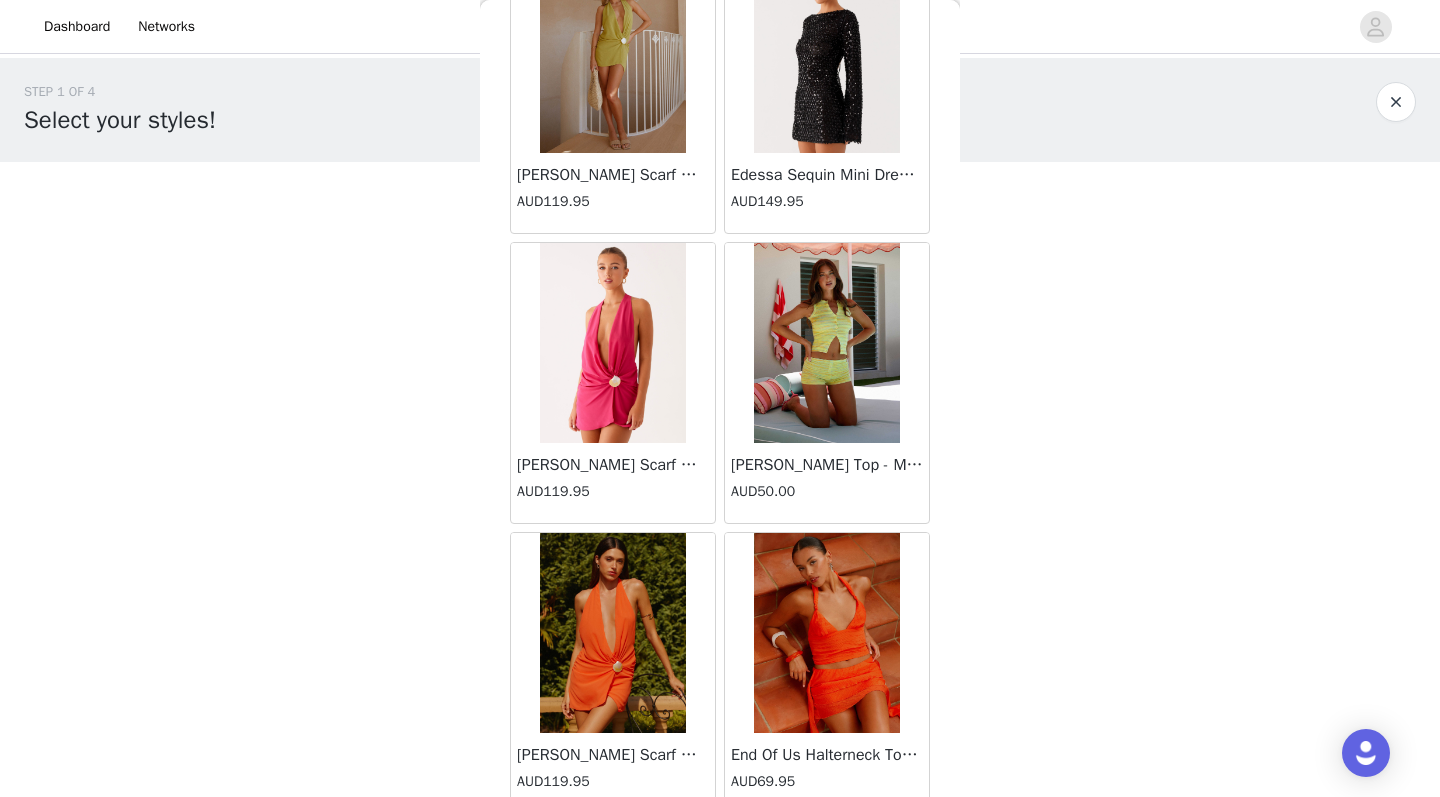 drag, startPoint x: 829, startPoint y: 513, endPoint x: 857, endPoint y: 515, distance: 28.071337 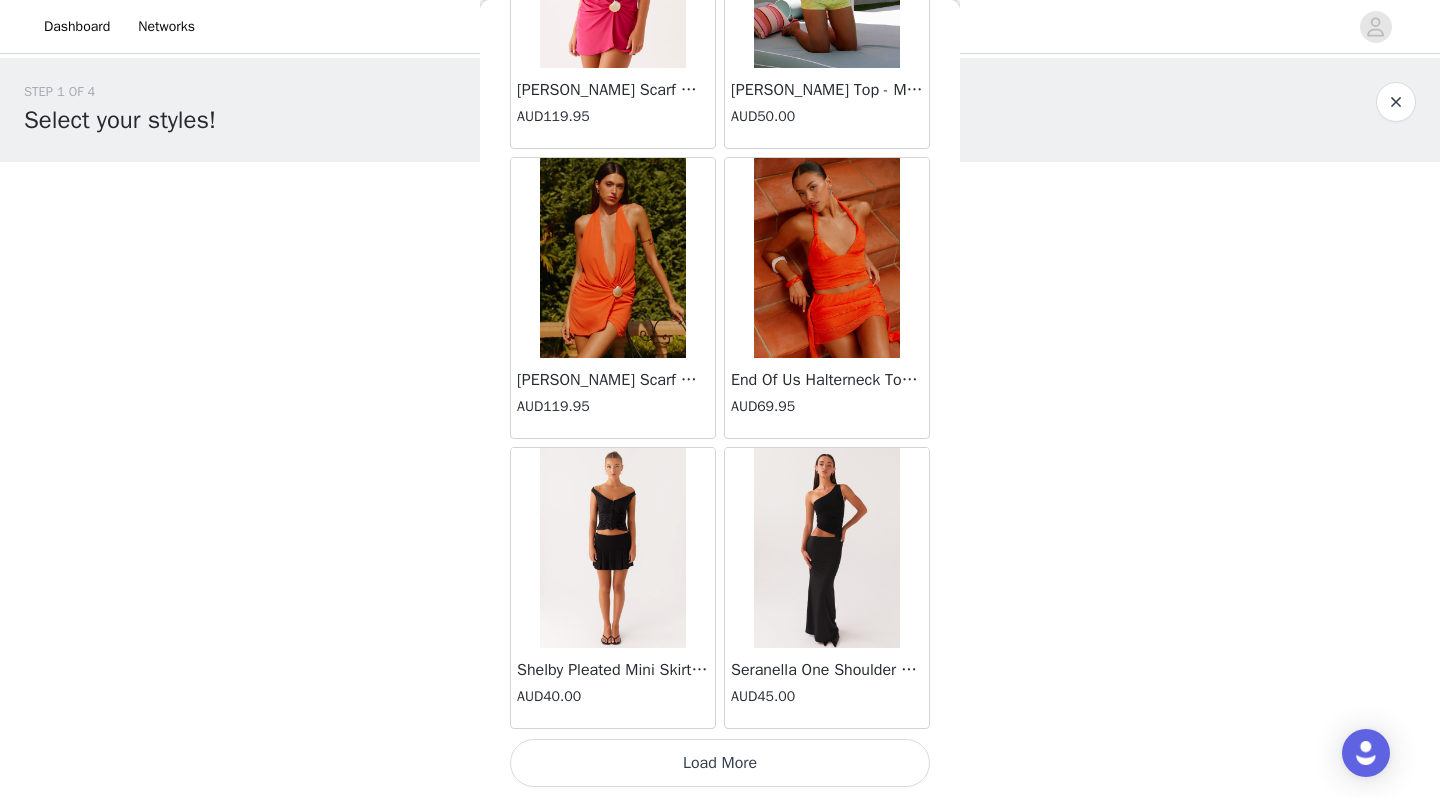 click on "Load More" at bounding box center (720, 763) 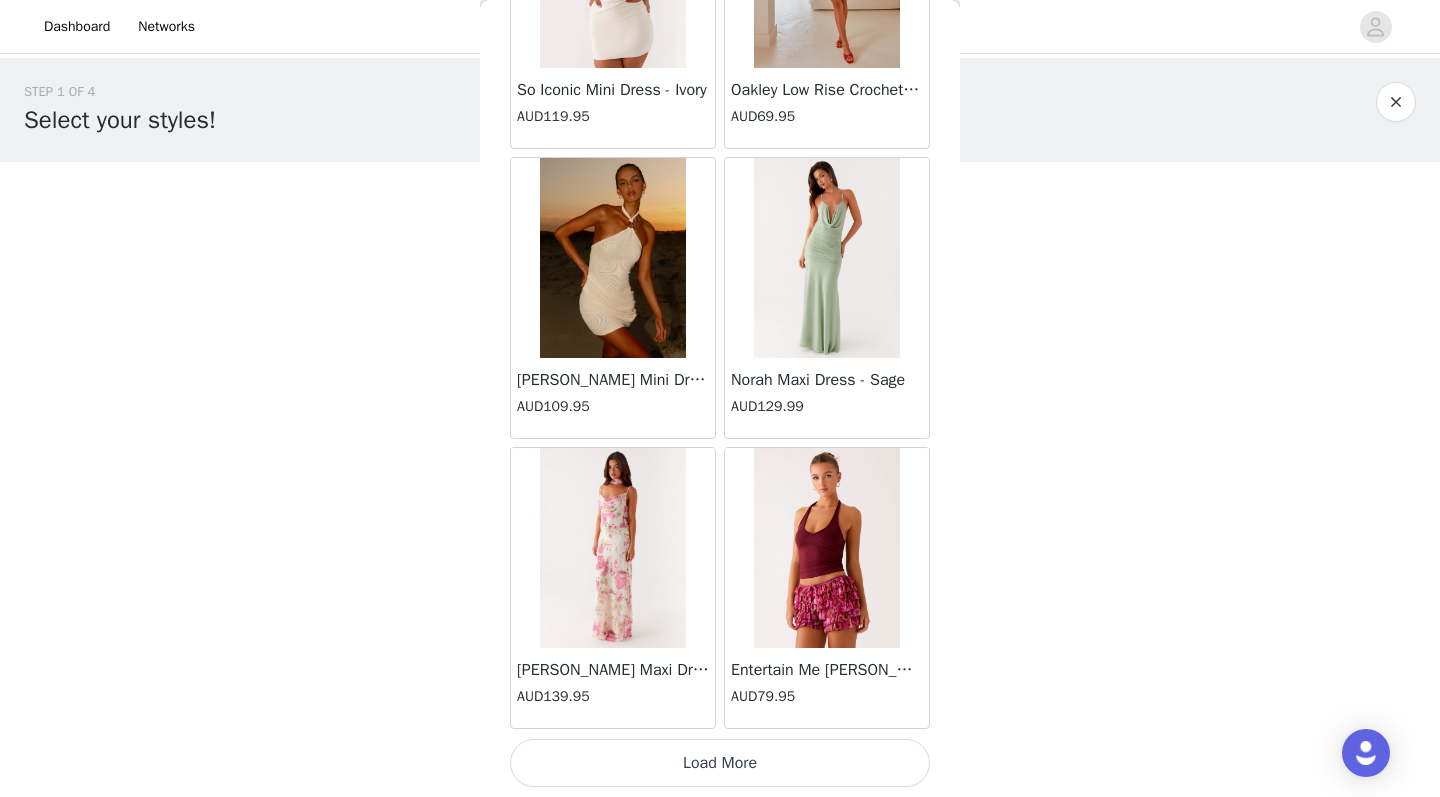 scroll, scrollTop: 22563, scrollLeft: 0, axis: vertical 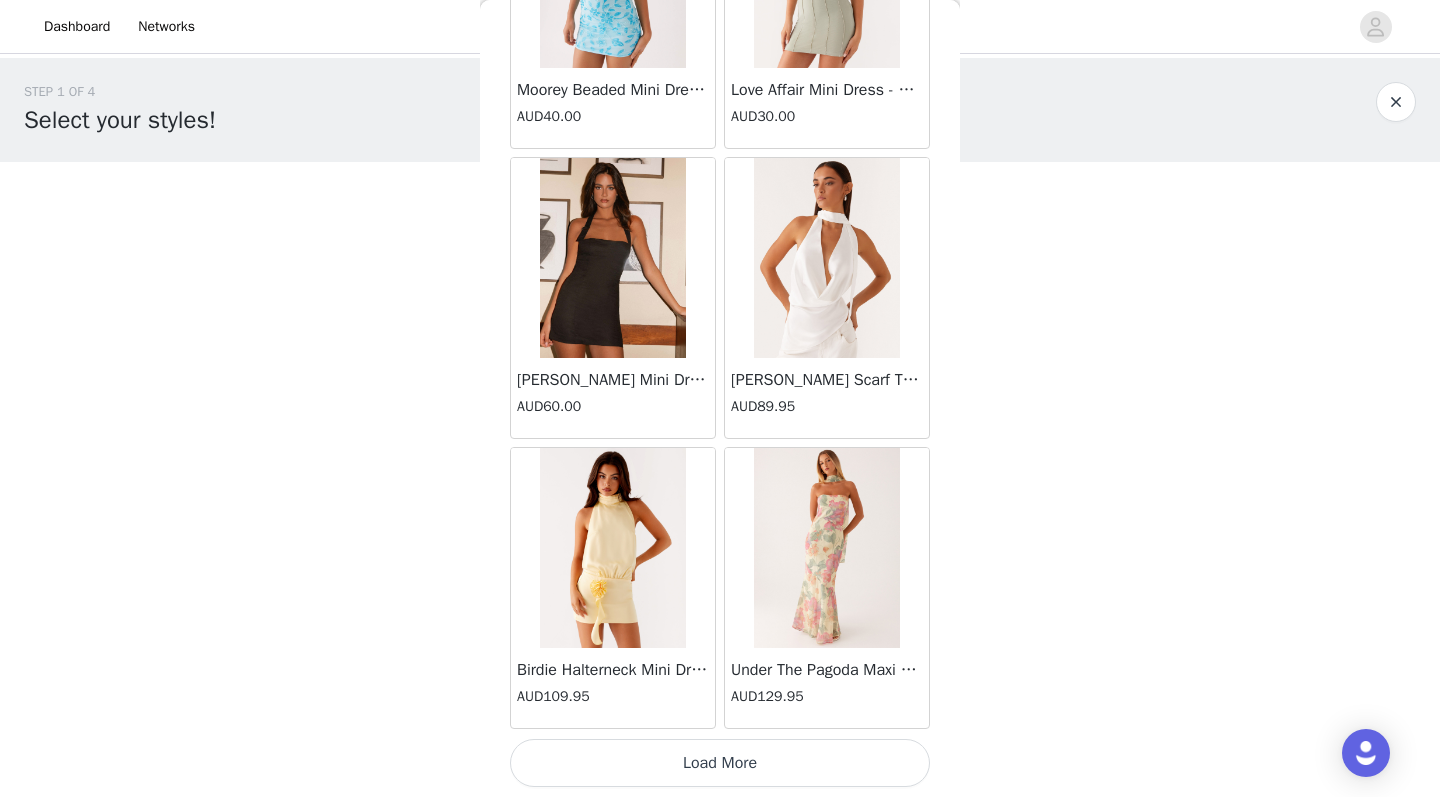 click on "Load More" at bounding box center (720, 763) 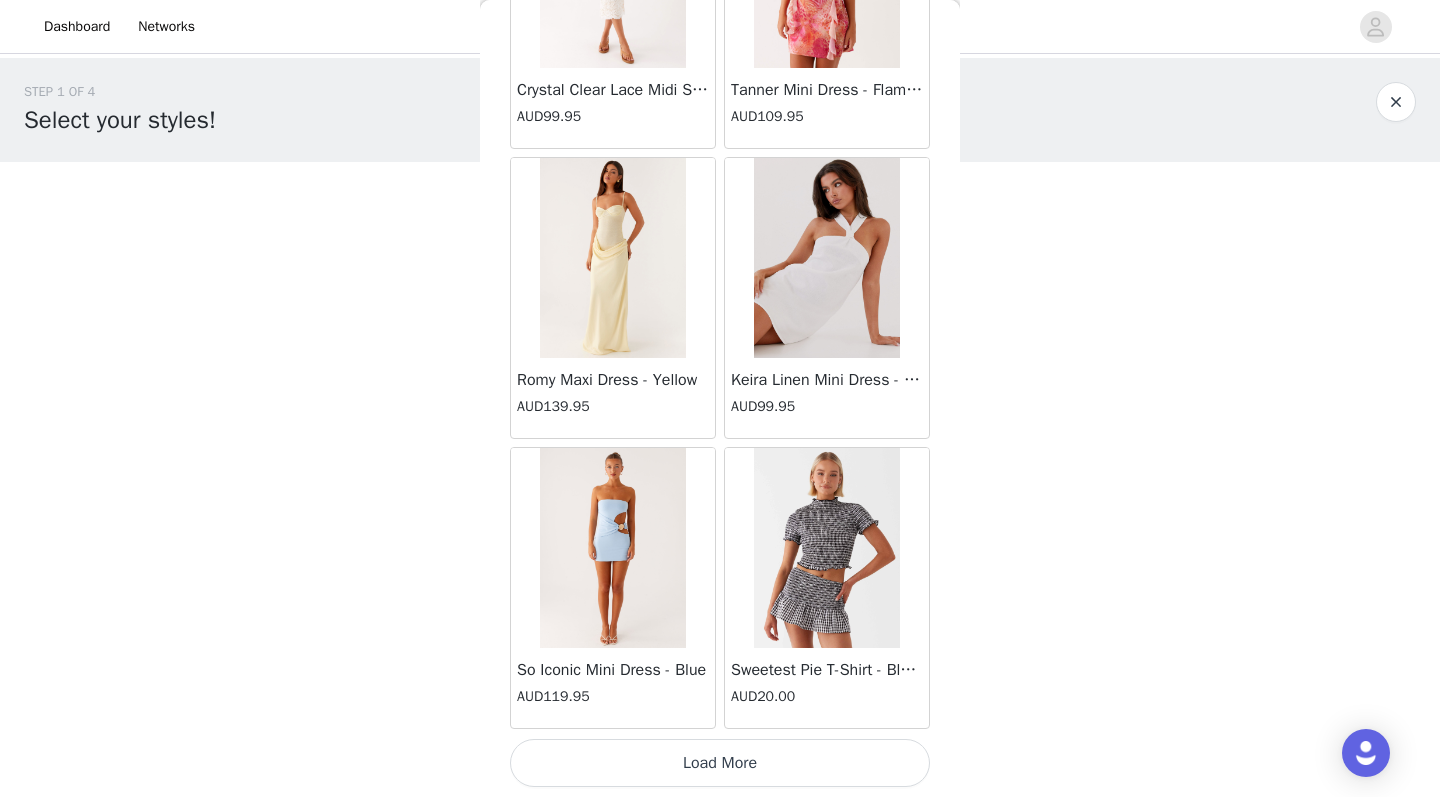 scroll, scrollTop: 28363, scrollLeft: 0, axis: vertical 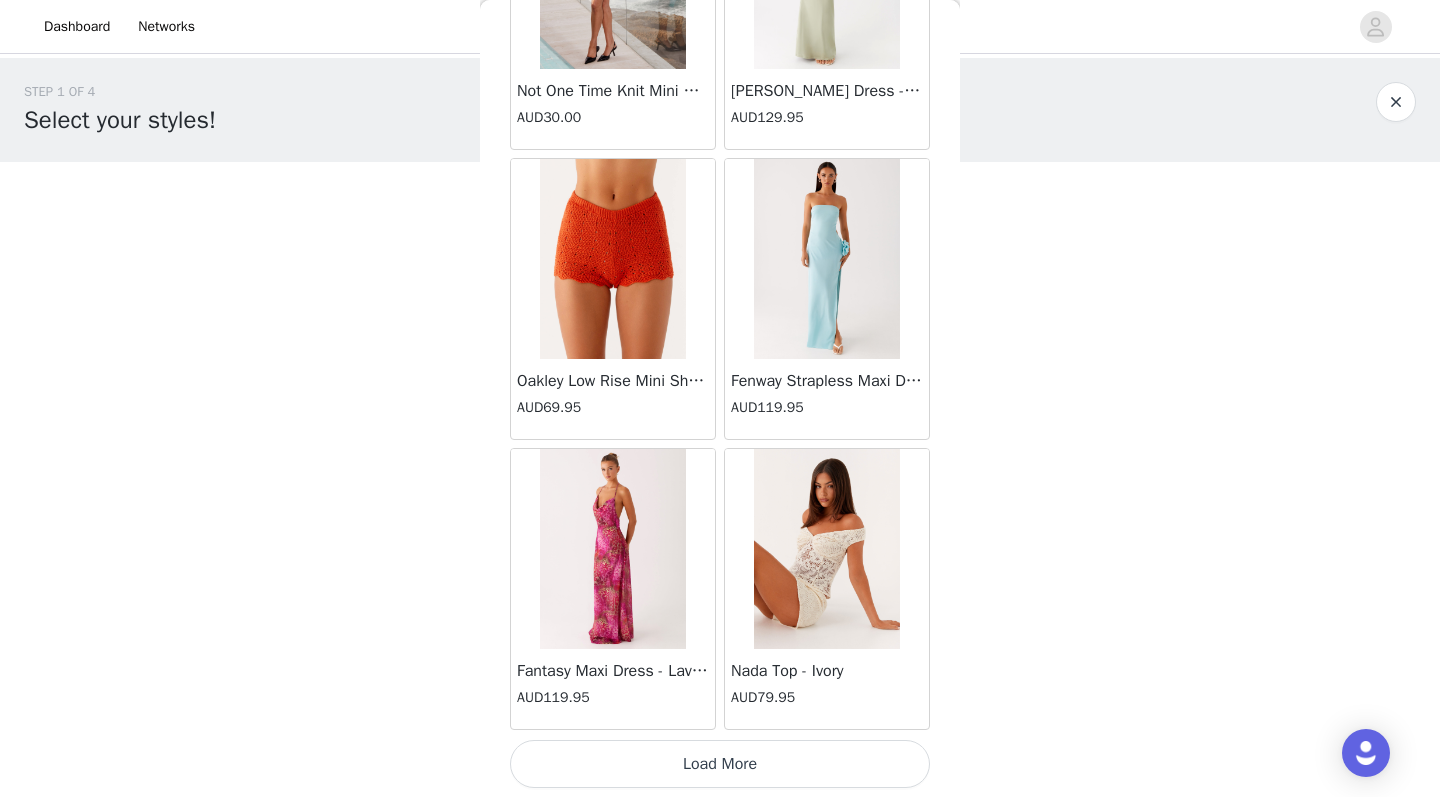 click on "Load More" at bounding box center (720, 764) 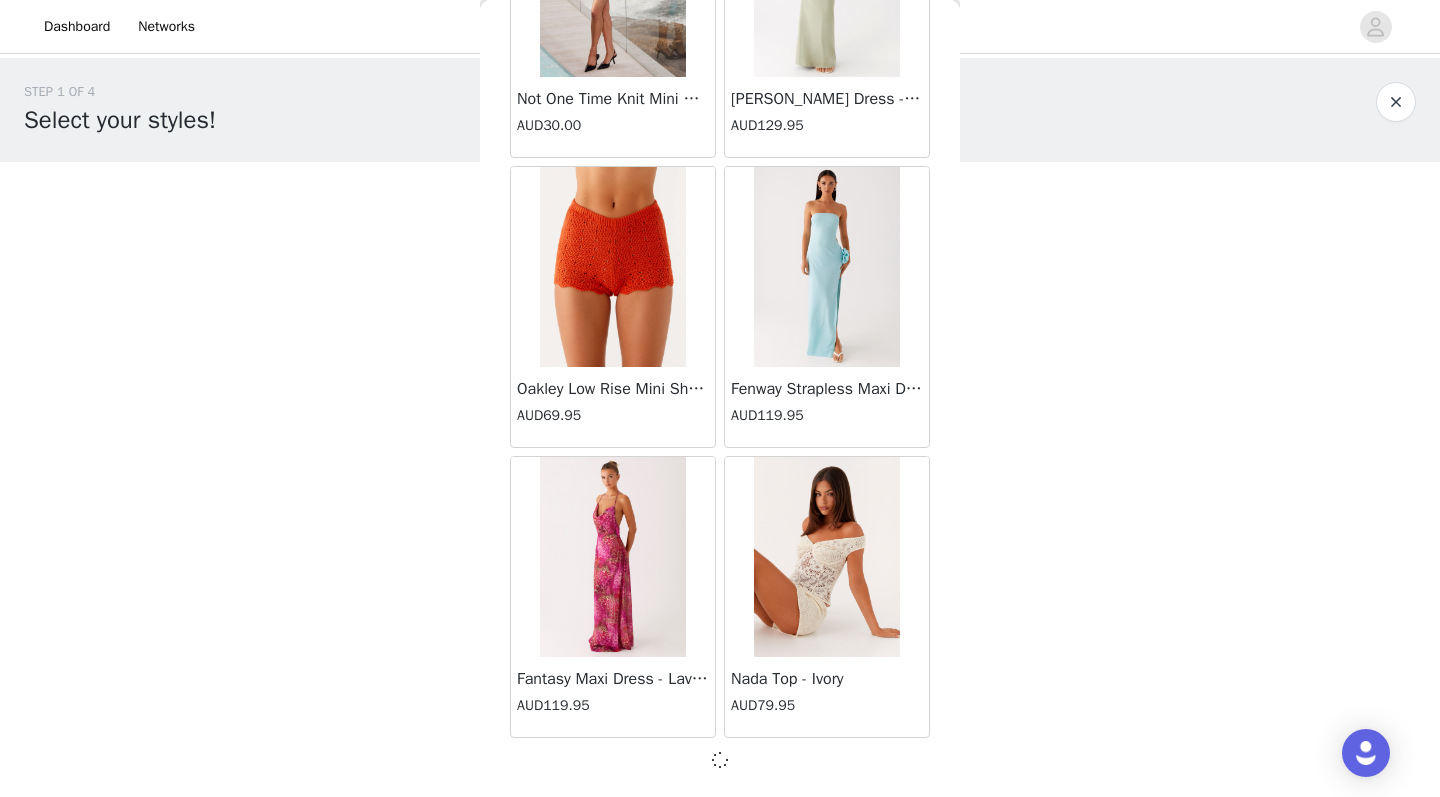 scroll, scrollTop: 31254, scrollLeft: 0, axis: vertical 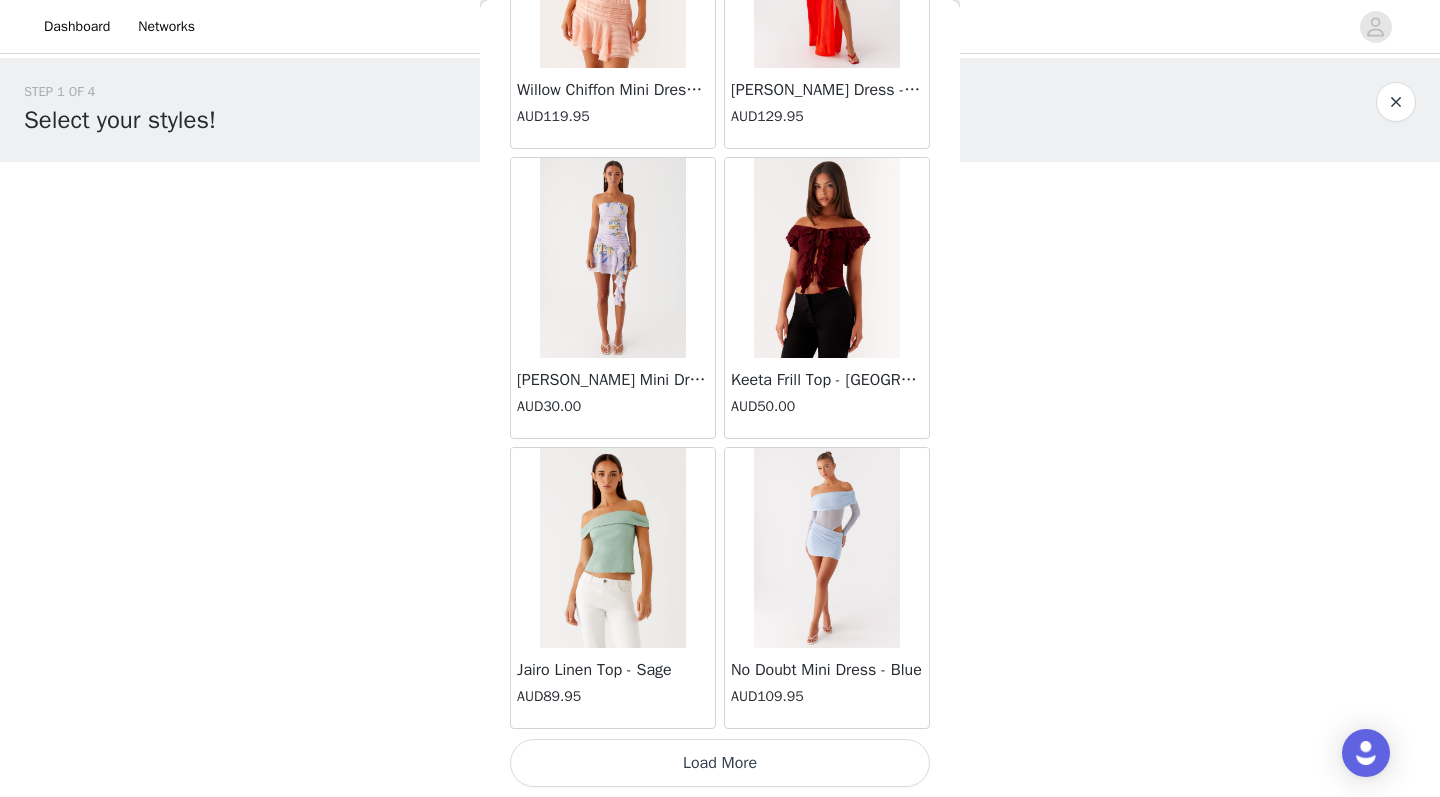 click on "Load More" at bounding box center (720, 763) 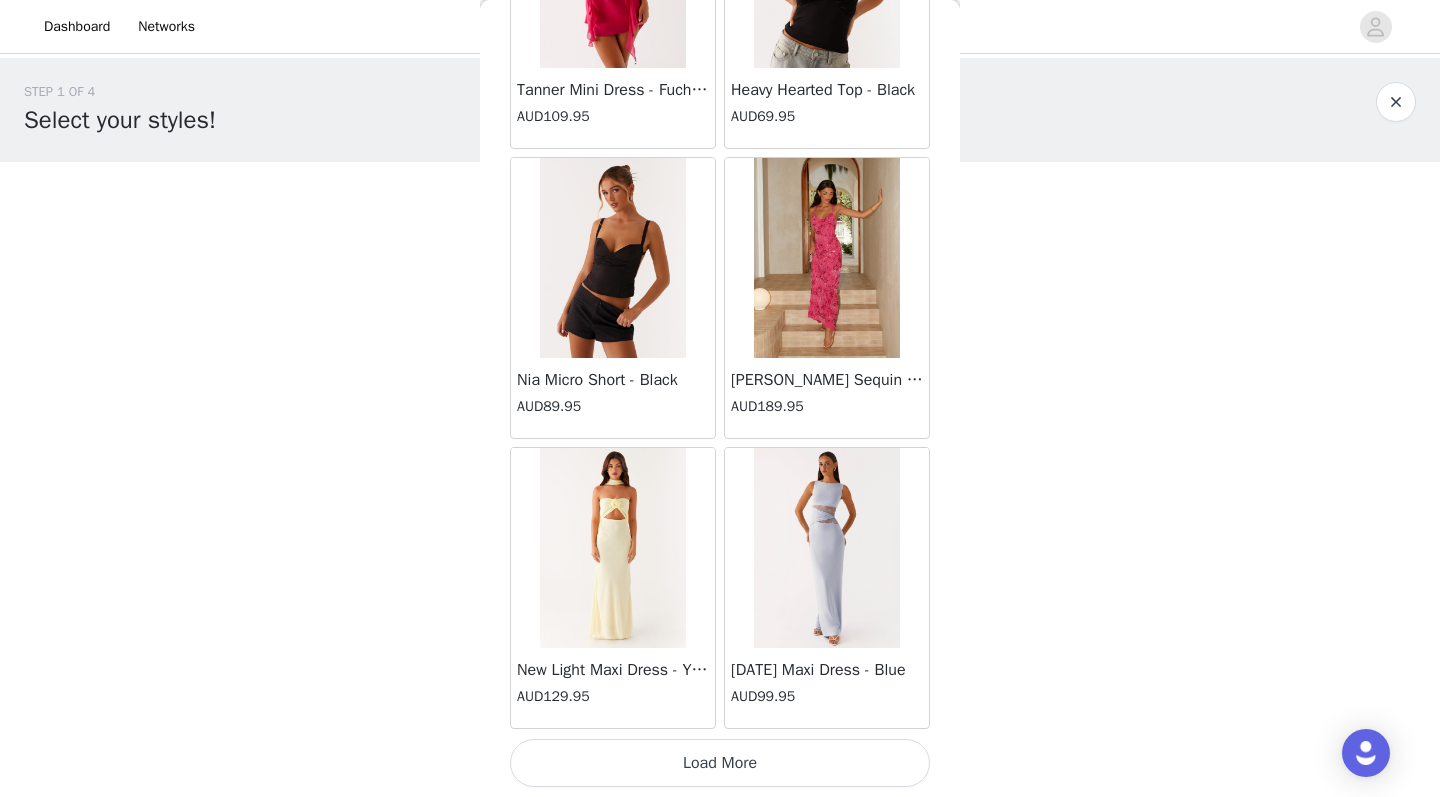 scroll, scrollTop: 37063, scrollLeft: 0, axis: vertical 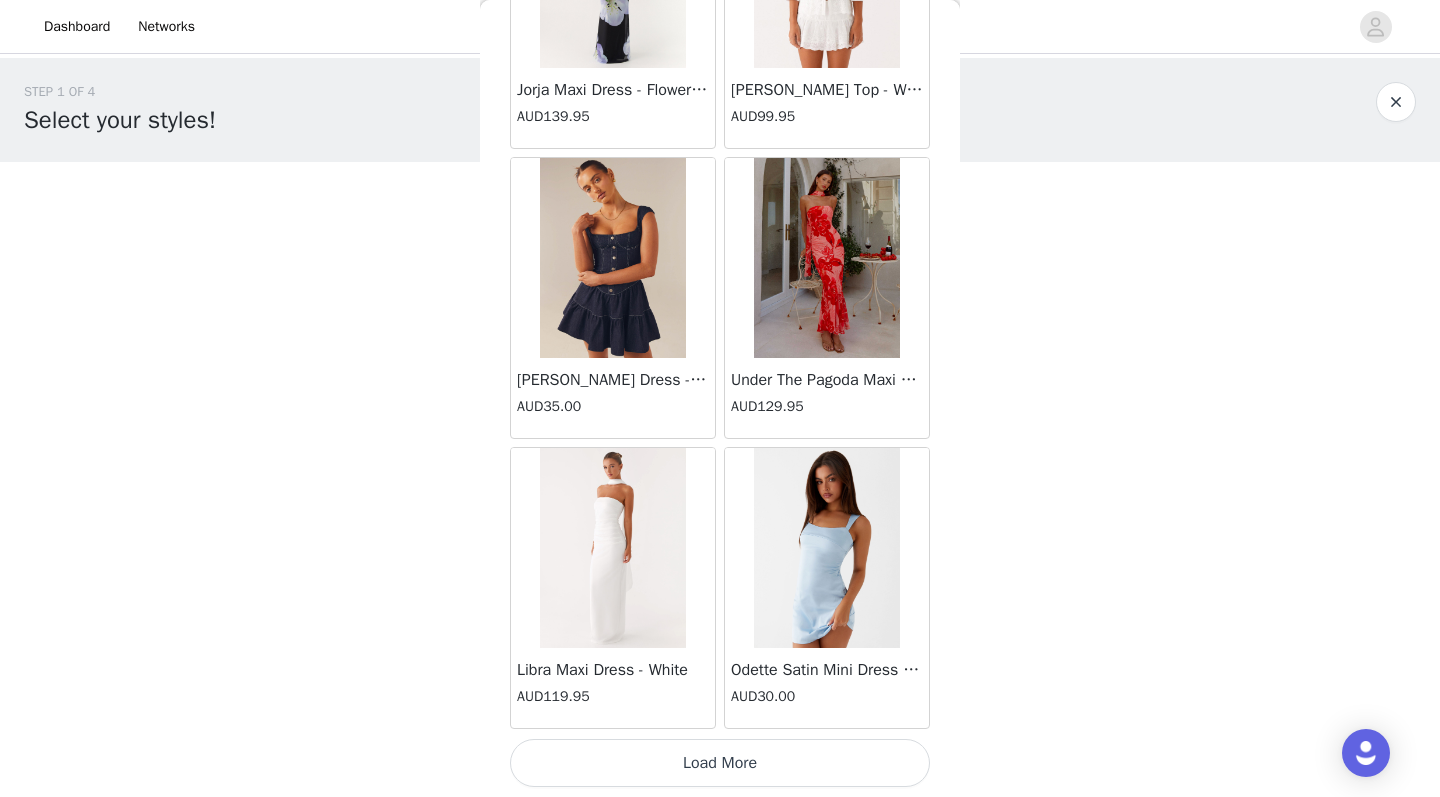 click on "Load More" at bounding box center [720, 763] 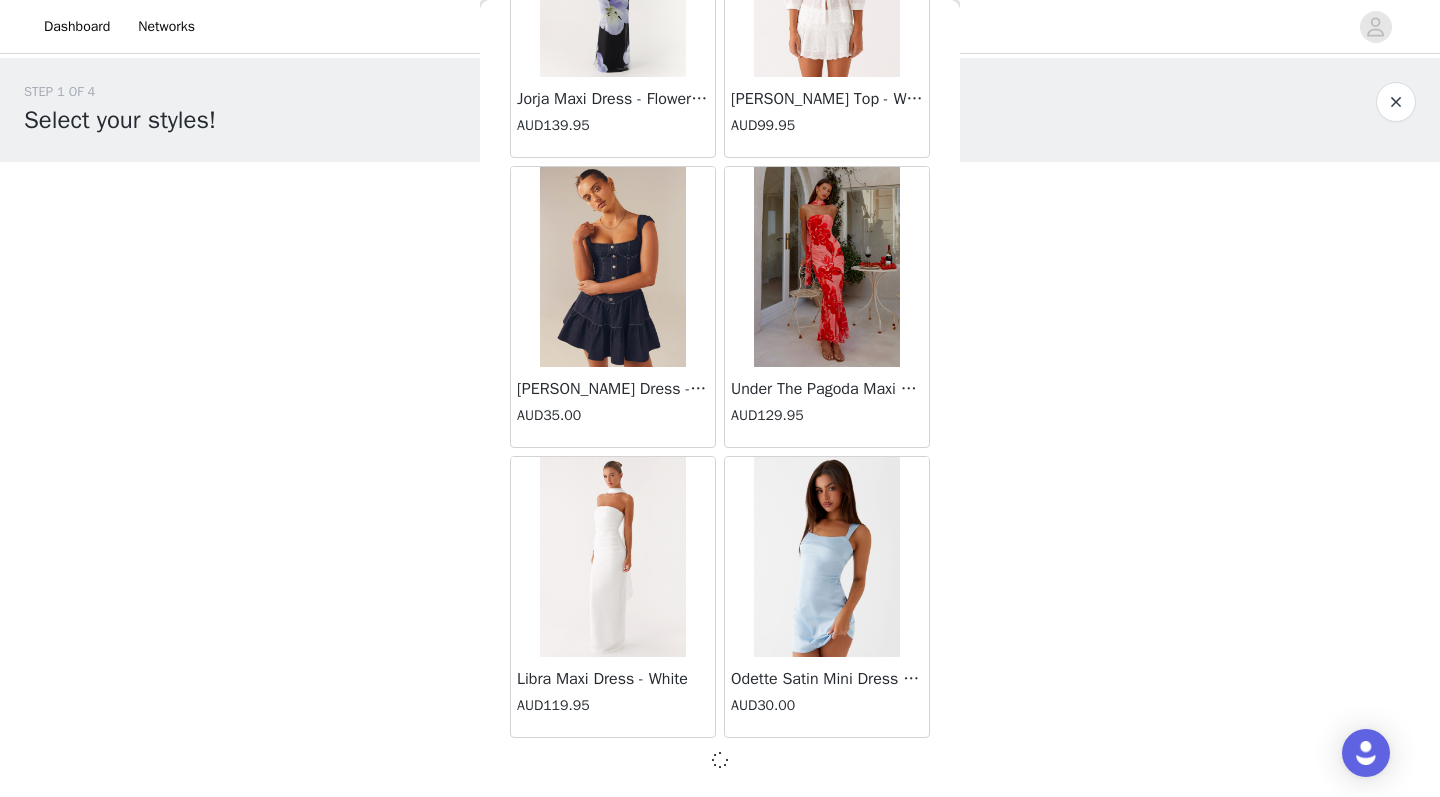 scroll, scrollTop: 39954, scrollLeft: 0, axis: vertical 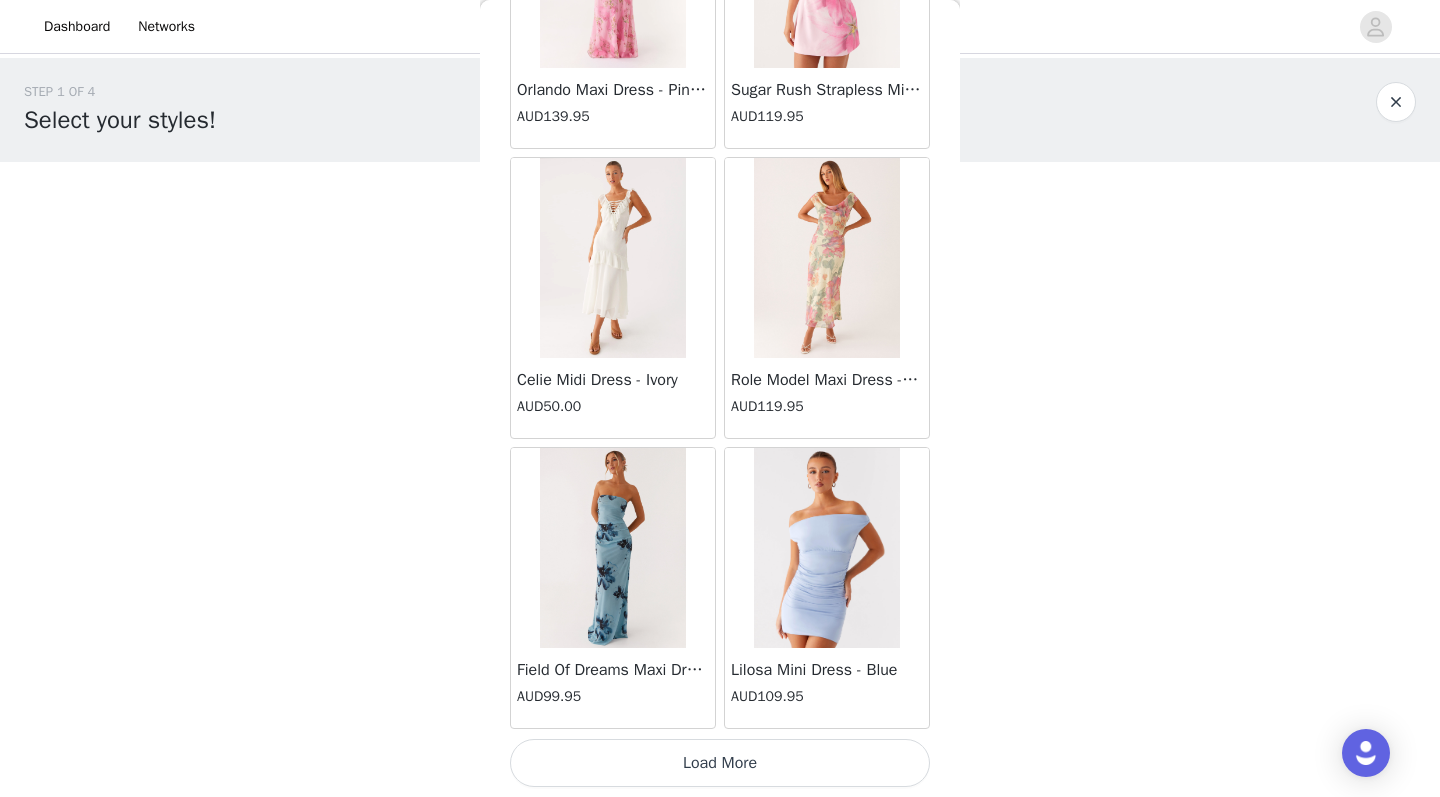 click on "Load More" at bounding box center [720, 763] 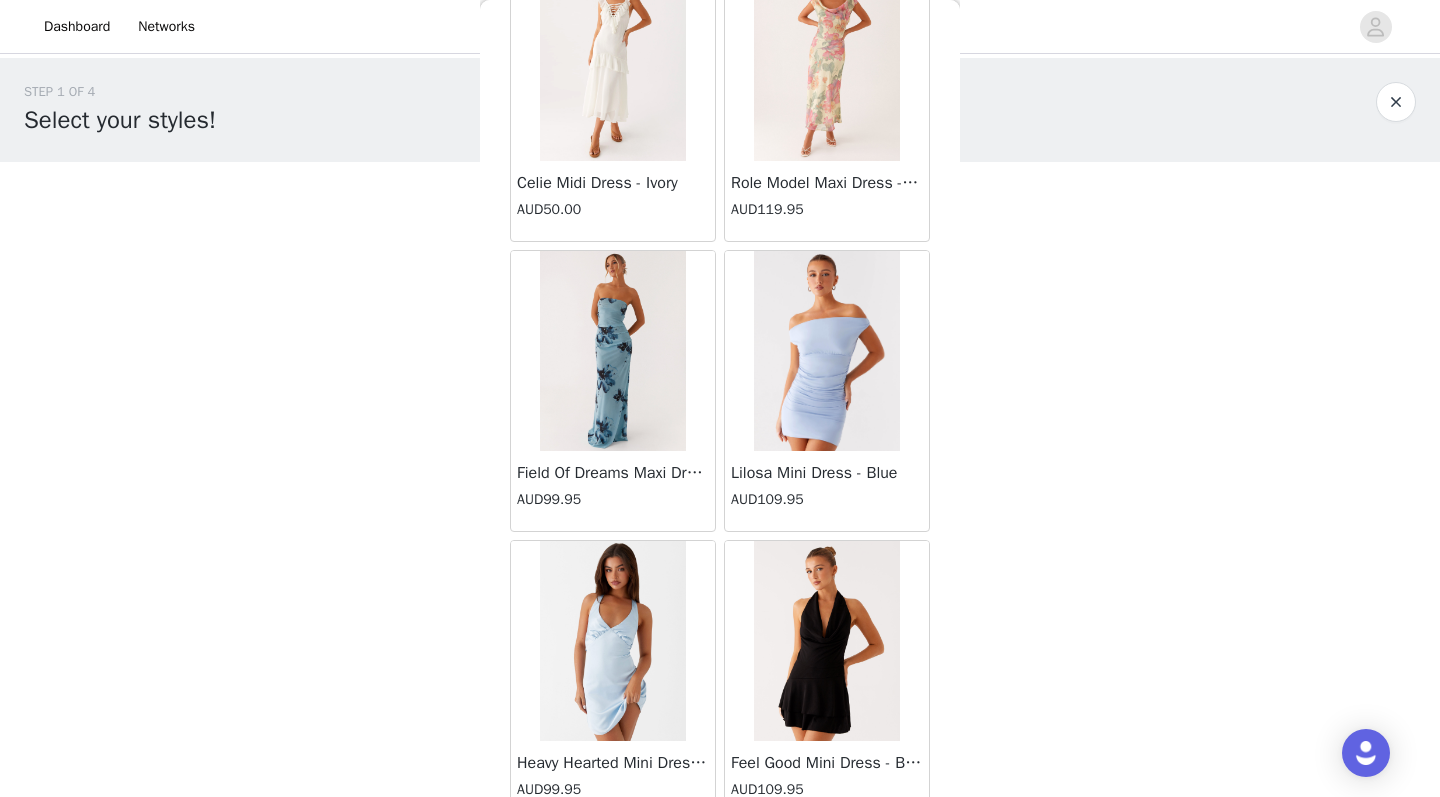 scroll, scrollTop: 43271, scrollLeft: 0, axis: vertical 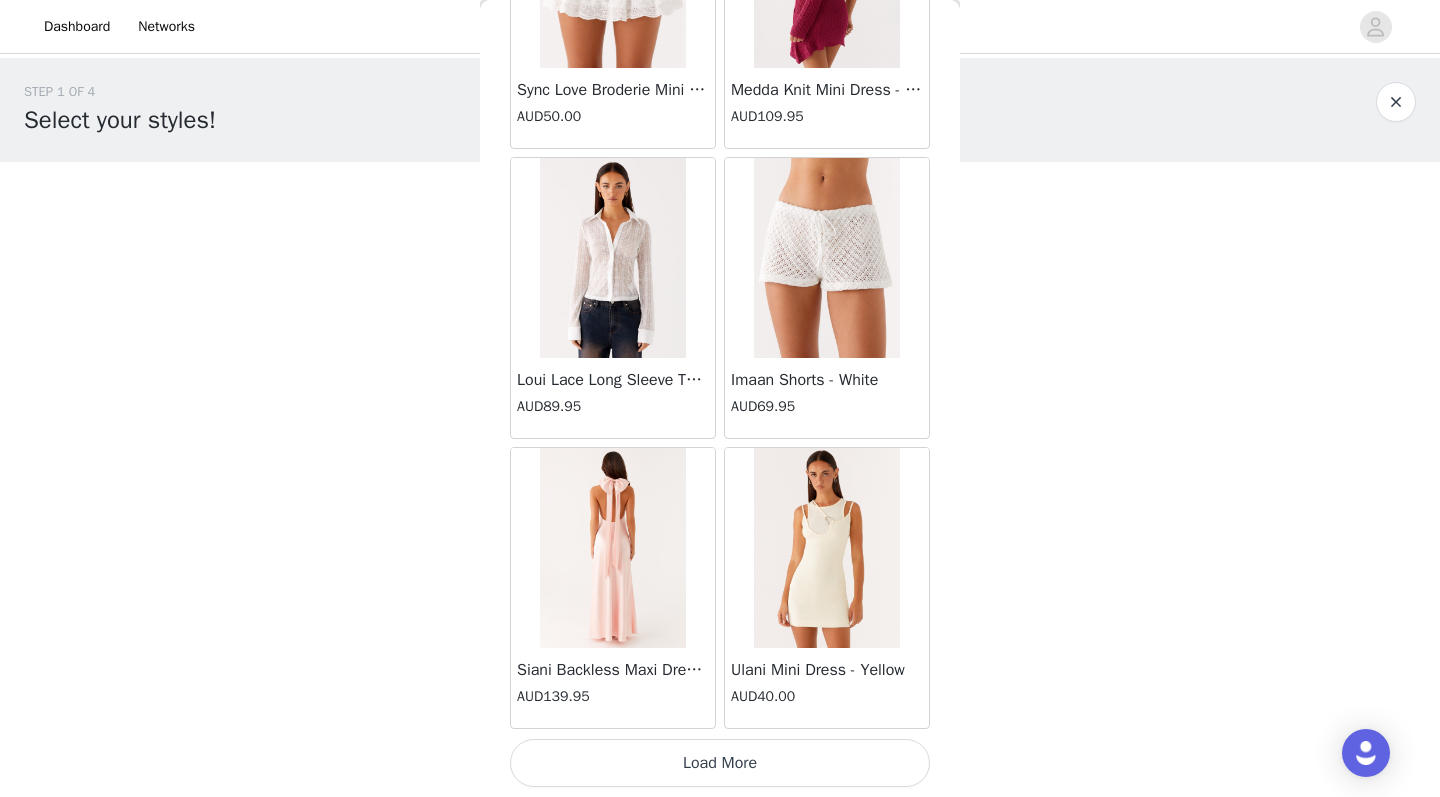 click on "Load More" at bounding box center [720, 763] 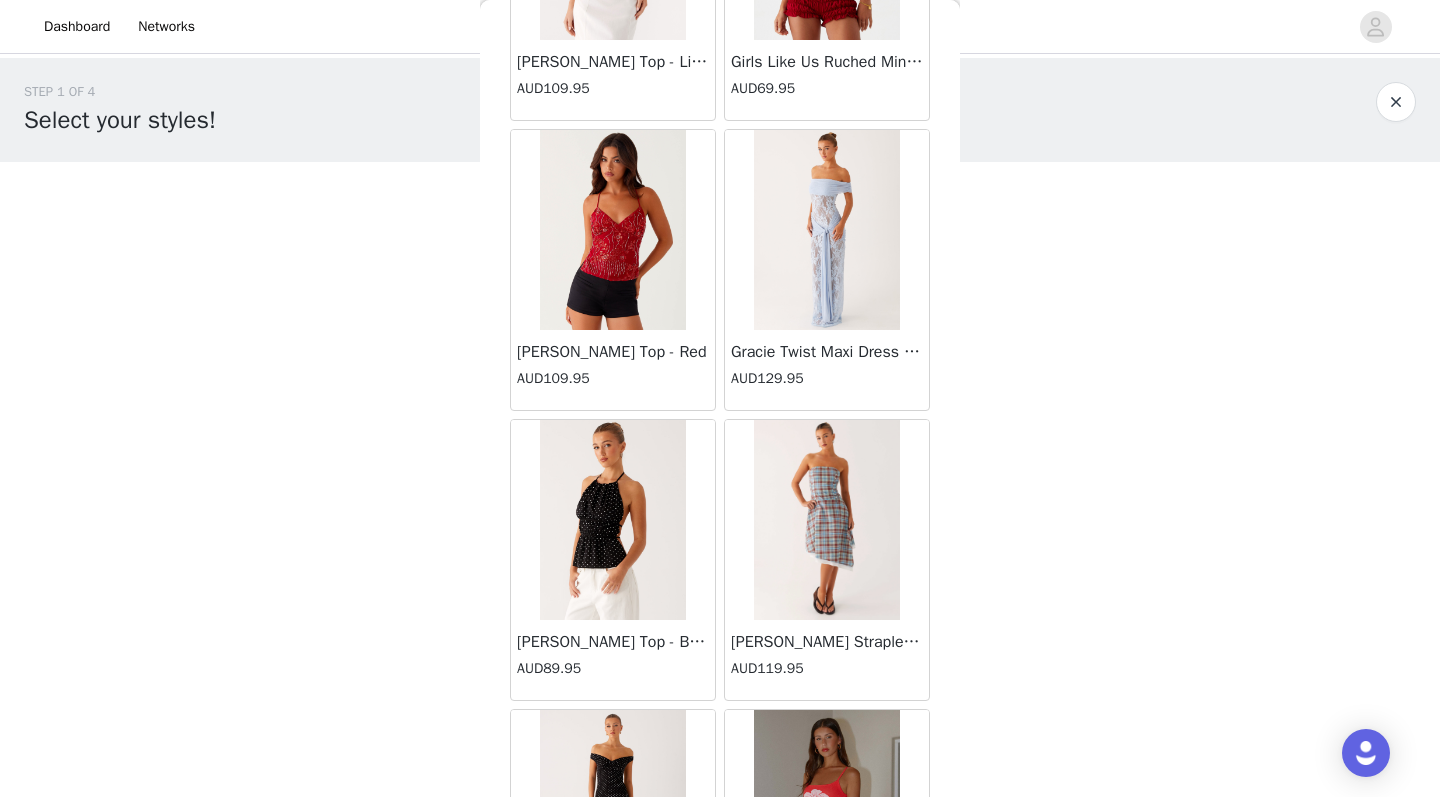 scroll, scrollTop: 48348, scrollLeft: 0, axis: vertical 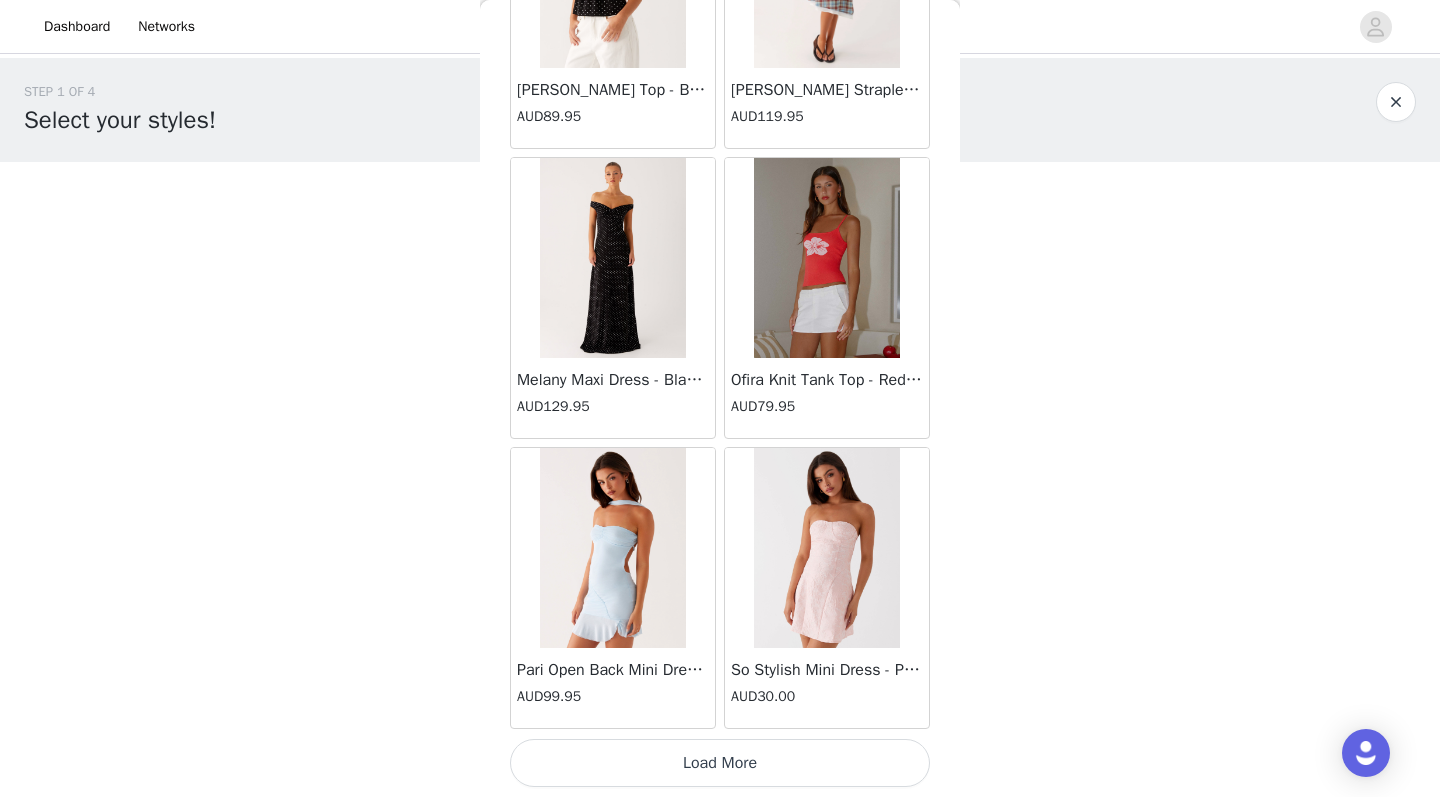 click on "Load More" at bounding box center (720, 763) 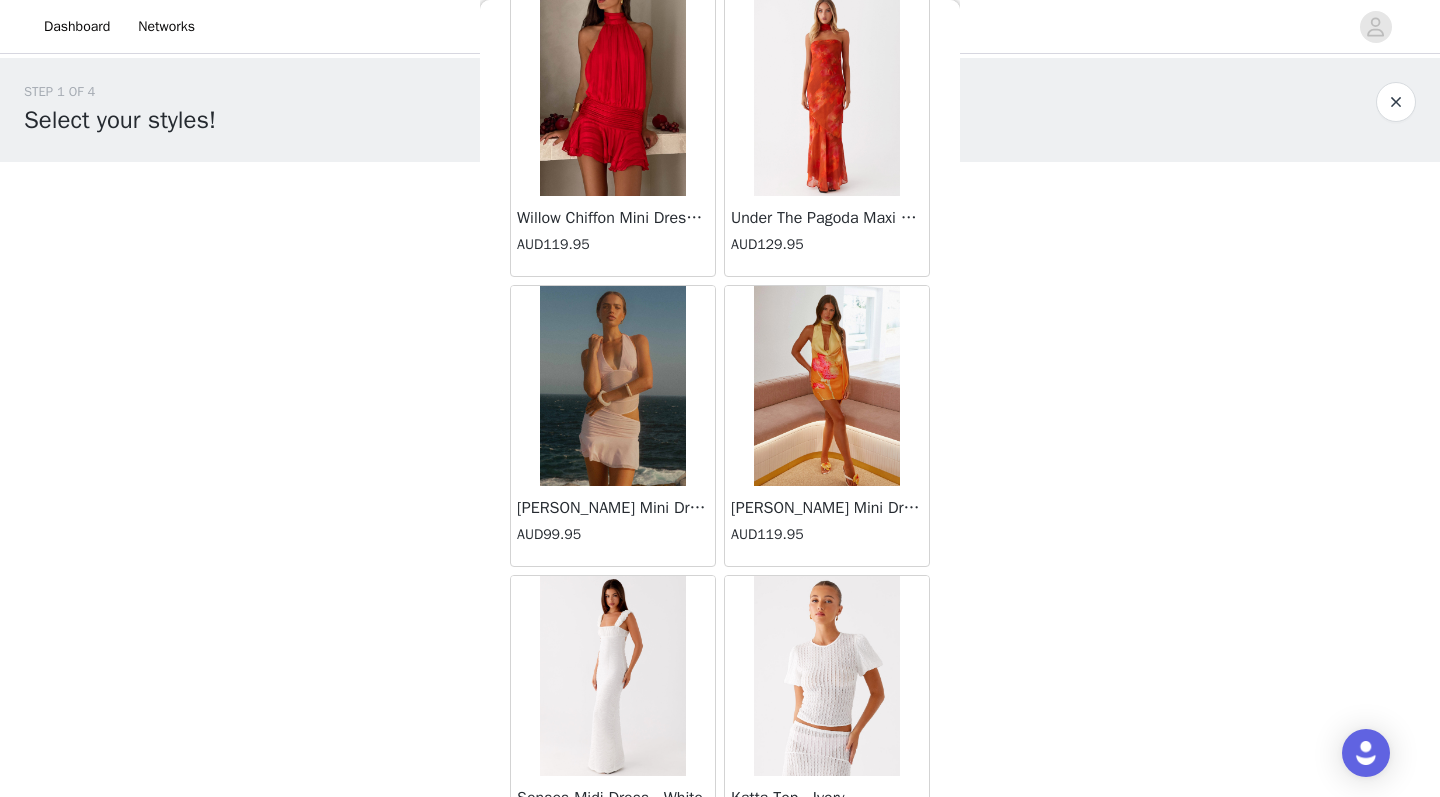 scroll, scrollTop: 51148, scrollLeft: 0, axis: vertical 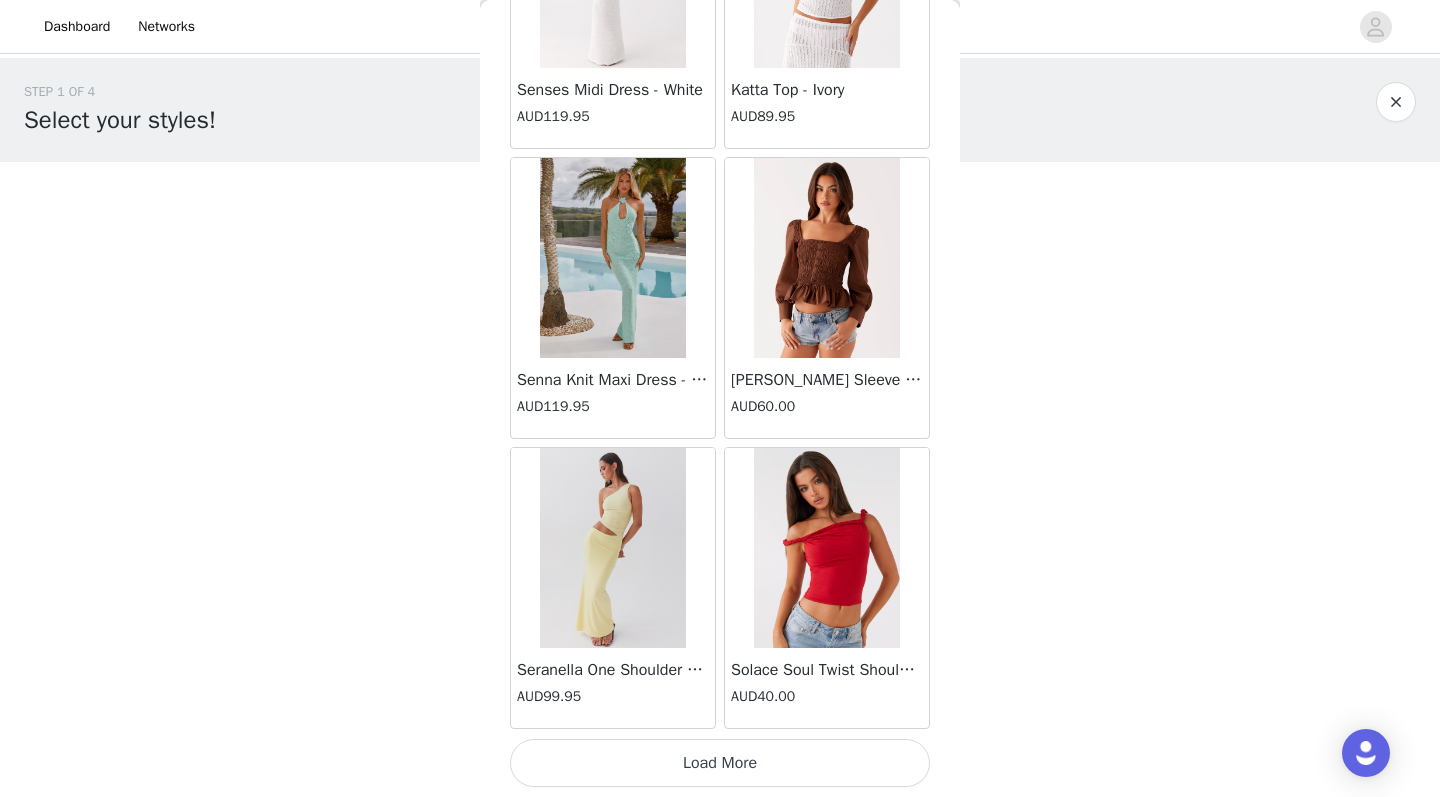 click on "Load More" at bounding box center (720, 763) 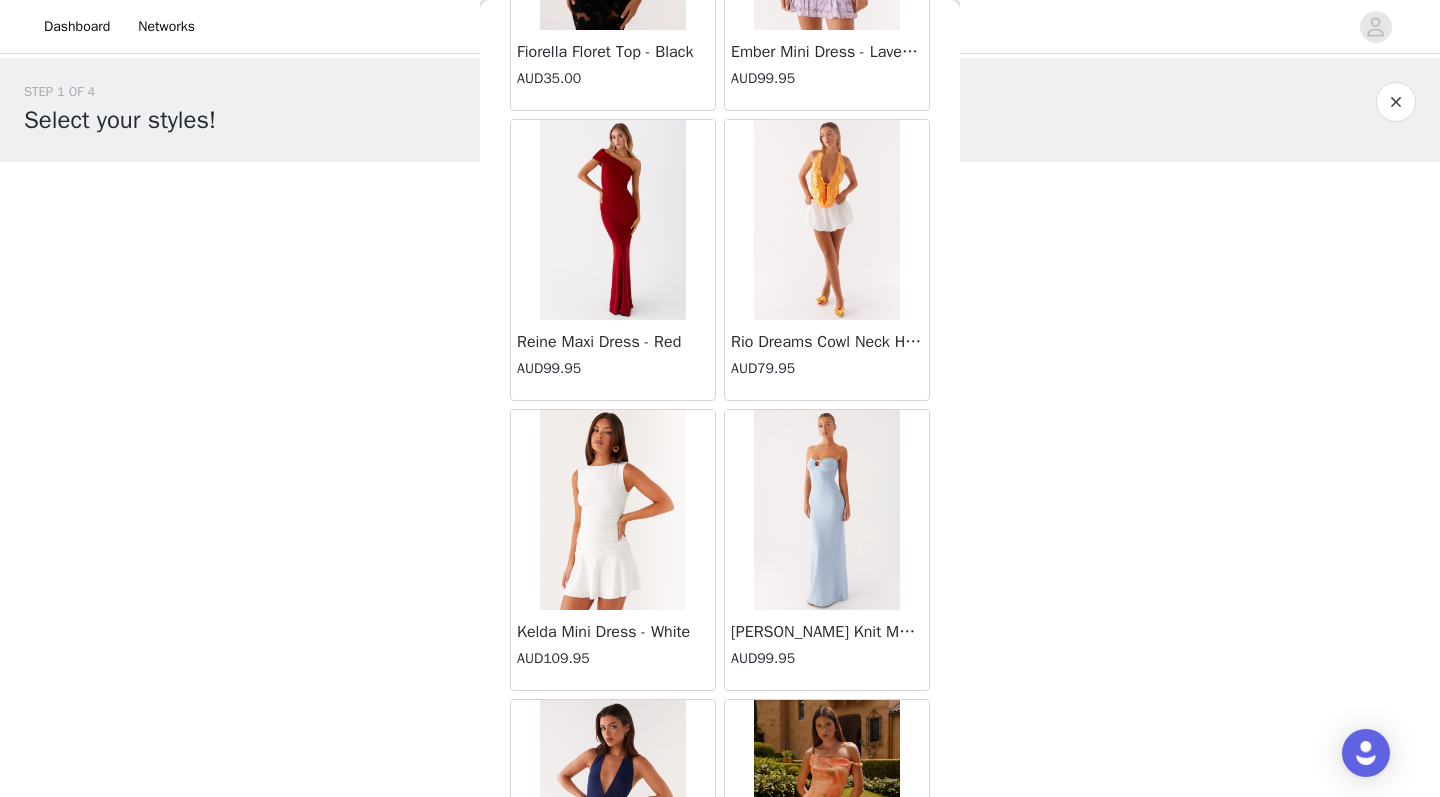 scroll, scrollTop: 53970, scrollLeft: 0, axis: vertical 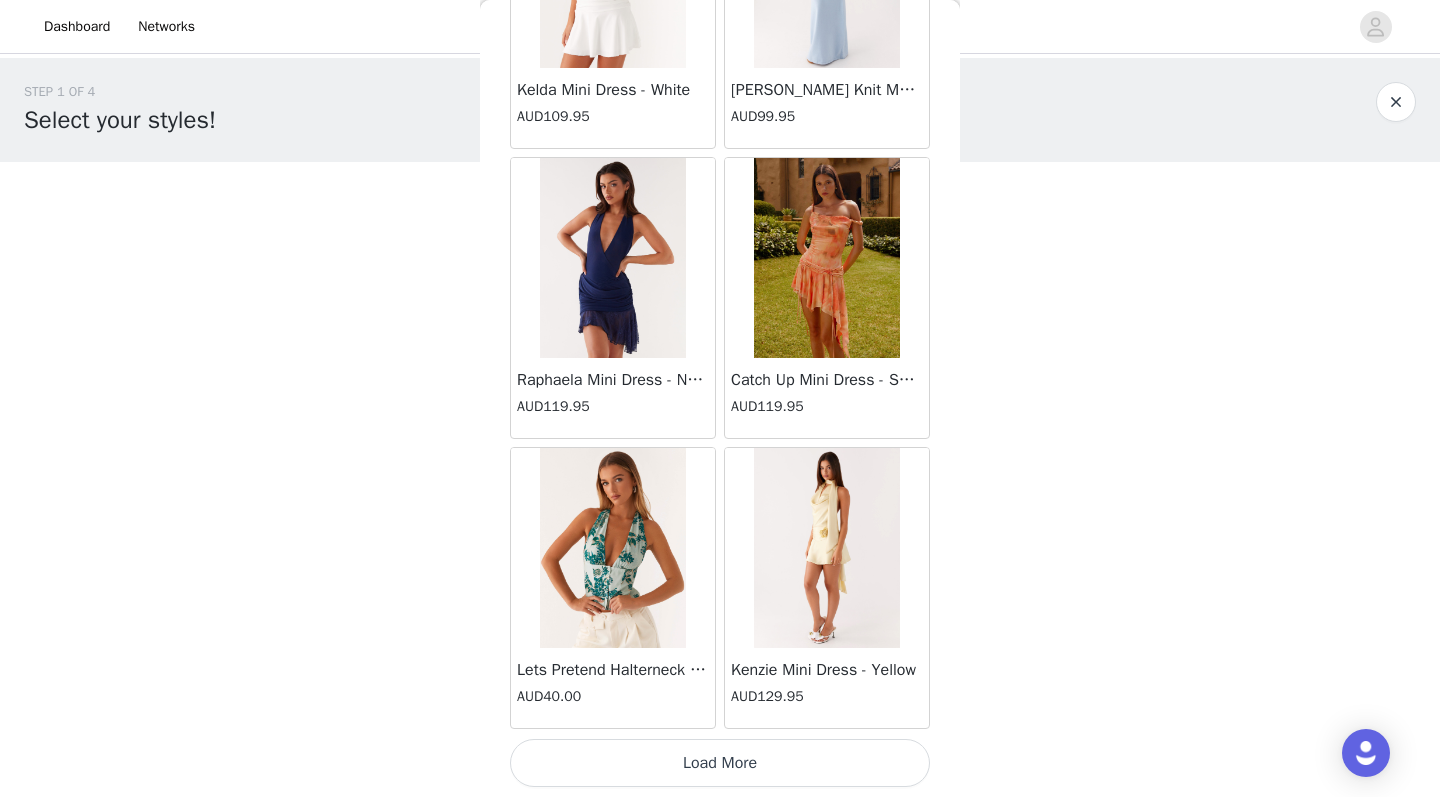 click on "Load More" at bounding box center [720, 763] 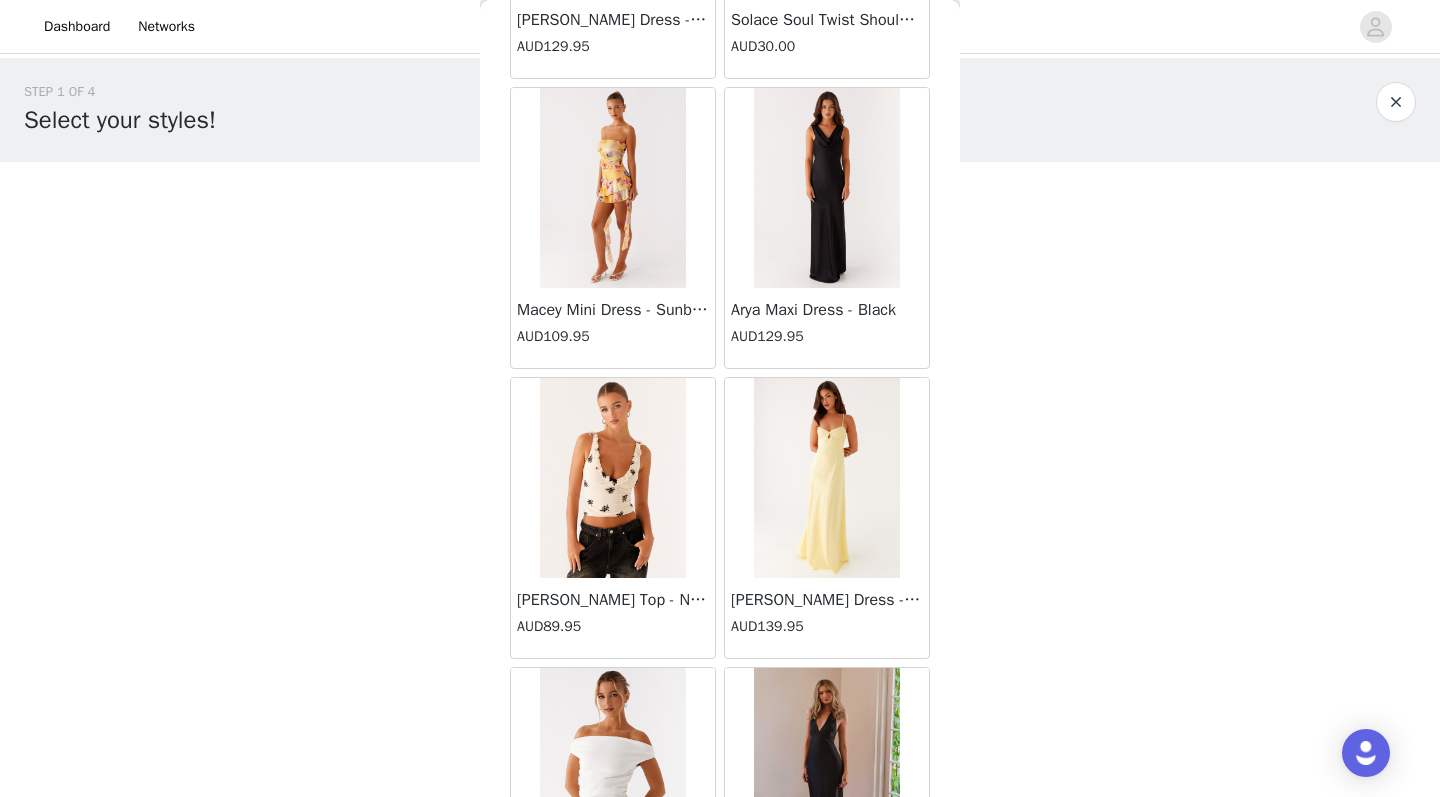 scroll, scrollTop: 57126, scrollLeft: 0, axis: vertical 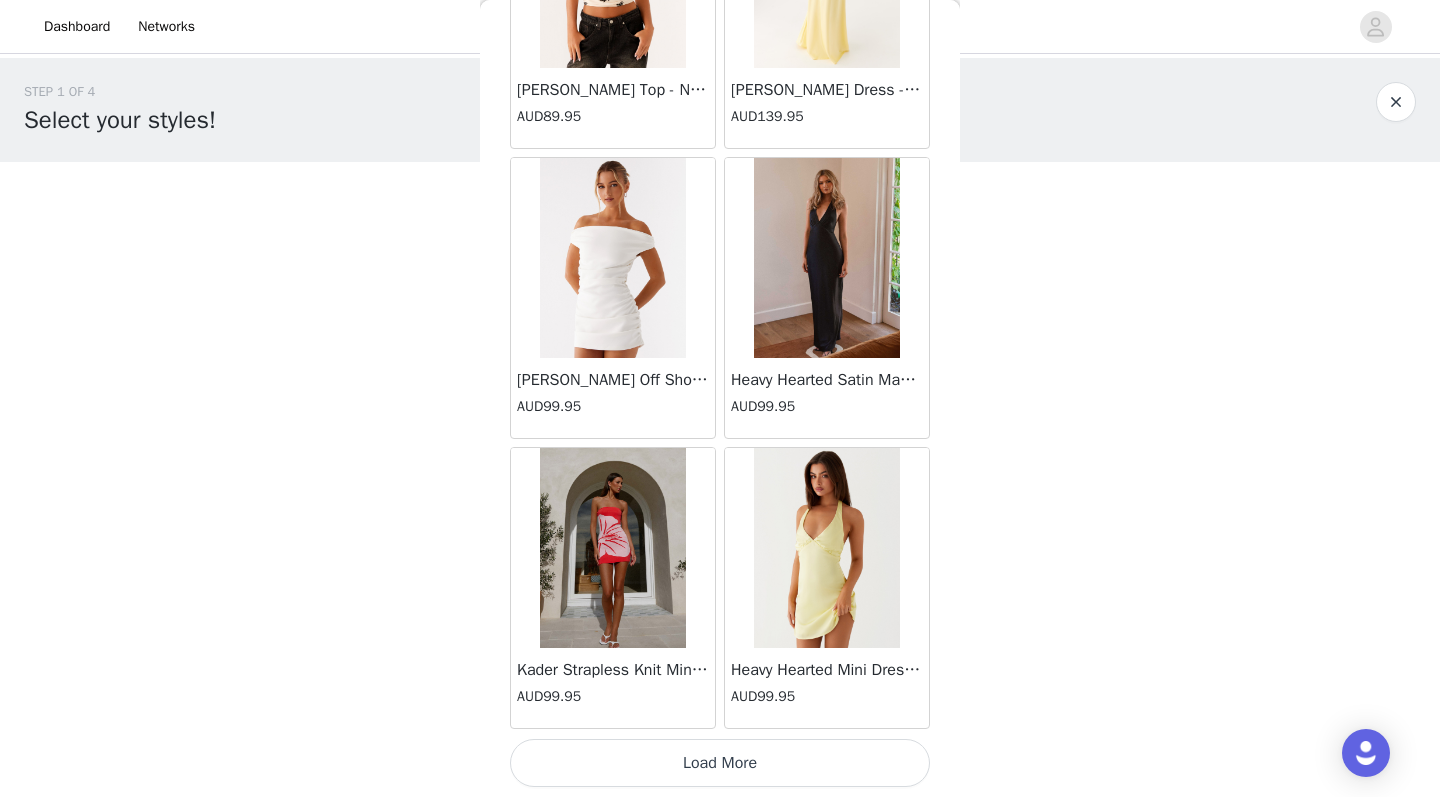 click on "Load More" at bounding box center [720, 763] 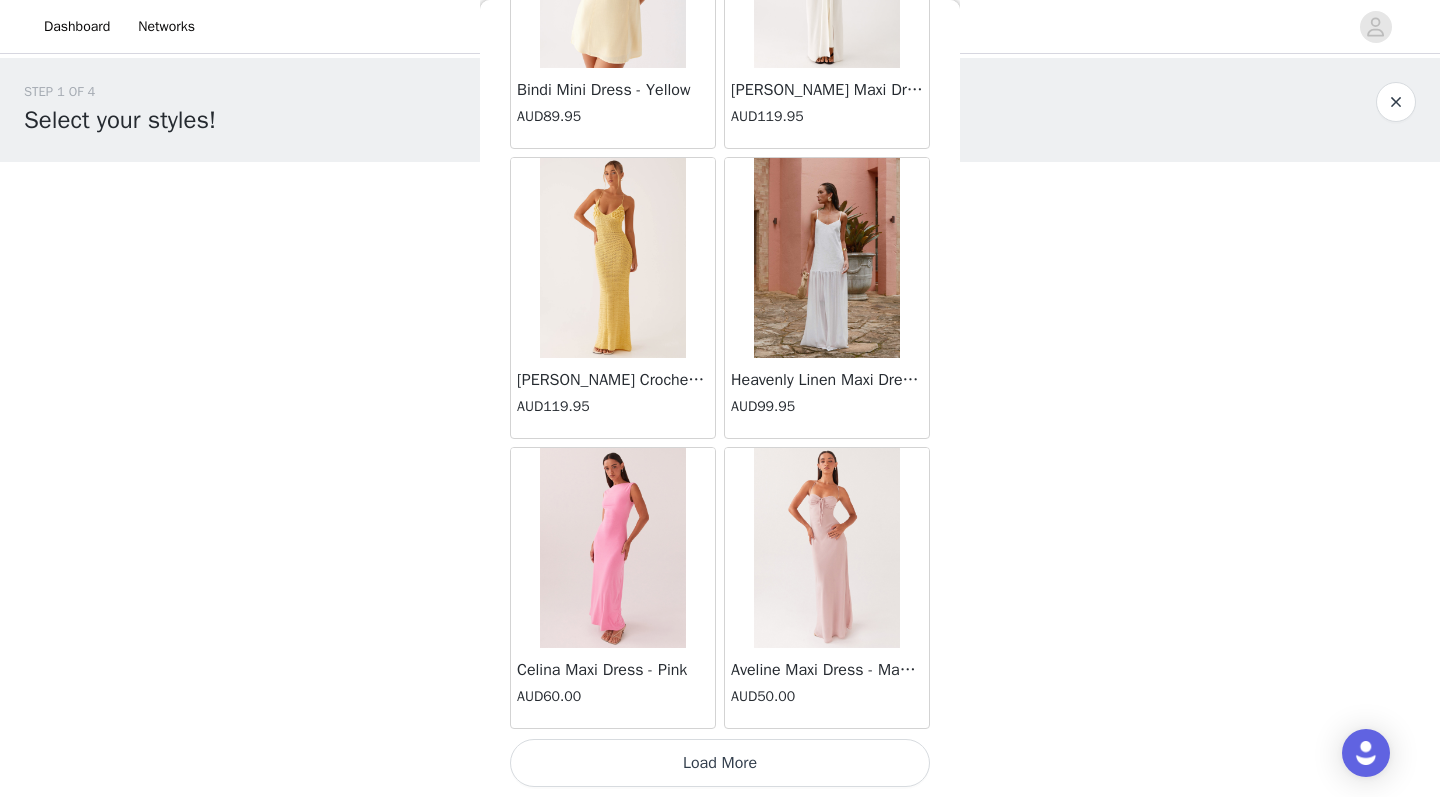 scroll, scrollTop: 60263, scrollLeft: 0, axis: vertical 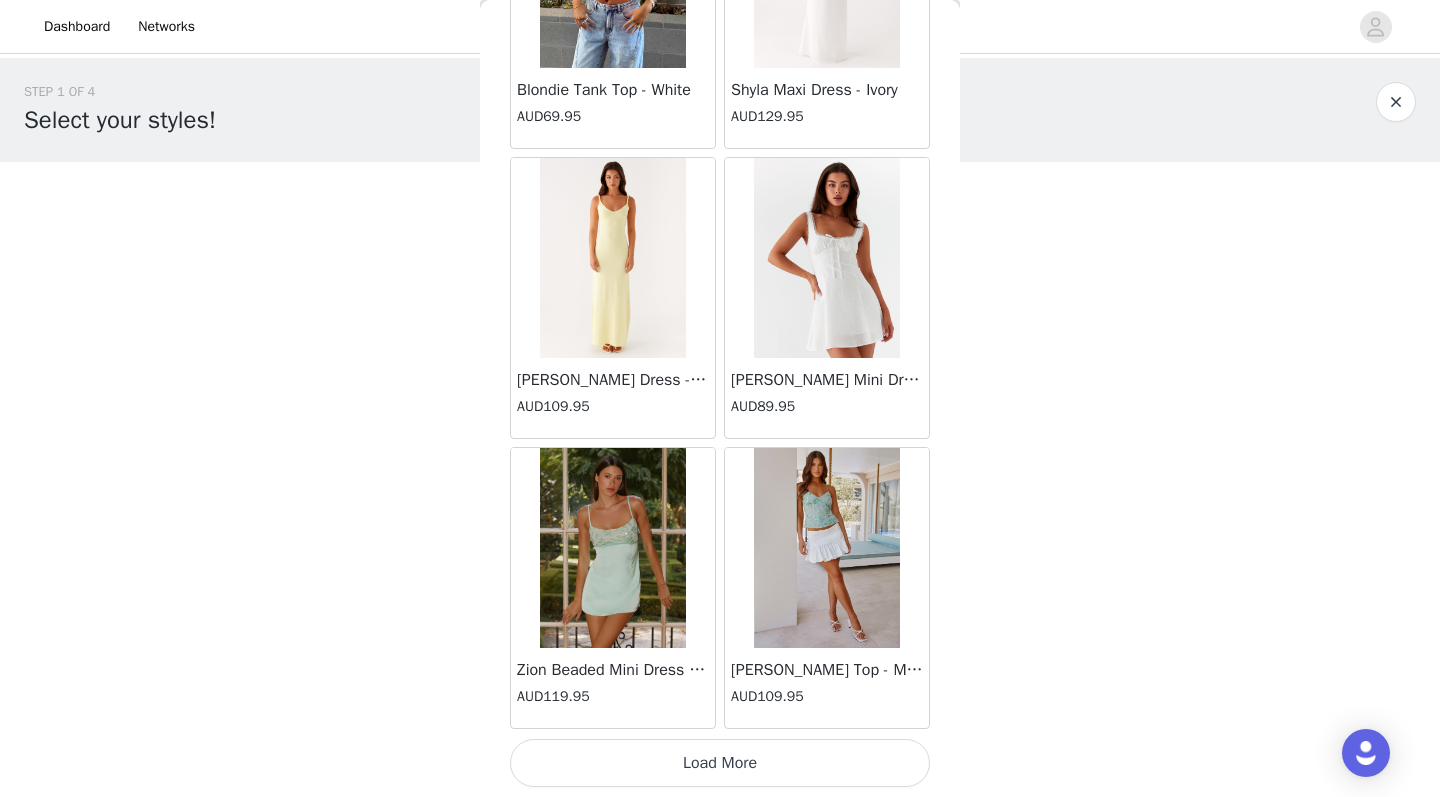 click on "Load More" at bounding box center (720, 763) 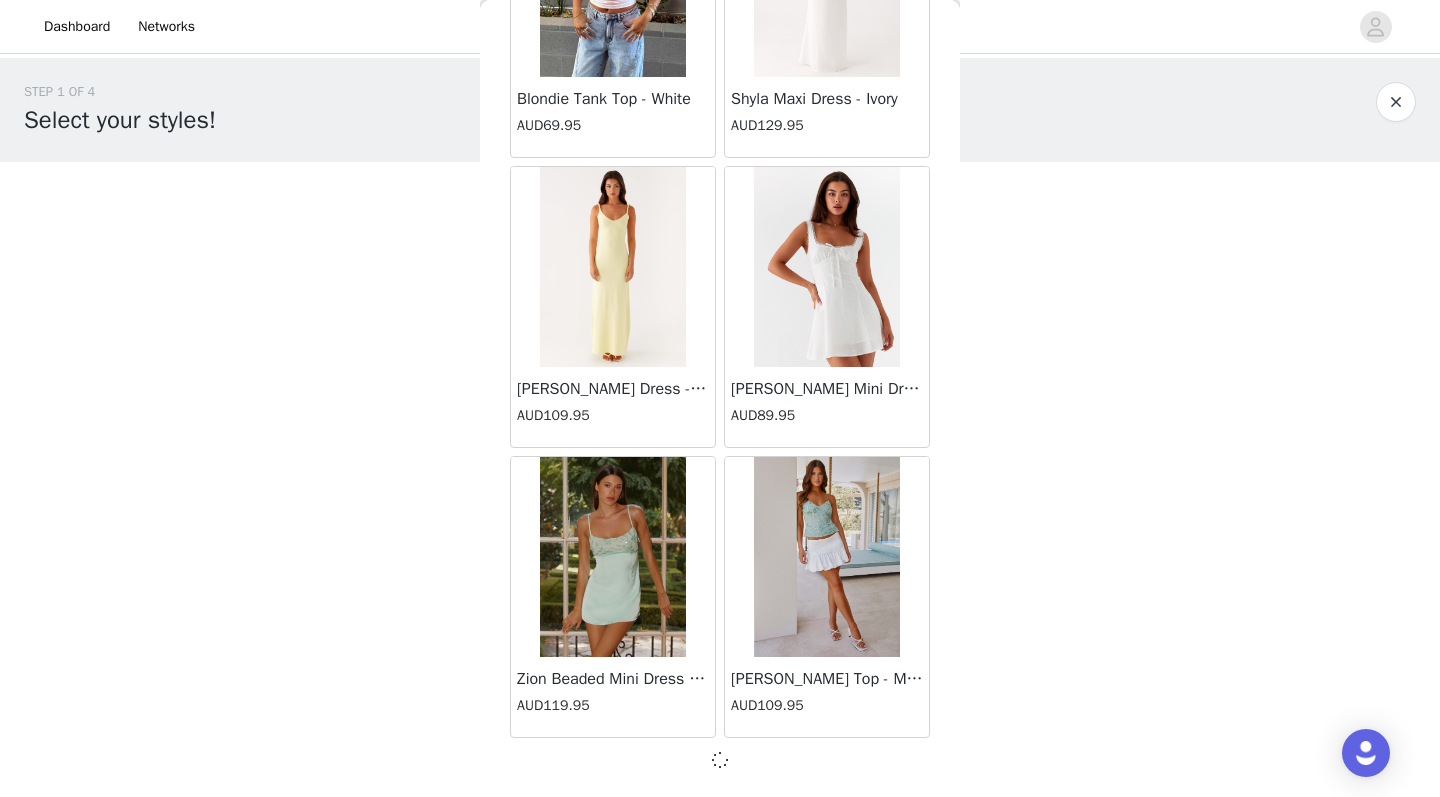 scroll, scrollTop: 63154, scrollLeft: 0, axis: vertical 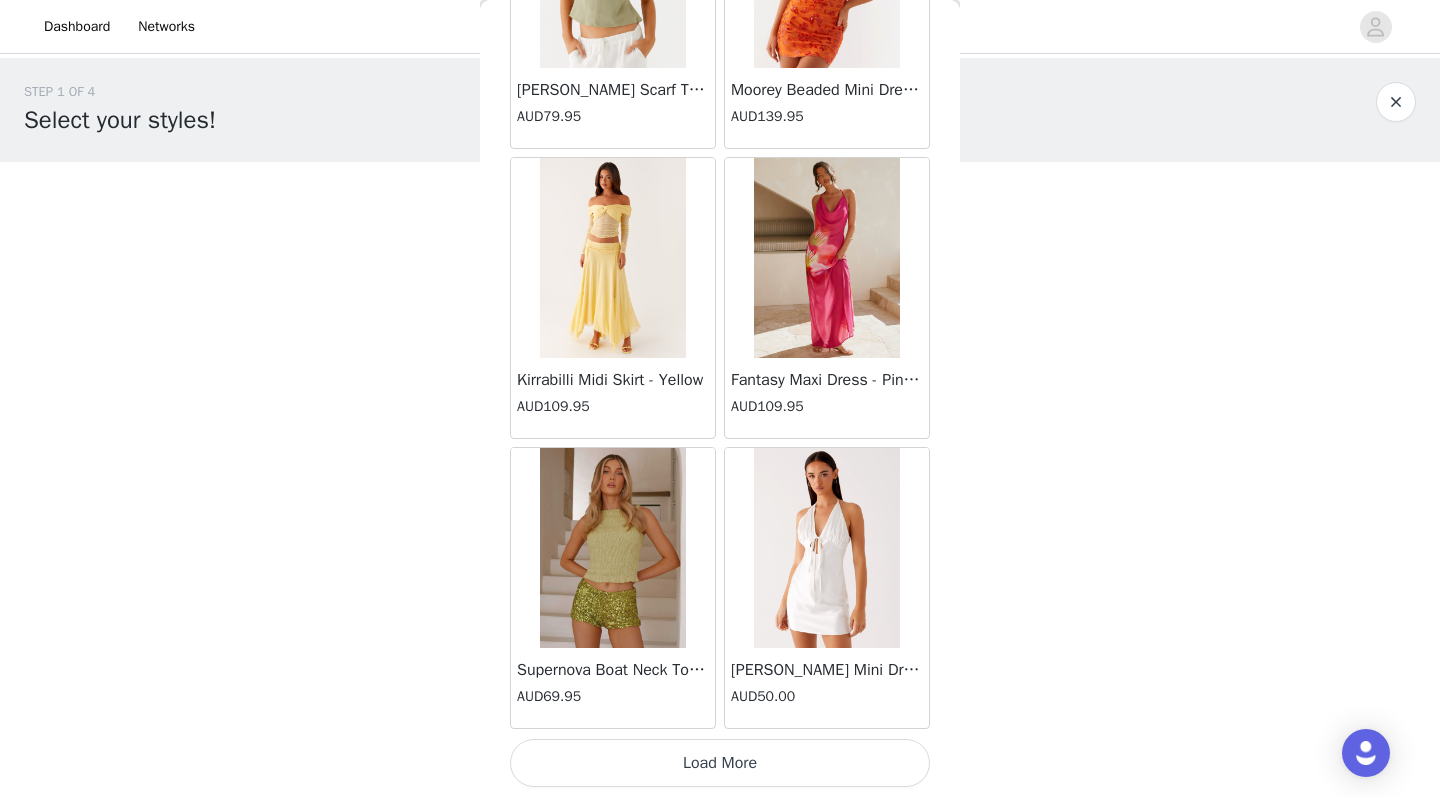 click on "Load More" at bounding box center [720, 763] 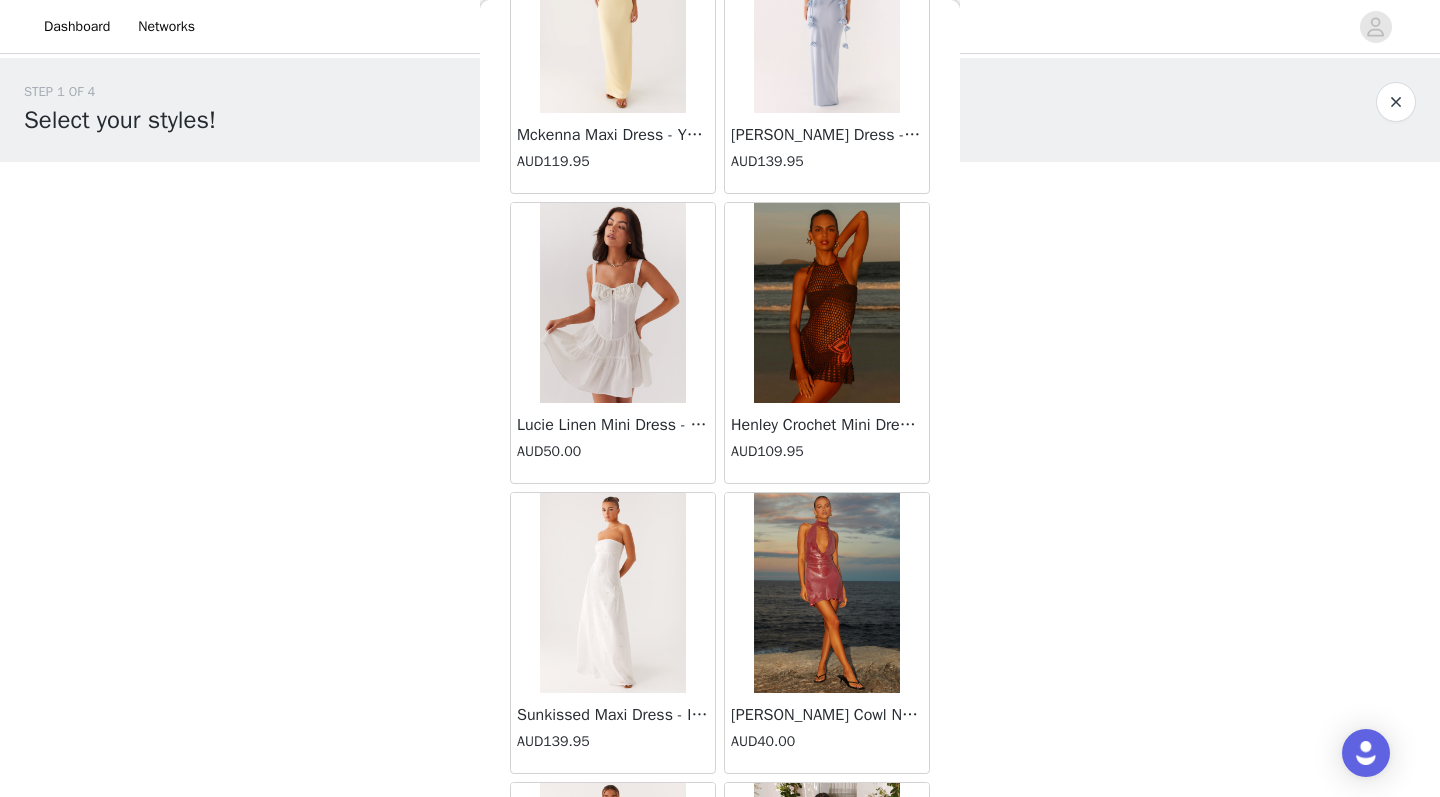scroll, scrollTop: 68629, scrollLeft: 0, axis: vertical 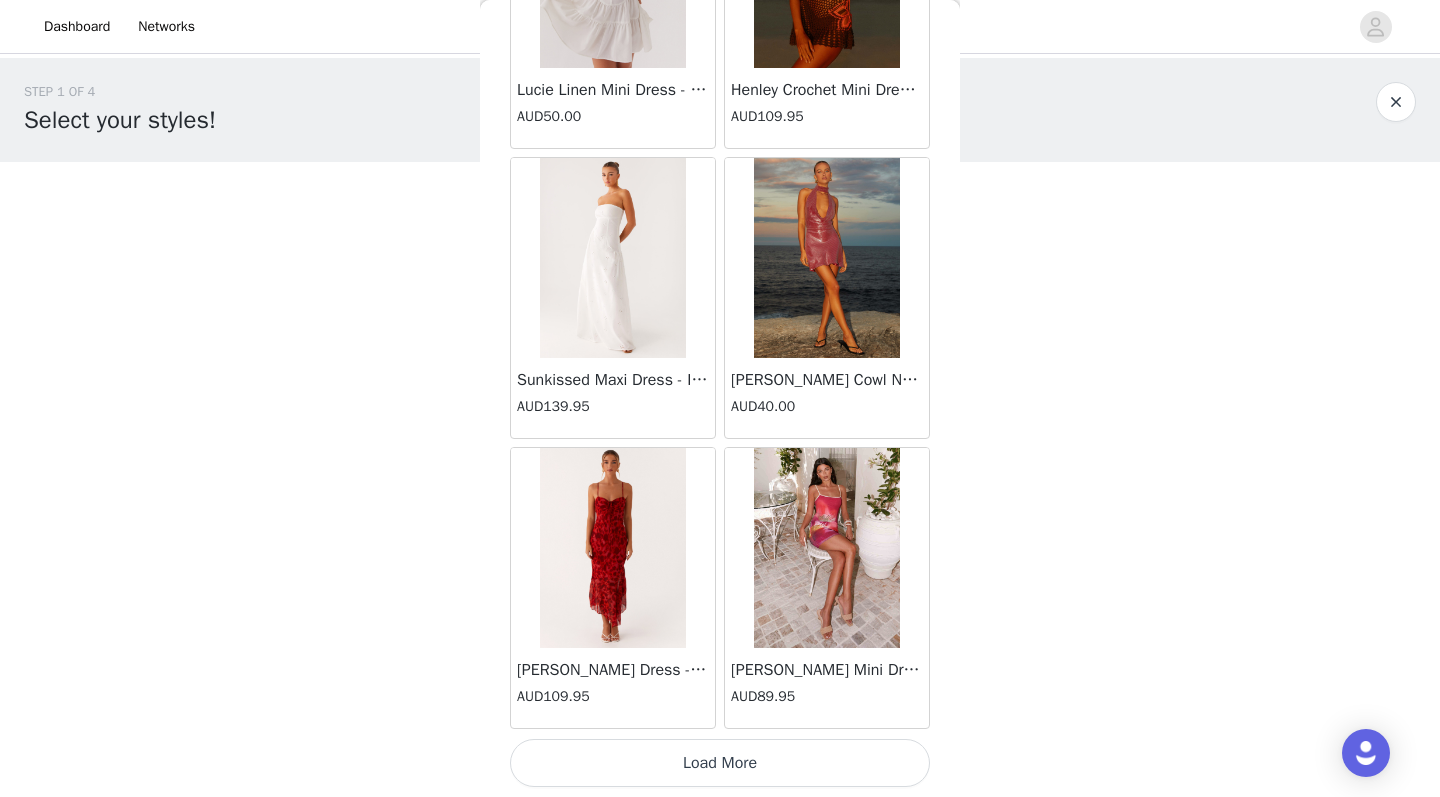 click on "Load More" at bounding box center (720, 763) 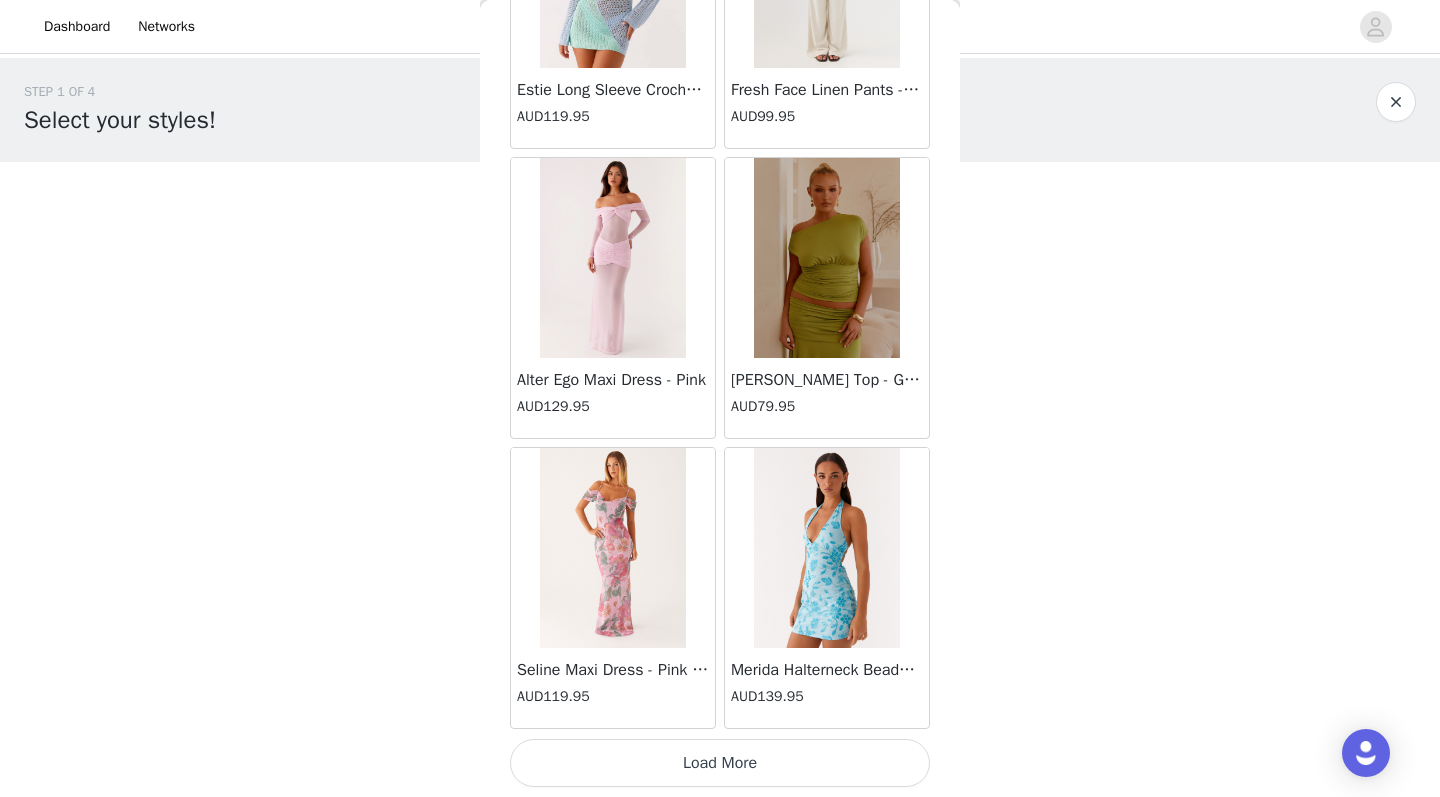 scroll, scrollTop: 71863, scrollLeft: 0, axis: vertical 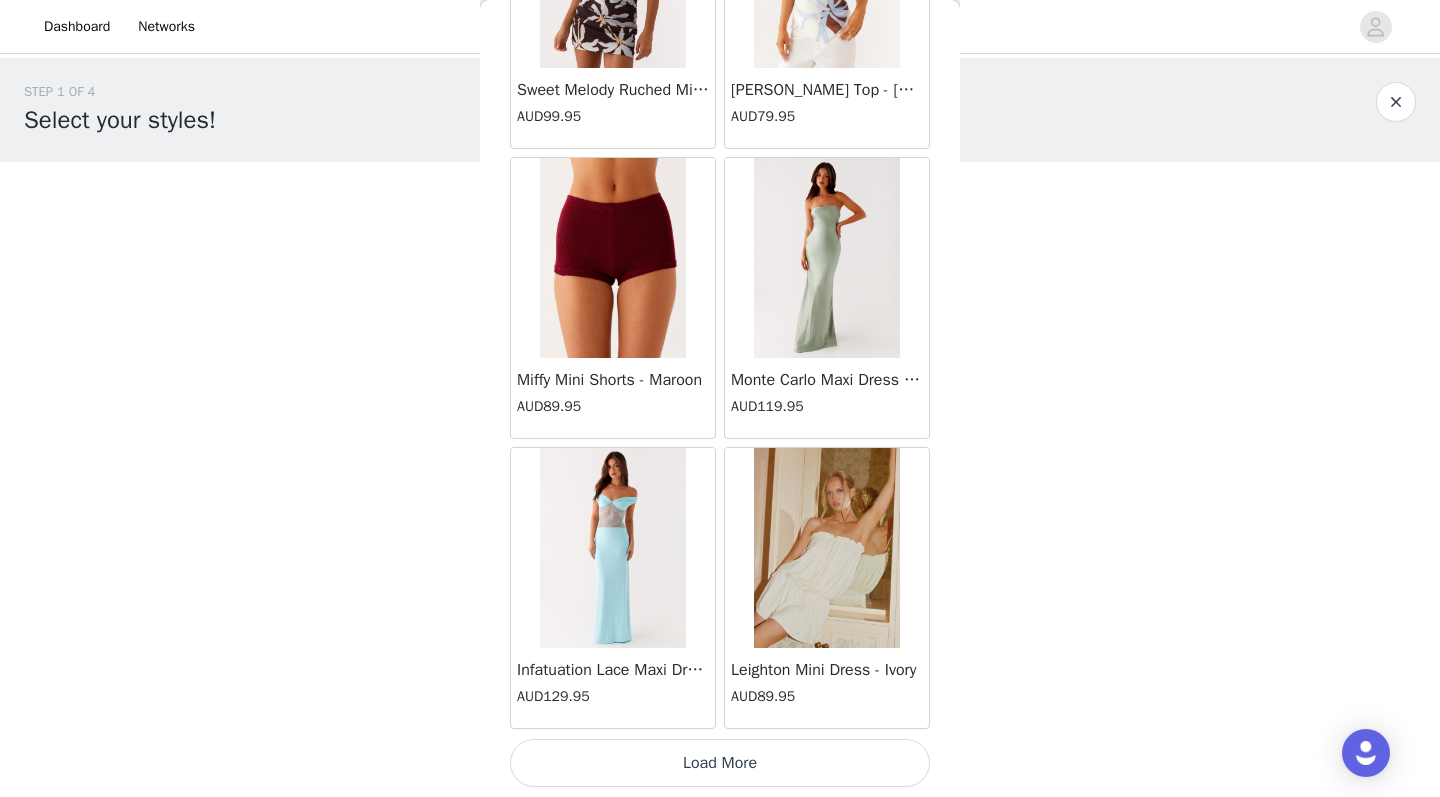 click on "Load More" at bounding box center [720, 763] 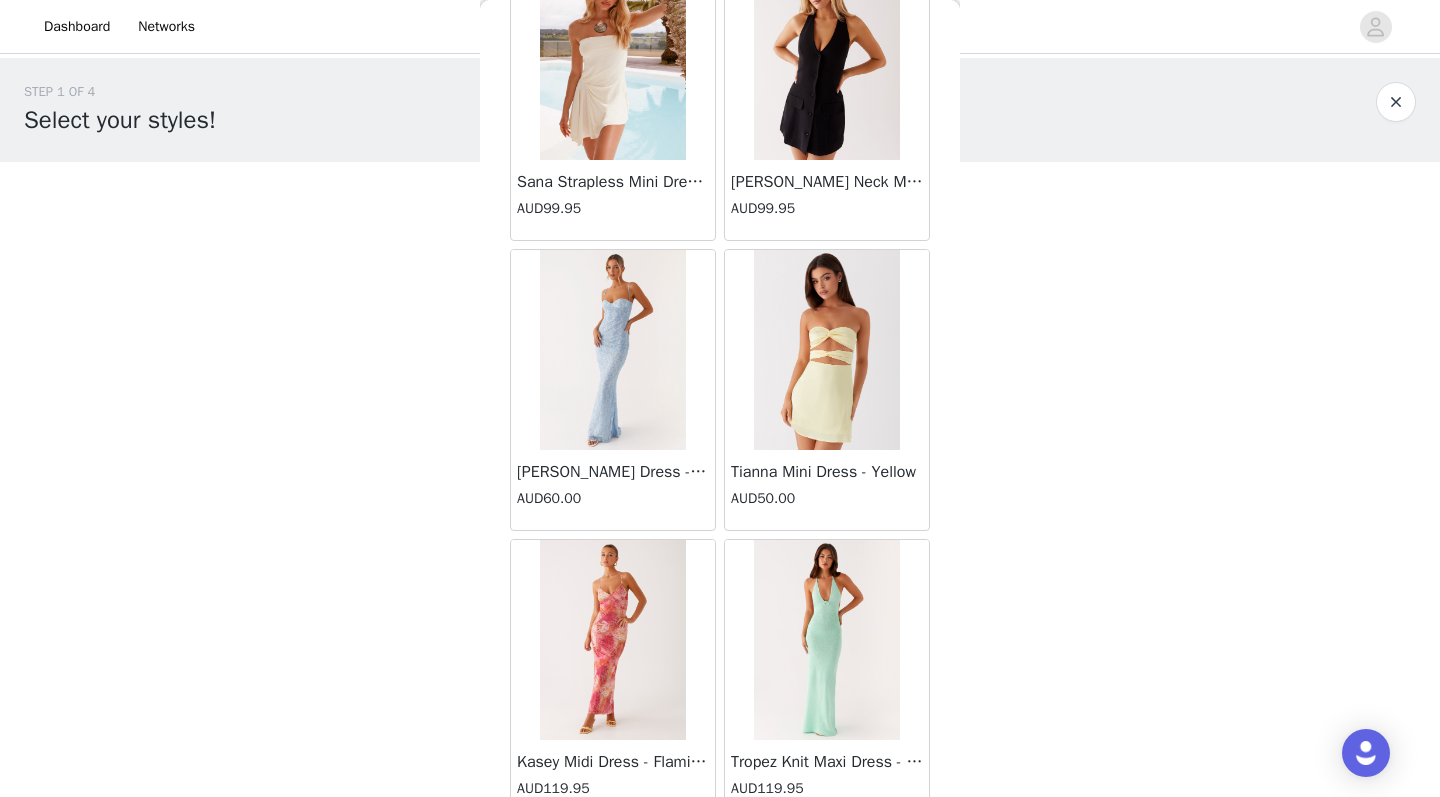 scroll, scrollTop: 77616, scrollLeft: 0, axis: vertical 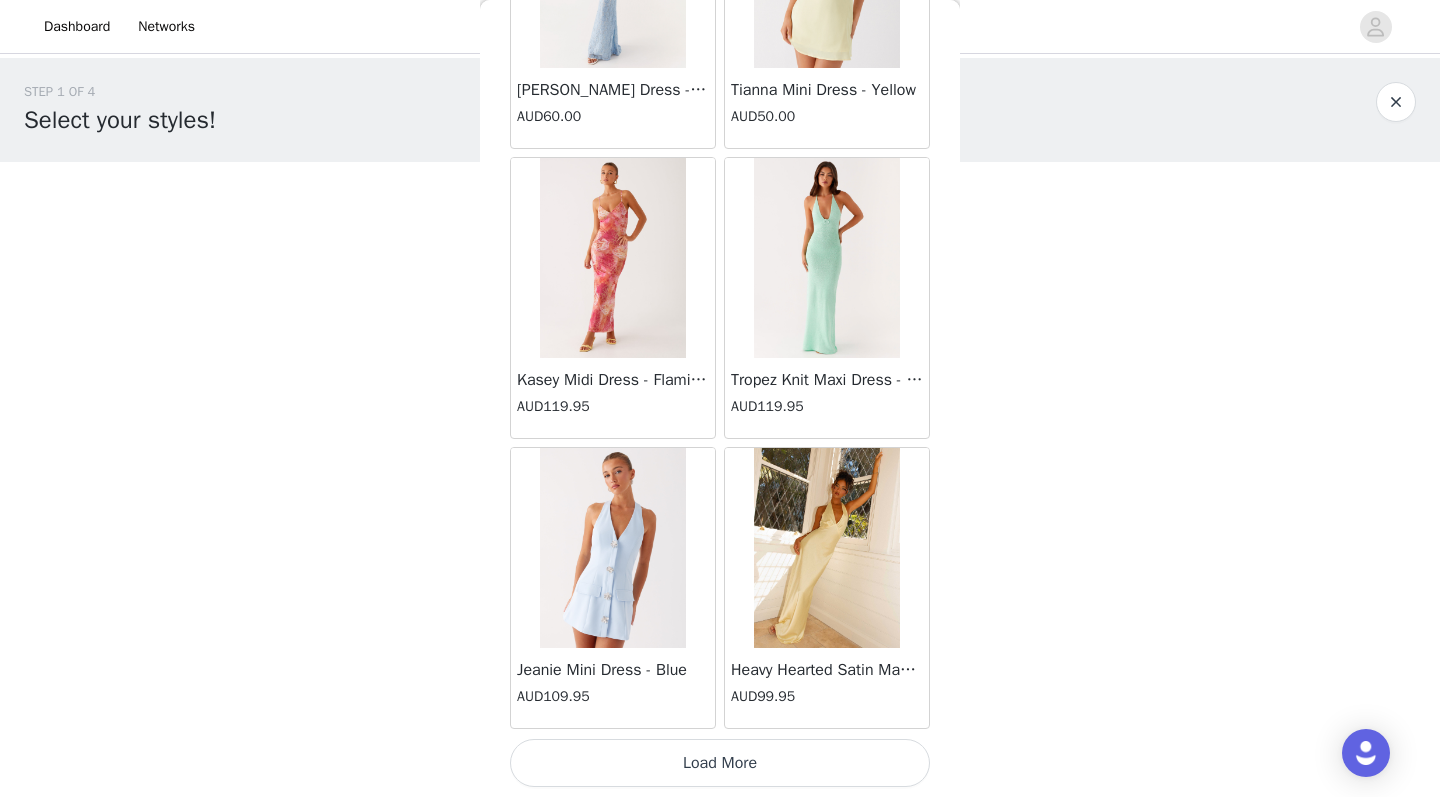 click on "Load More" at bounding box center [720, 763] 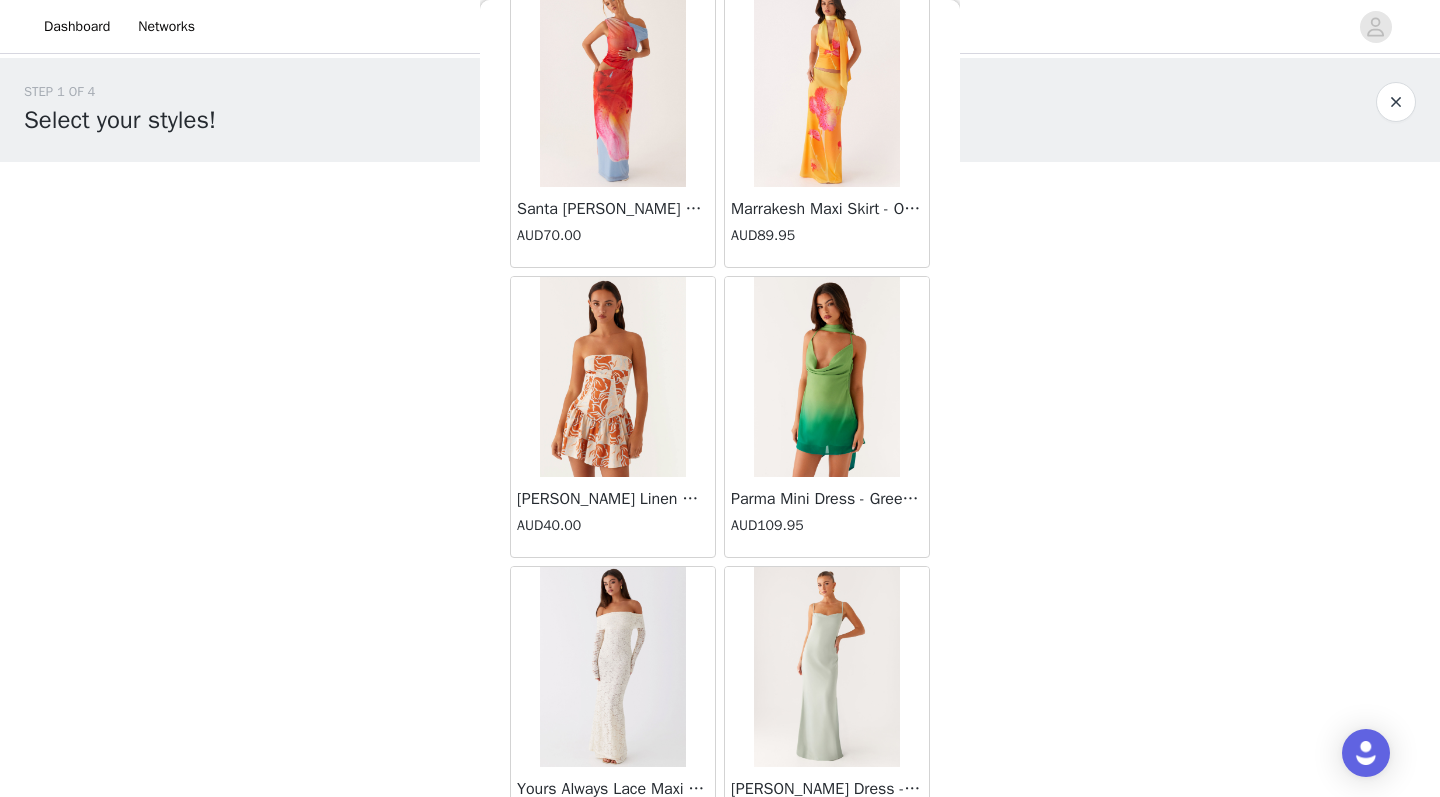 scroll, scrollTop: 79391, scrollLeft: 0, axis: vertical 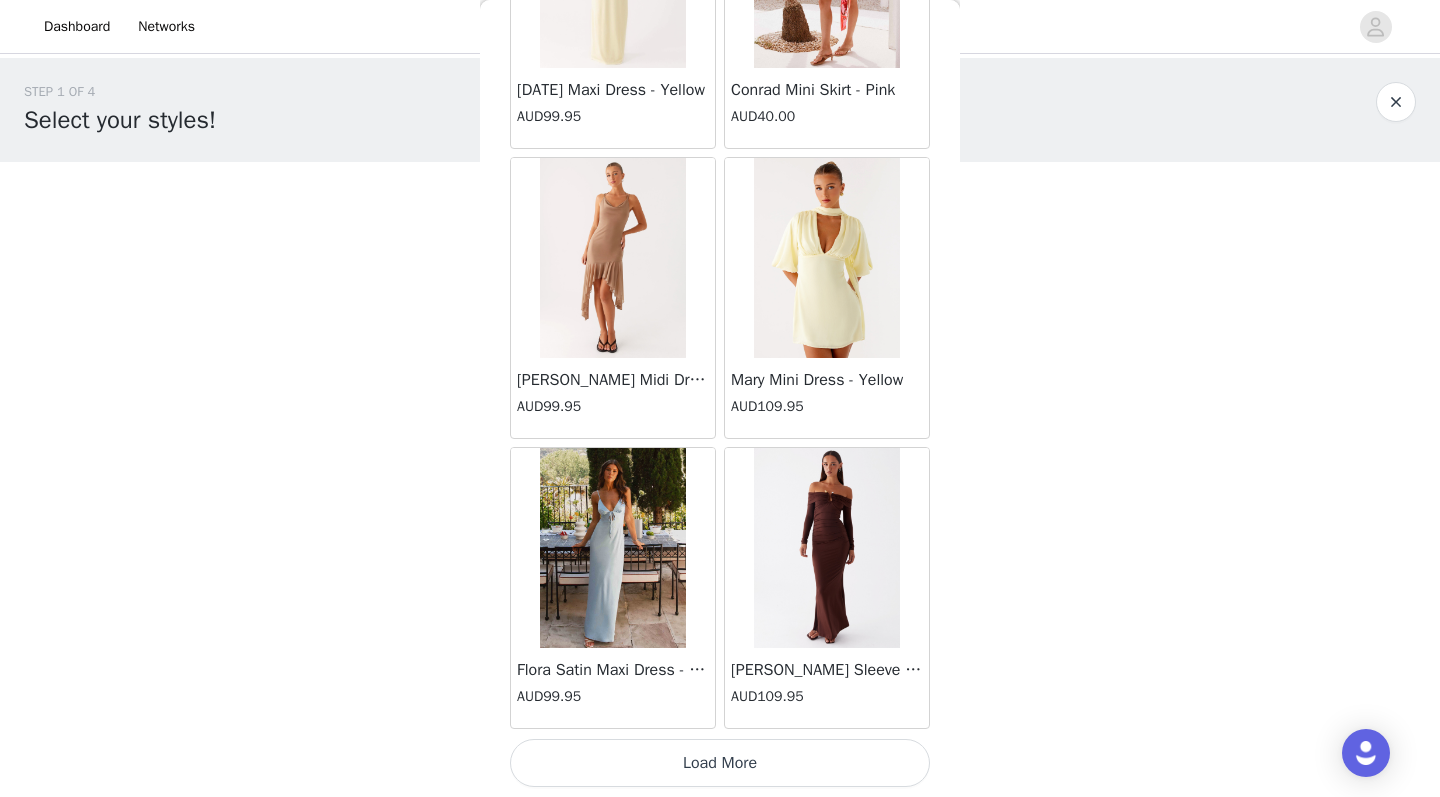 click on "Load More" at bounding box center [720, 763] 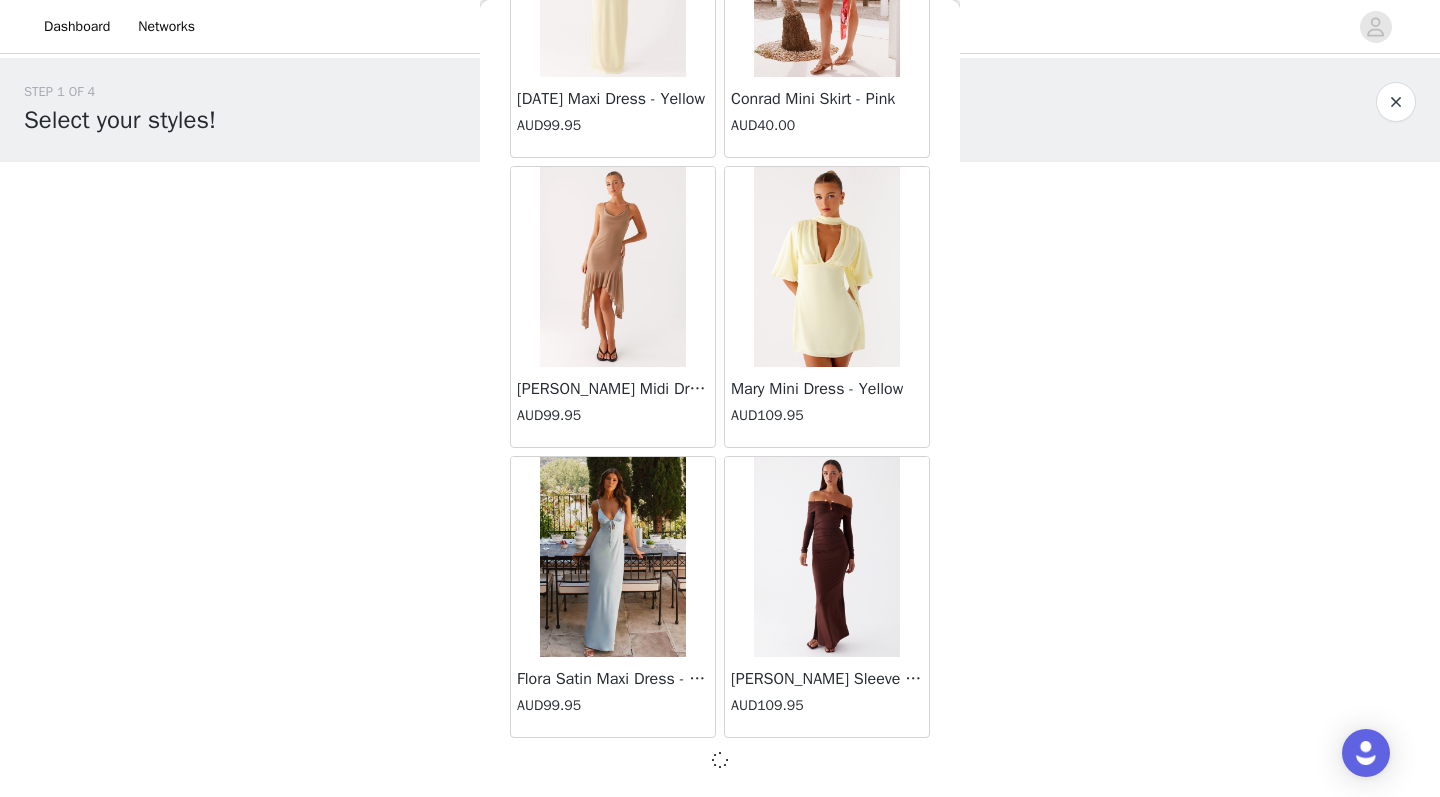 scroll, scrollTop: 0, scrollLeft: 0, axis: both 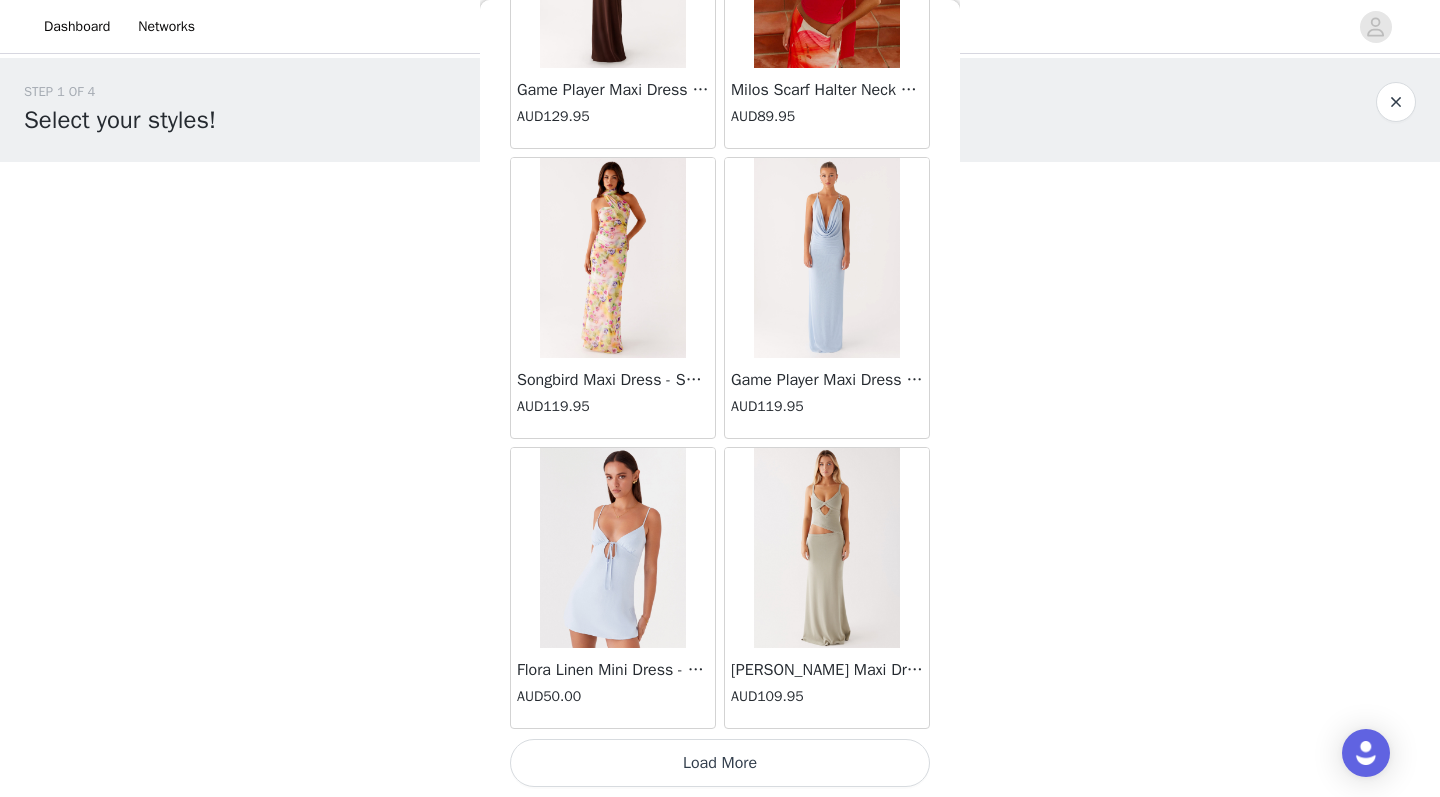 click on "Load More" at bounding box center (720, 763) 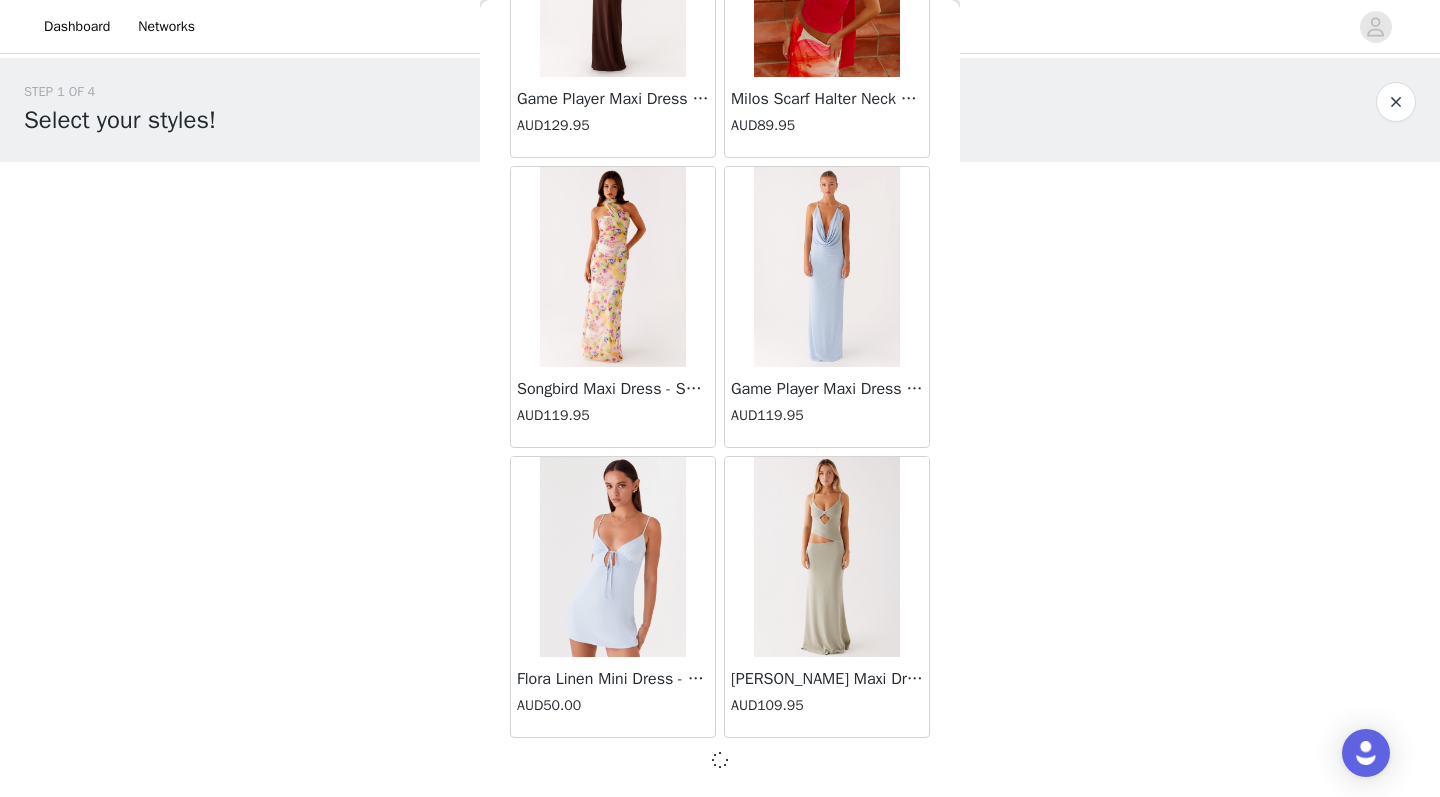 scroll, scrollTop: 83454, scrollLeft: 0, axis: vertical 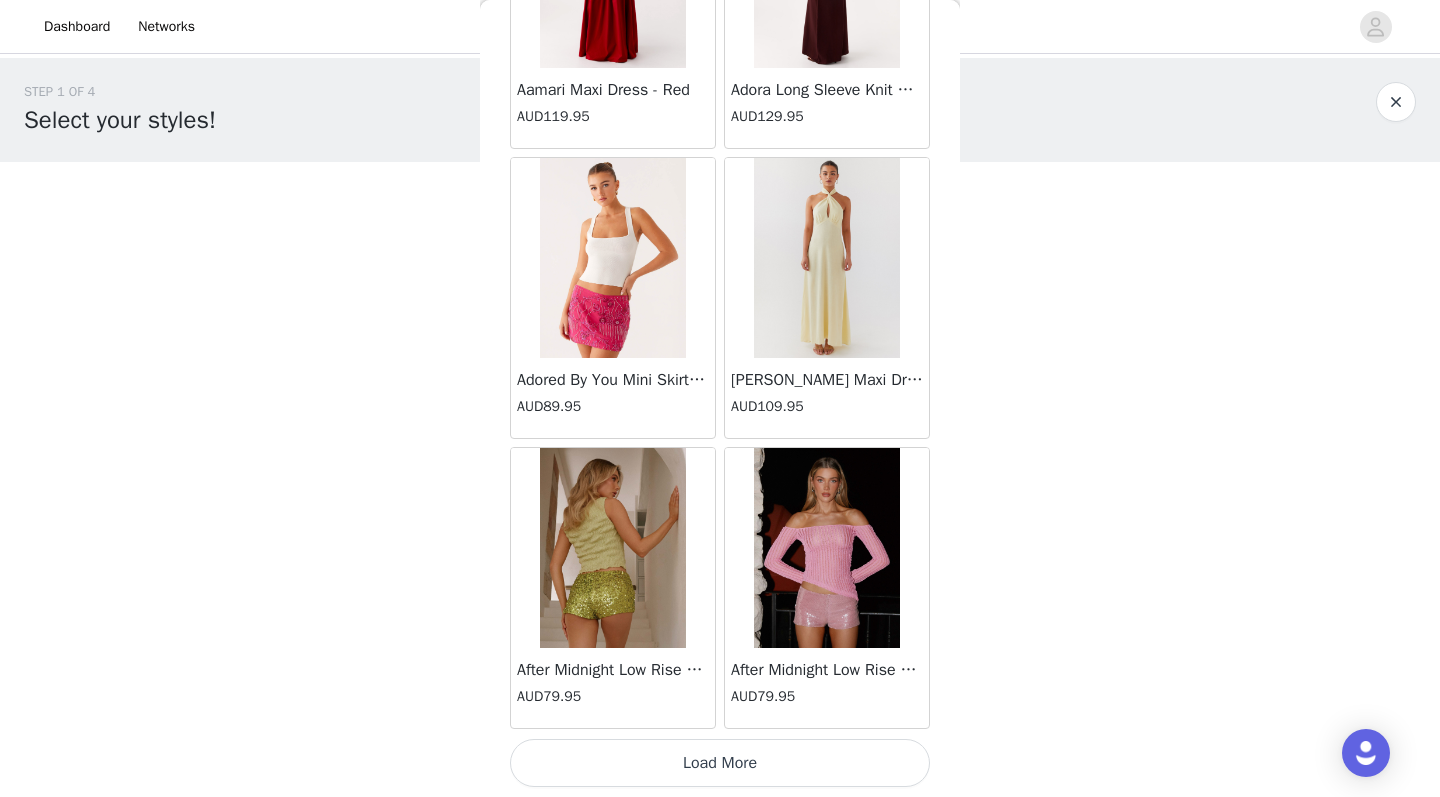 click on "Load More" at bounding box center [720, 763] 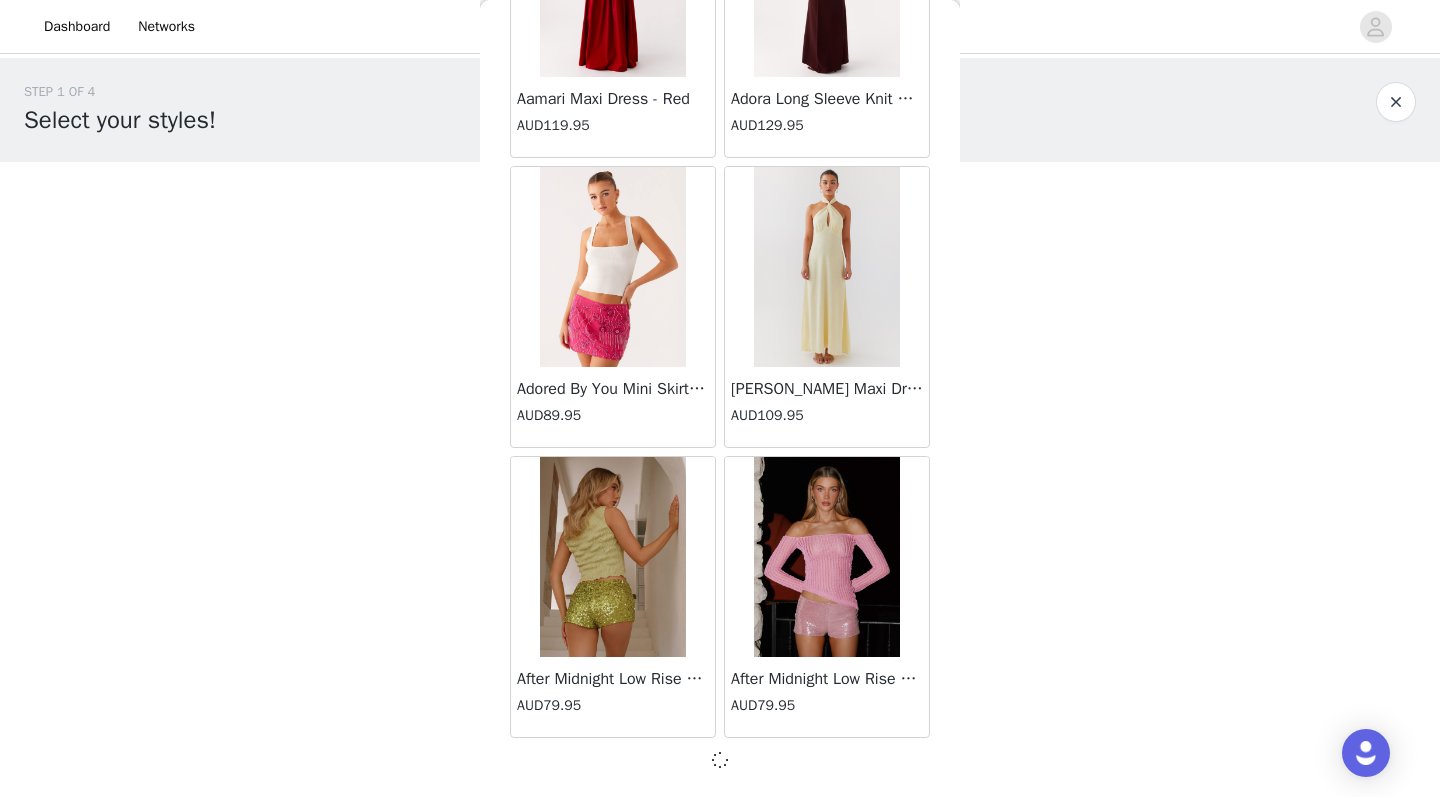 scroll, scrollTop: 86354, scrollLeft: 0, axis: vertical 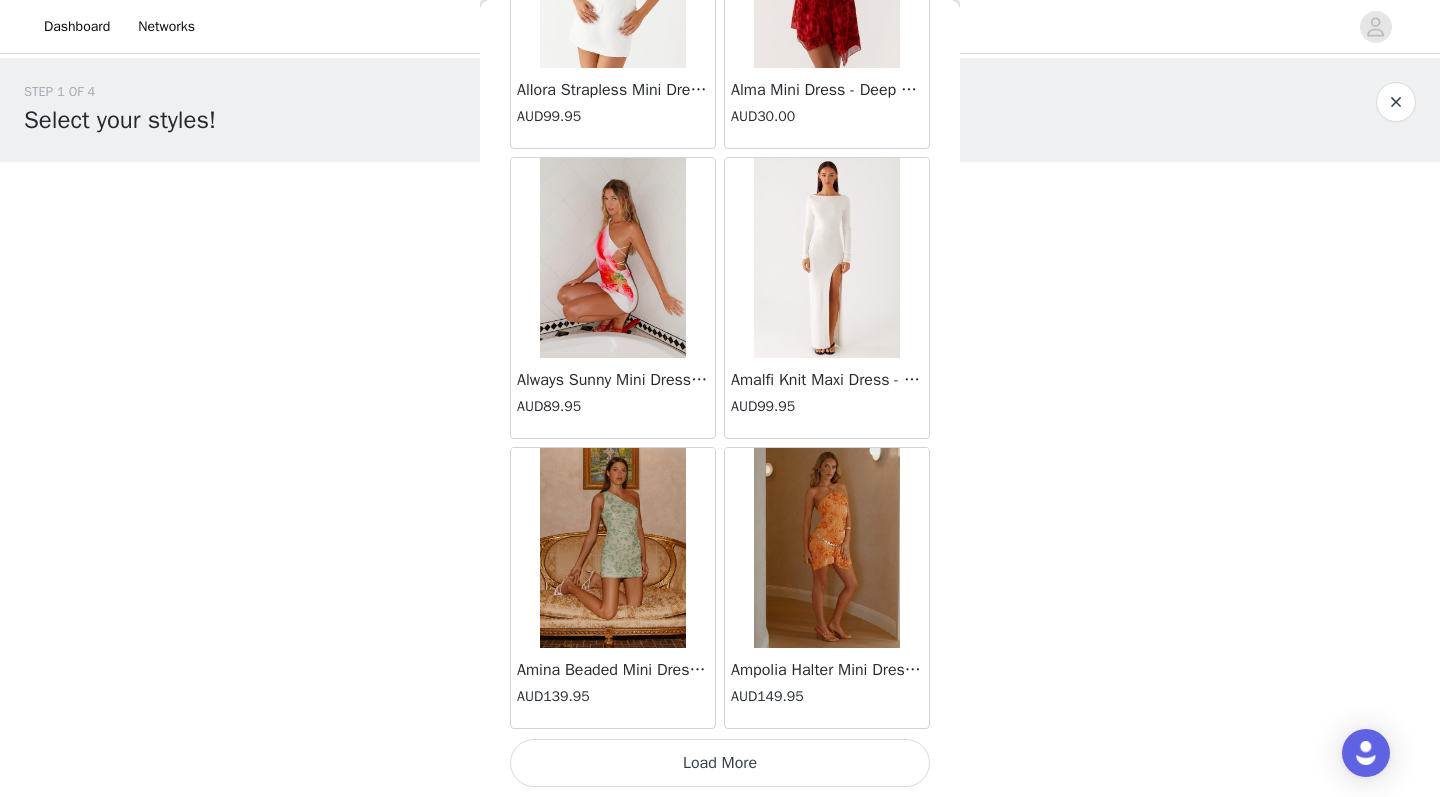 click on "Load More" at bounding box center (720, 763) 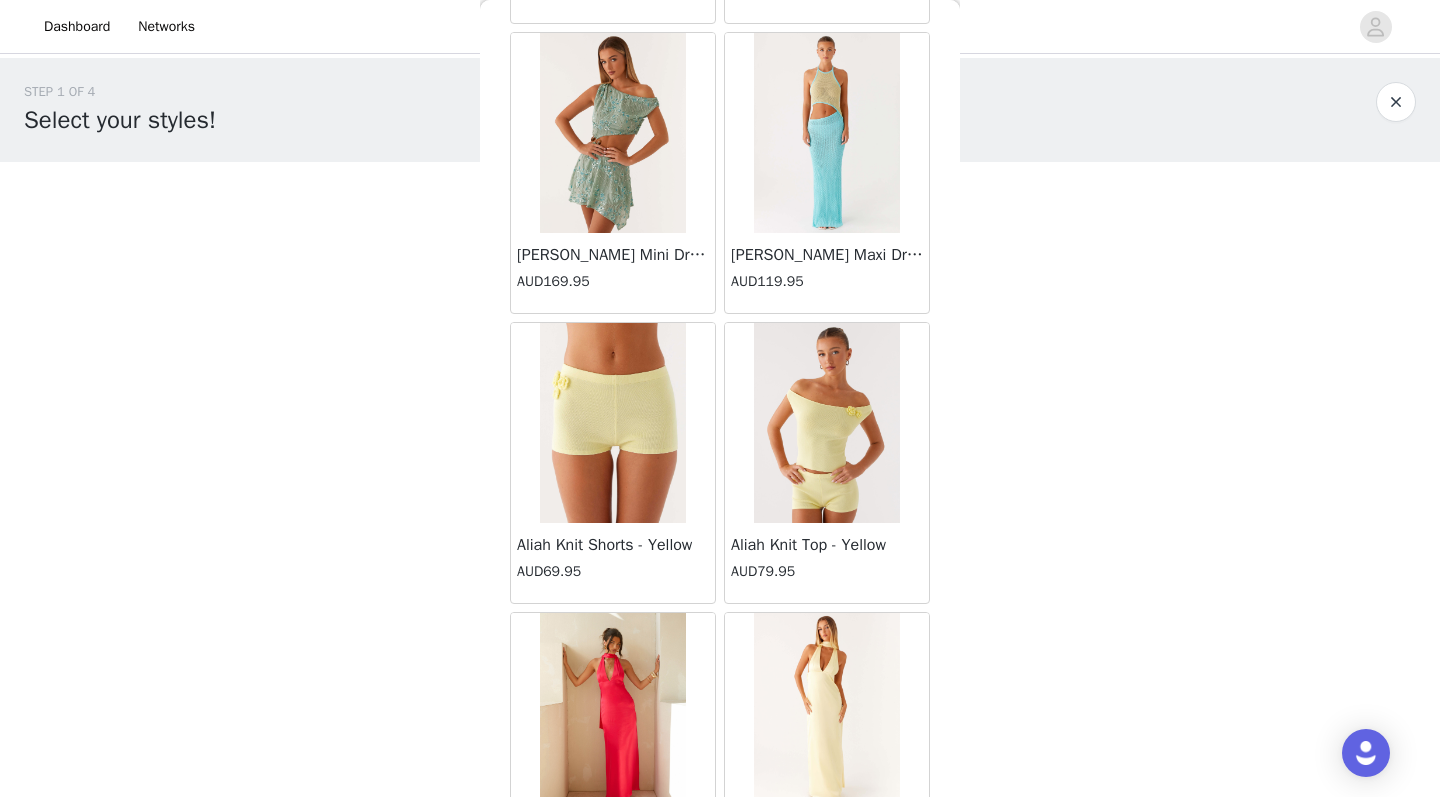 scroll, scrollTop: 87032, scrollLeft: 0, axis: vertical 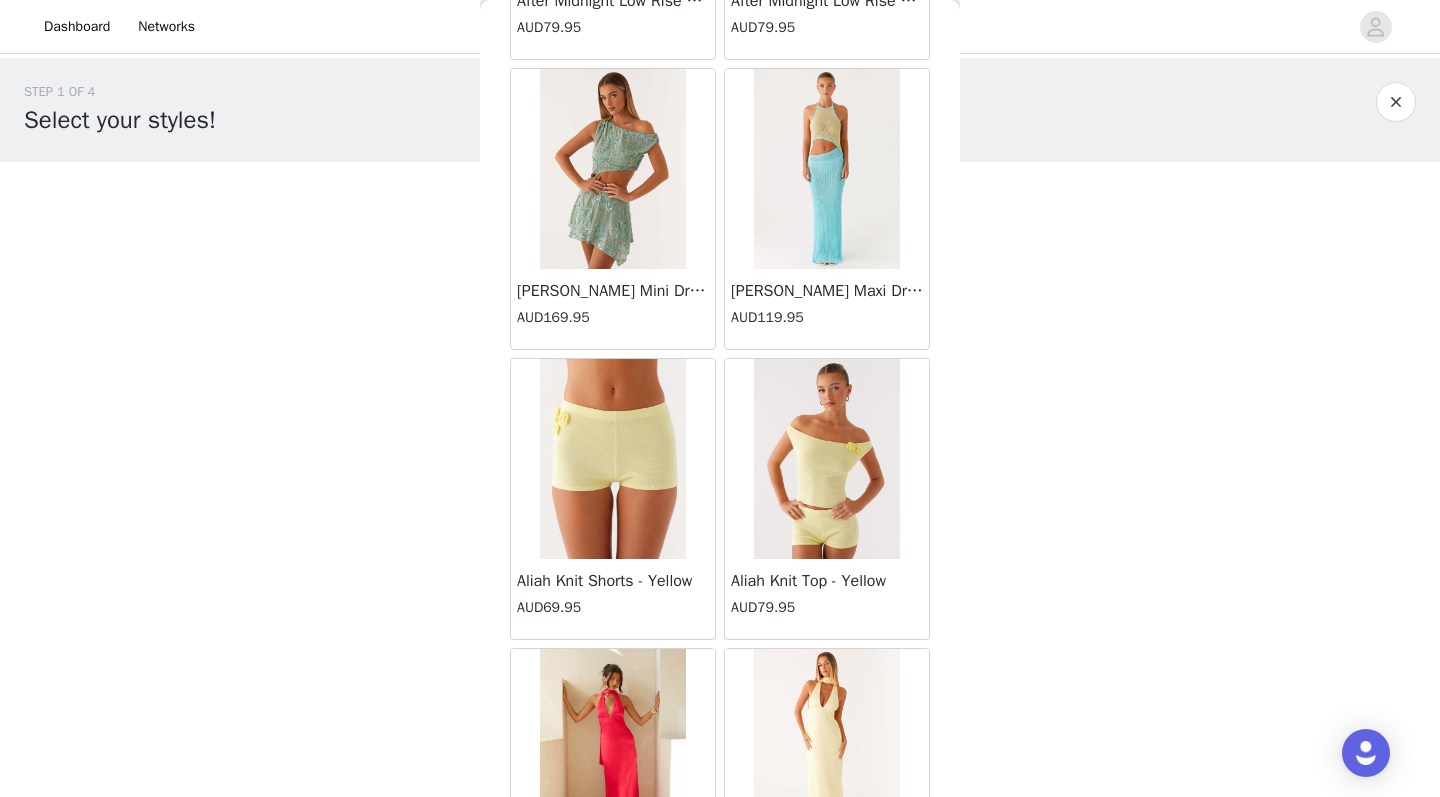 click at bounding box center (612, 459) 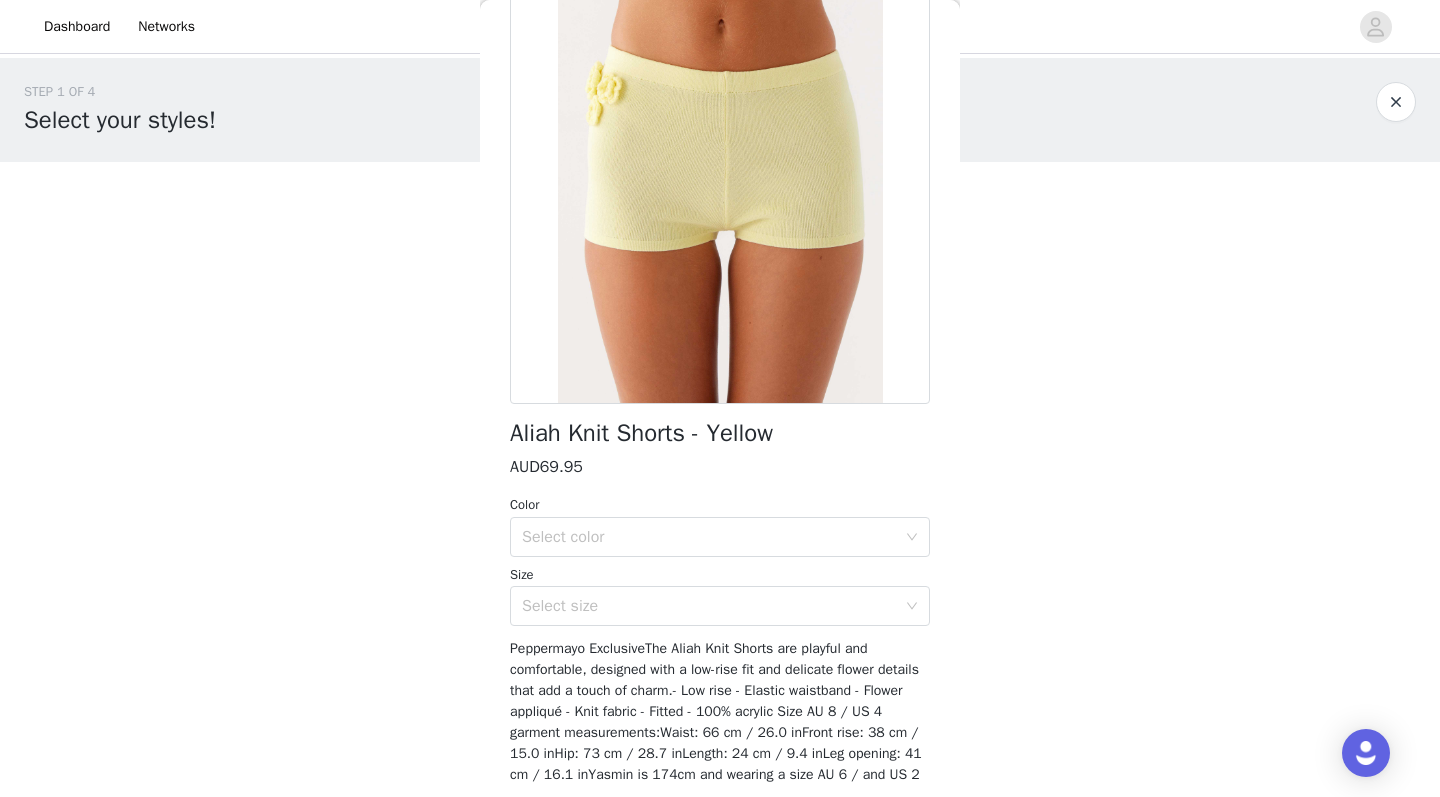scroll, scrollTop: 147, scrollLeft: 0, axis: vertical 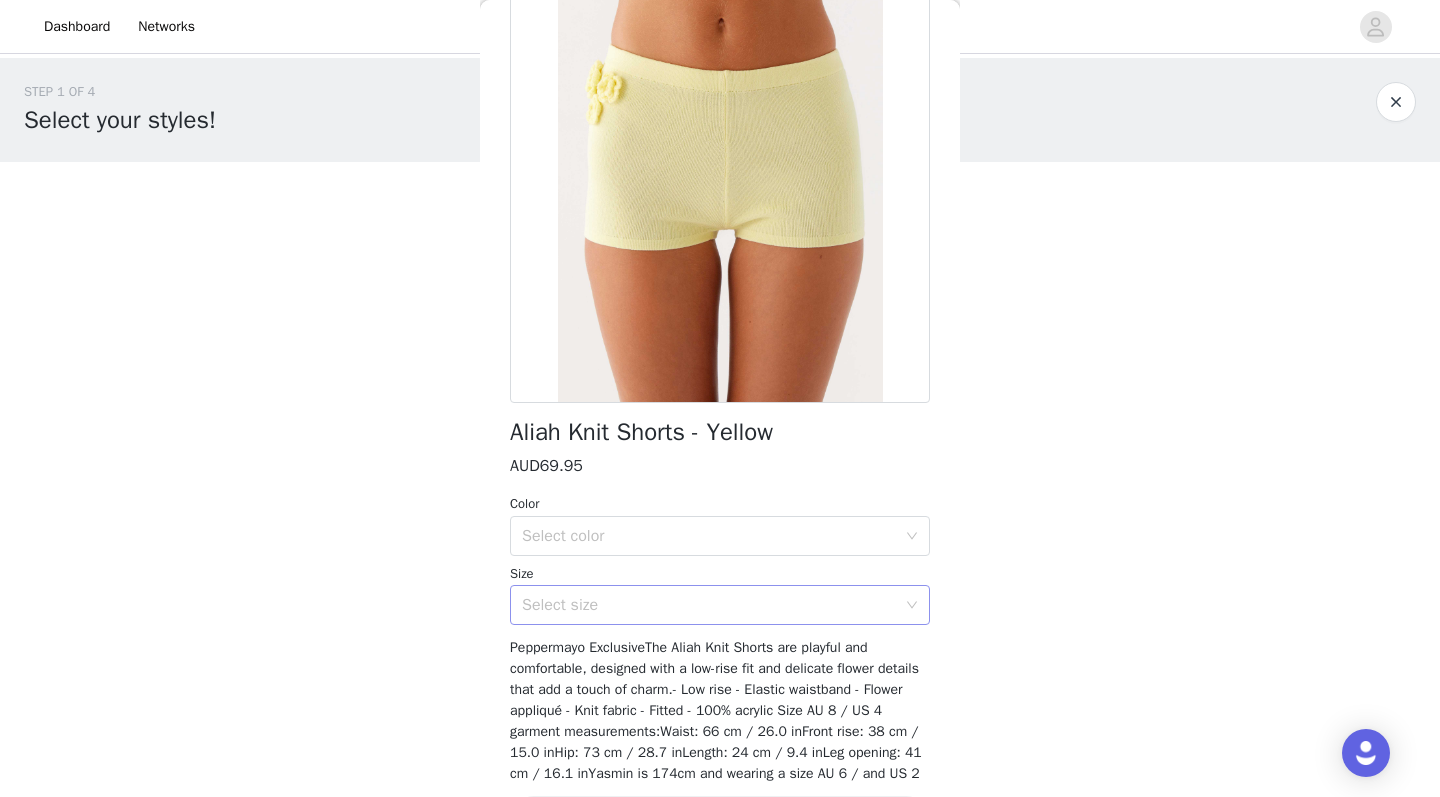 click on "Select size" at bounding box center (709, 605) 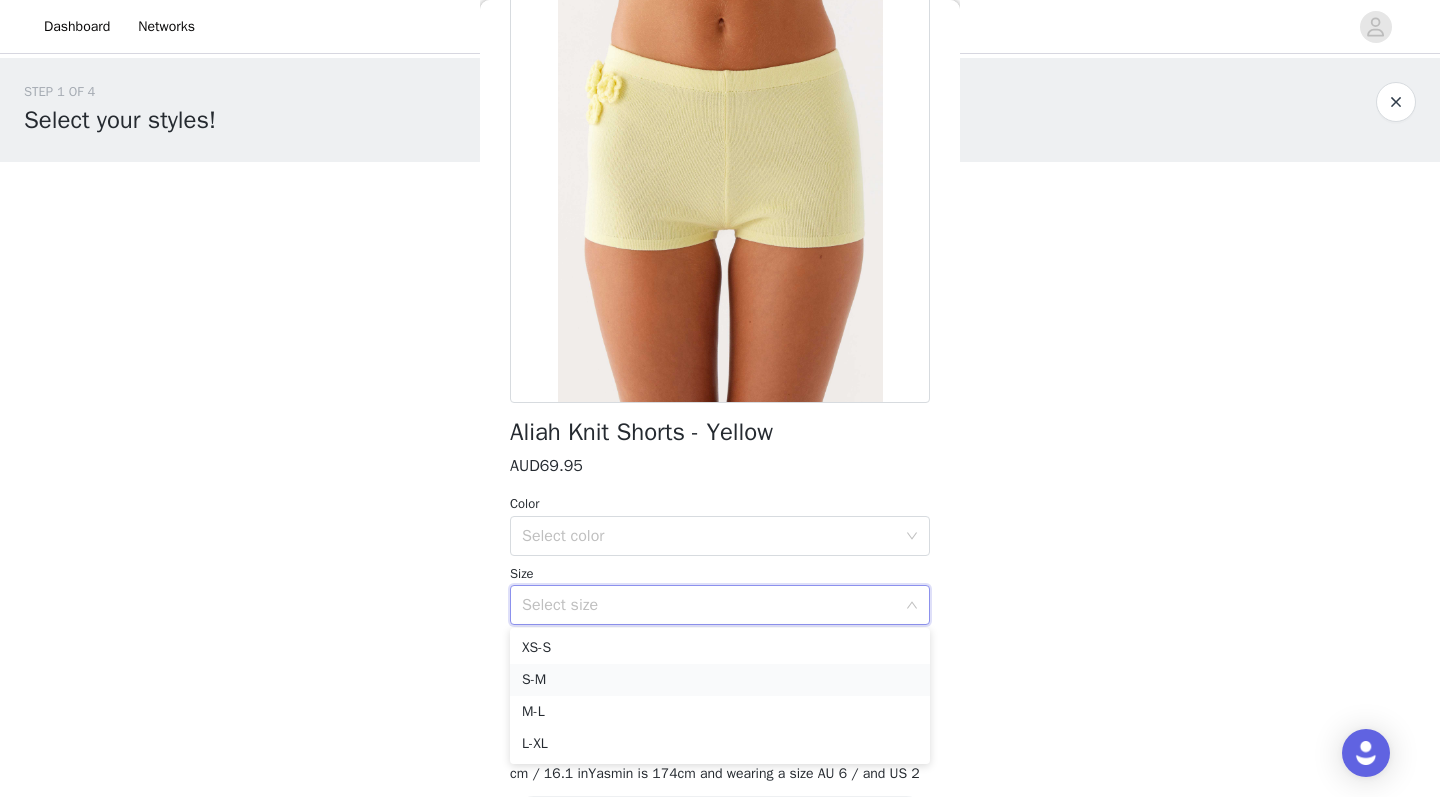 click on "S-M" at bounding box center [720, 680] 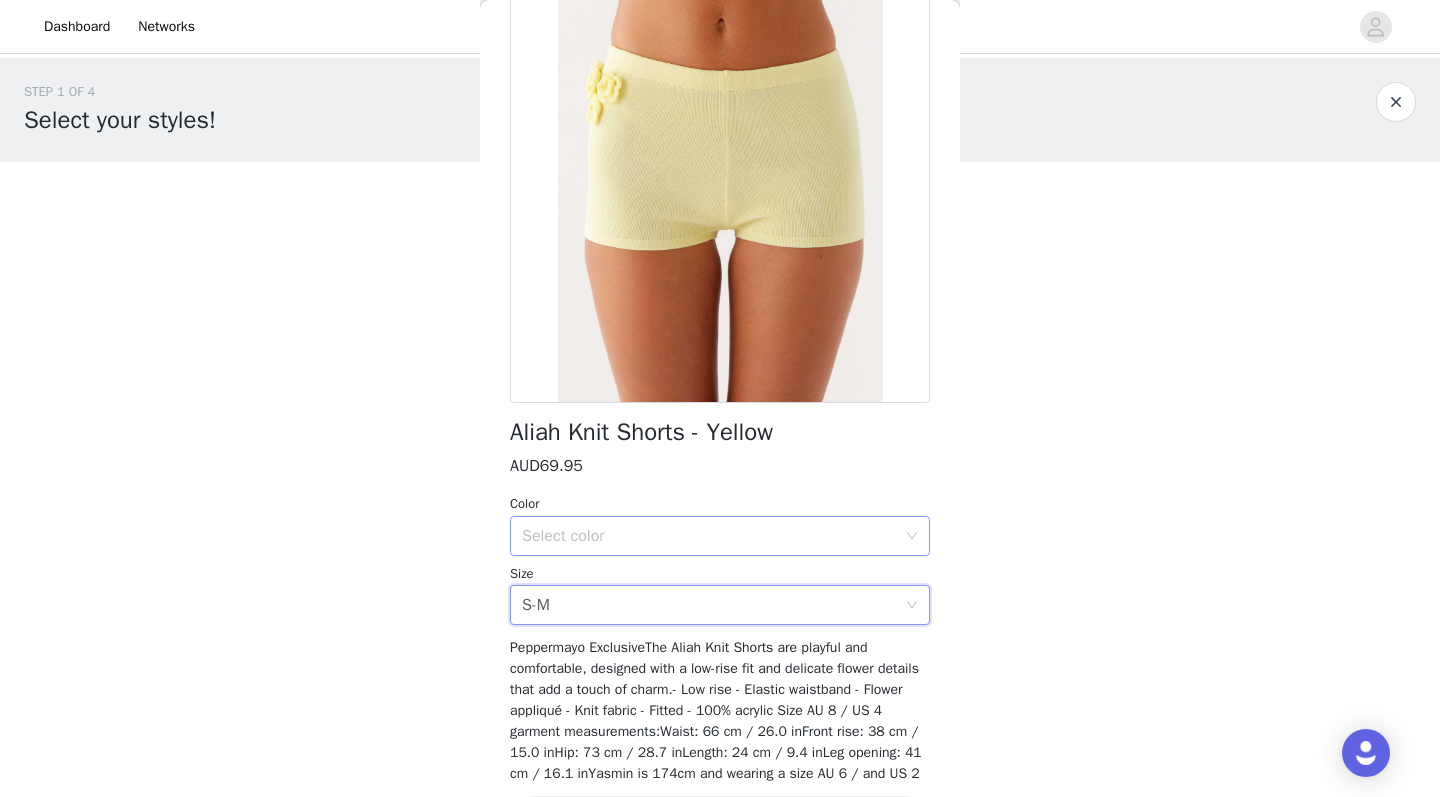 click on "Select color" at bounding box center (709, 536) 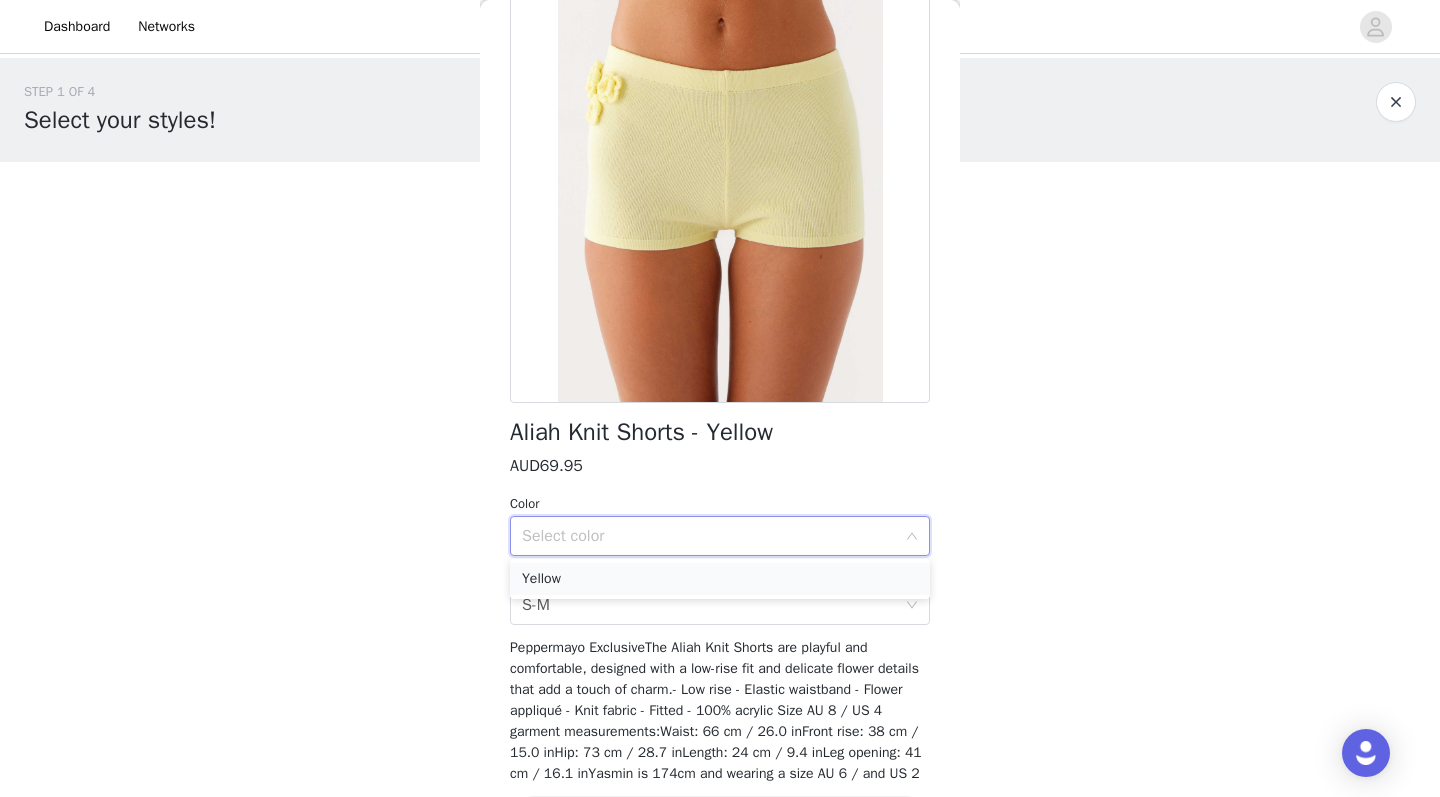 click on "Yellow" at bounding box center (720, 579) 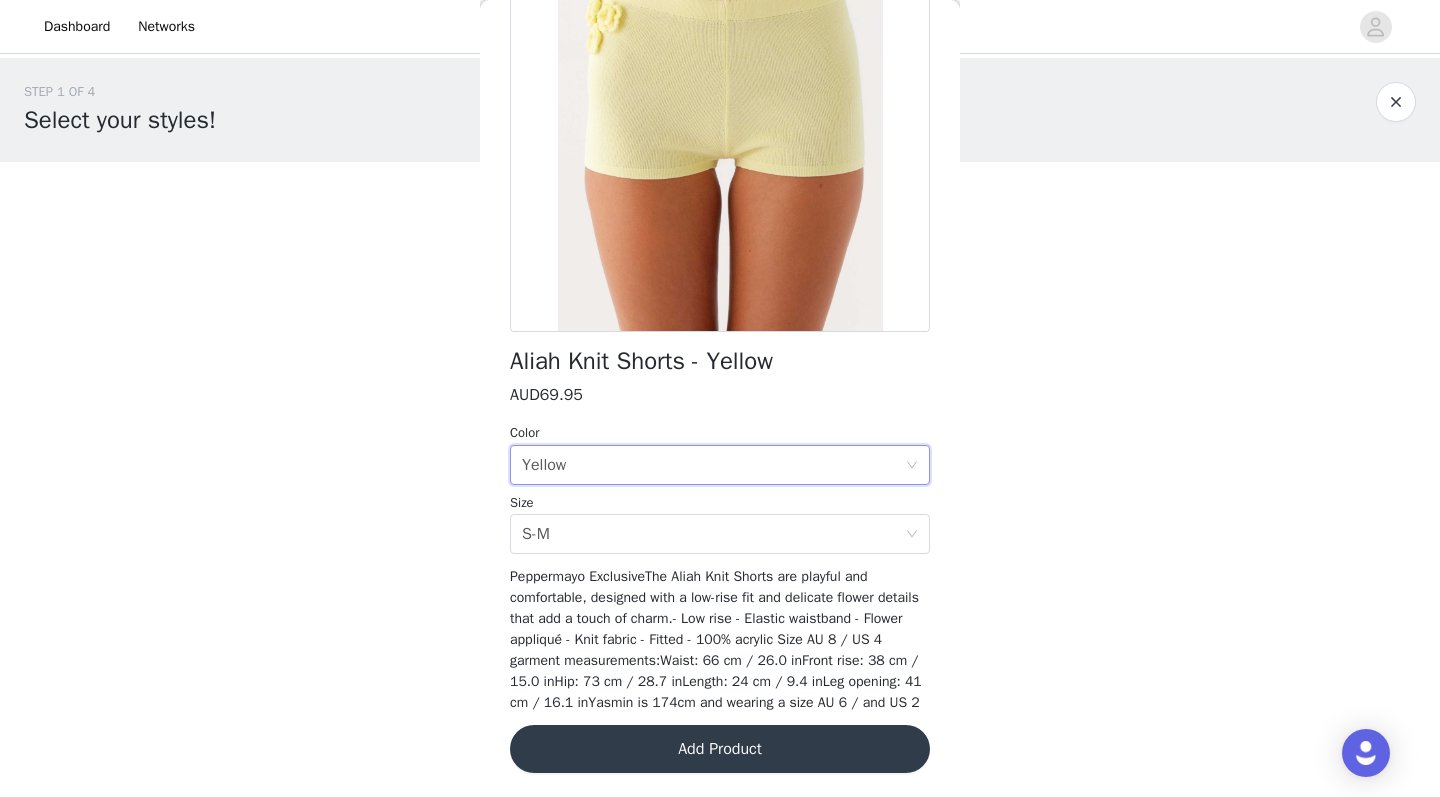 scroll, scrollTop: 238, scrollLeft: 0, axis: vertical 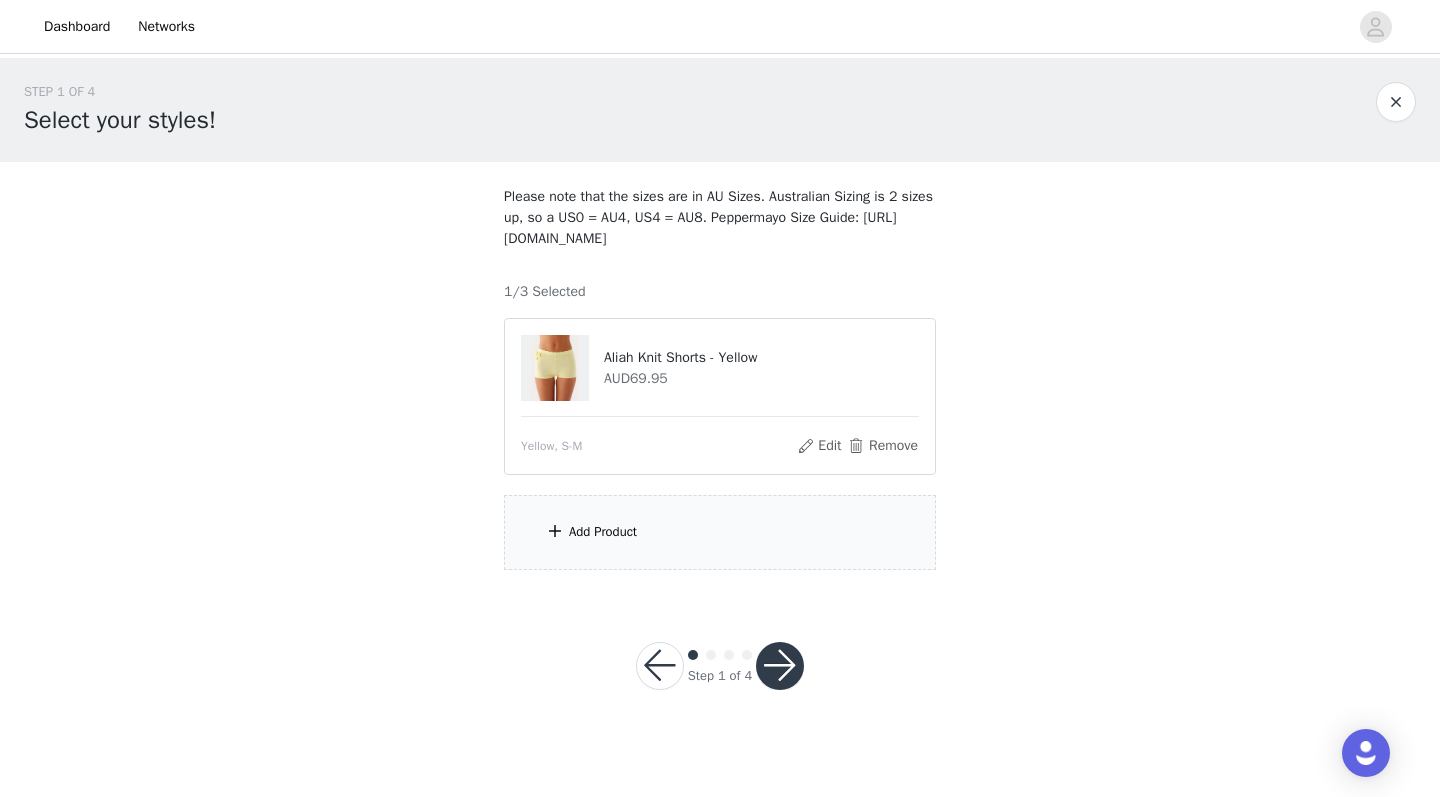 click on "Add Product" at bounding box center [720, 532] 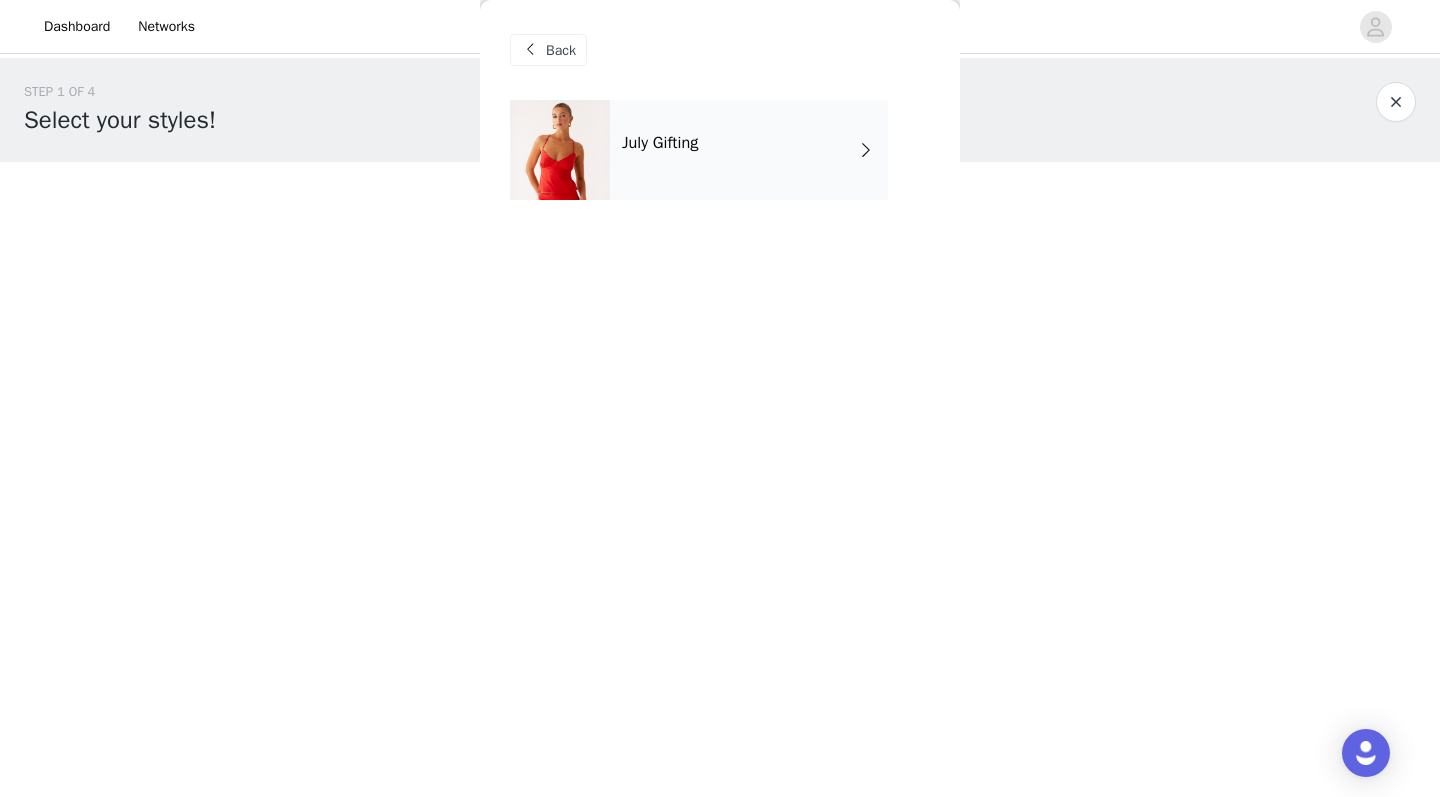 click on "July Gifting" at bounding box center (749, 150) 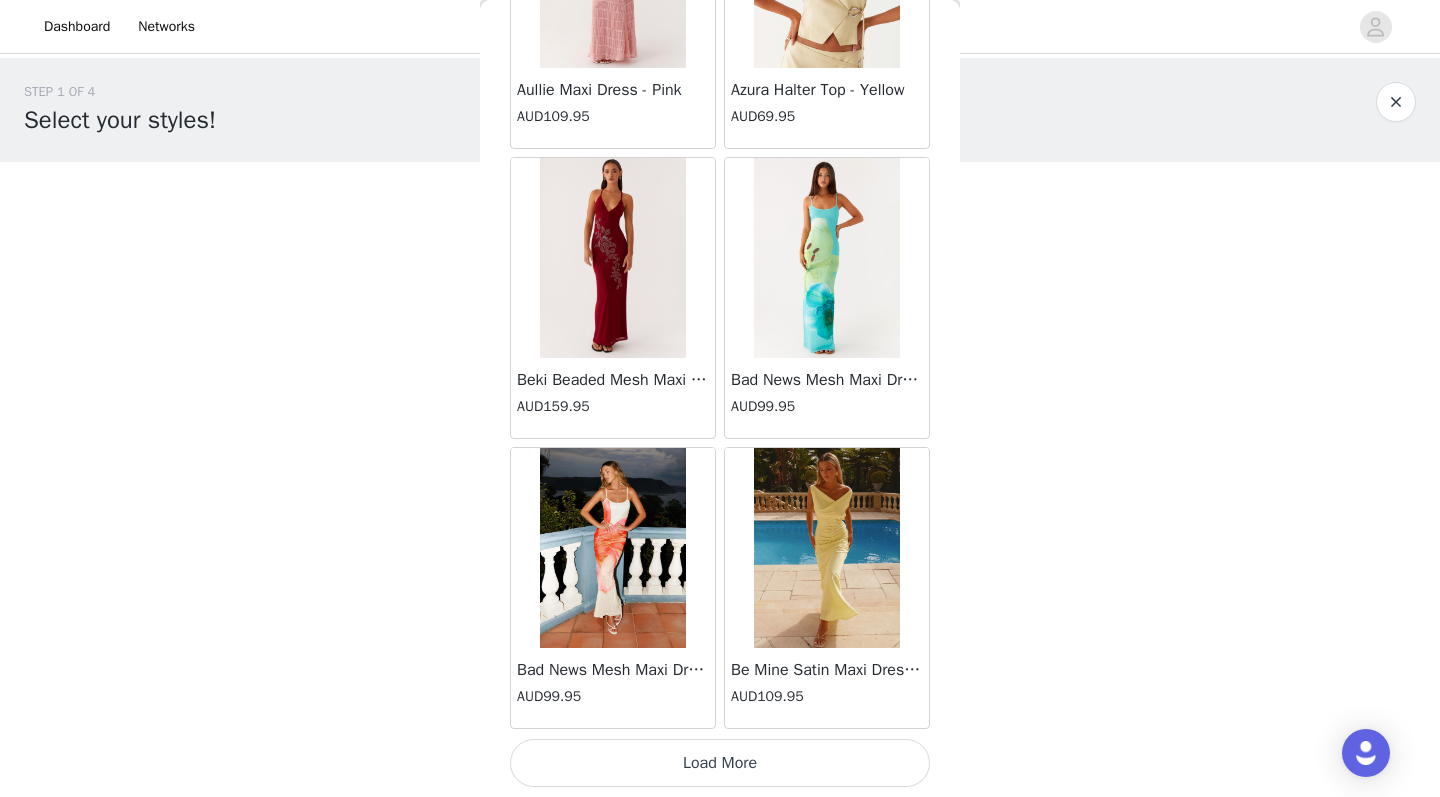 click on "Load More" at bounding box center [720, 763] 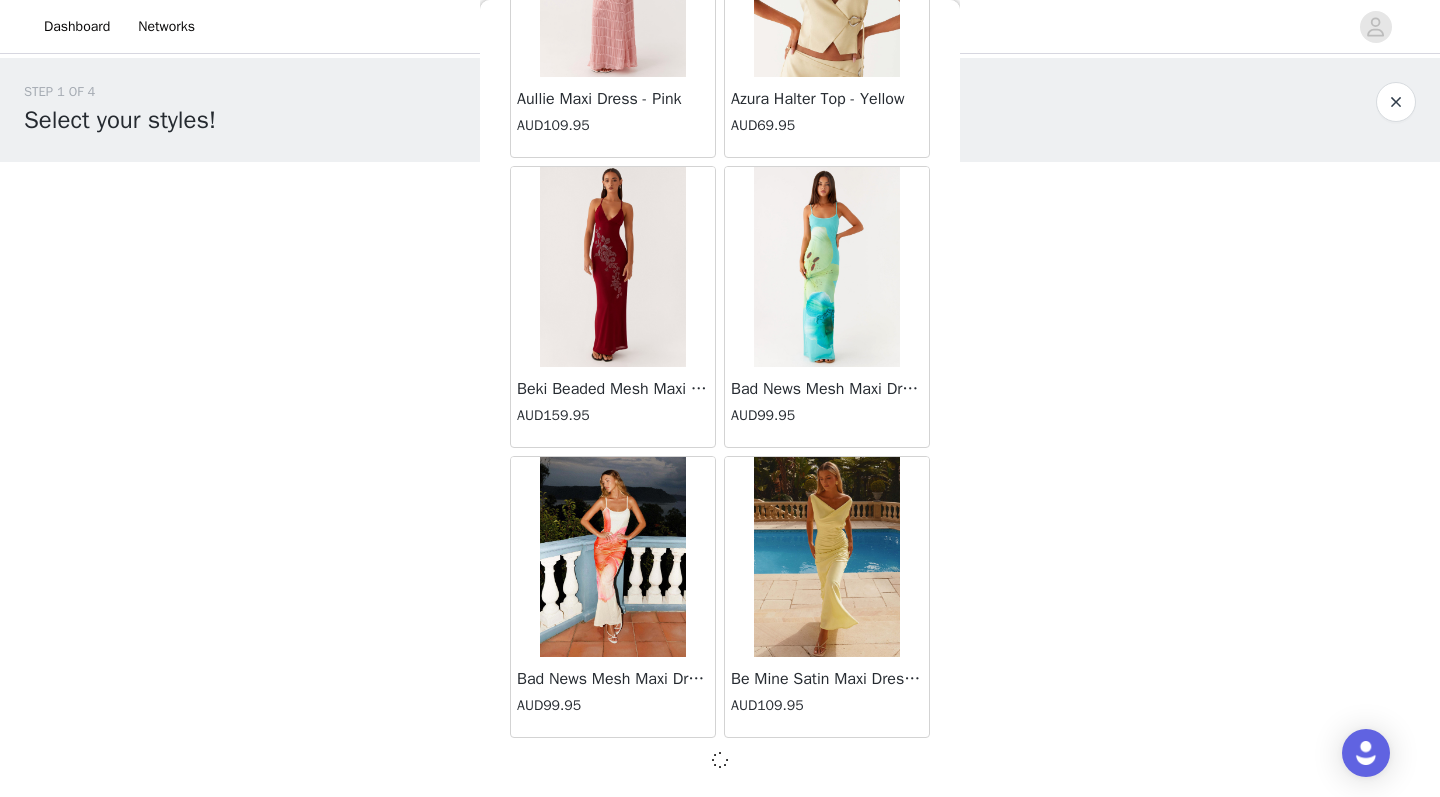 scroll, scrollTop: 0, scrollLeft: 0, axis: both 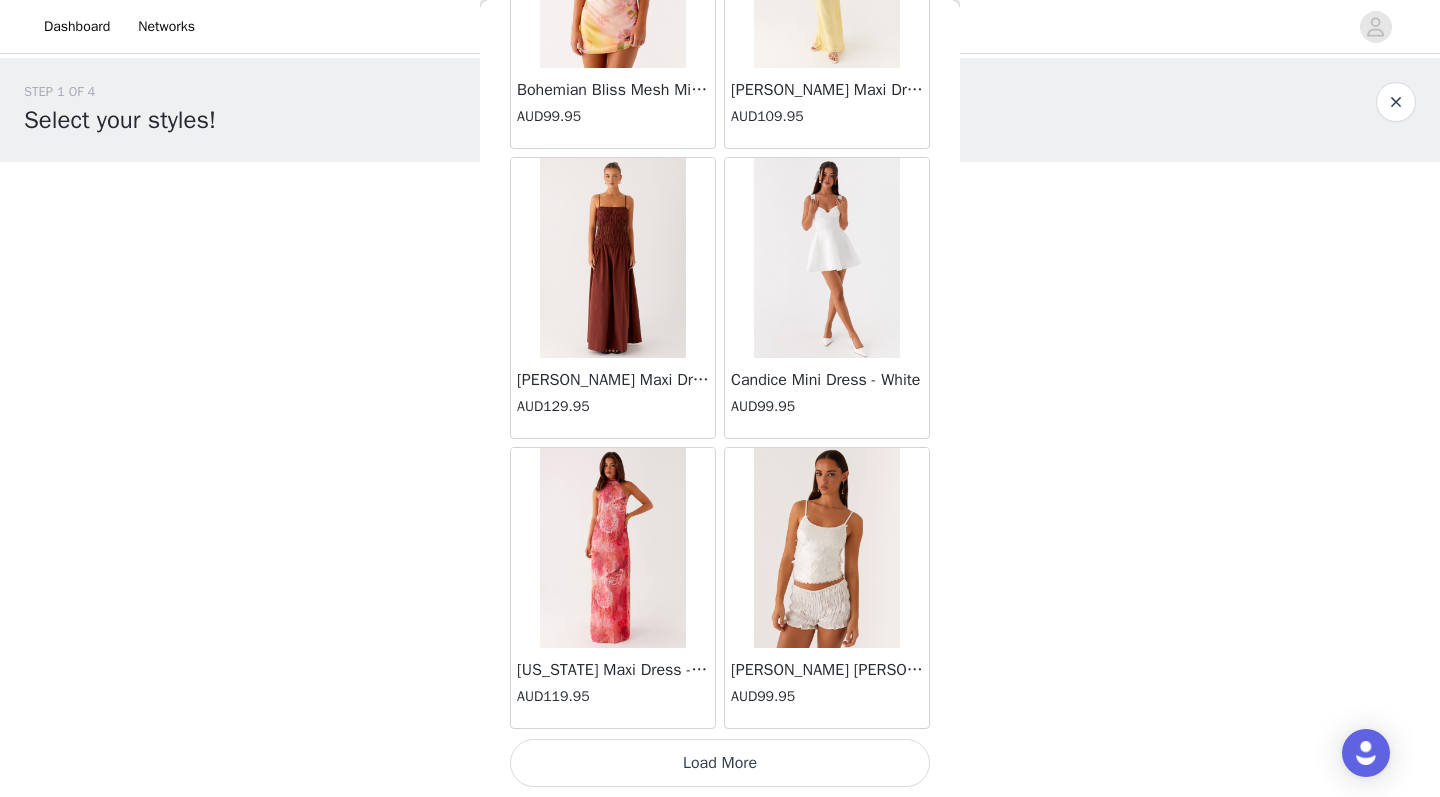 click on "Load More" at bounding box center [720, 763] 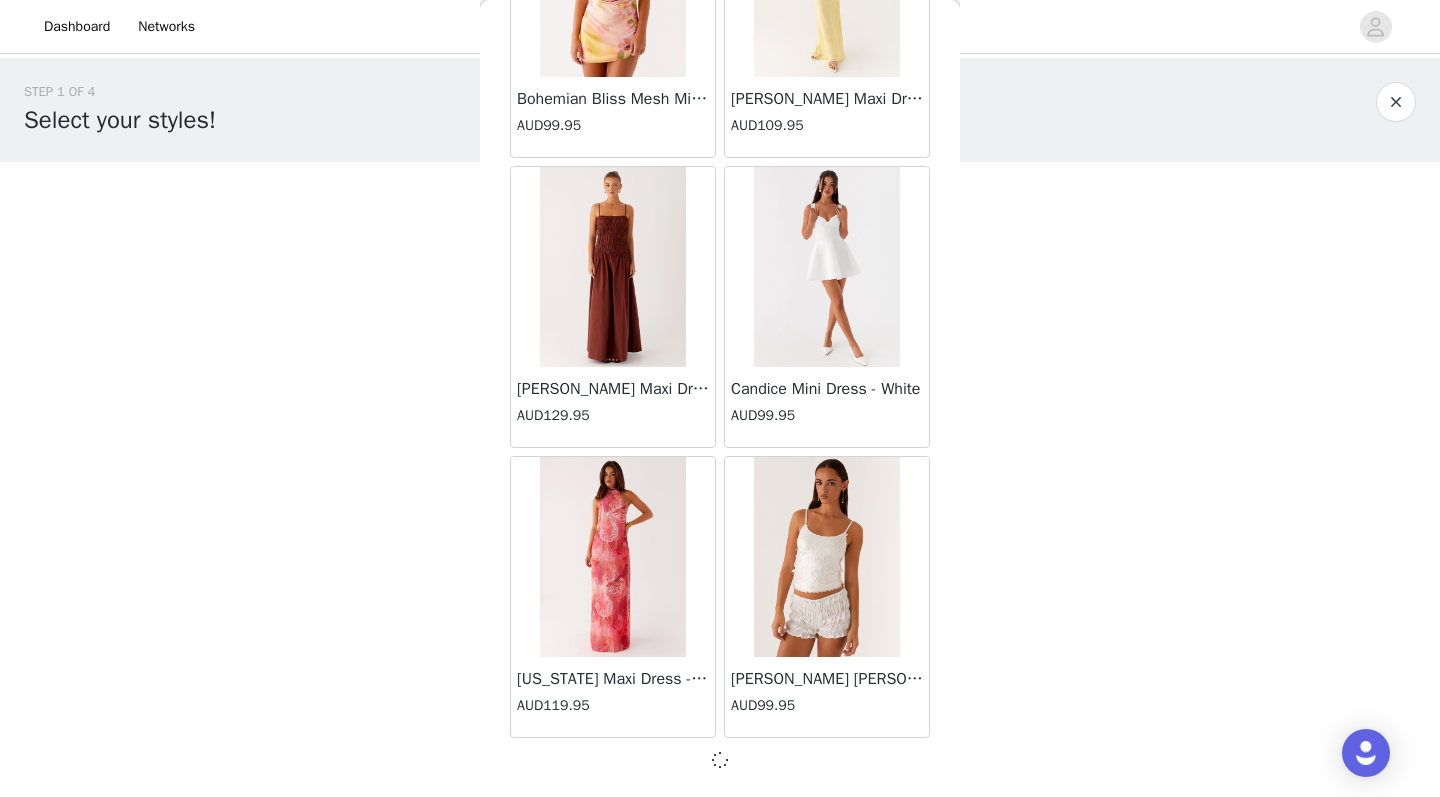 scroll, scrollTop: 5154, scrollLeft: 0, axis: vertical 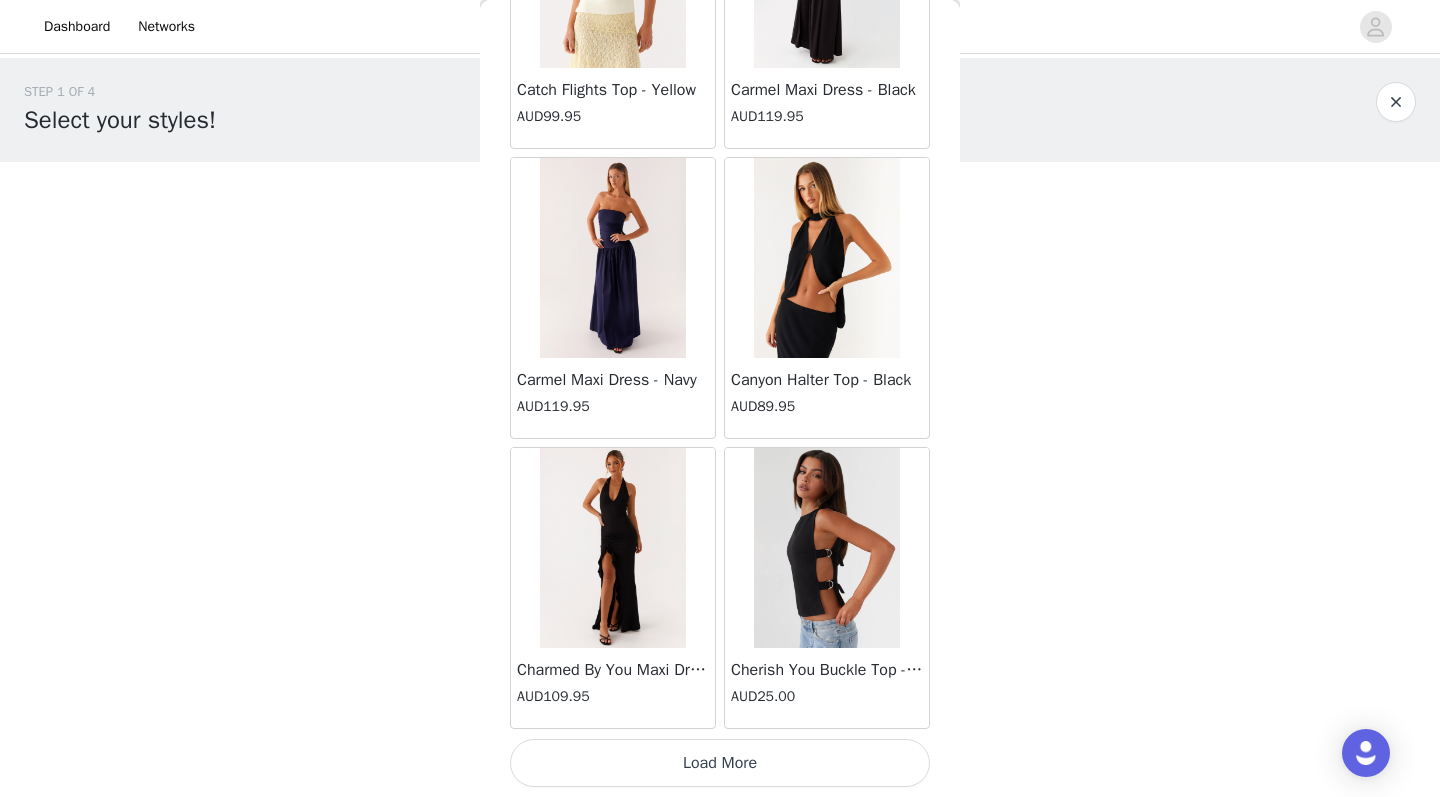 click on "Load More" at bounding box center (720, 763) 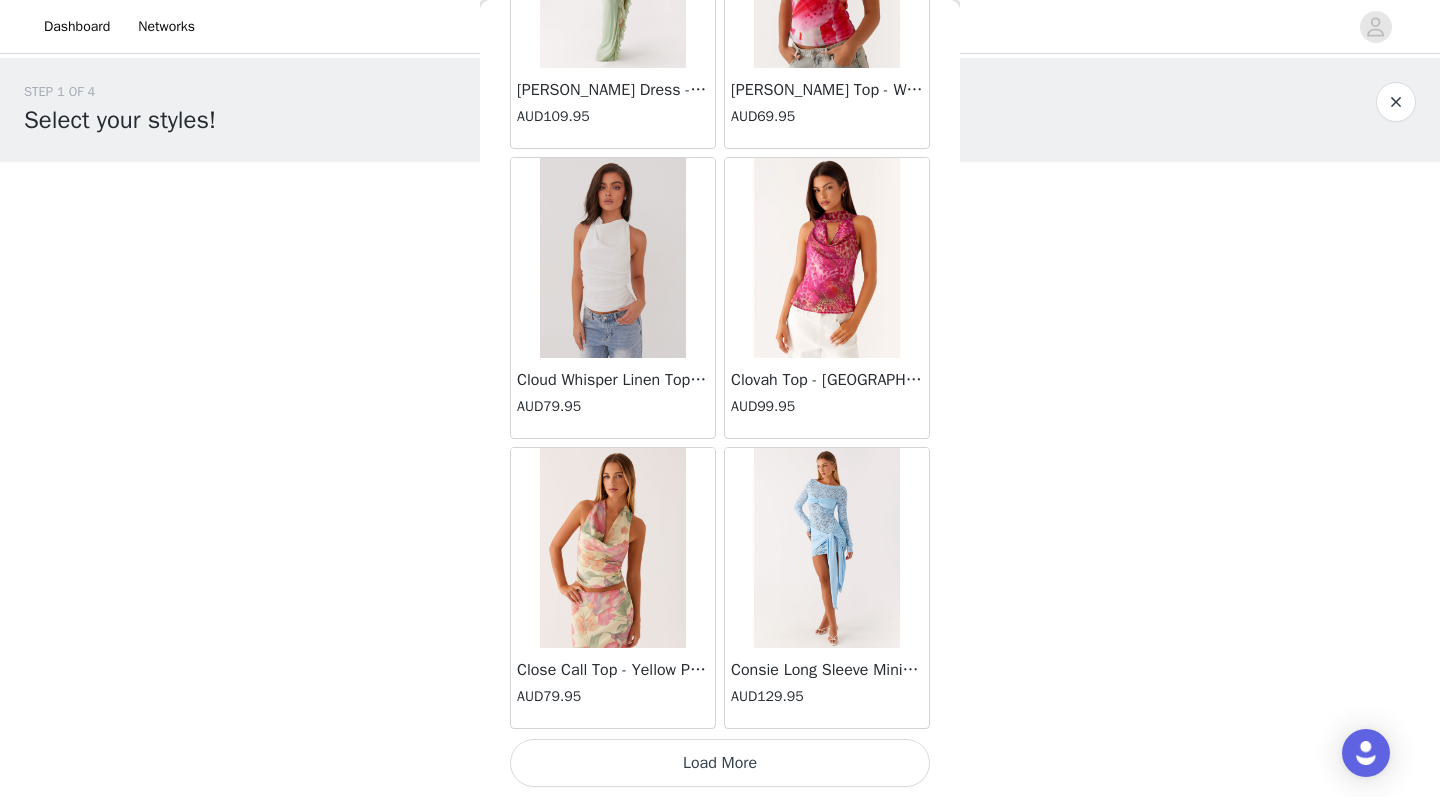 scroll, scrollTop: 10963, scrollLeft: 0, axis: vertical 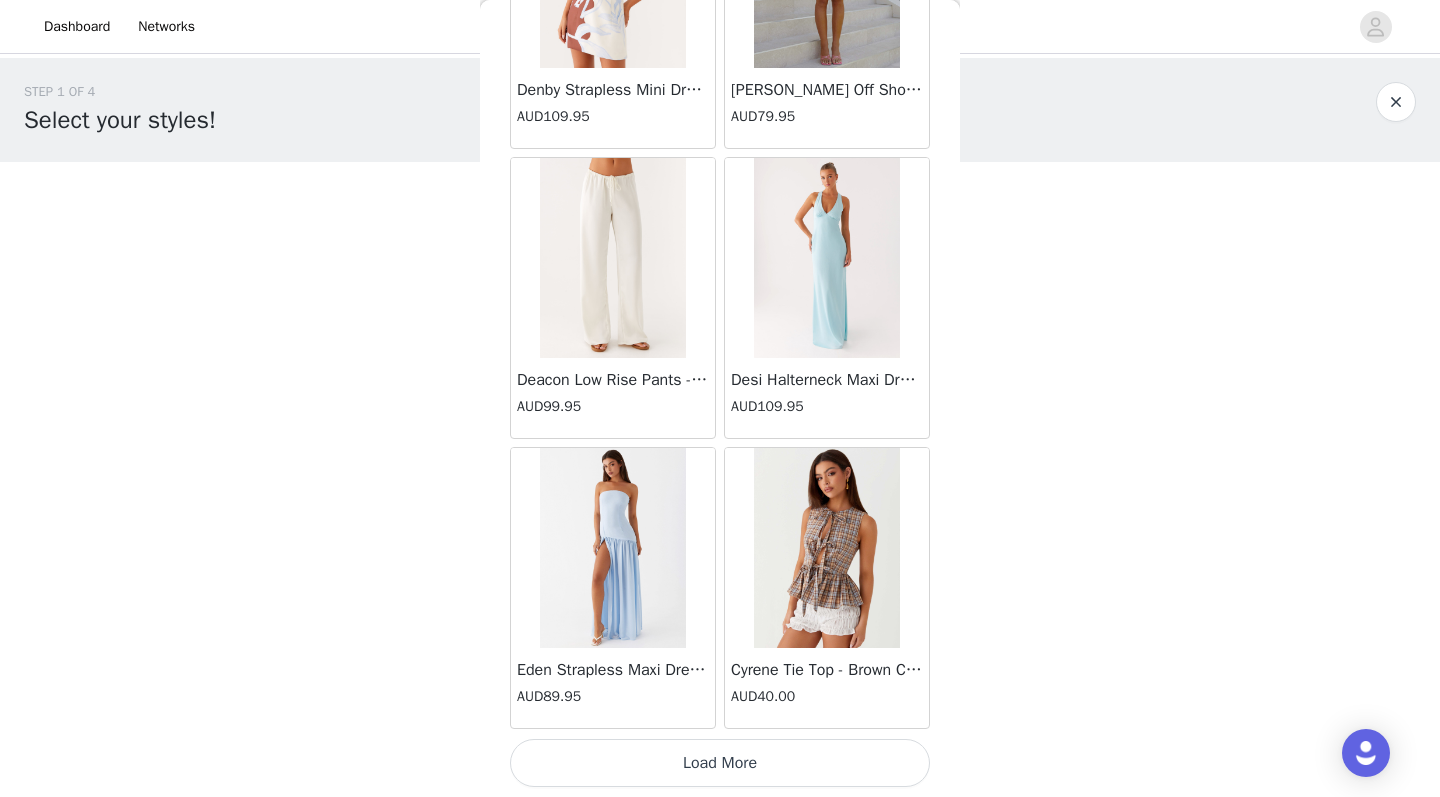 click on "Load More" at bounding box center (720, 763) 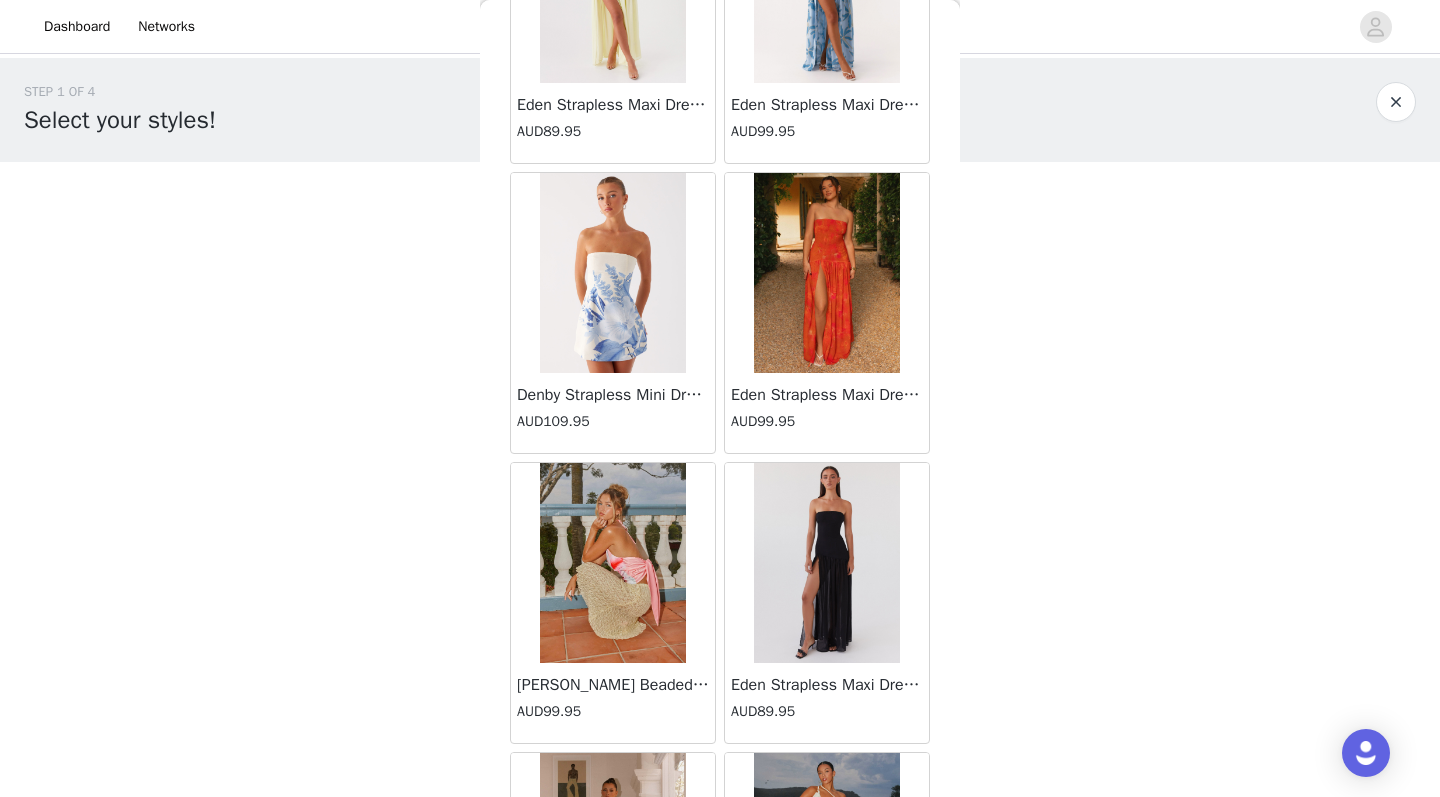 scroll, scrollTop: 15337, scrollLeft: 0, axis: vertical 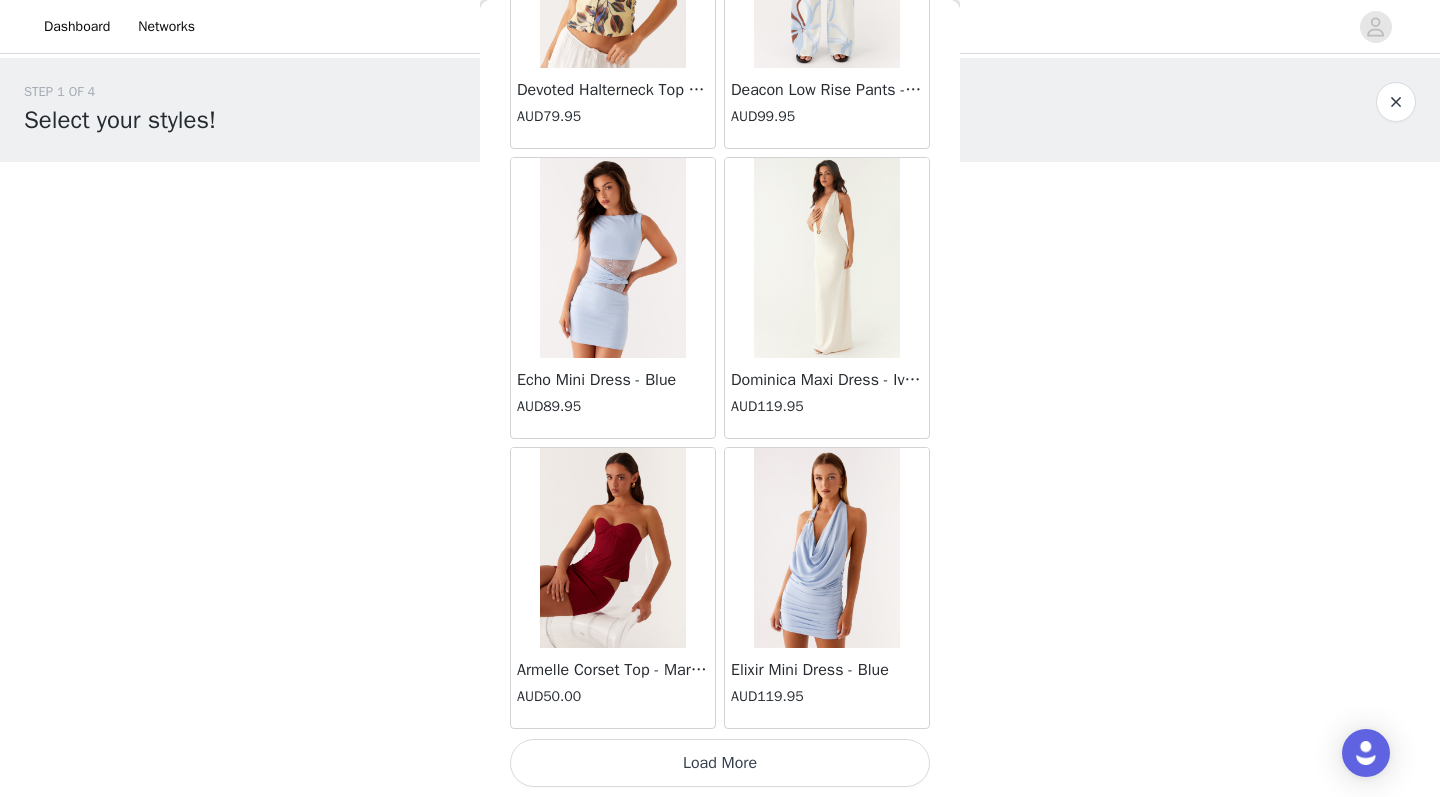 click on "Load More" at bounding box center (720, 763) 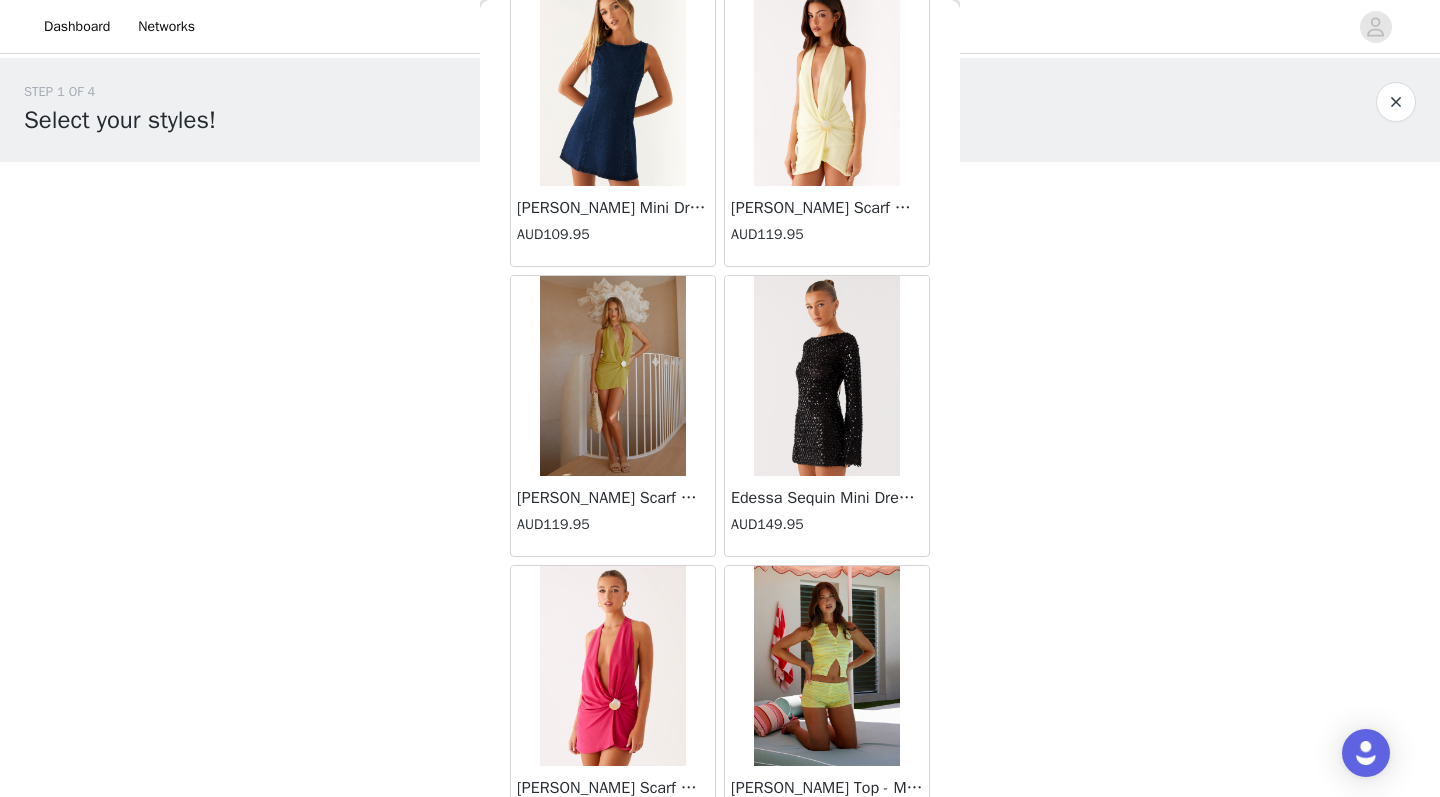 scroll, scrollTop: 18935, scrollLeft: 0, axis: vertical 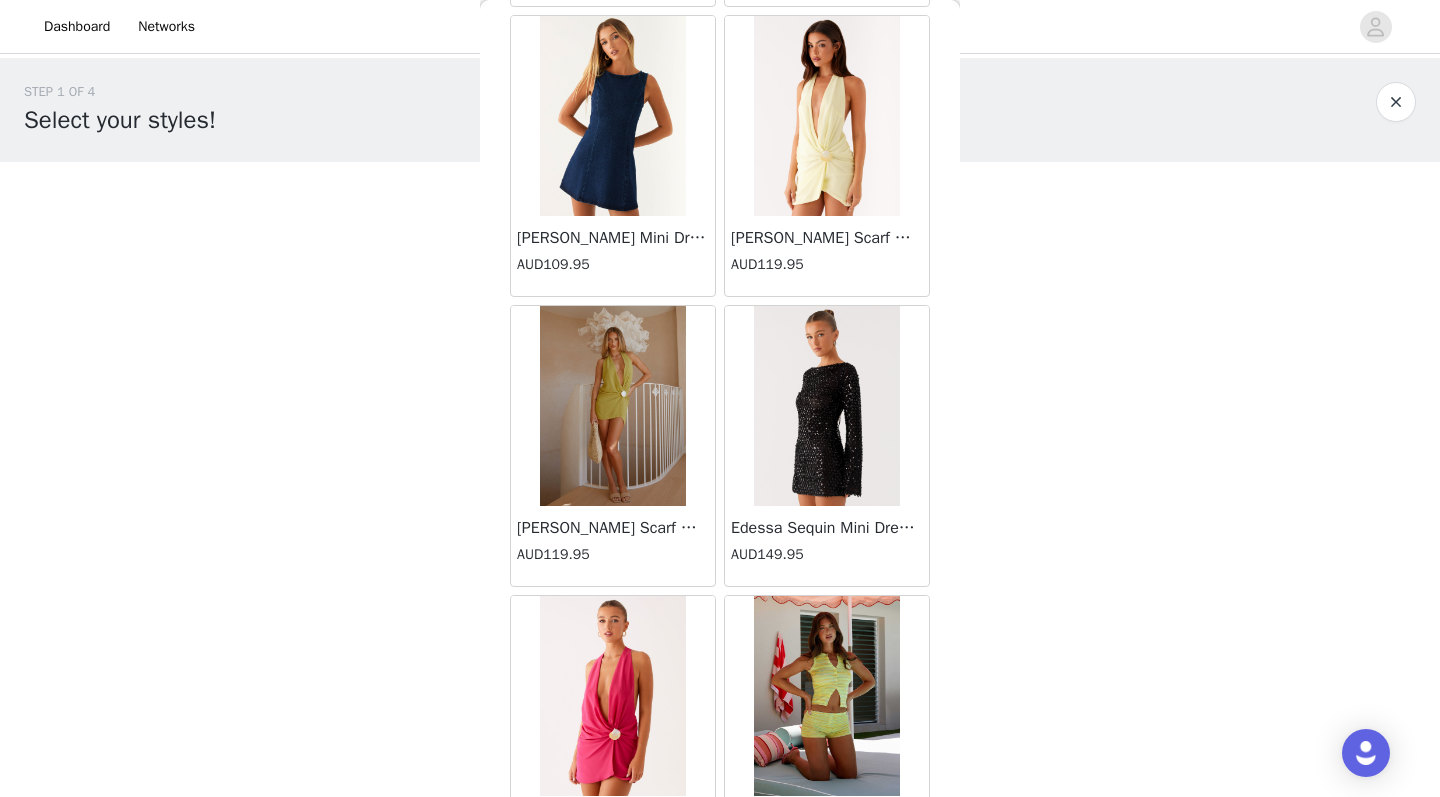click at bounding box center [612, 406] 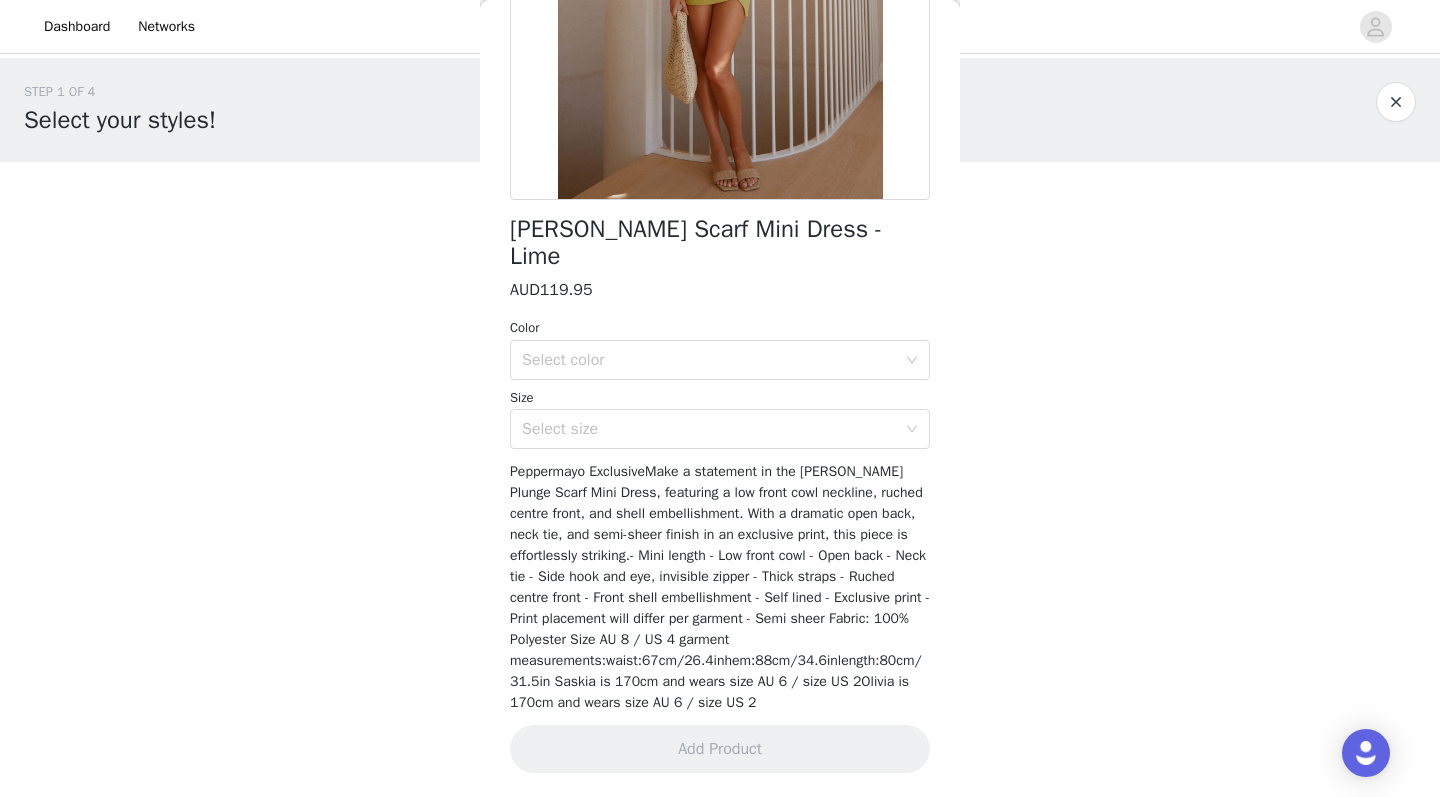 scroll, scrollTop: 349, scrollLeft: 0, axis: vertical 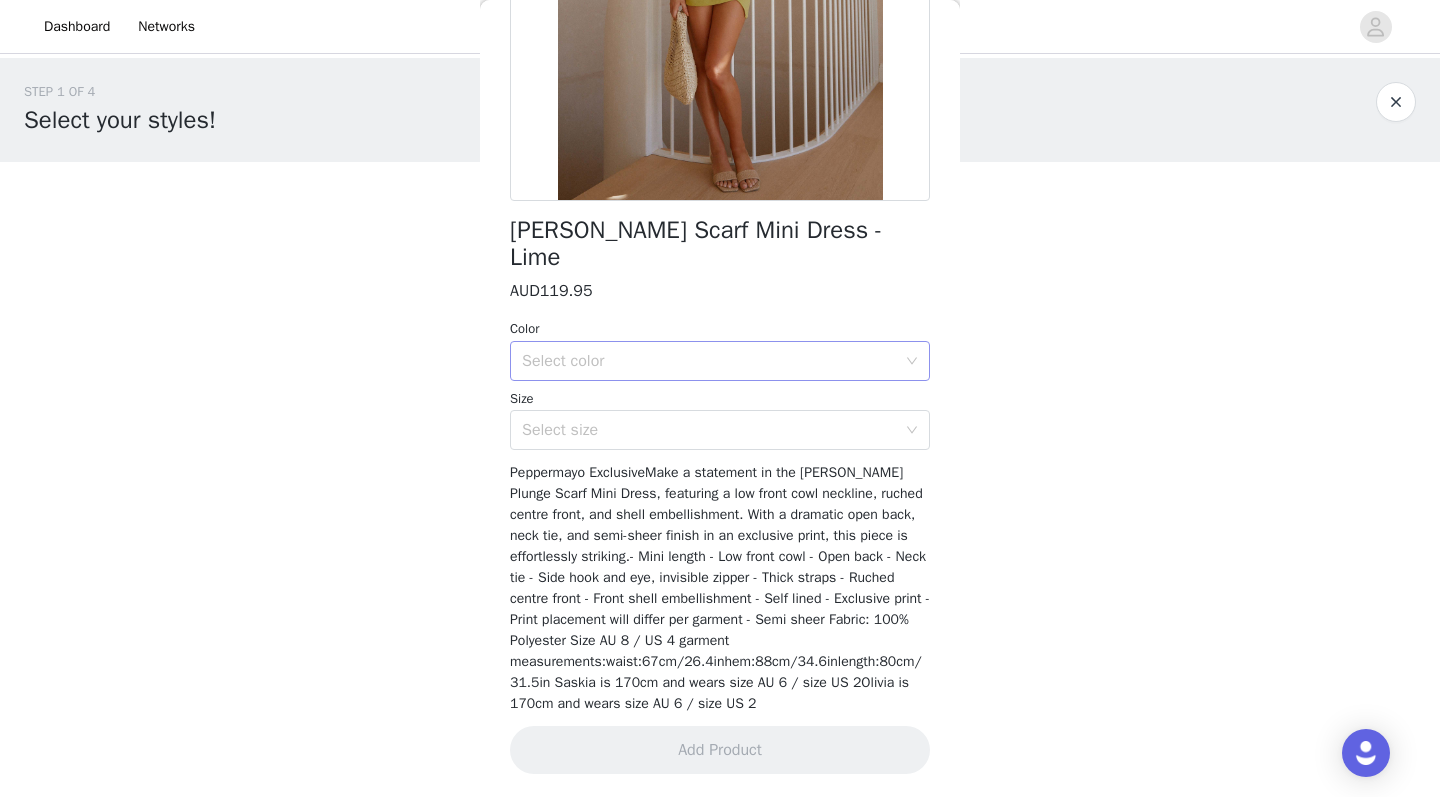 click on "Select color" at bounding box center (709, 361) 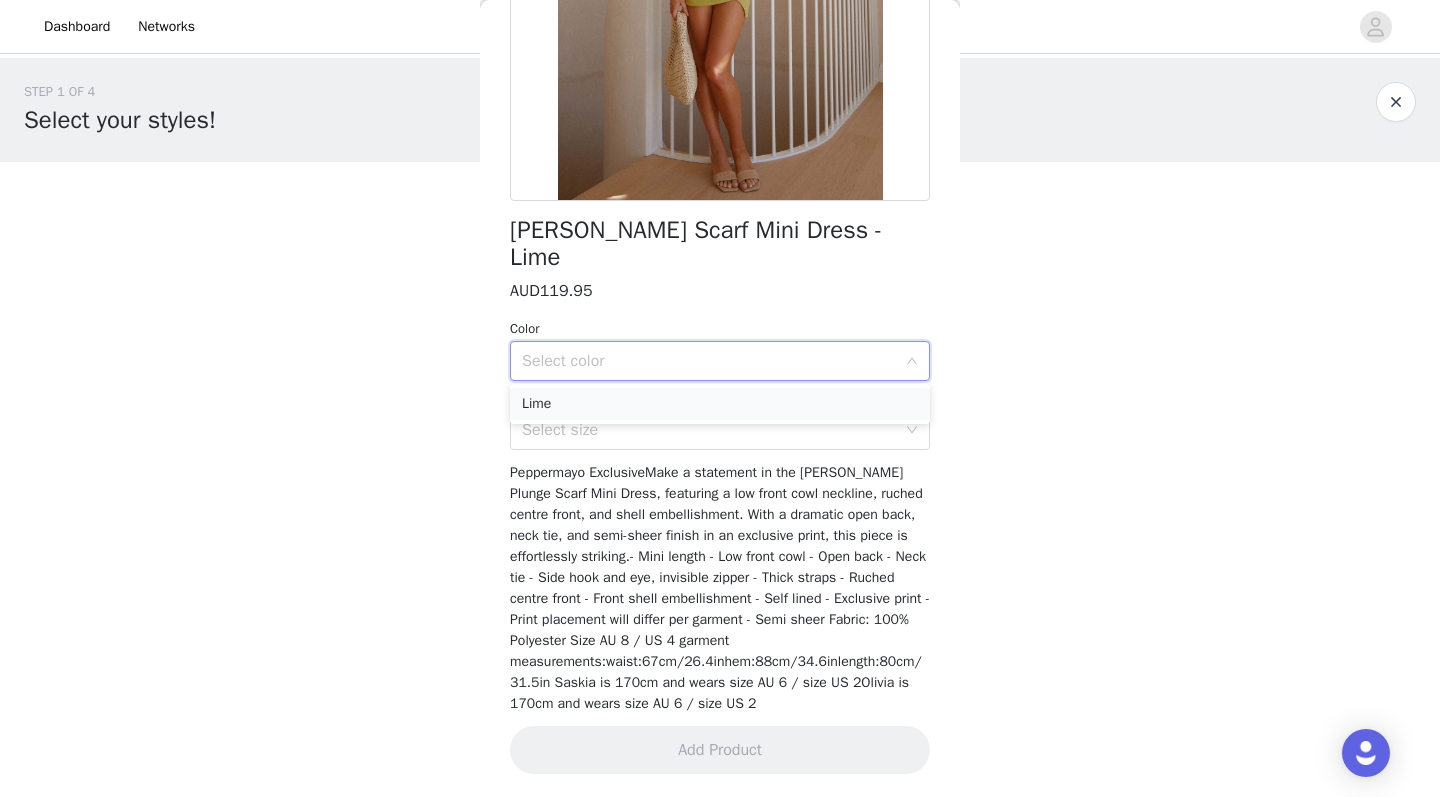 click on "Lime" at bounding box center [720, 404] 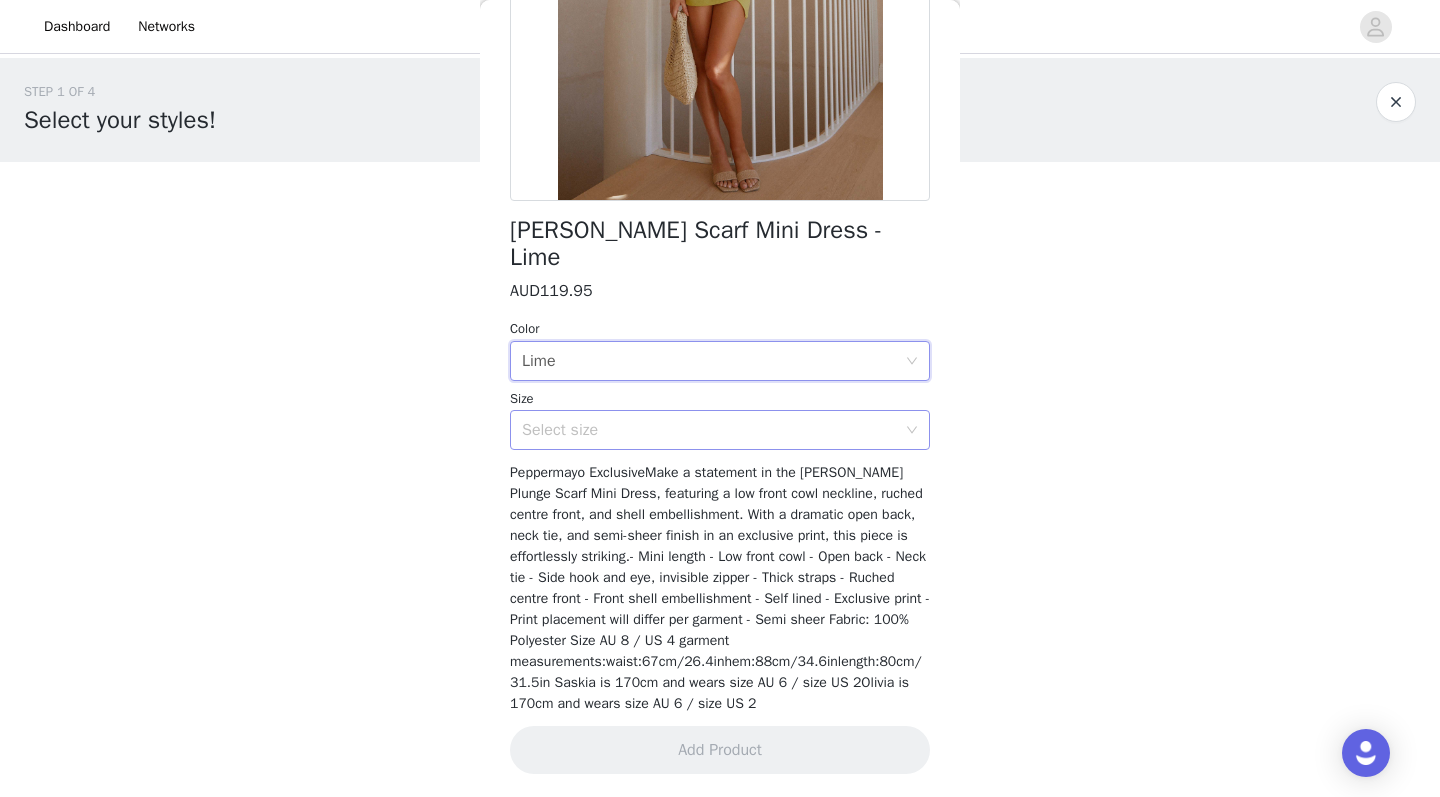 click on "Select size" at bounding box center (709, 430) 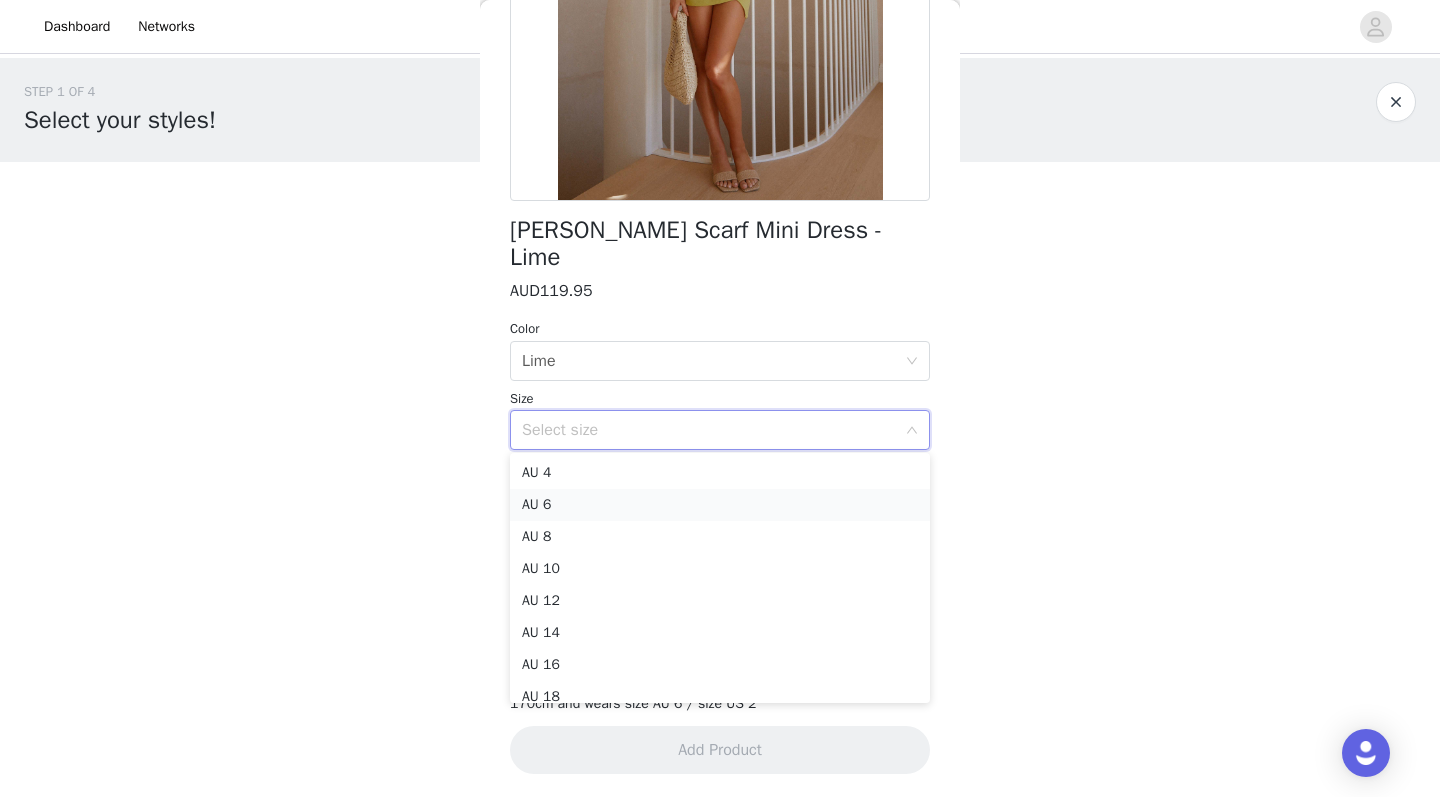 click on "AU 6" at bounding box center (720, 505) 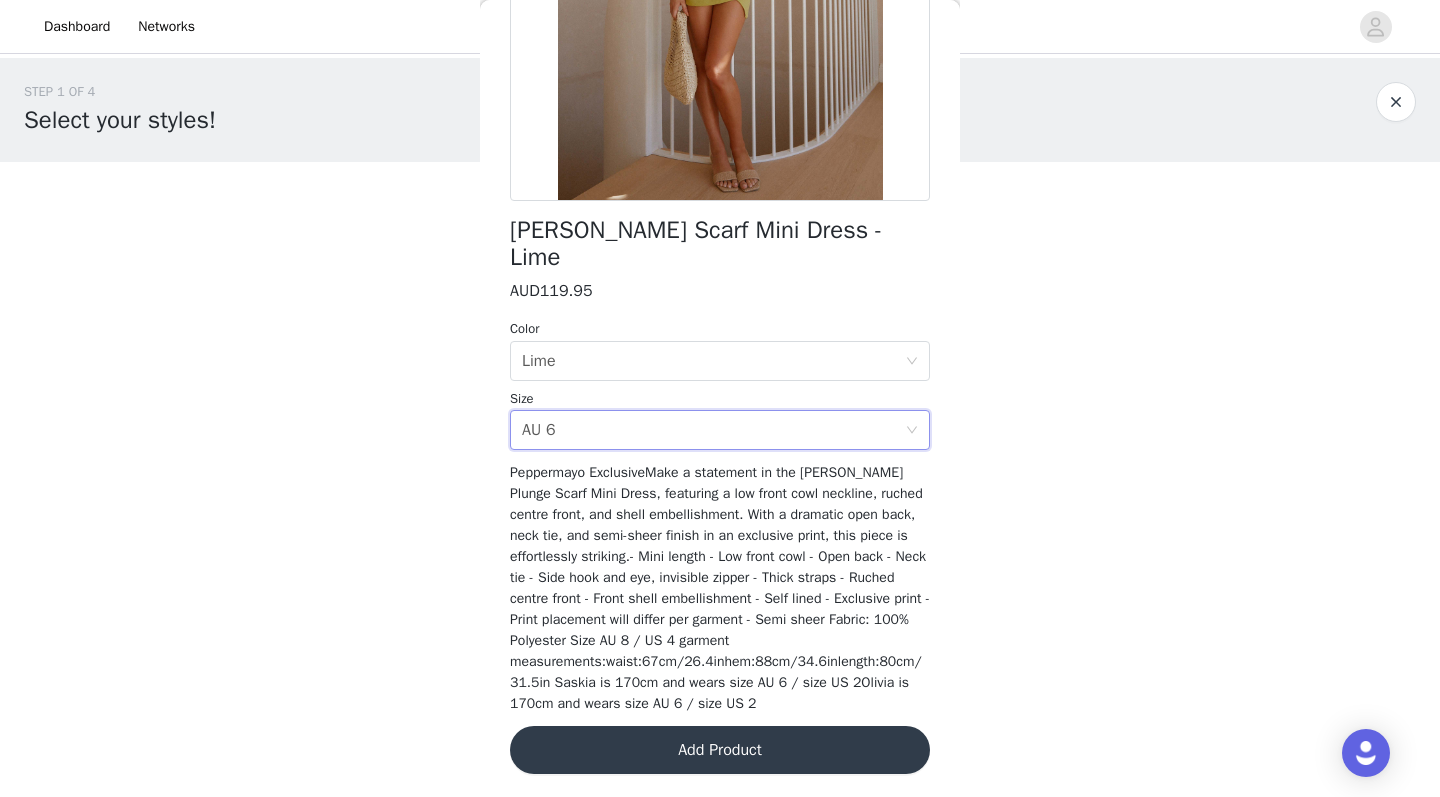 scroll, scrollTop: 0, scrollLeft: 0, axis: both 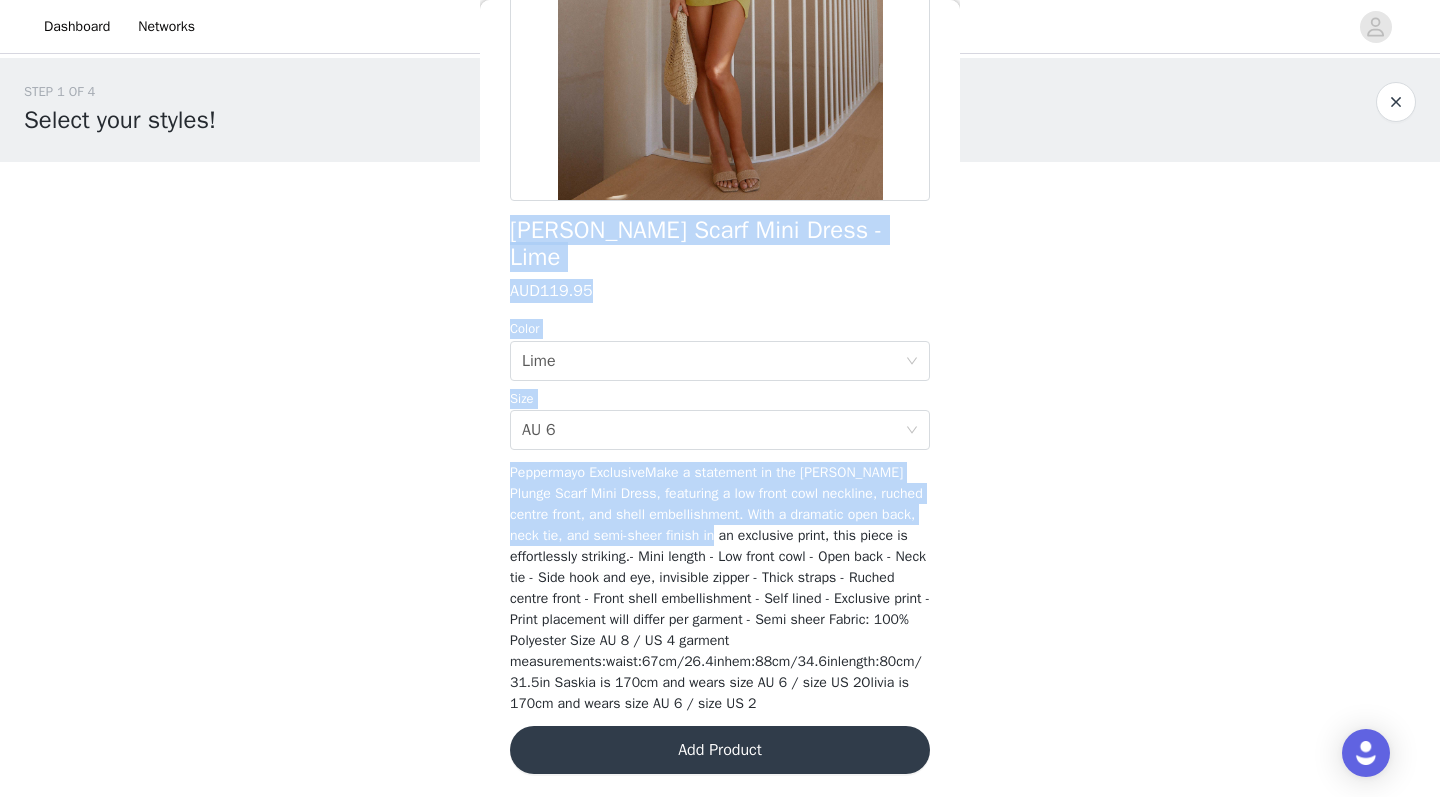 drag, startPoint x: 793, startPoint y: 541, endPoint x: 968, endPoint y: 691, distance: 230.48862 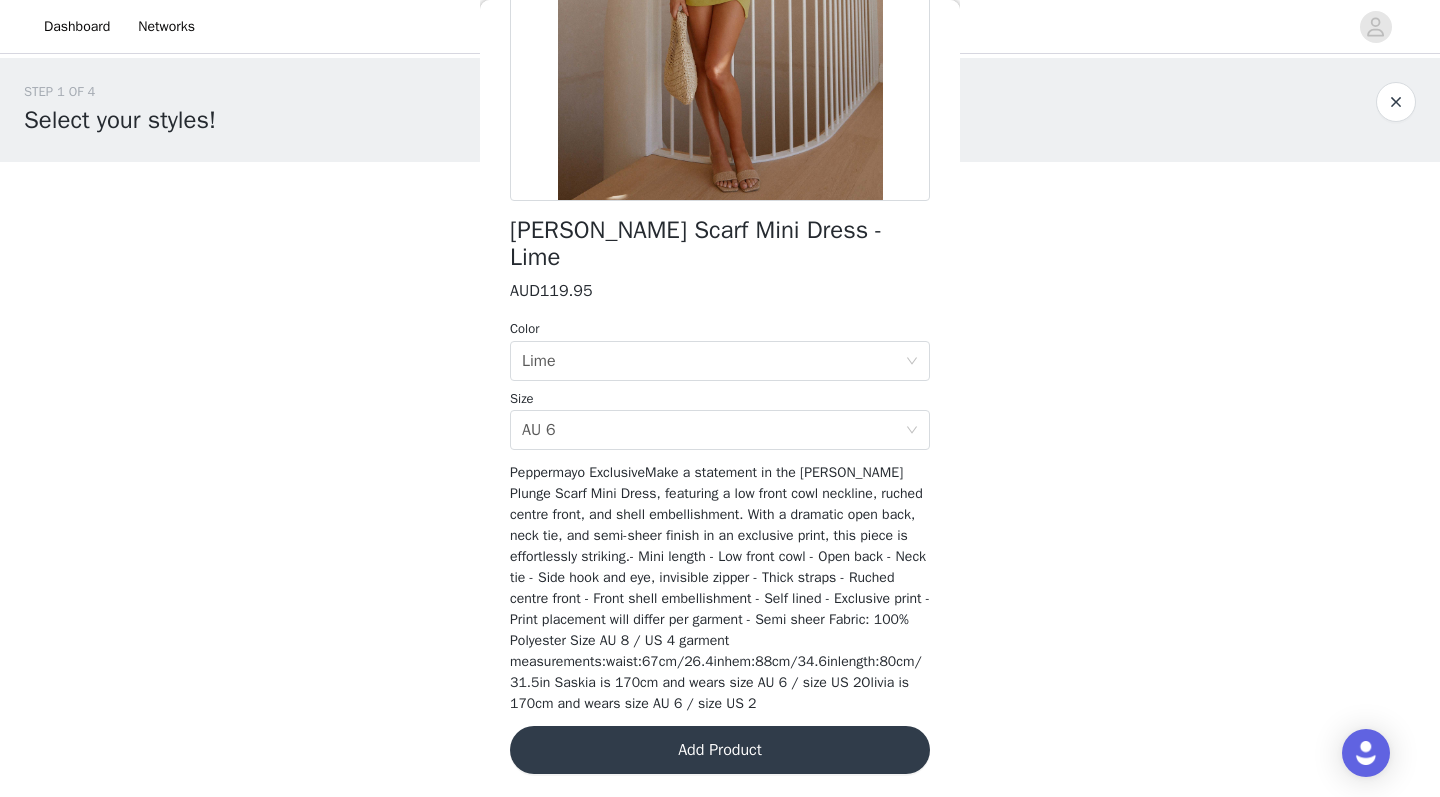 click on "Peppermayo ExclusiveMake a statement in the [PERSON_NAME] Plunge Scarf Mini Dress, featuring a low front cowl neckline, ruched centre front, and shell embellishment. With a dramatic open back, neck tie, and semi-sheer finish in an exclusive print, this piece is effortlessly striking.- Mini length - Low front cowl - Open back - Neck tie - Side hook and eye, invisible zipper - Thick straps - Ruched centre front - Front shell embellishment - Self lined - Exclusive print - Print placement will differ per garment - Semi sheer Fabric: 100% Polyester Size AU 8 / US 4 garment measurements:waist:67cm/26.4inhem:88cm/34.6inlength:80cm/31.5in Saskia is 170cm and wears size AU 6 / size US 2Olivia is 170cm and wears size AU 6 / size US 2" at bounding box center (720, 588) 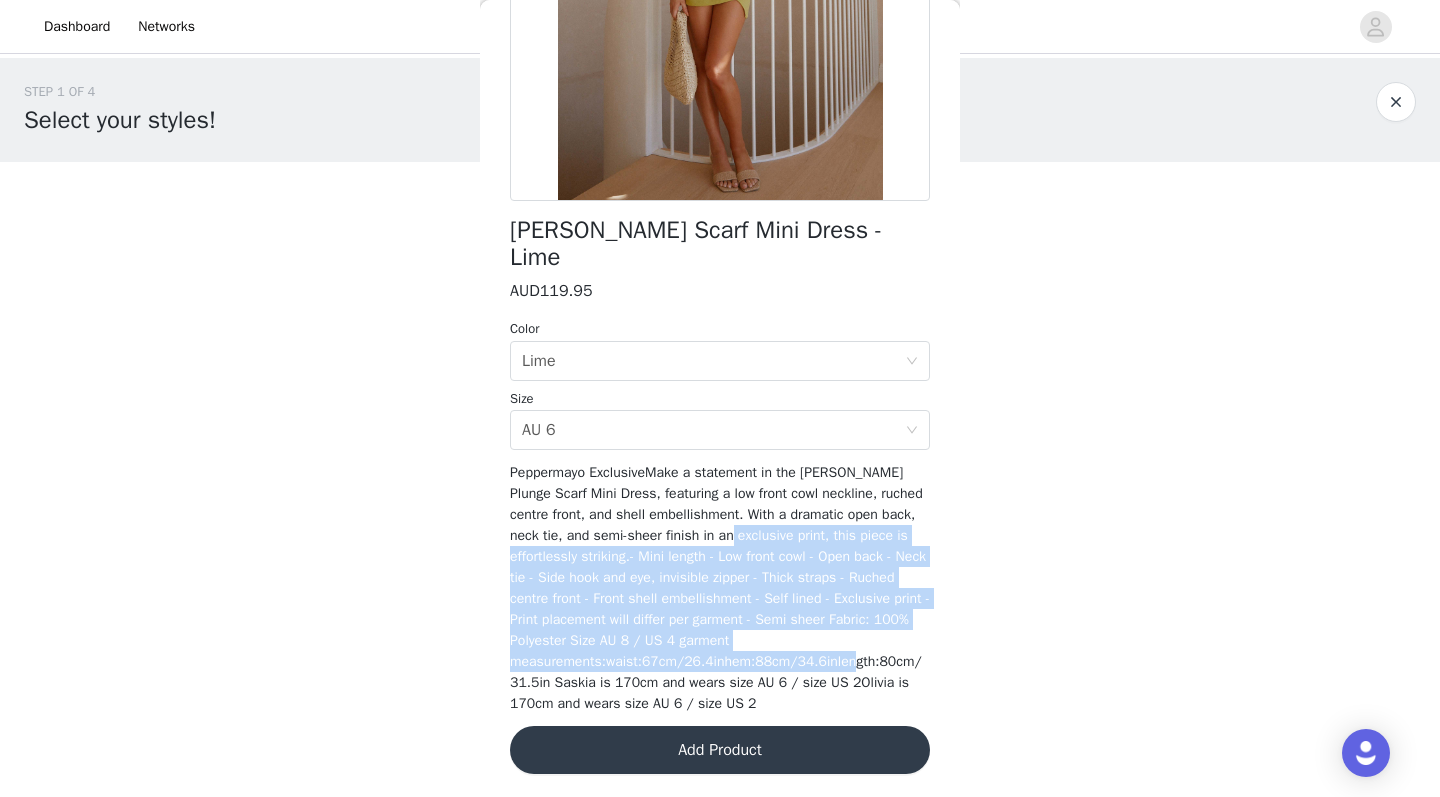 drag, startPoint x: 898, startPoint y: 668, endPoint x: 813, endPoint y: 524, distance: 167.21542 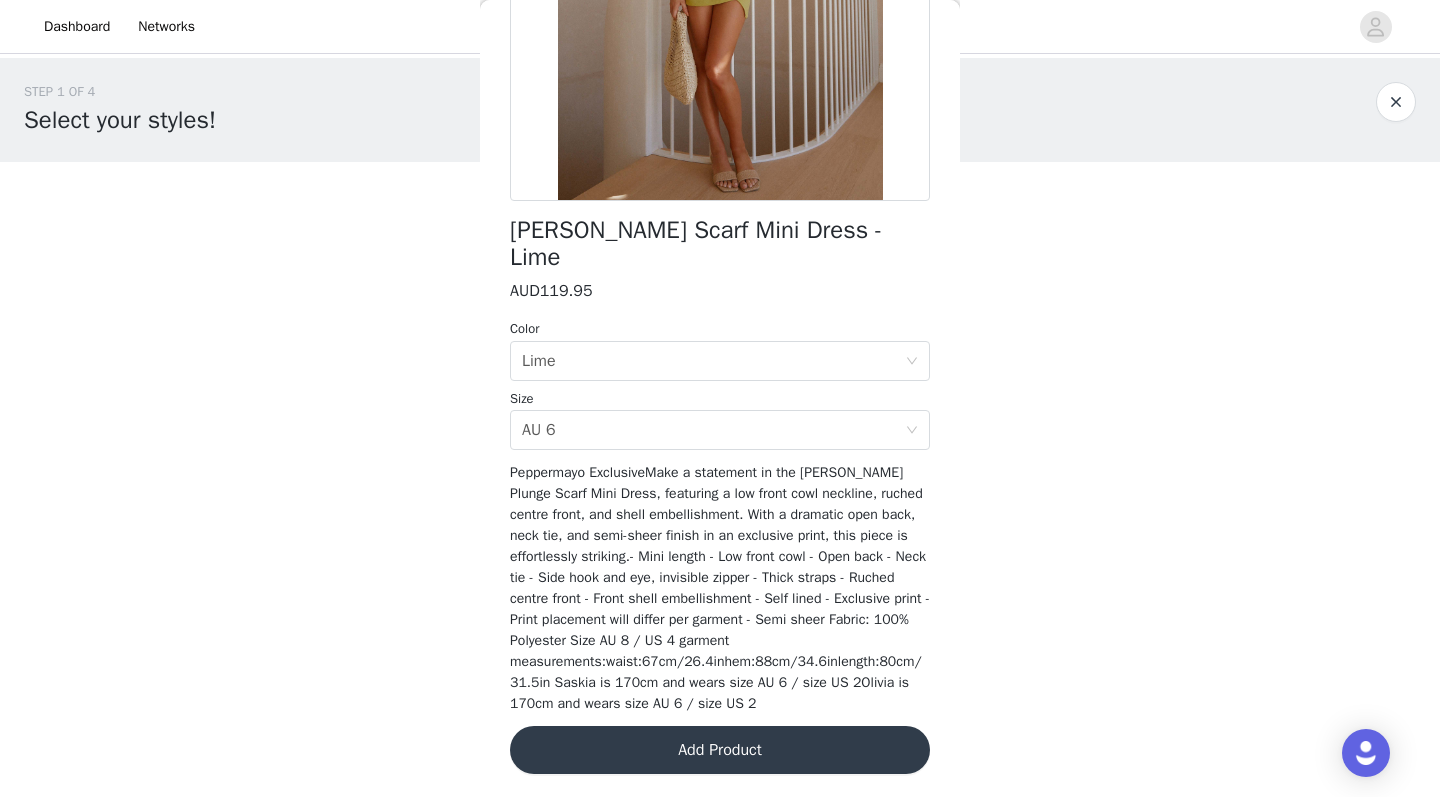 click on "Peppermayo ExclusiveMake a statement in the [PERSON_NAME] Plunge Scarf Mini Dress, featuring a low front cowl neckline, ruched centre front, and shell embellishment. With a dramatic open back, neck tie, and semi-sheer finish in an exclusive print, this piece is effortlessly striking.- Mini length - Low front cowl - Open back - Neck tie - Side hook and eye, invisible zipper - Thick straps - Ruched centre front - Front shell embellishment - Self lined - Exclusive print - Print placement will differ per garment - Semi sheer Fabric: 100% Polyester Size AU 8 / US 4 garment measurements:waist:67cm/26.4inhem:88cm/34.6inlength:80cm/31.5in Saskia is 170cm and wears size AU 6 / size US 2Olivia is 170cm and wears size AU 6 / size US 2" at bounding box center (720, 588) 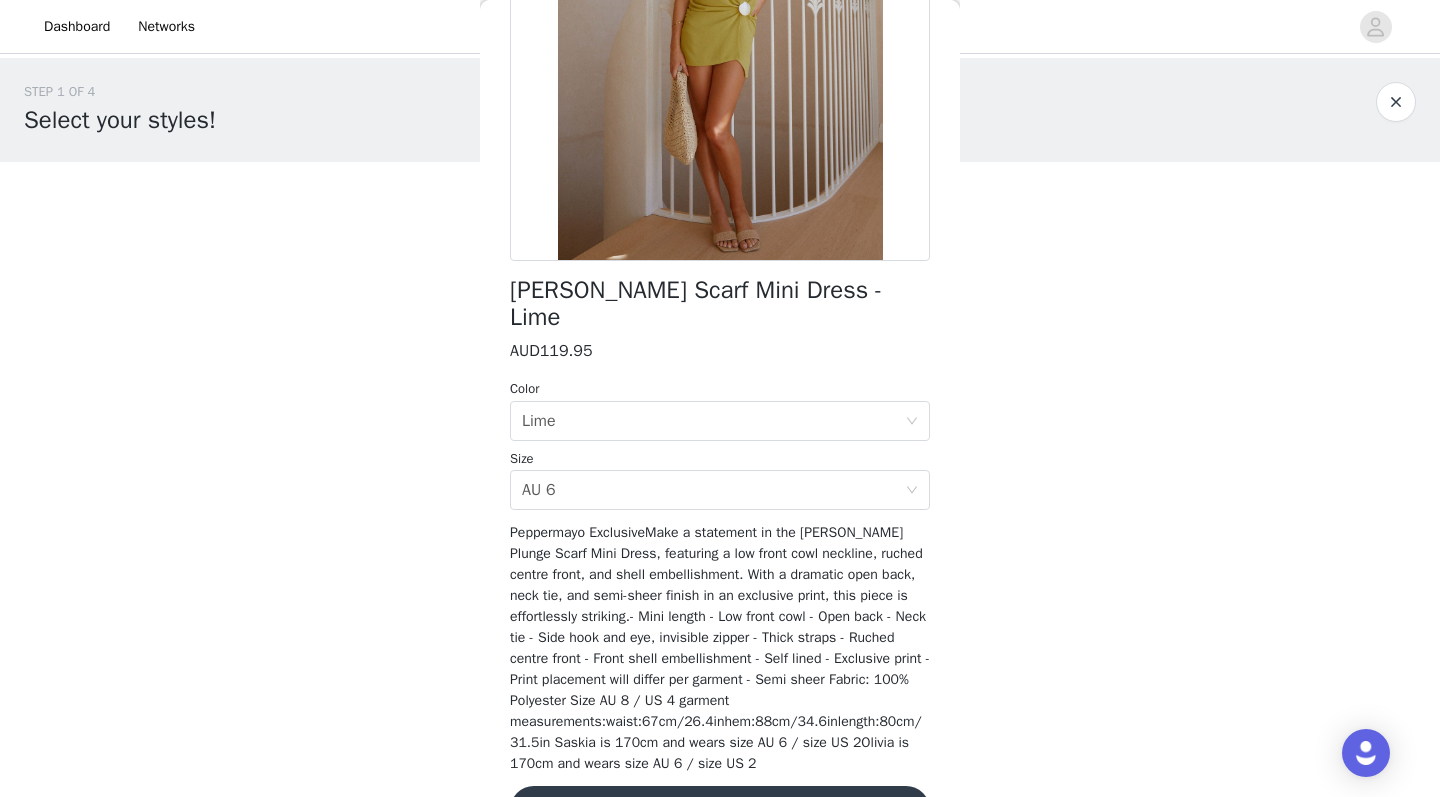 scroll, scrollTop: 255, scrollLeft: 0, axis: vertical 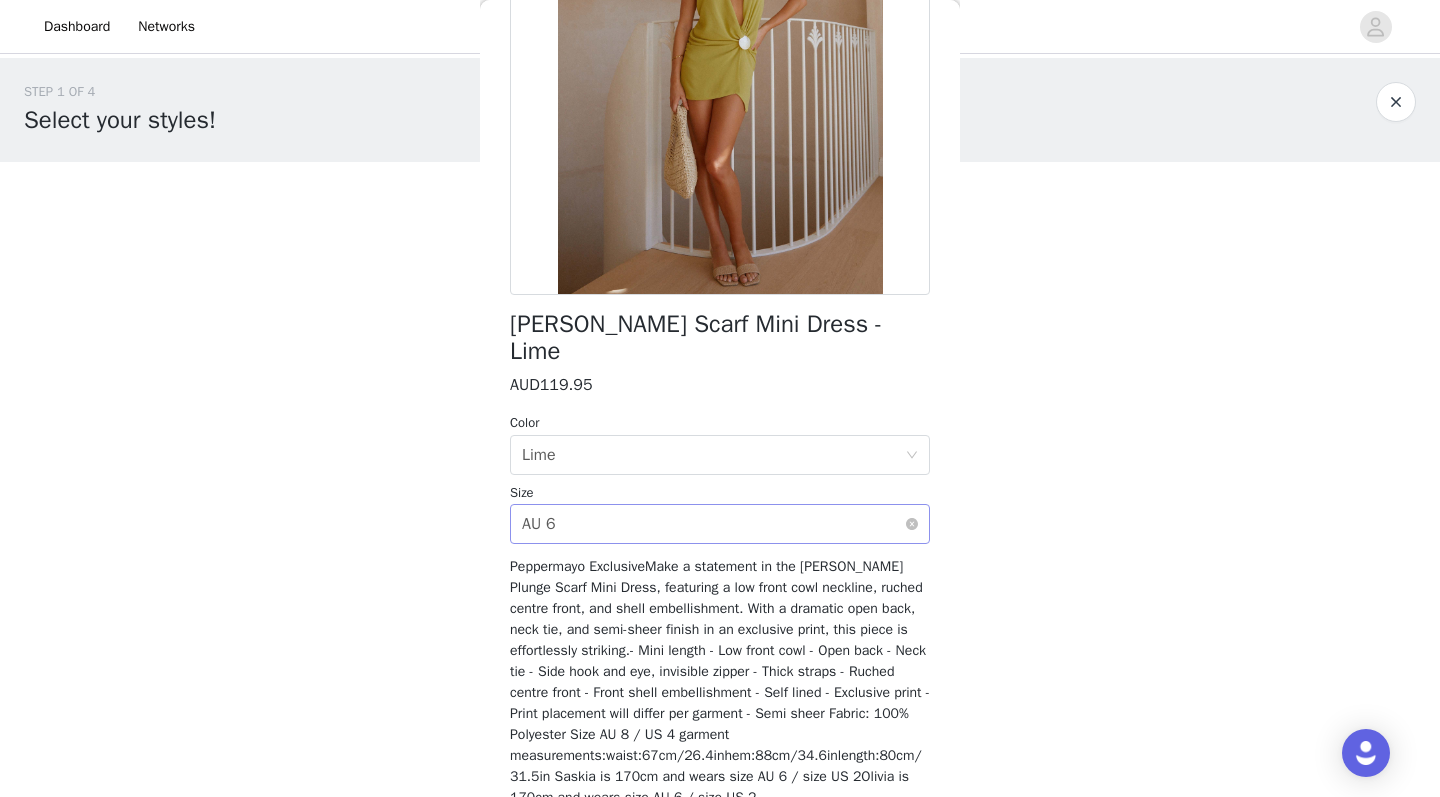 click on "Select size AU 6" at bounding box center (713, 524) 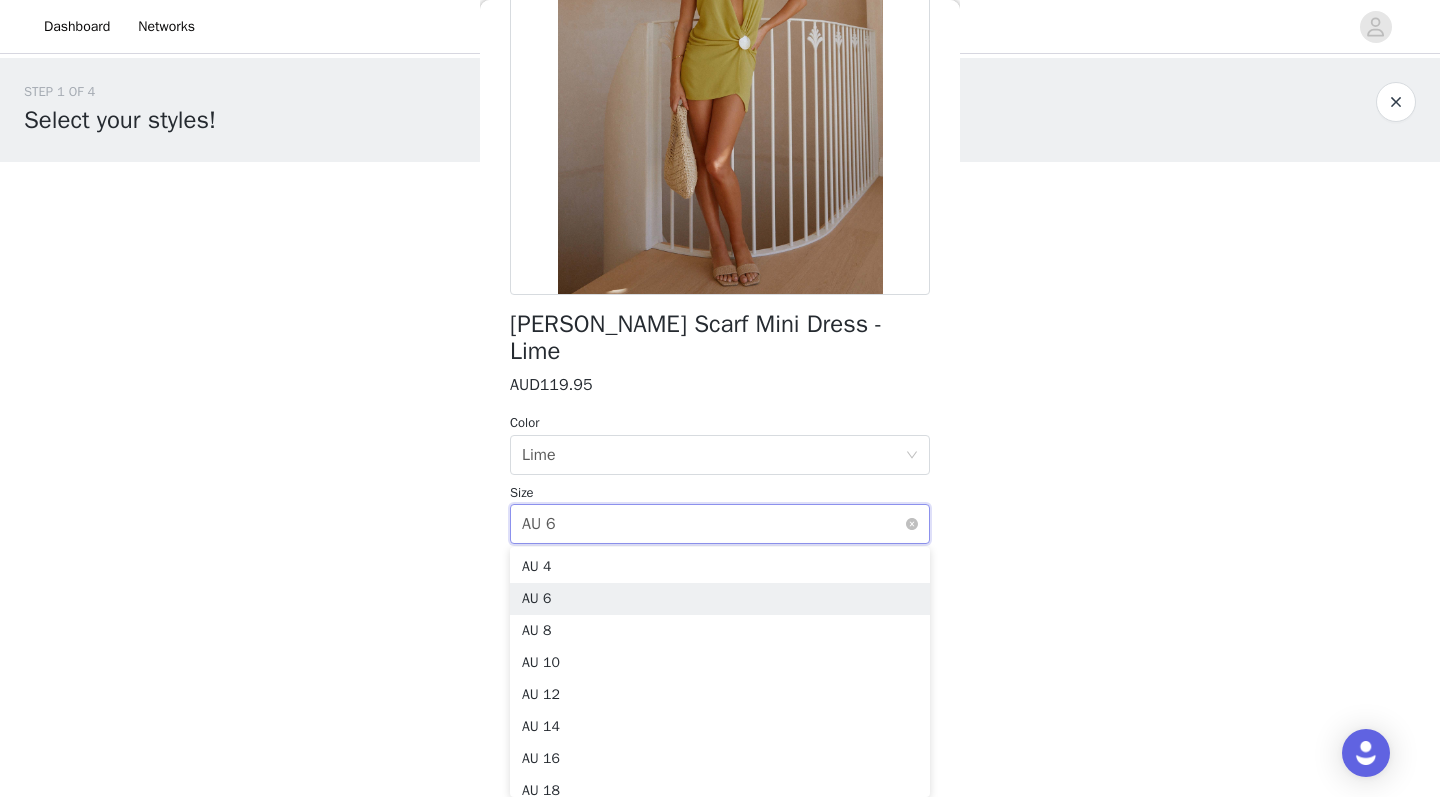 click on "Select size AU 6" at bounding box center [713, 524] 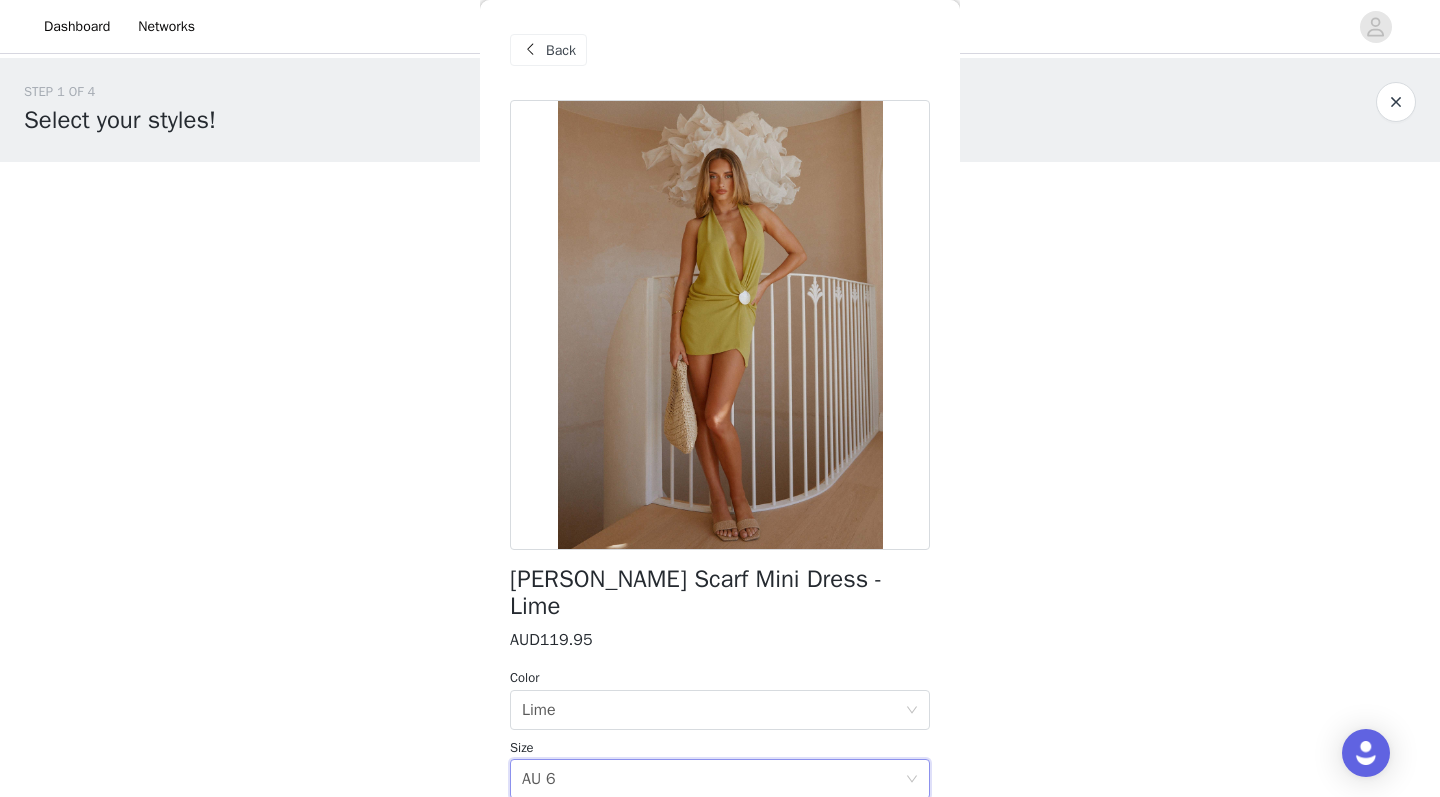 scroll, scrollTop: 0, scrollLeft: 0, axis: both 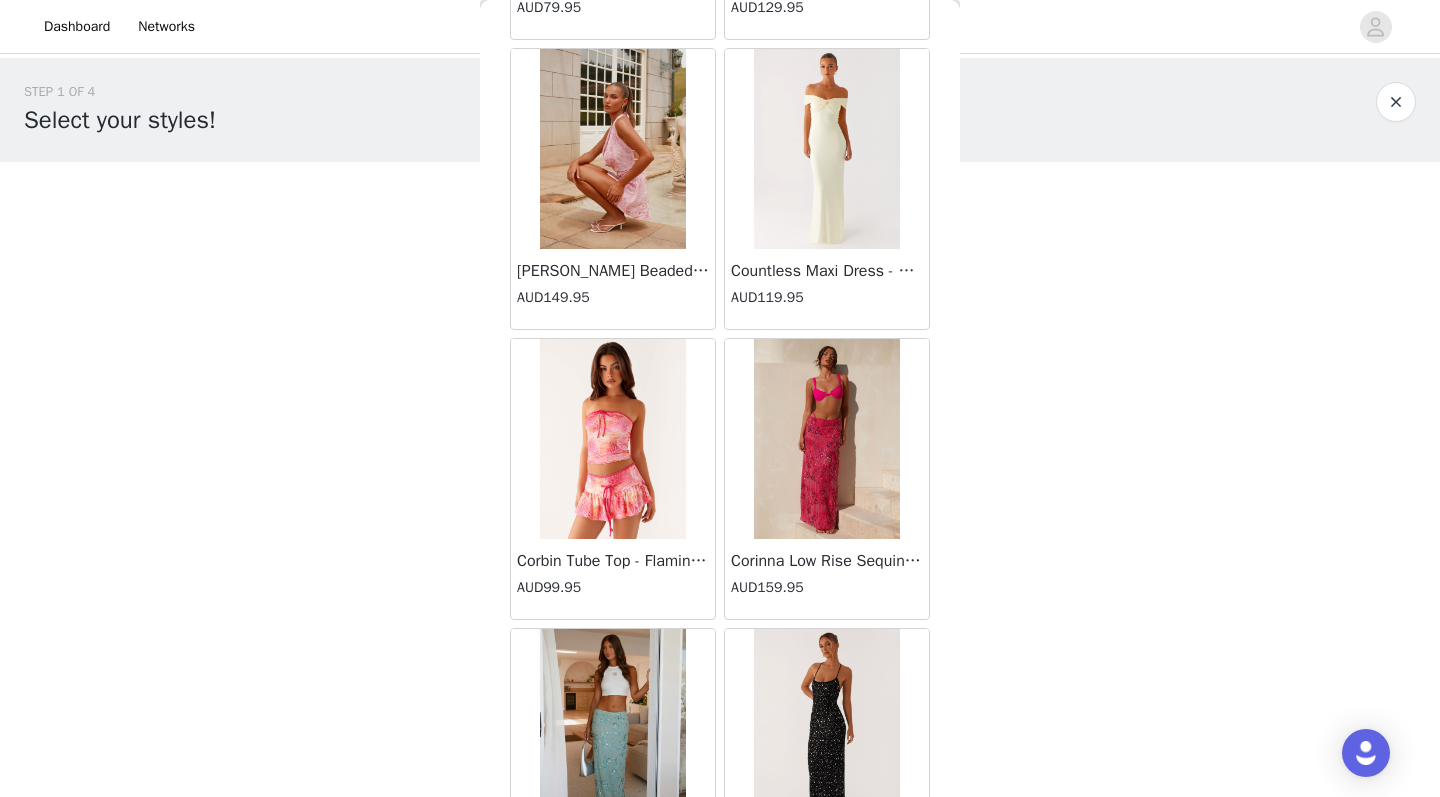 click on "[PERSON_NAME] Beaded Mini Dress - Pink" at bounding box center [613, 271] 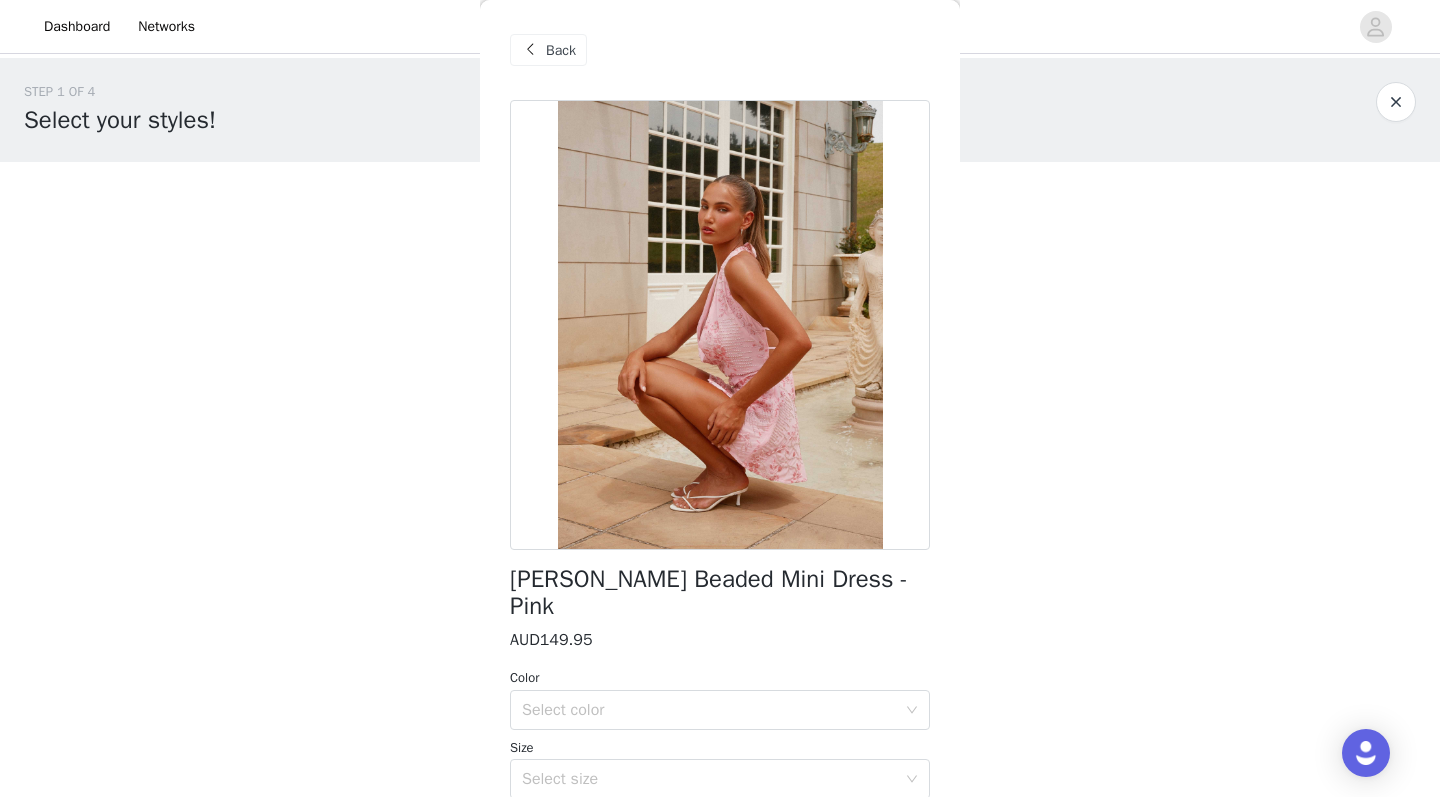 scroll, scrollTop: 0, scrollLeft: 0, axis: both 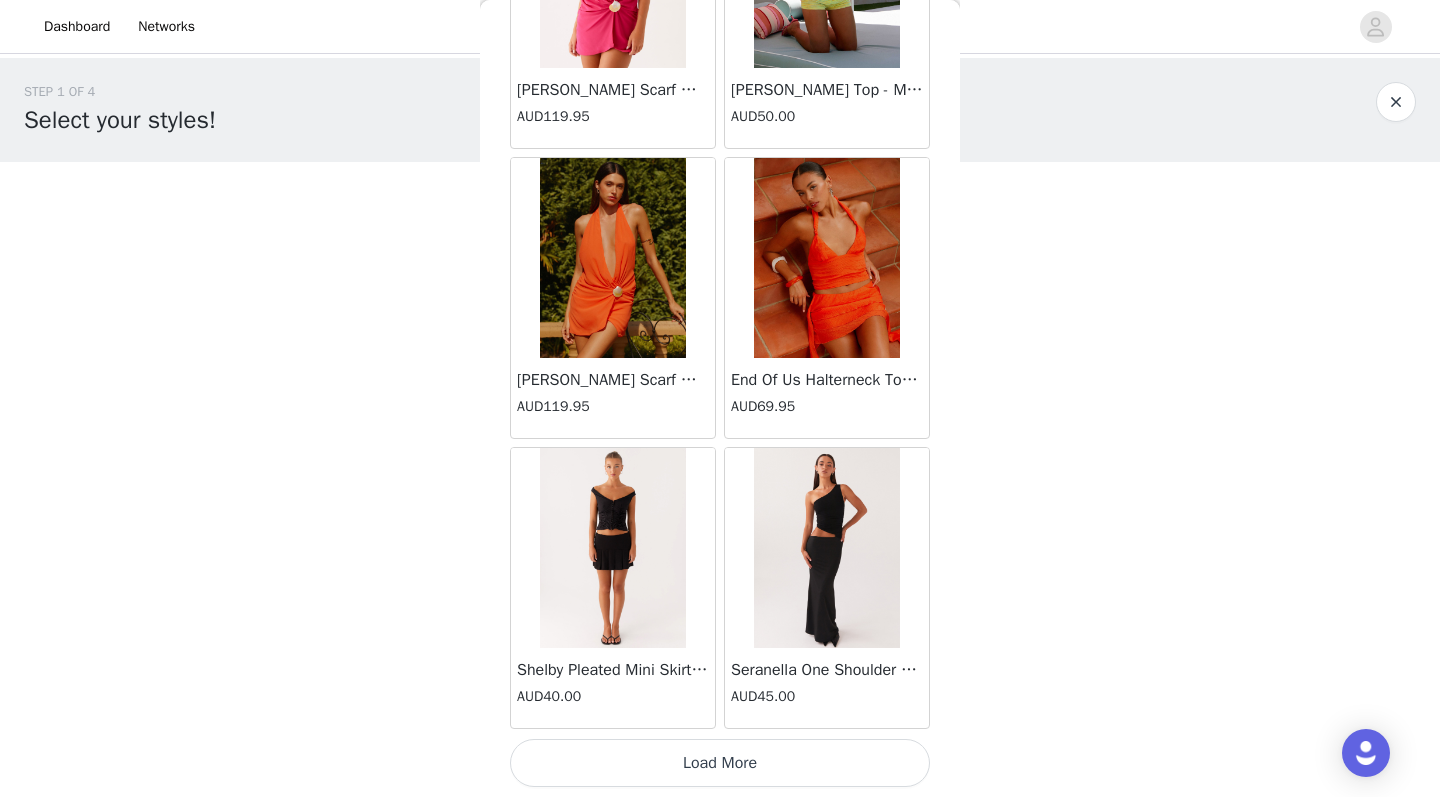 click on "Load More" at bounding box center [720, 763] 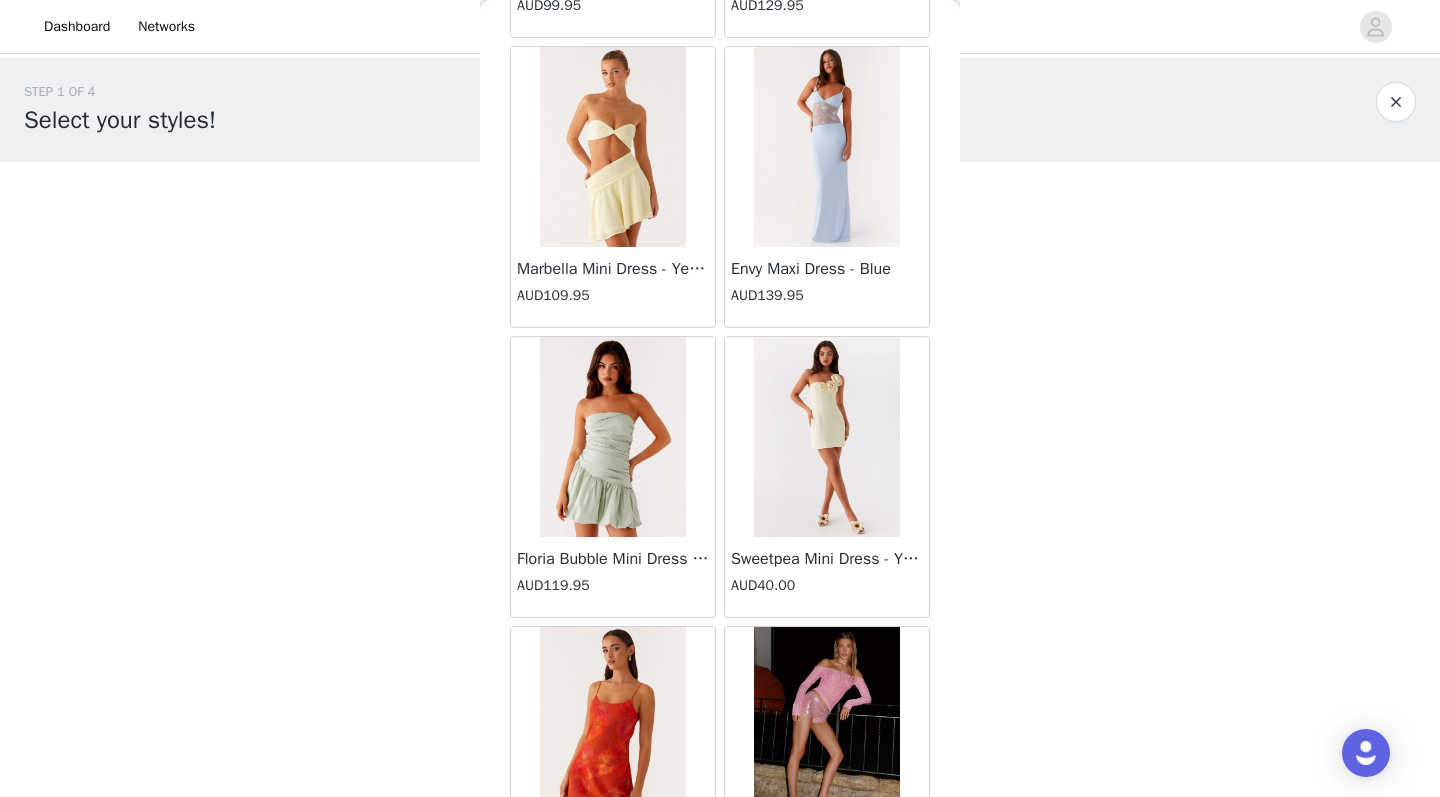 scroll, scrollTop: 21946, scrollLeft: 0, axis: vertical 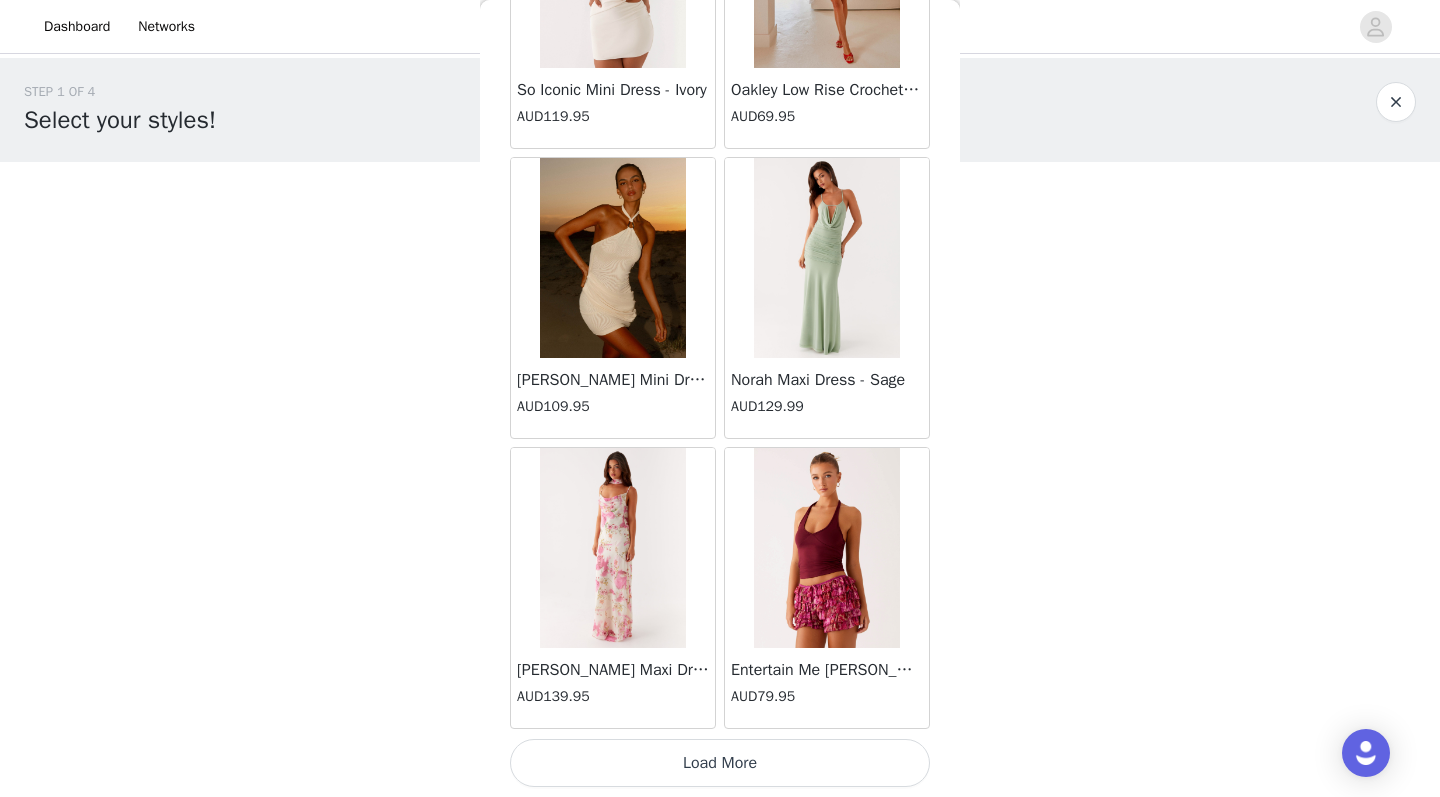 click on "Load More" at bounding box center (720, 763) 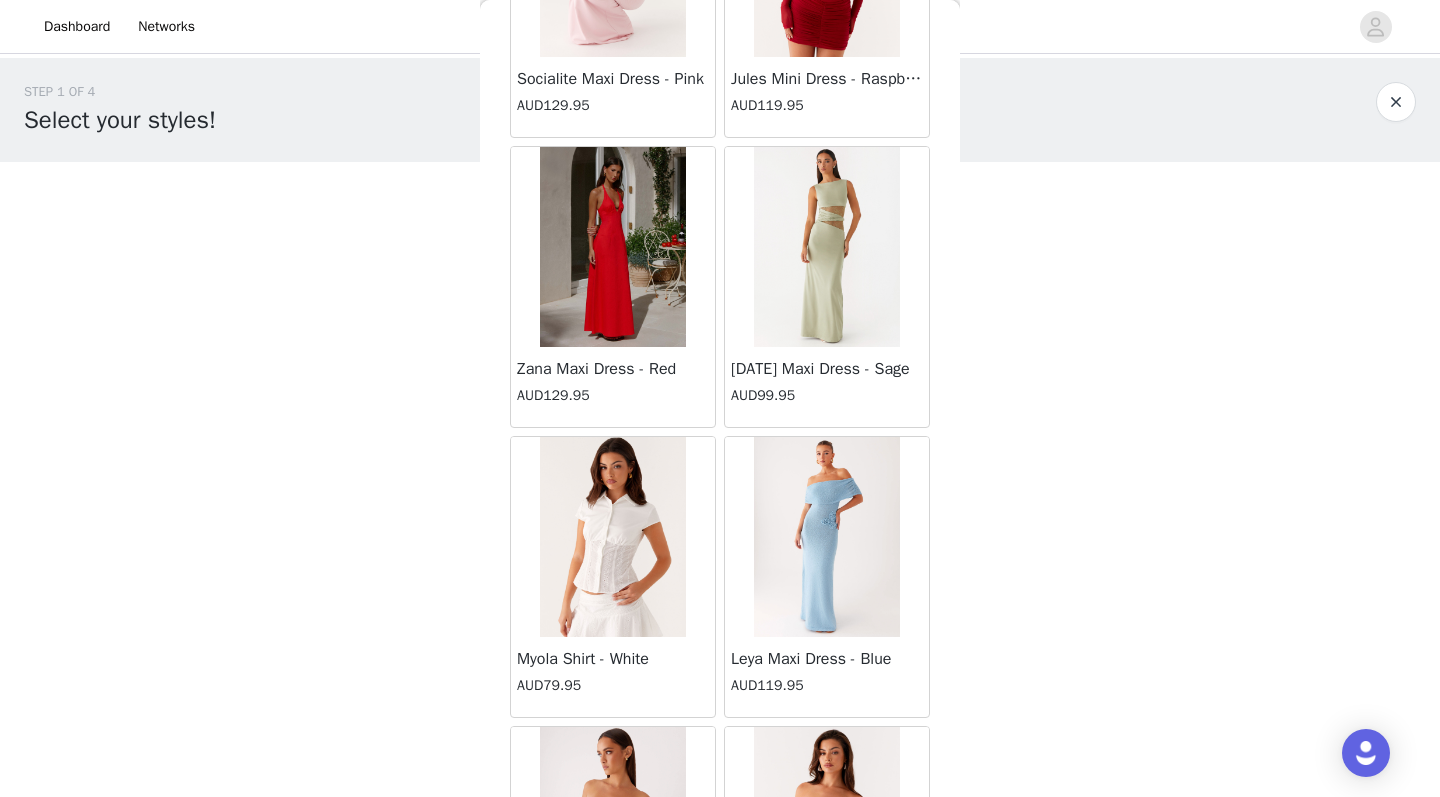 scroll, scrollTop: 24663, scrollLeft: 0, axis: vertical 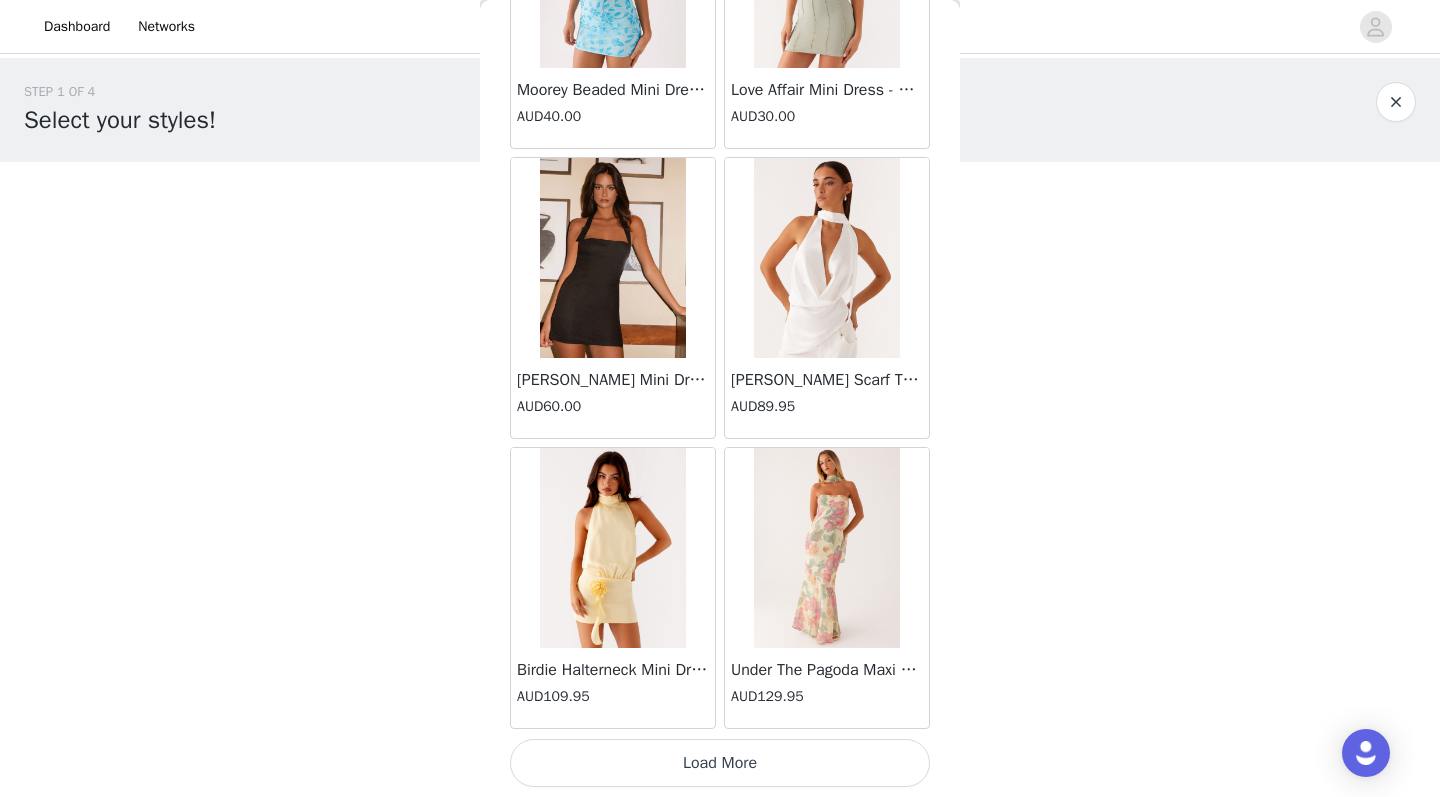click on "Load More" at bounding box center [720, 763] 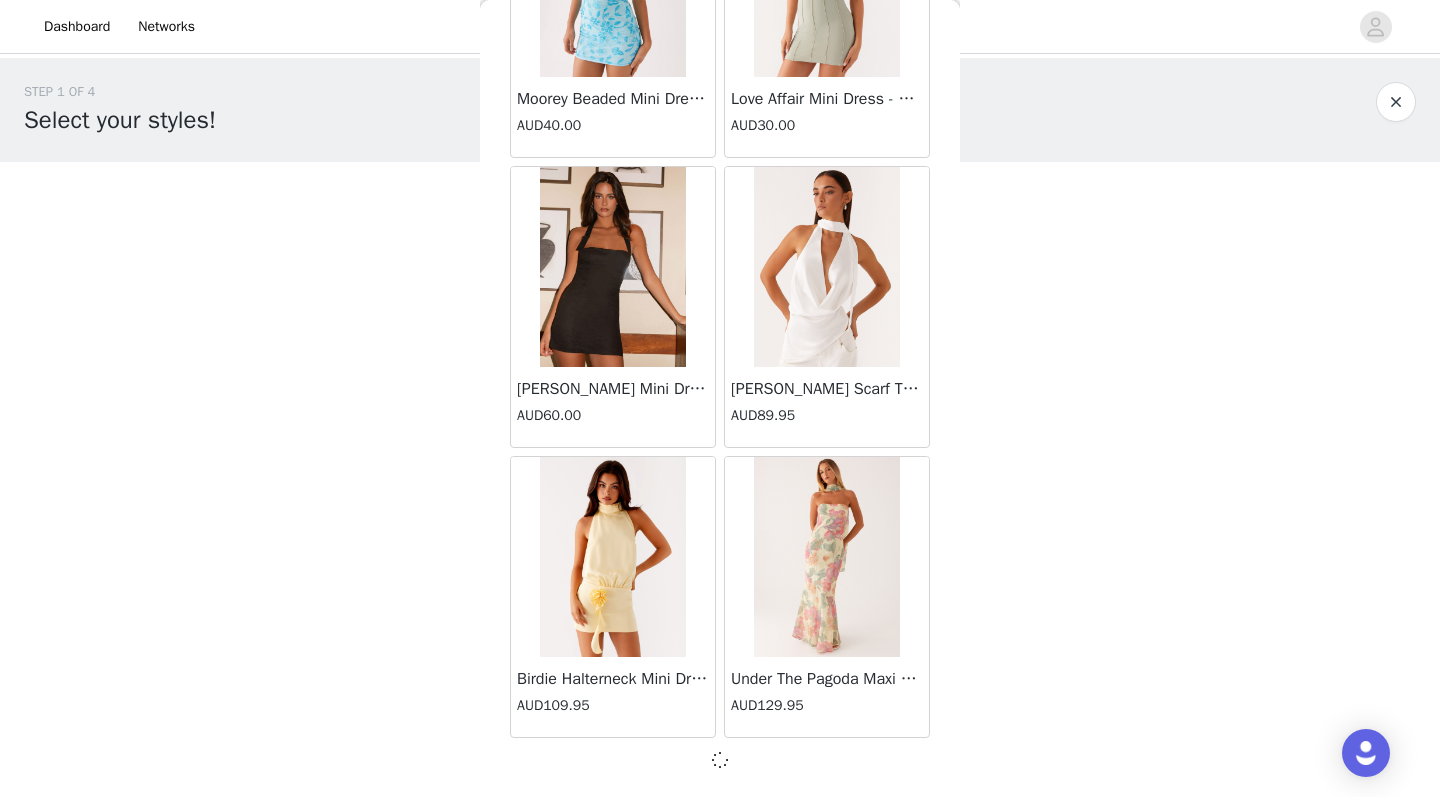 scroll, scrollTop: 0, scrollLeft: 0, axis: both 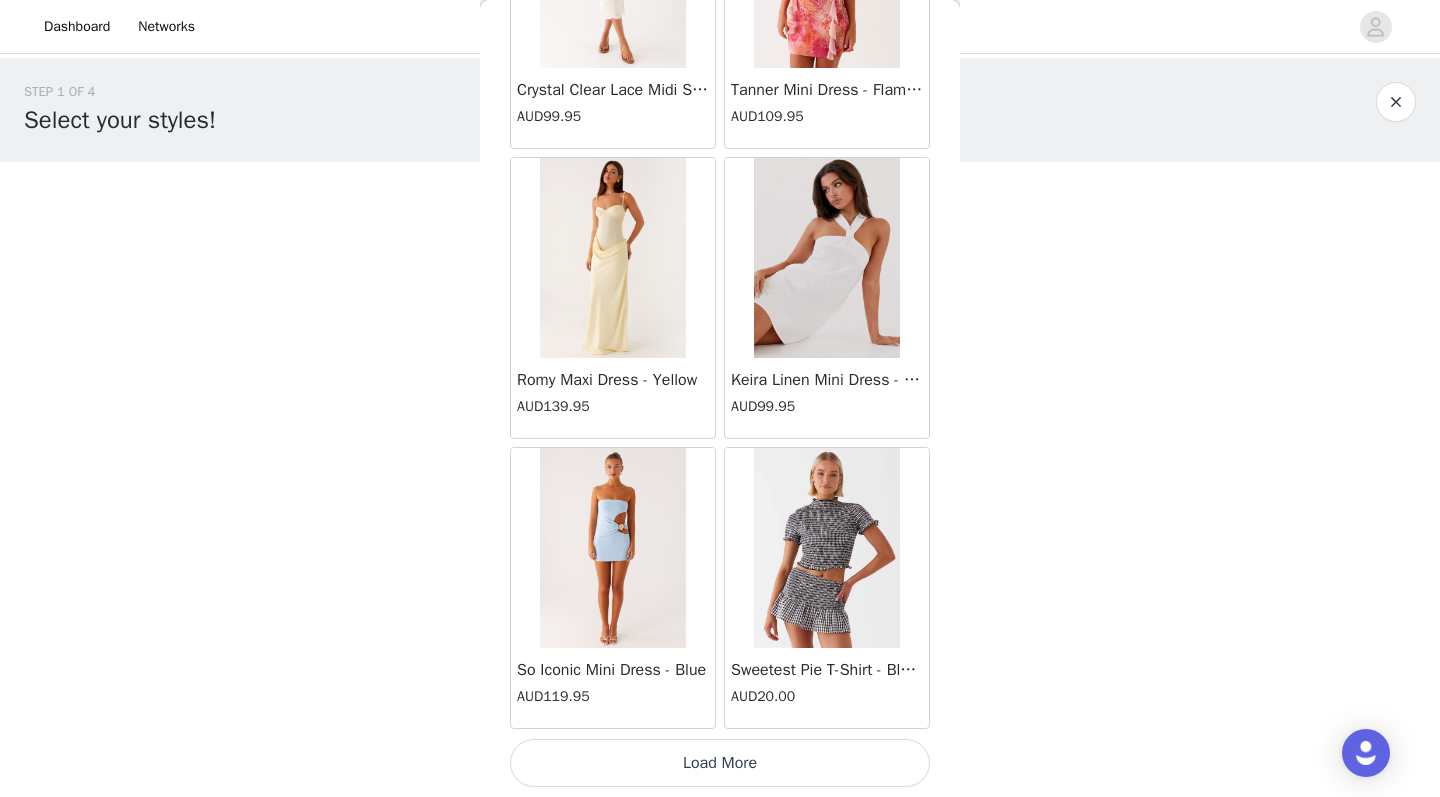 click on "Load More" at bounding box center [720, 763] 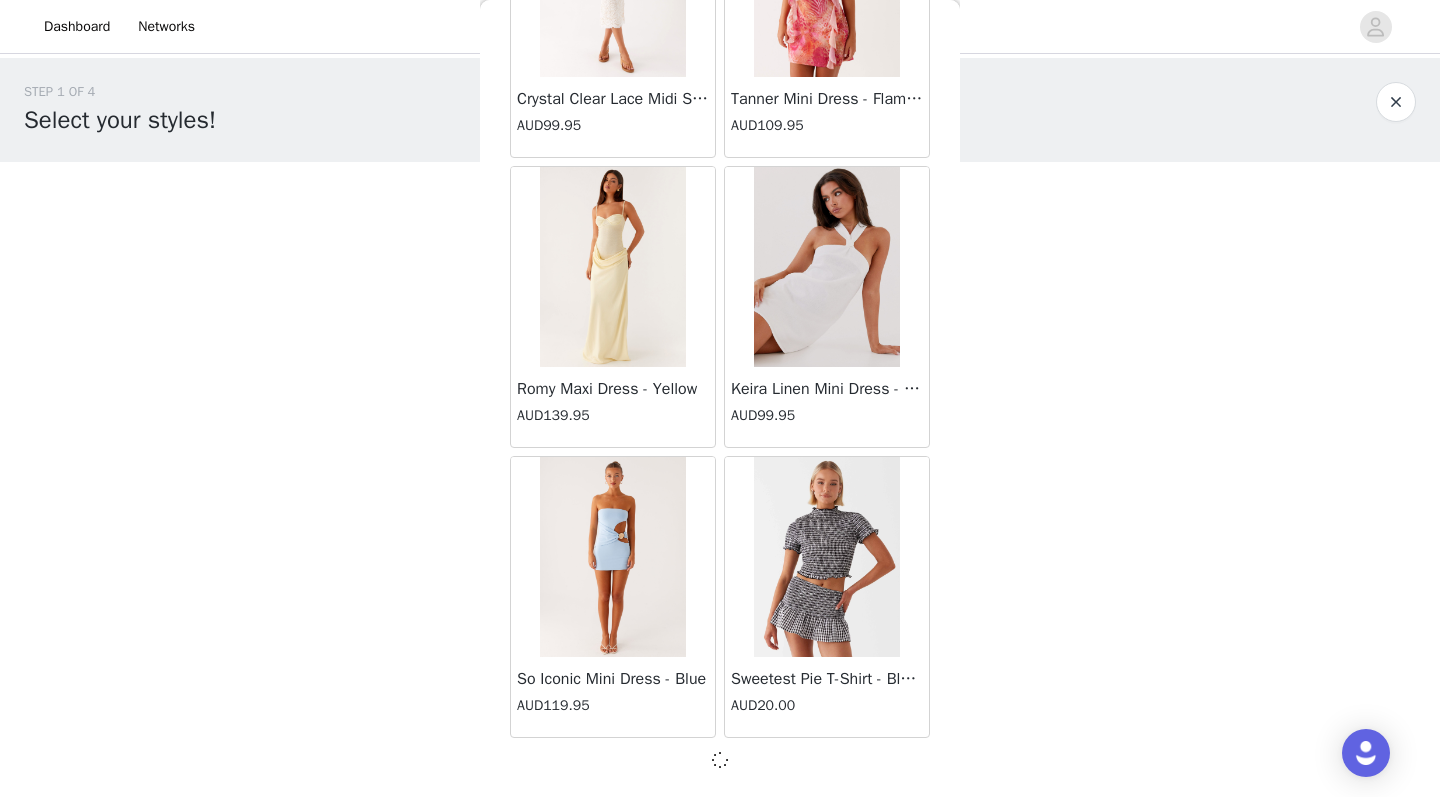 scroll, scrollTop: 28354, scrollLeft: 0, axis: vertical 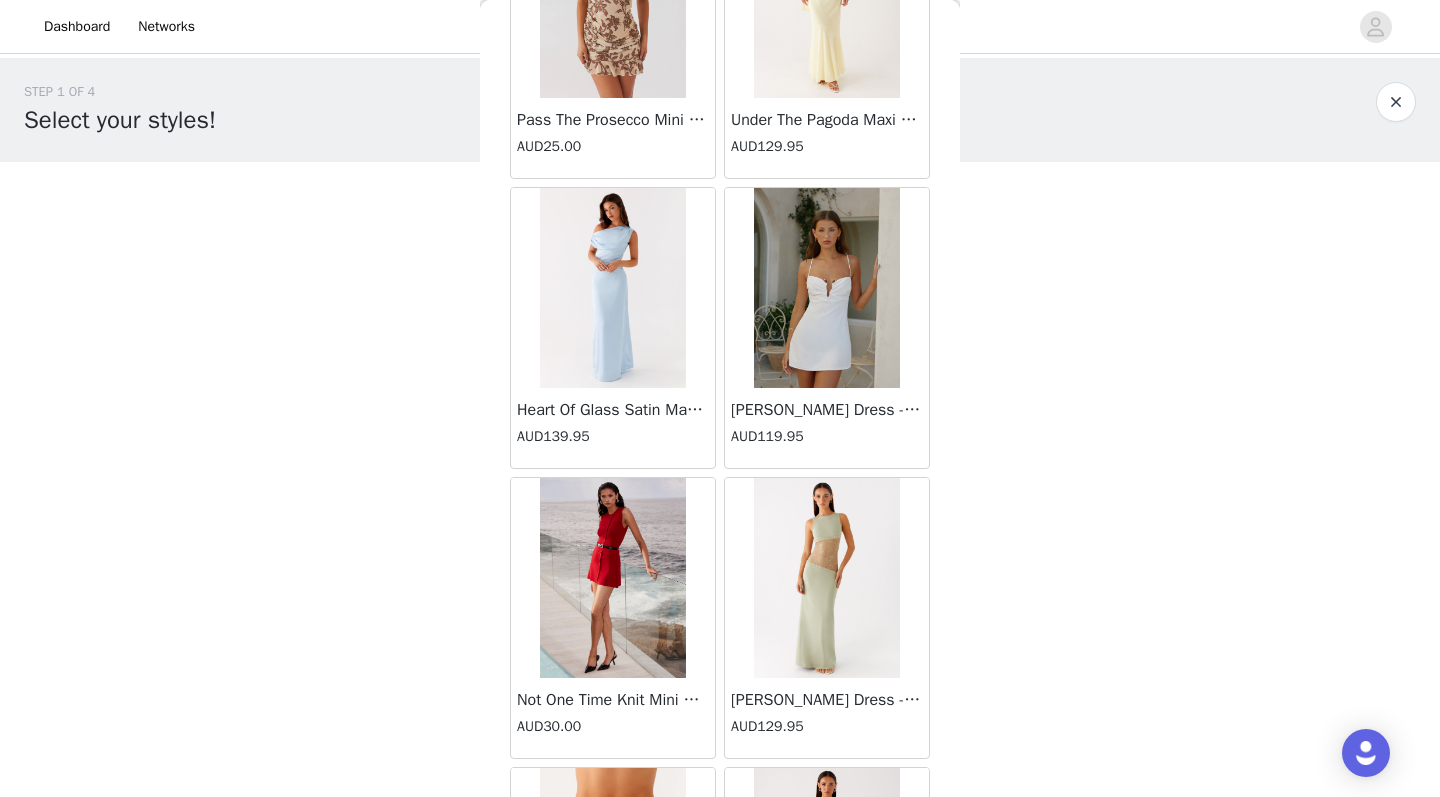 click on "[PERSON_NAME] Dress - White" at bounding box center [827, 410] 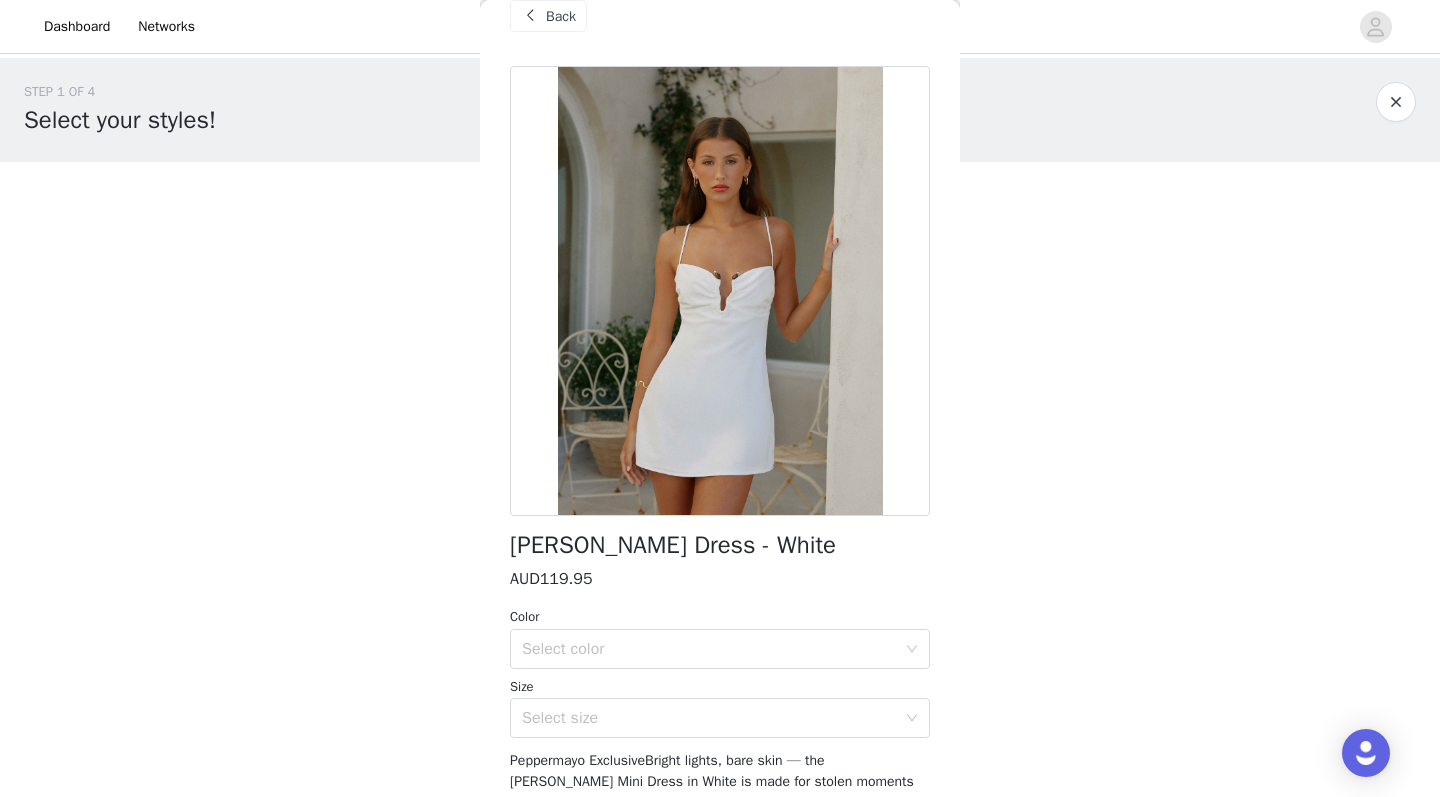scroll, scrollTop: 25, scrollLeft: 0, axis: vertical 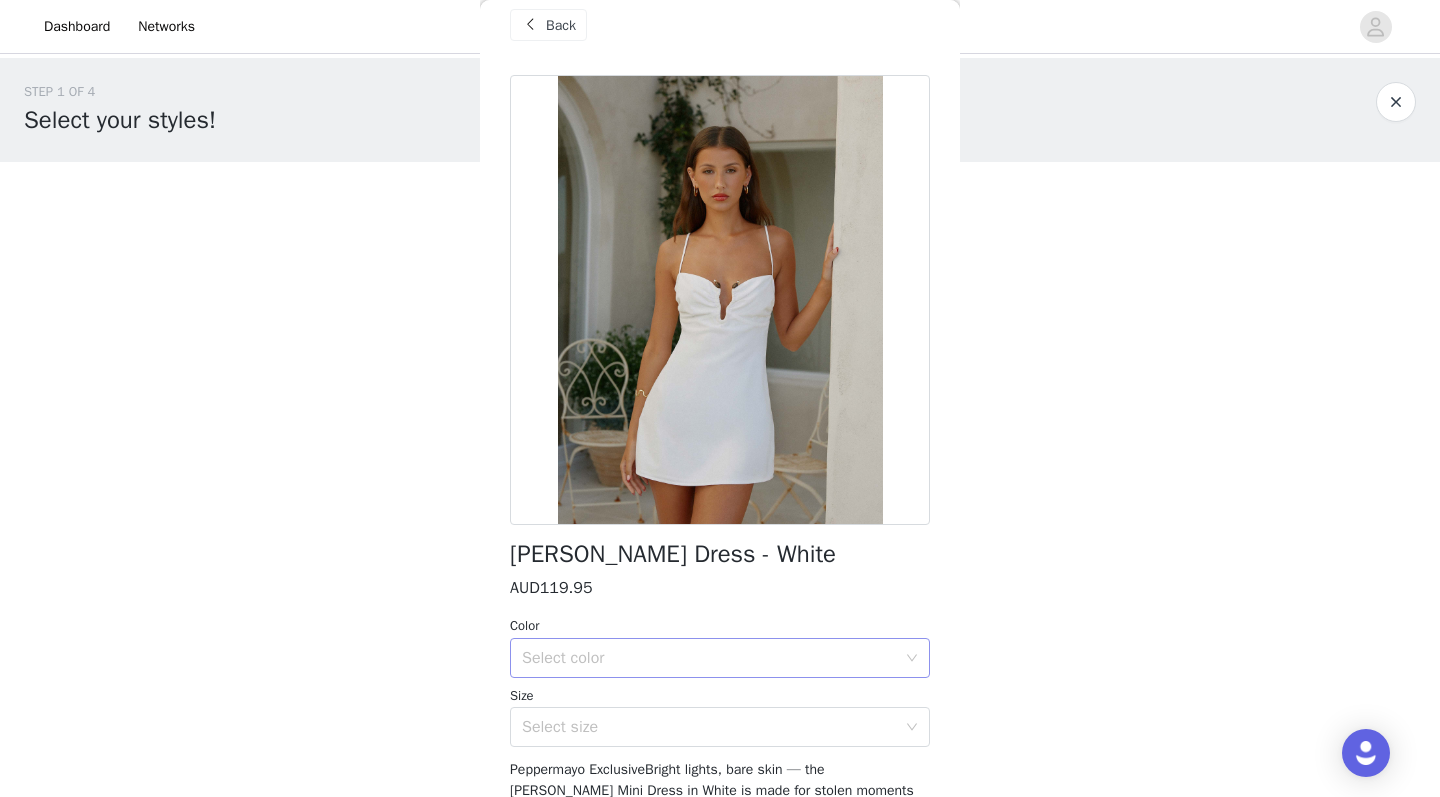 click on "Select color" at bounding box center (709, 658) 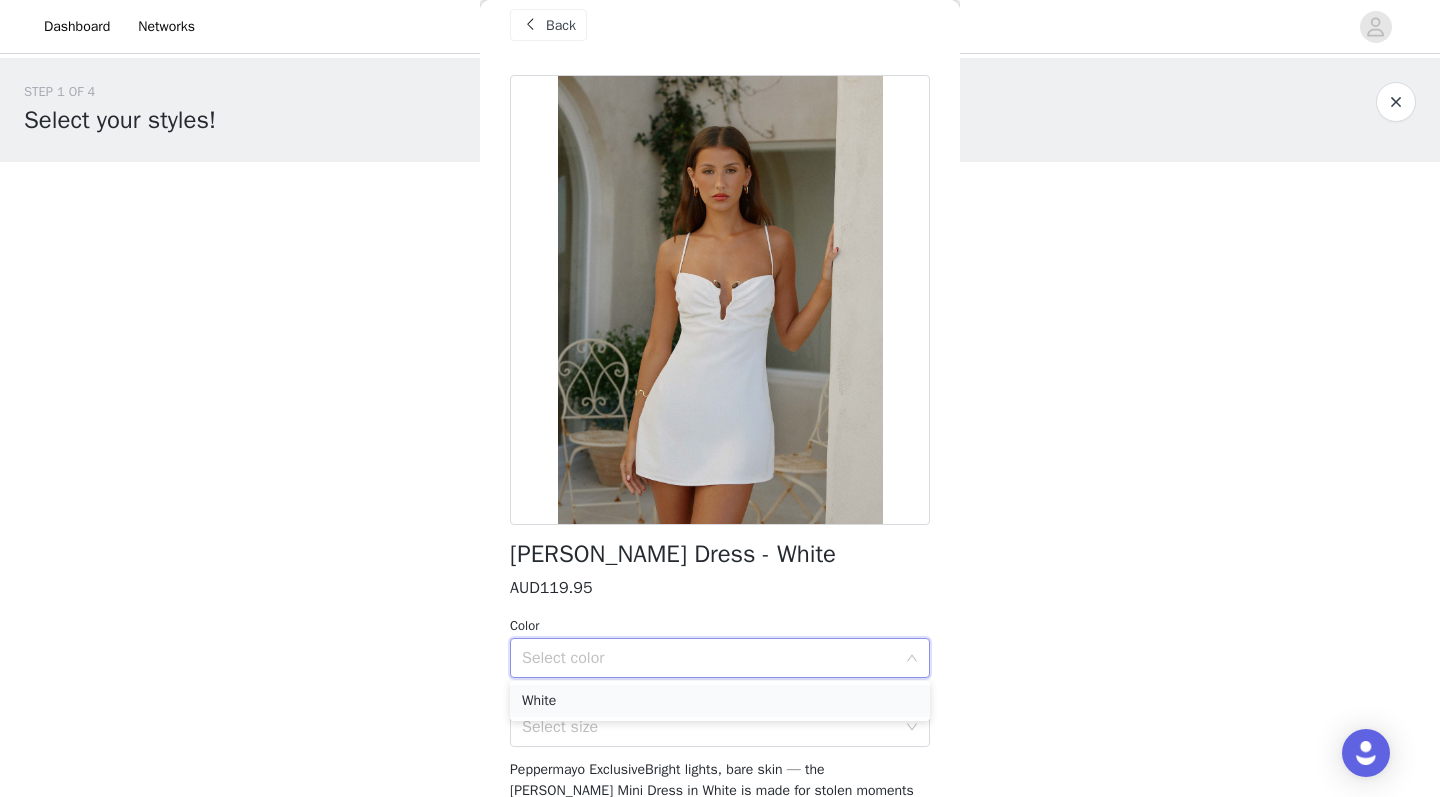 click on "White" at bounding box center (720, 701) 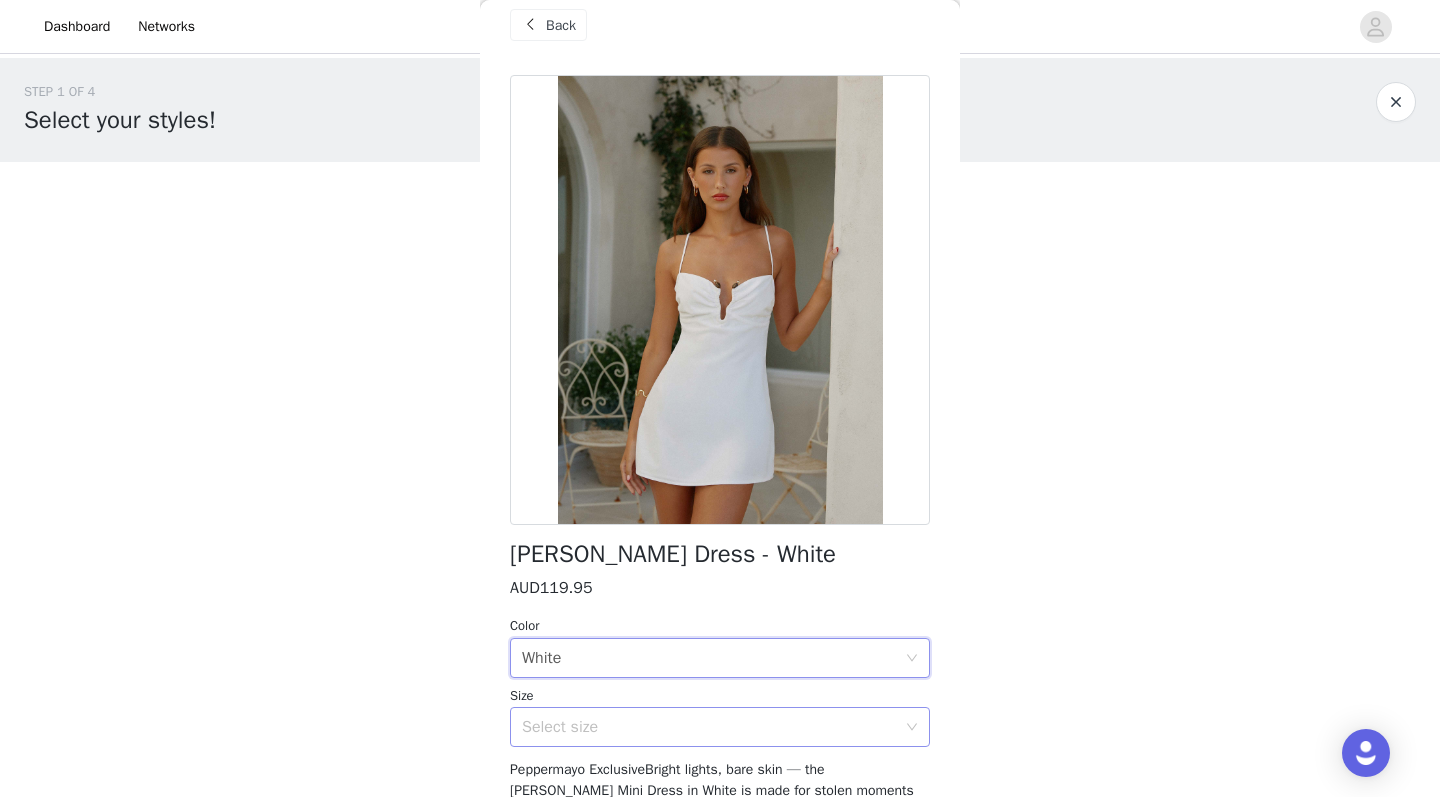 click on "Select size" at bounding box center (709, 727) 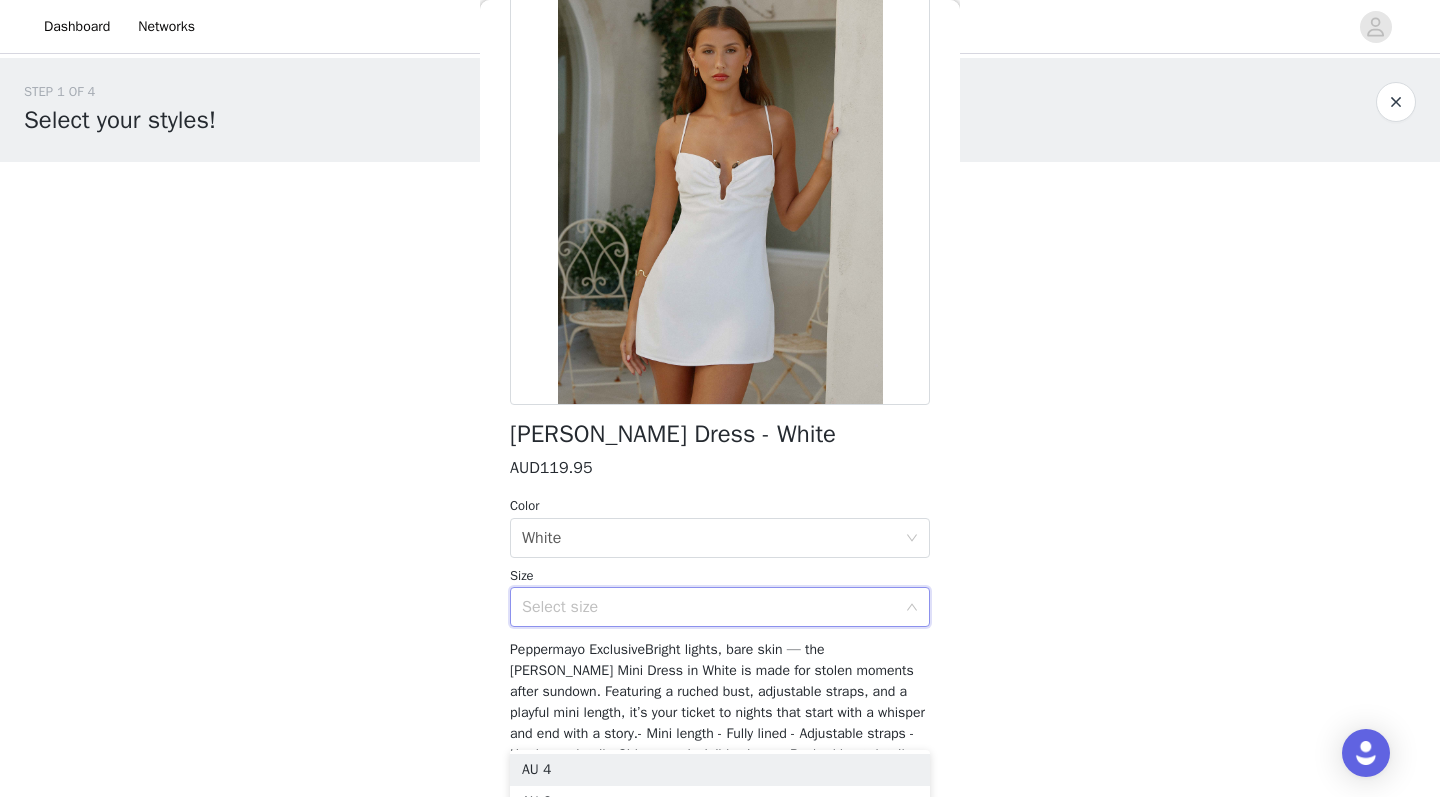 scroll, scrollTop: 146, scrollLeft: 0, axis: vertical 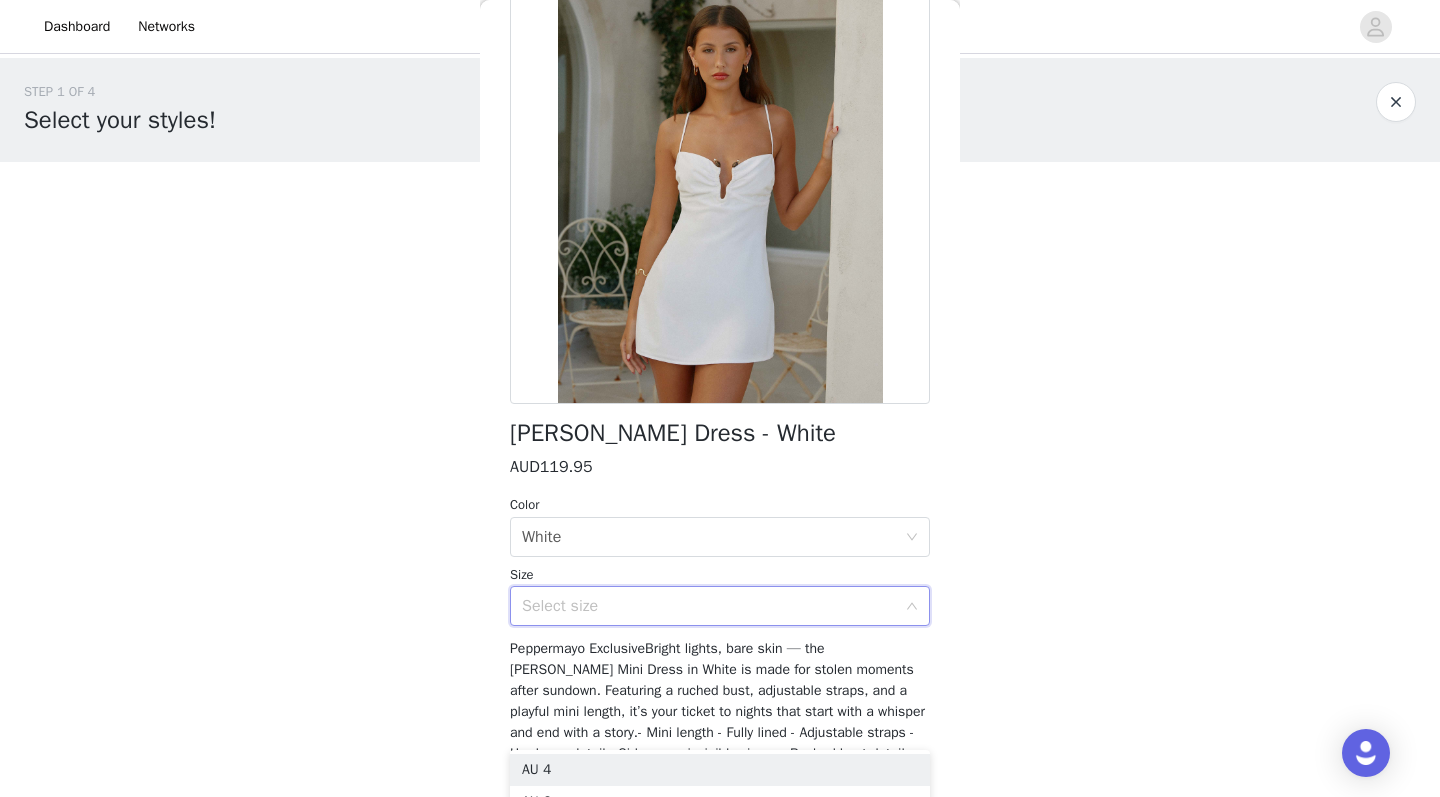 click on "Select size" at bounding box center (713, 606) 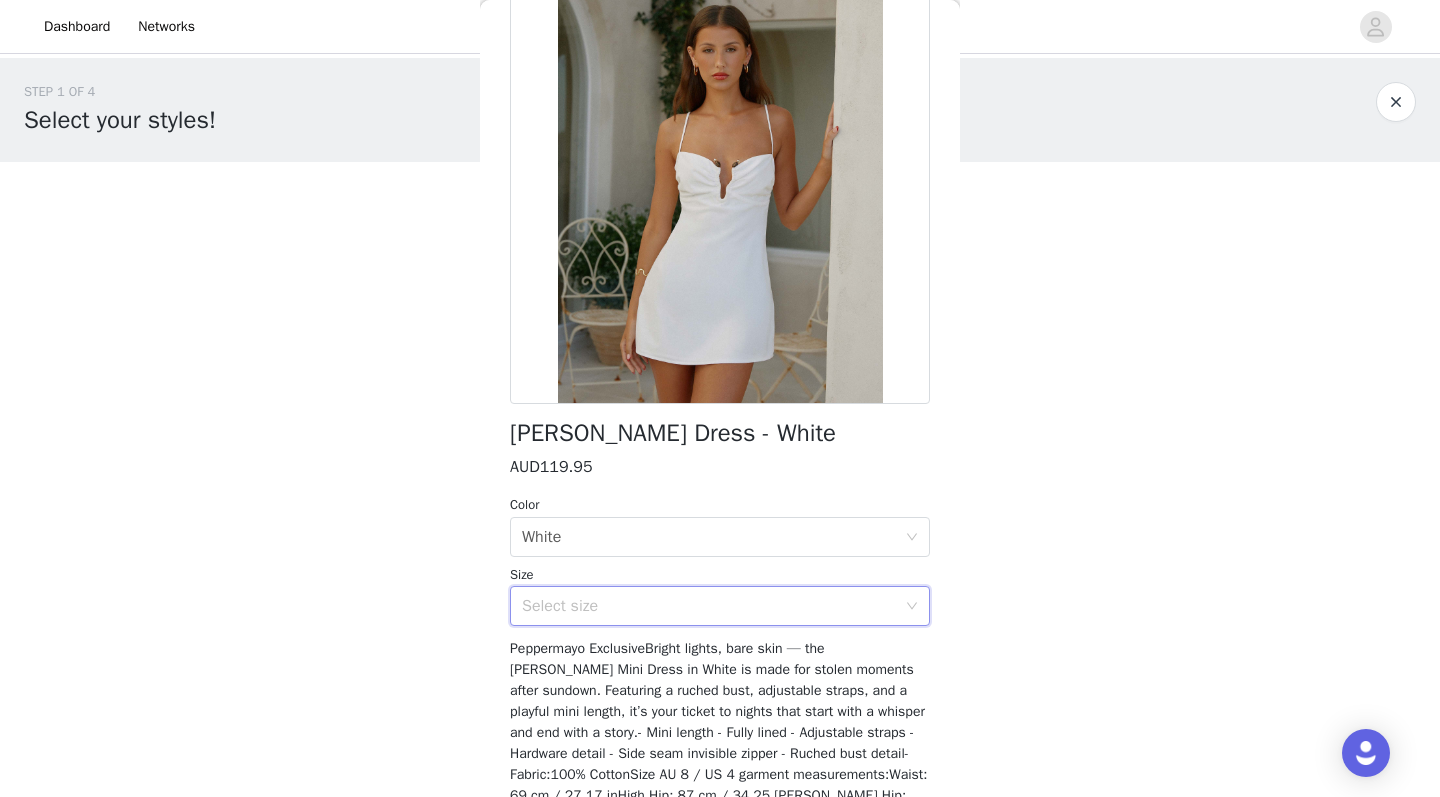 click on "Select size" at bounding box center [713, 606] 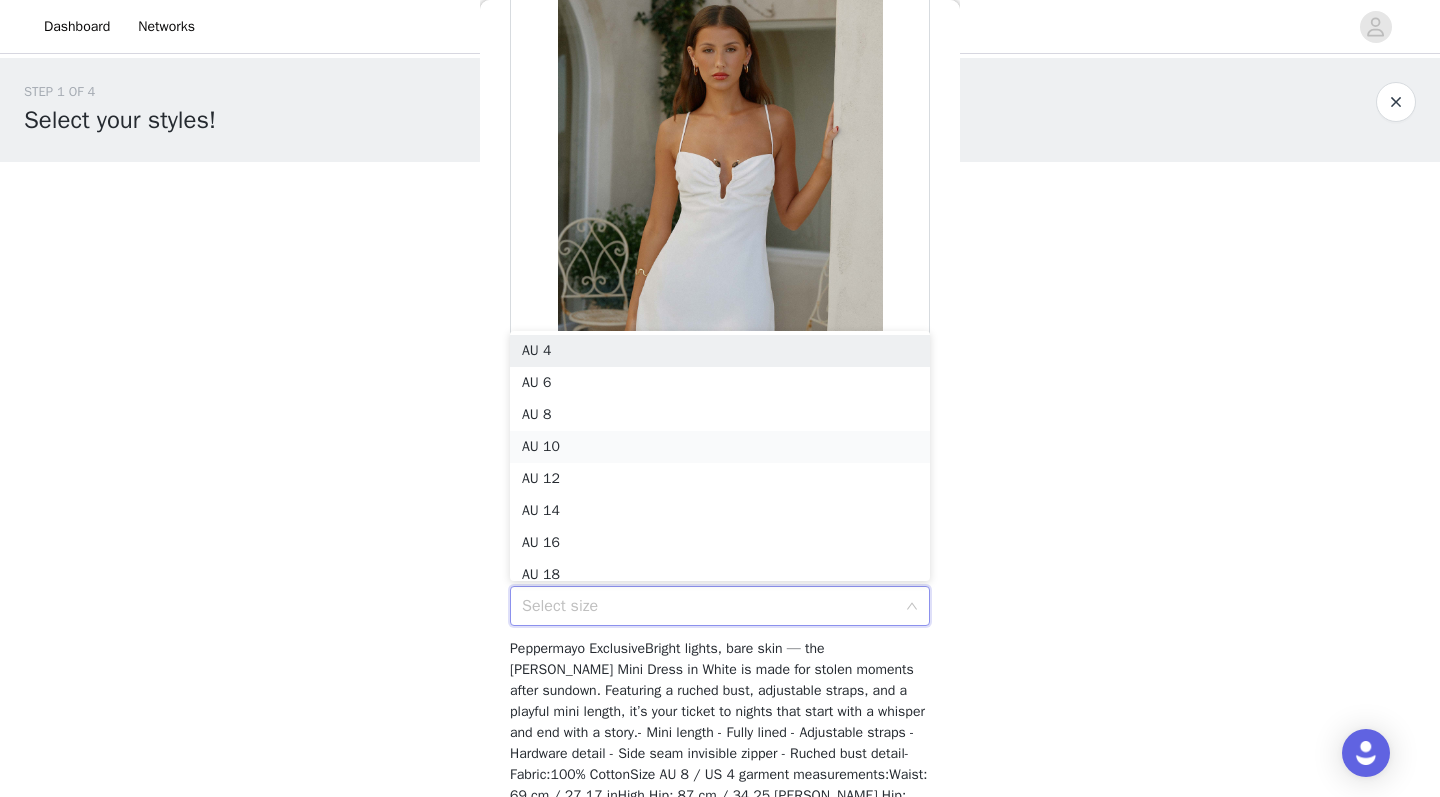 scroll, scrollTop: 10, scrollLeft: 0, axis: vertical 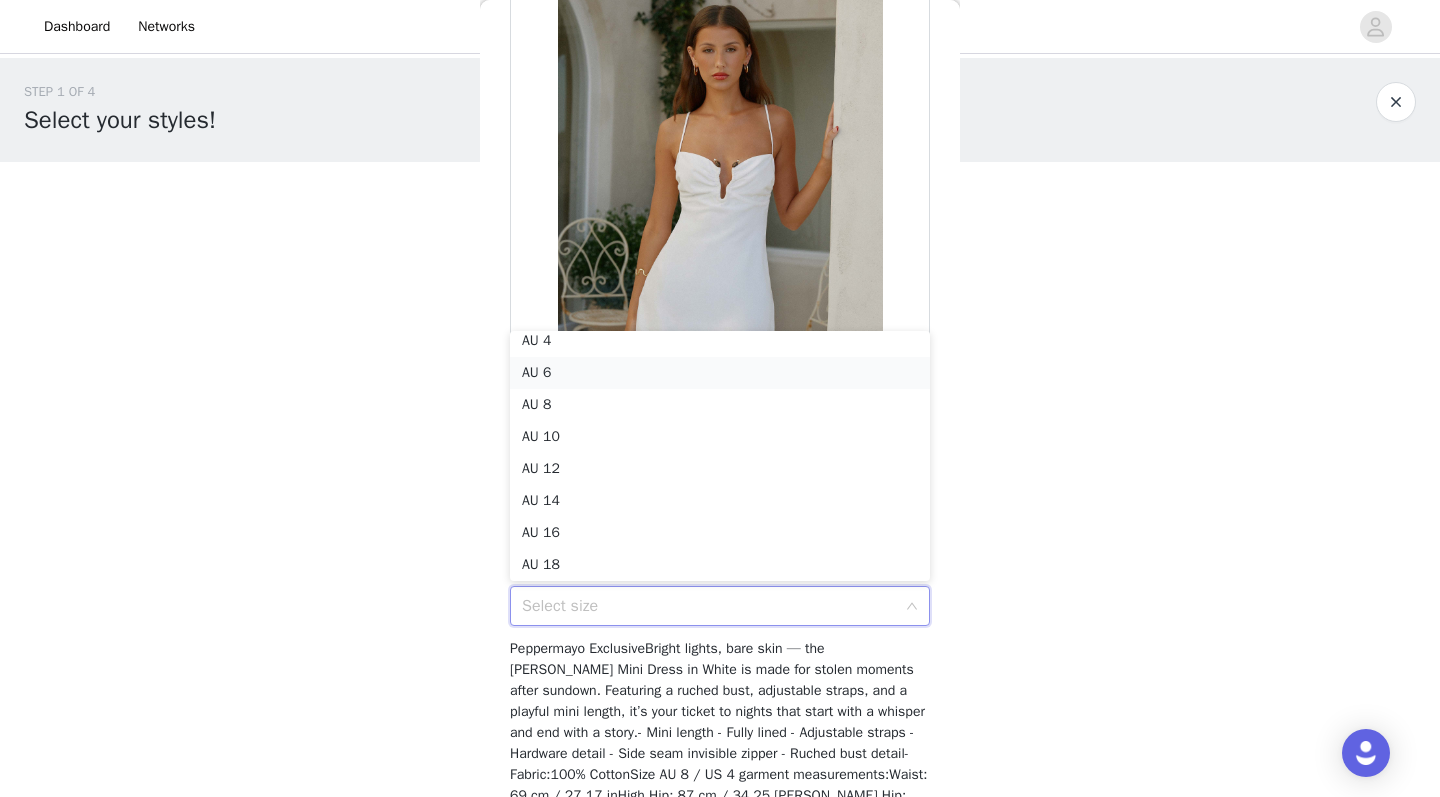 click on "AU 6" at bounding box center [720, 373] 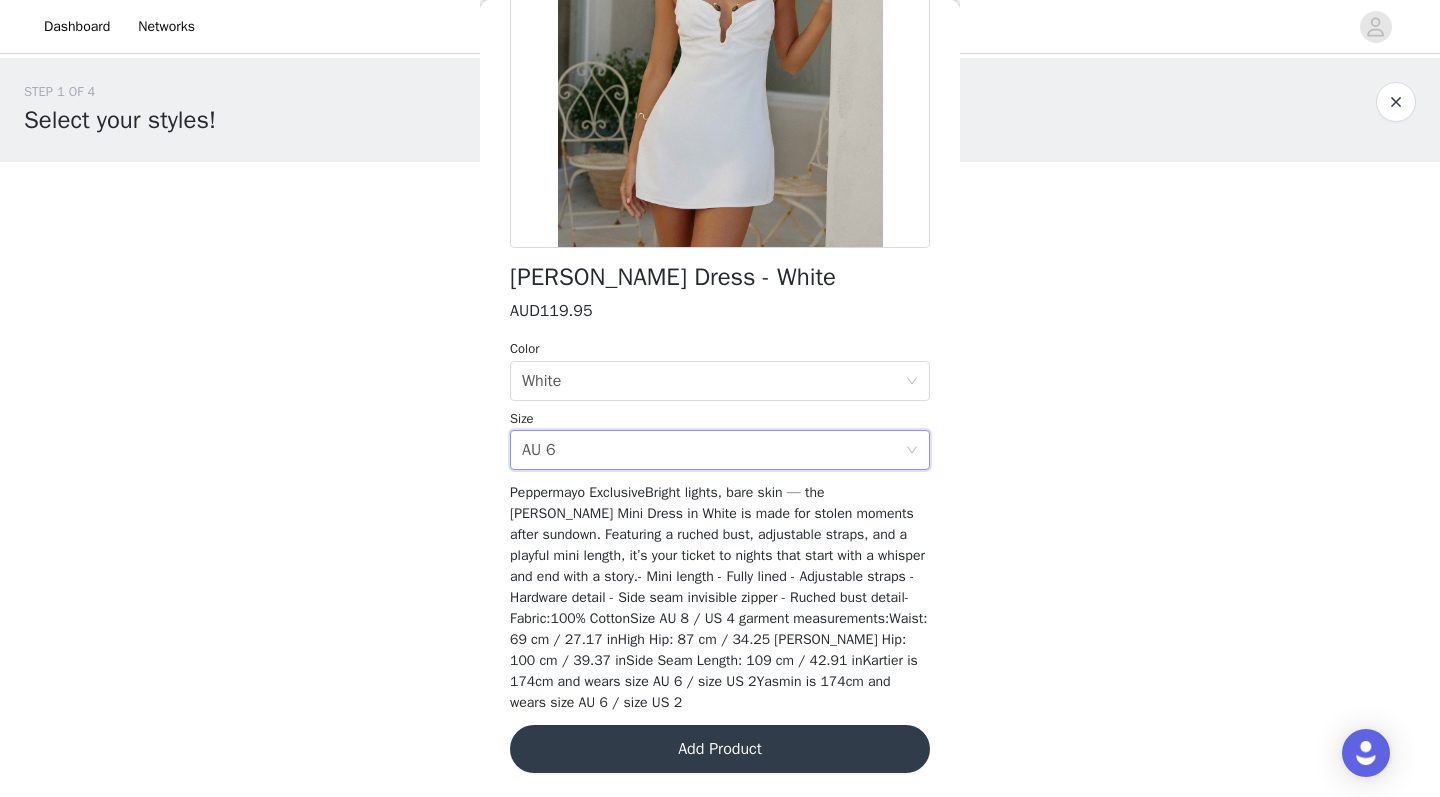 scroll, scrollTop: 301, scrollLeft: 0, axis: vertical 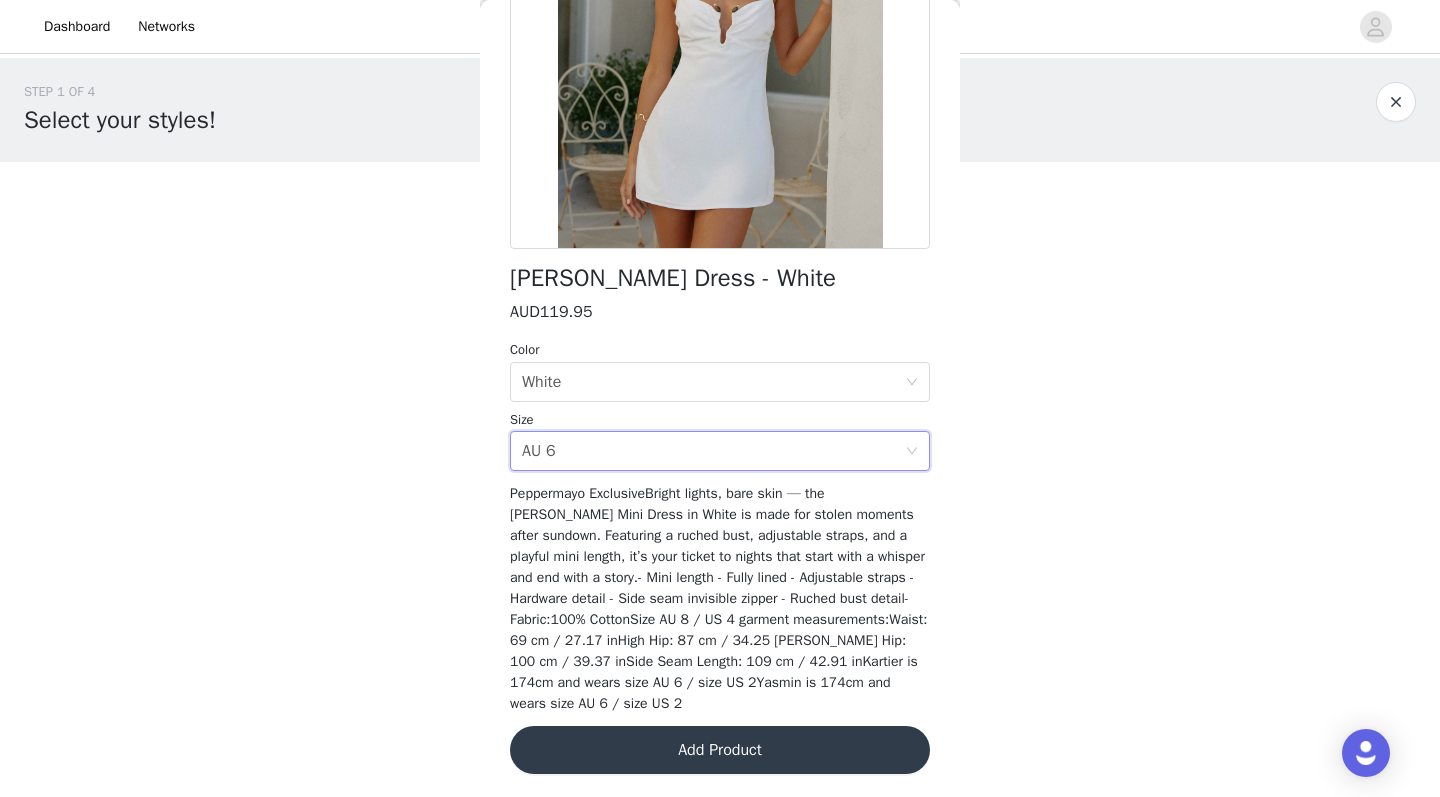 click on "Add Product" at bounding box center [720, 750] 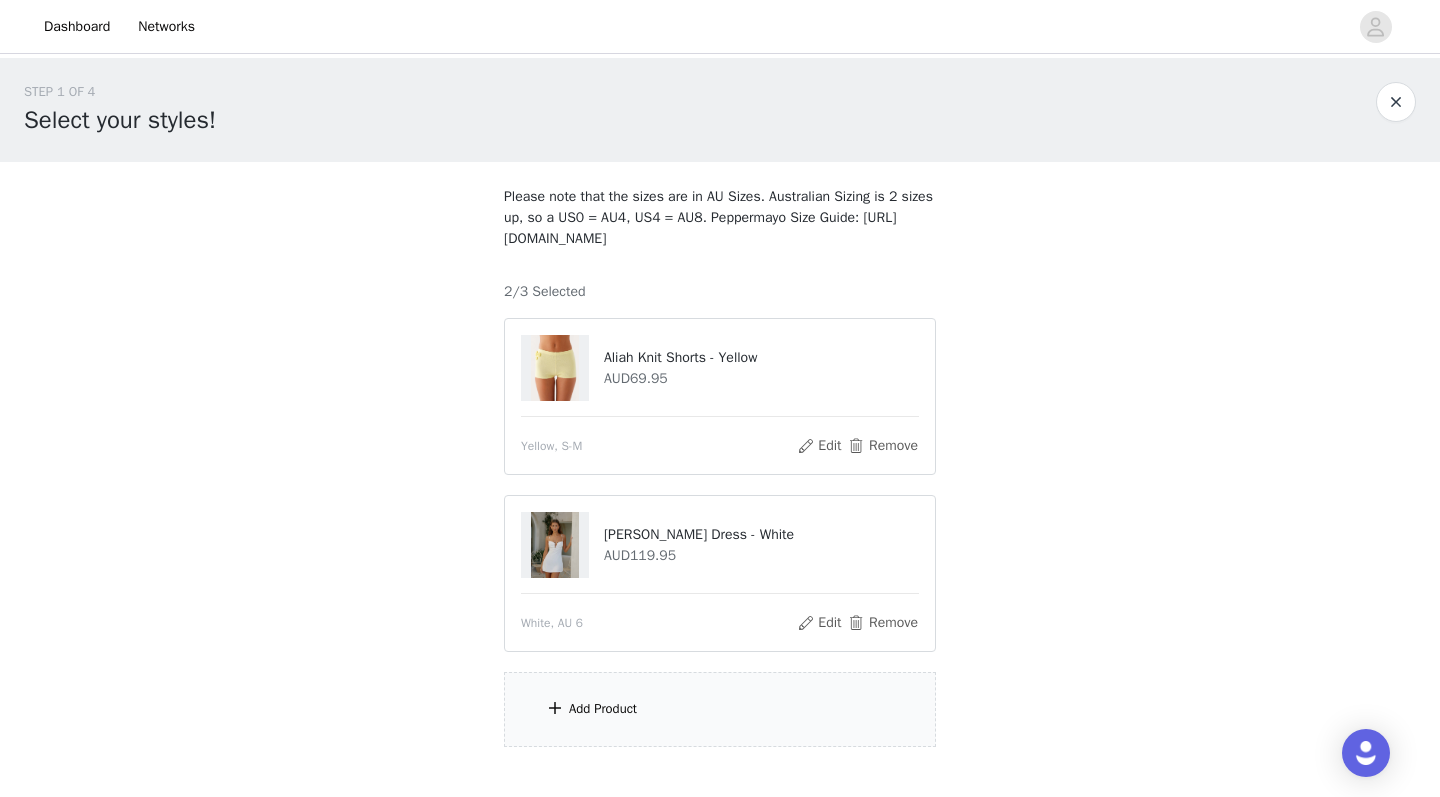 click on "Add Product" at bounding box center [720, 709] 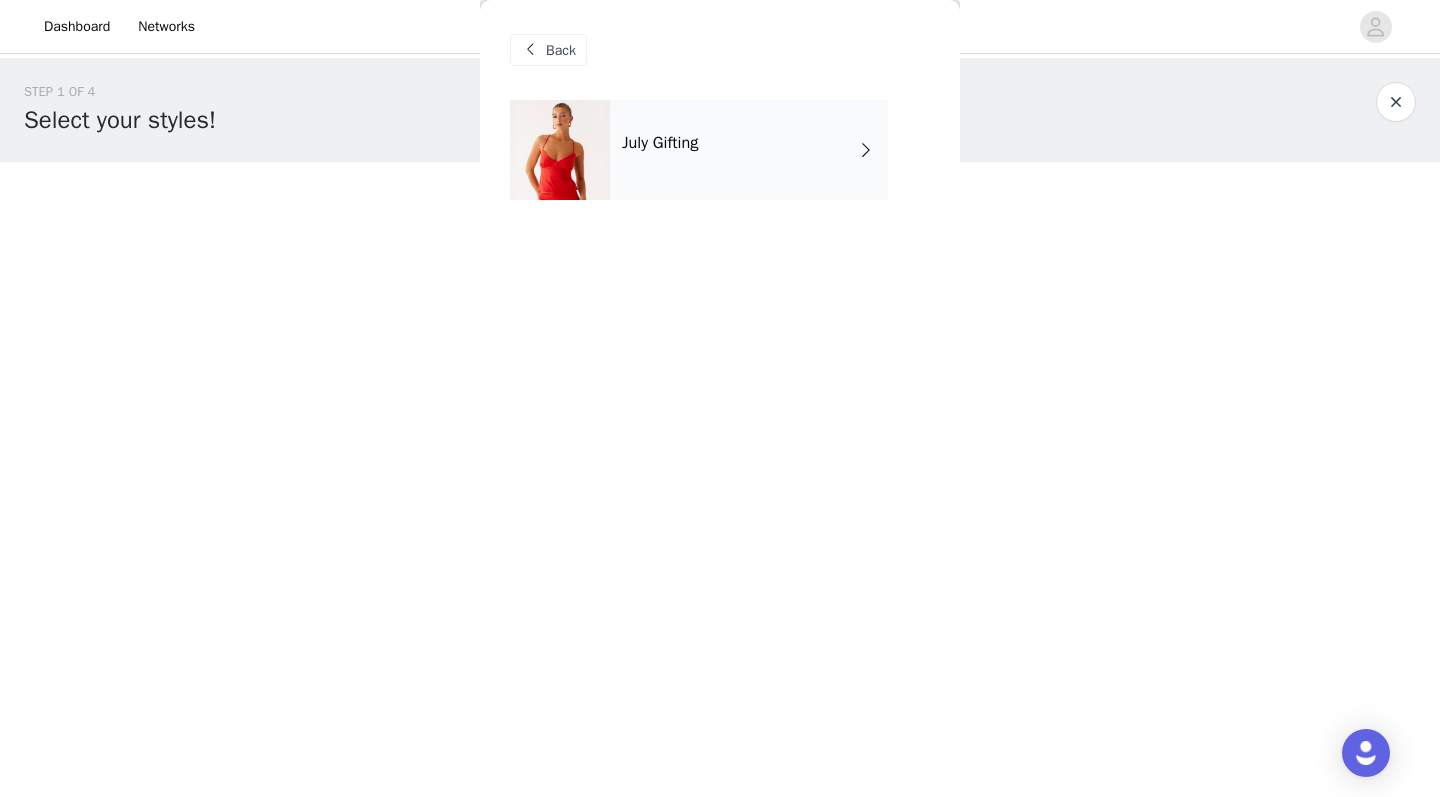 click on "July Gifting" at bounding box center (749, 150) 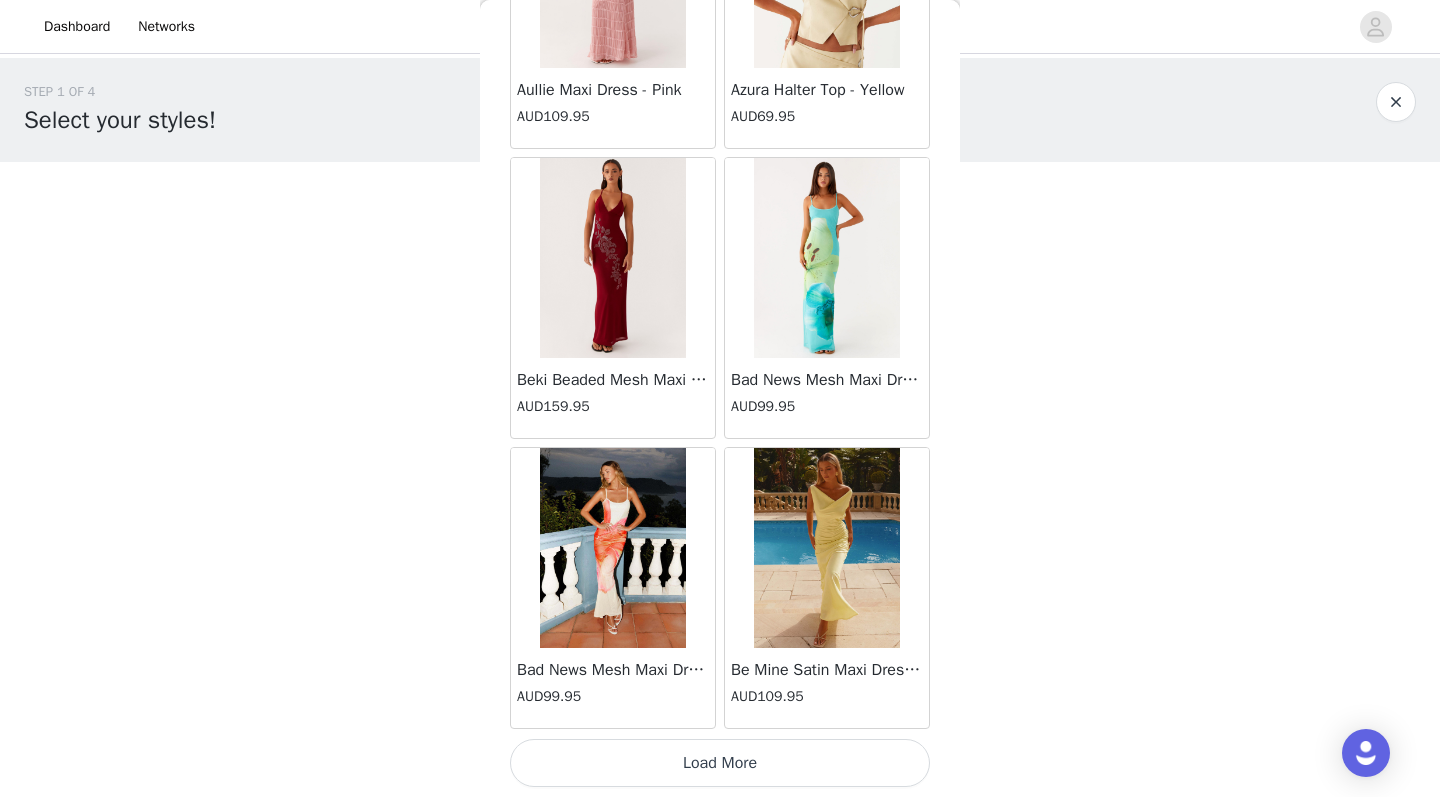 click on "Load More" at bounding box center [720, 763] 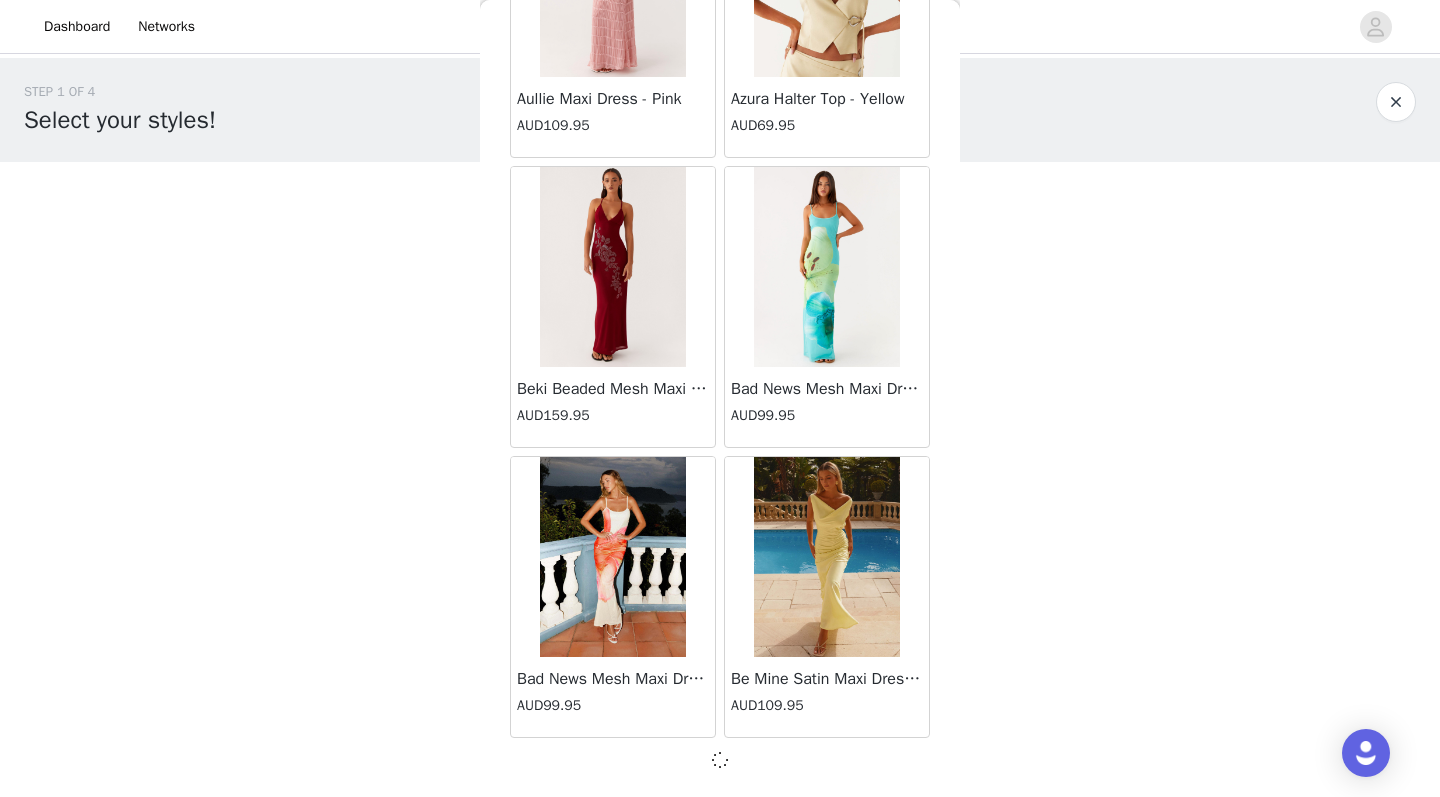 scroll, scrollTop: 2254, scrollLeft: 0, axis: vertical 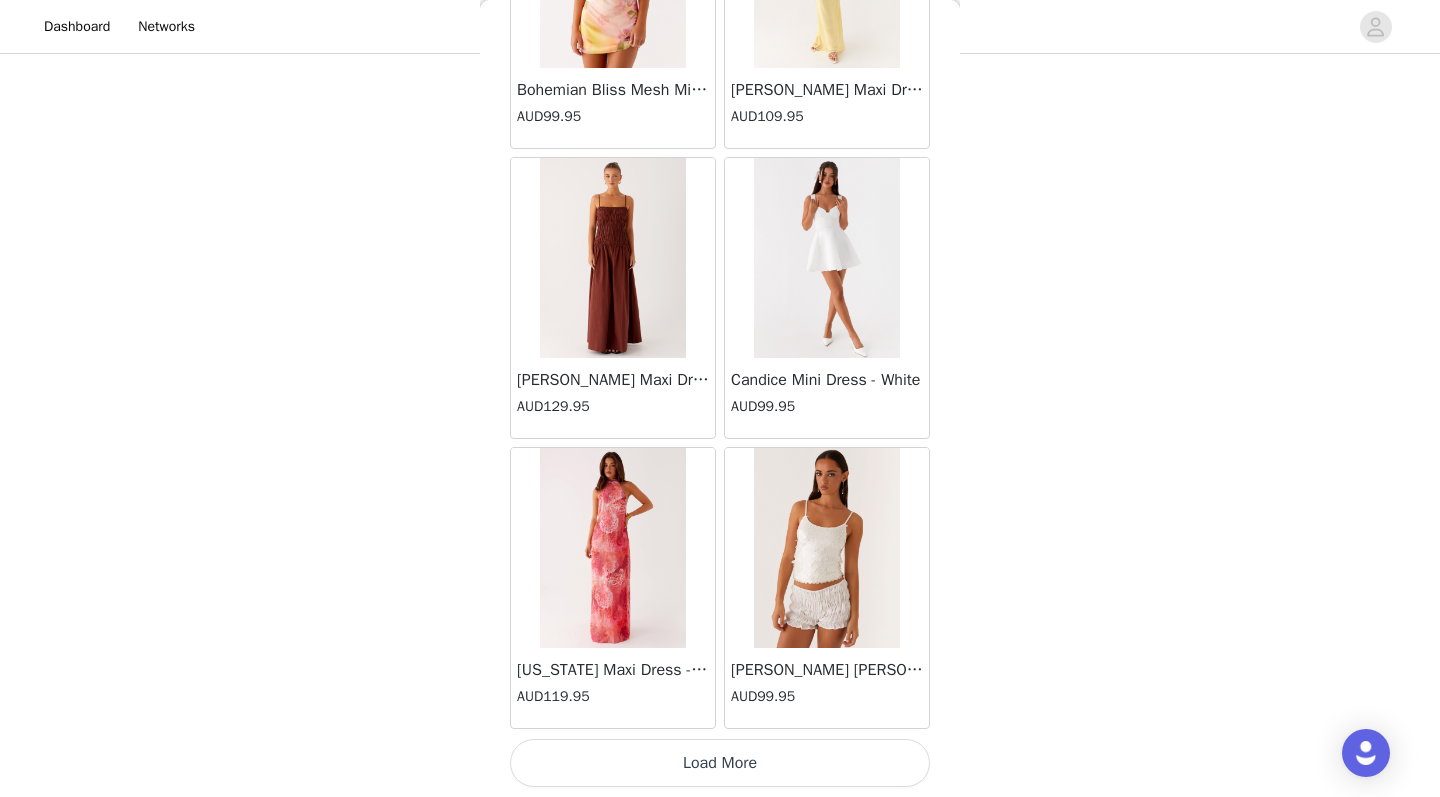 click on "Load More" at bounding box center [720, 763] 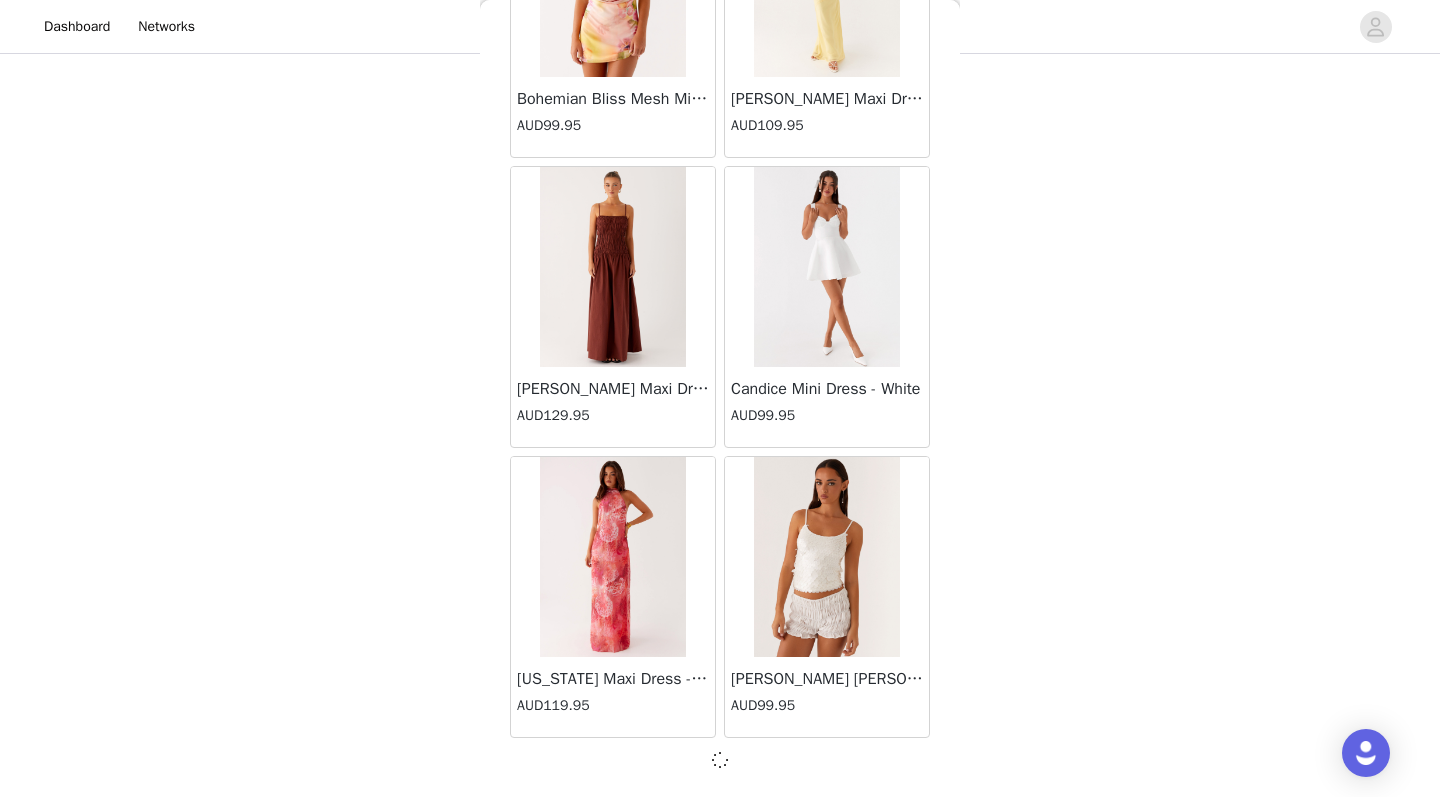 scroll, scrollTop: 122, scrollLeft: 0, axis: vertical 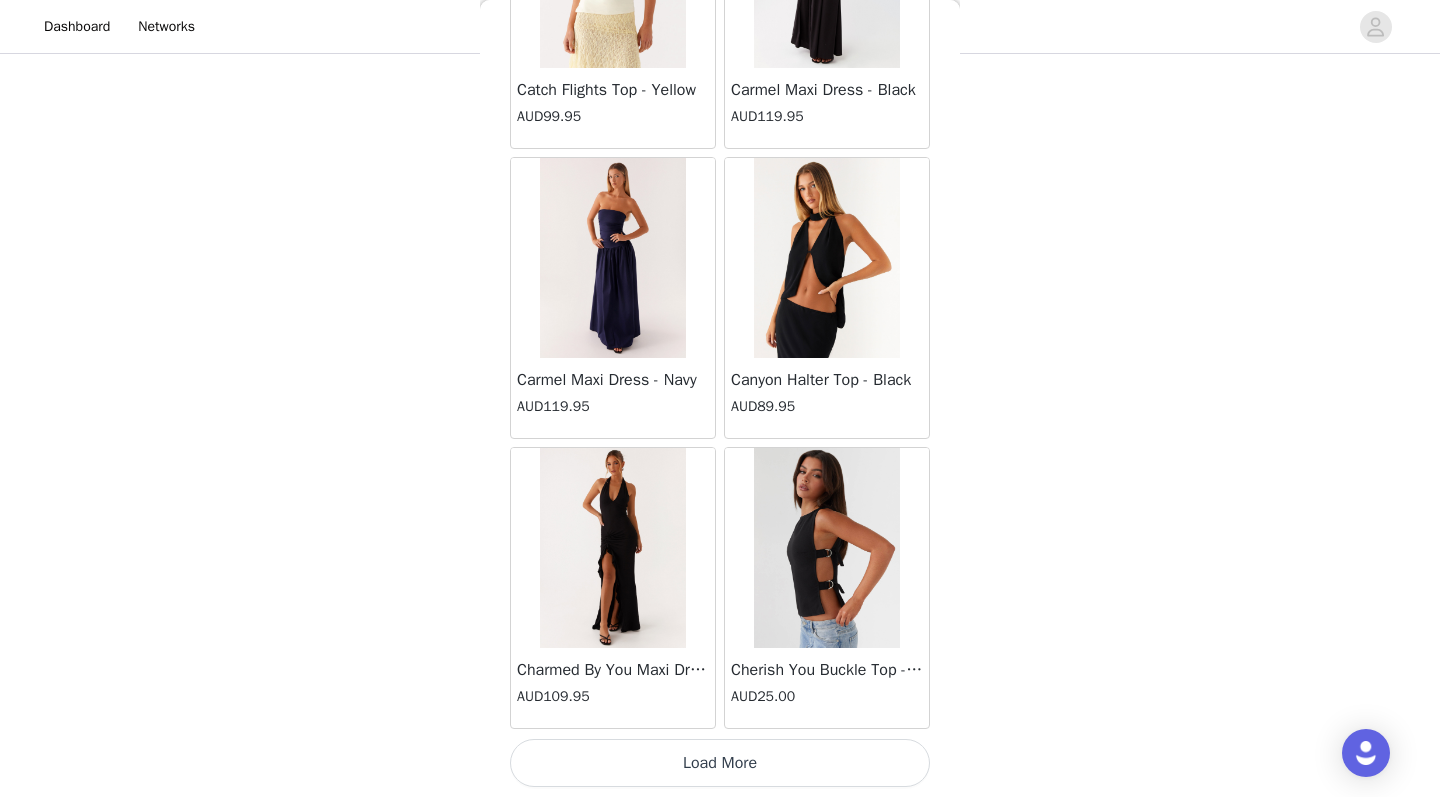 click on "Load More" at bounding box center (720, 763) 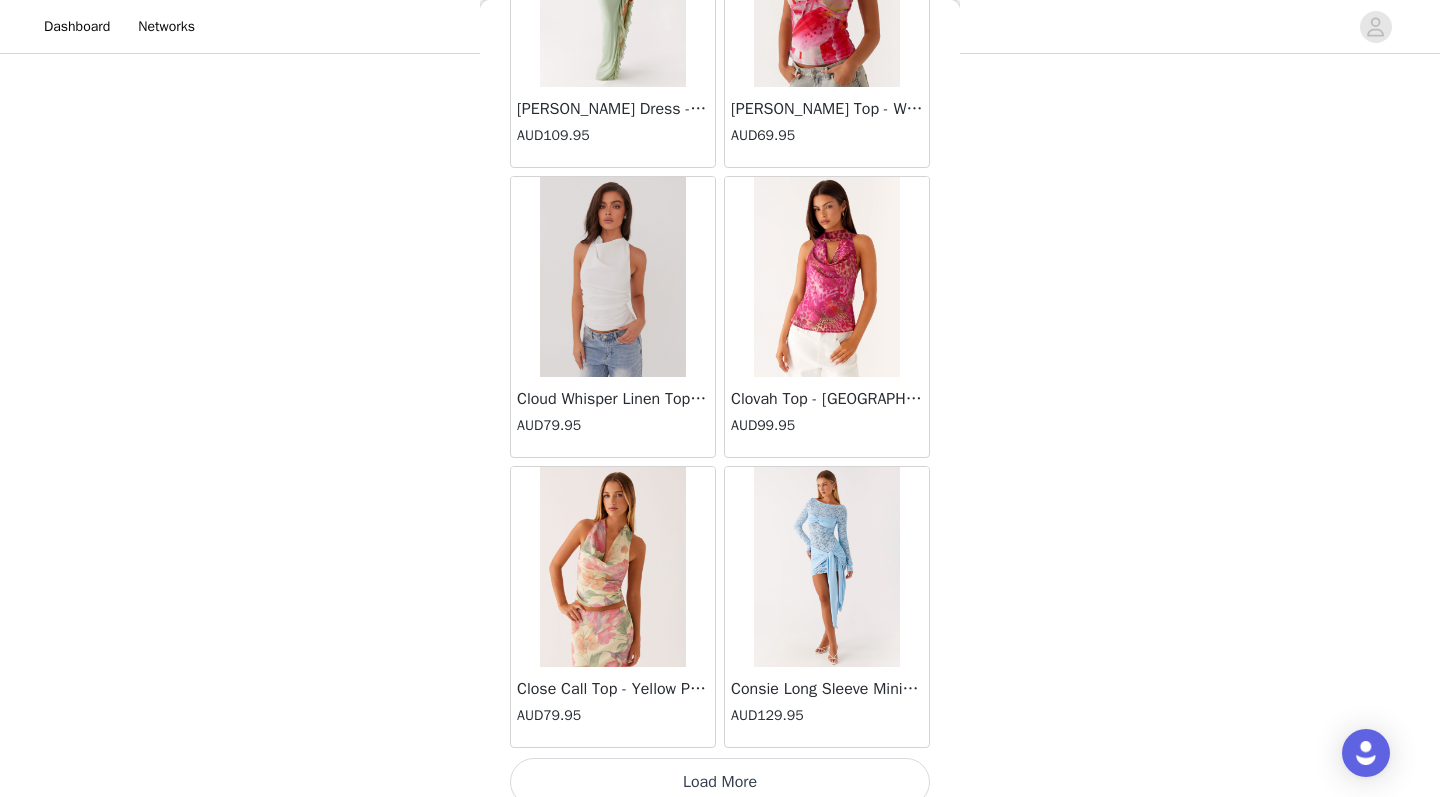scroll, scrollTop: 10938, scrollLeft: 0, axis: vertical 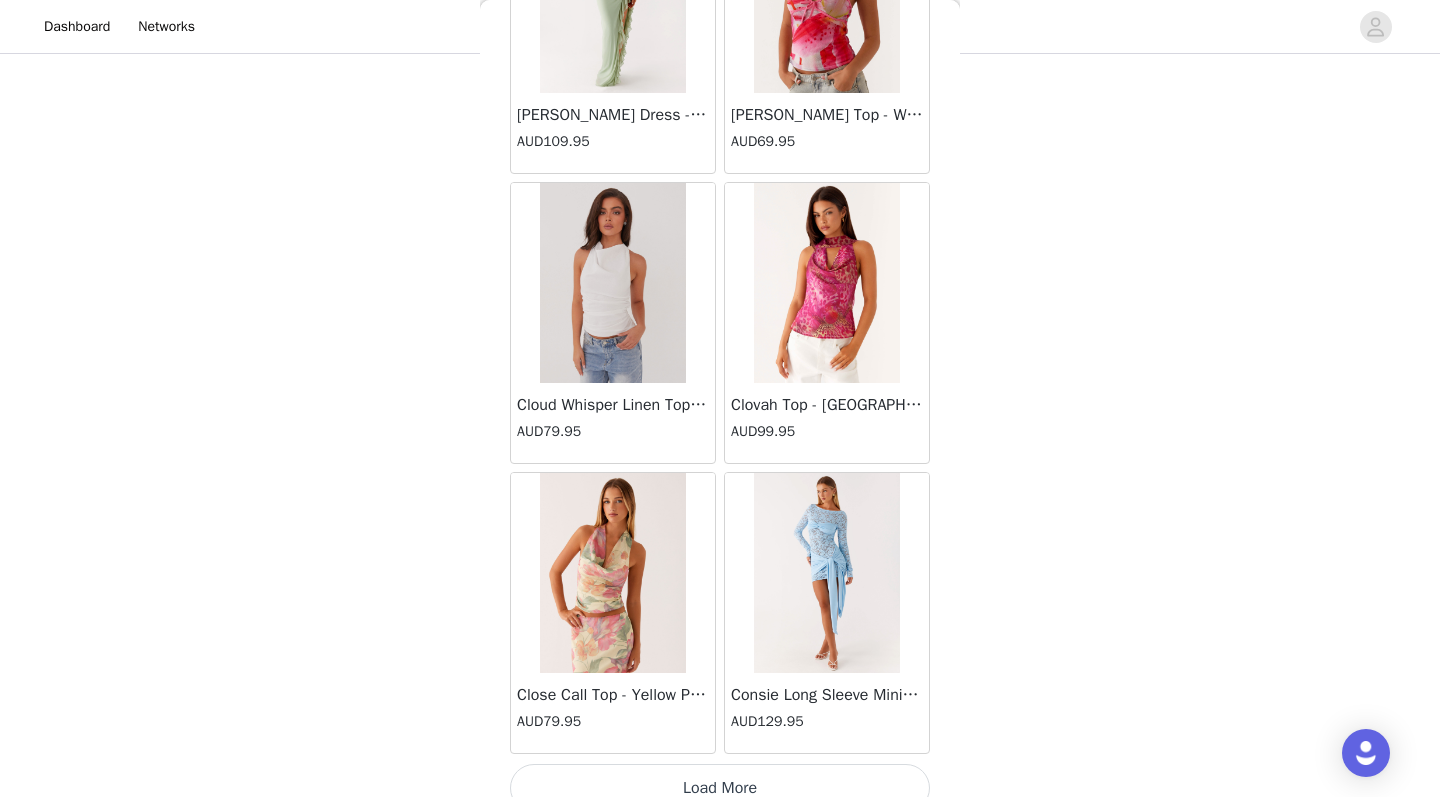 click on "Load More" at bounding box center (720, 788) 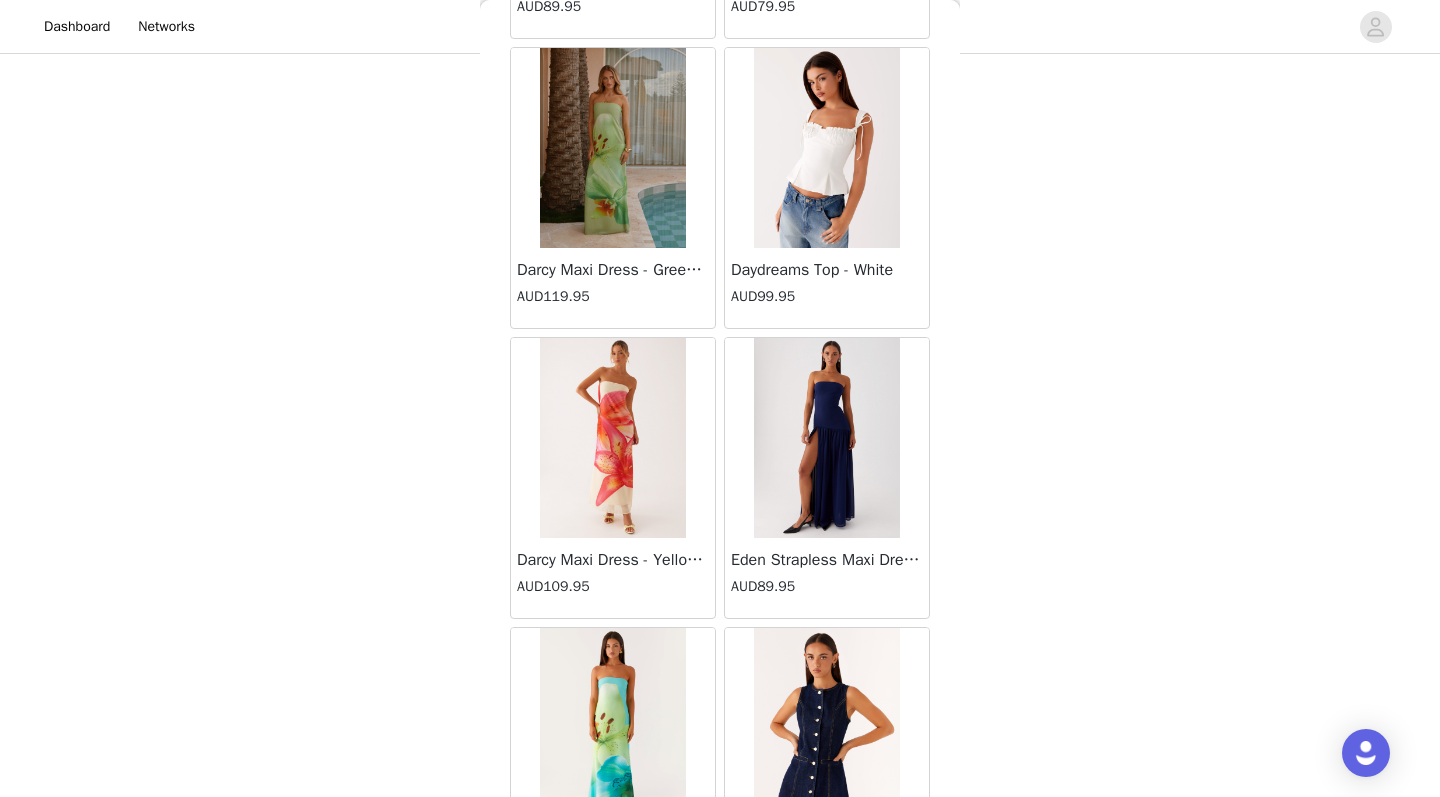 scroll, scrollTop: 12893, scrollLeft: 0, axis: vertical 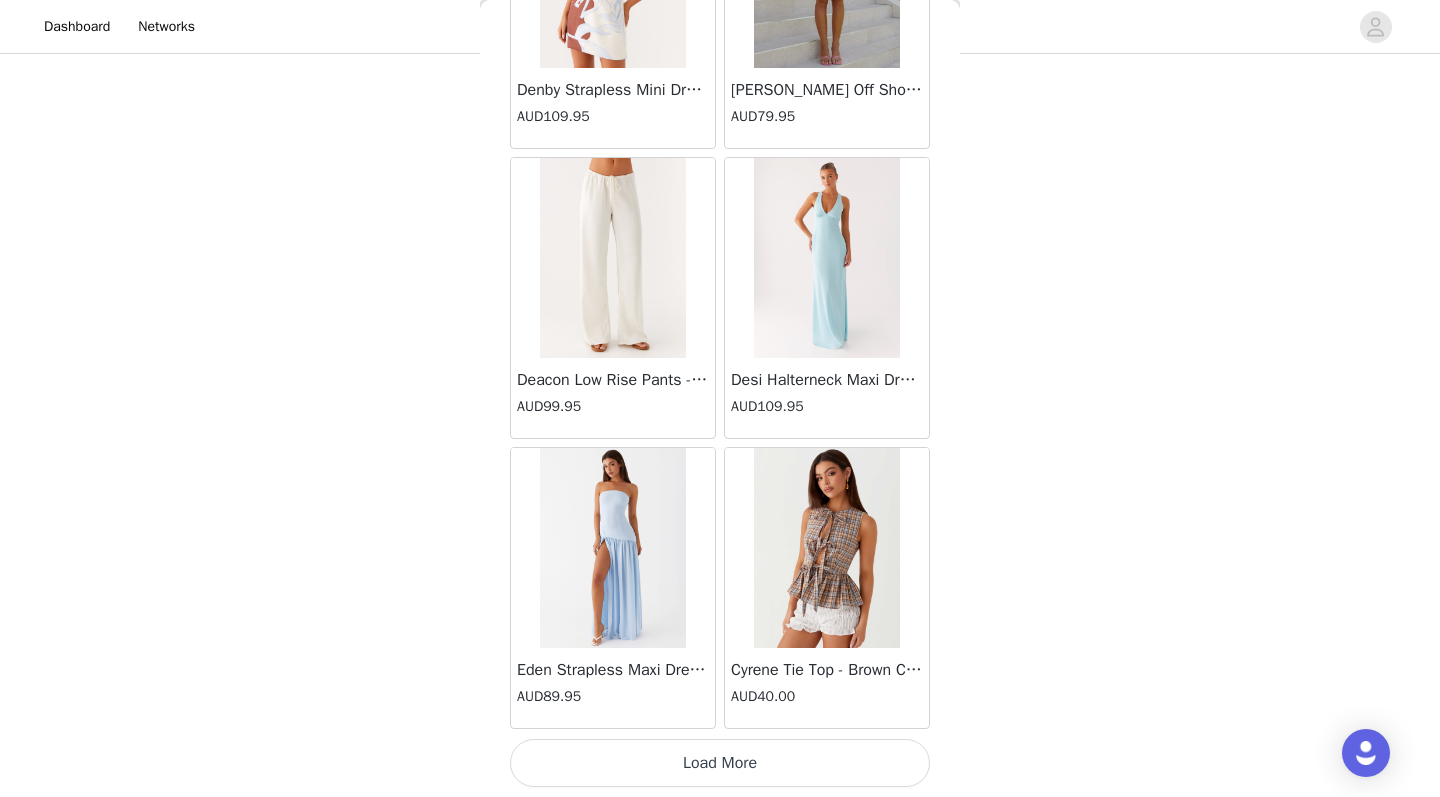 click on "Load More" at bounding box center [720, 763] 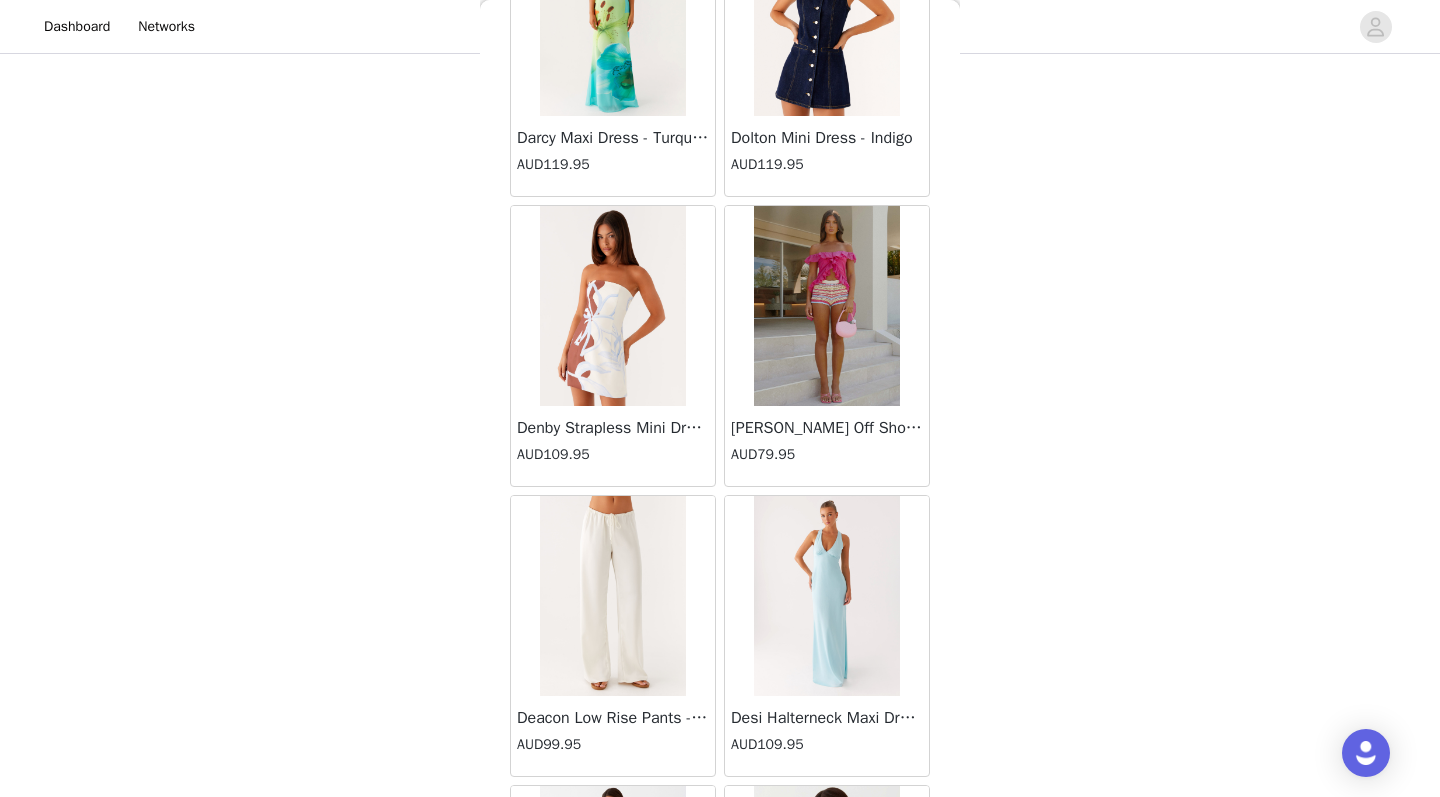 scroll, scrollTop: 13524, scrollLeft: 0, axis: vertical 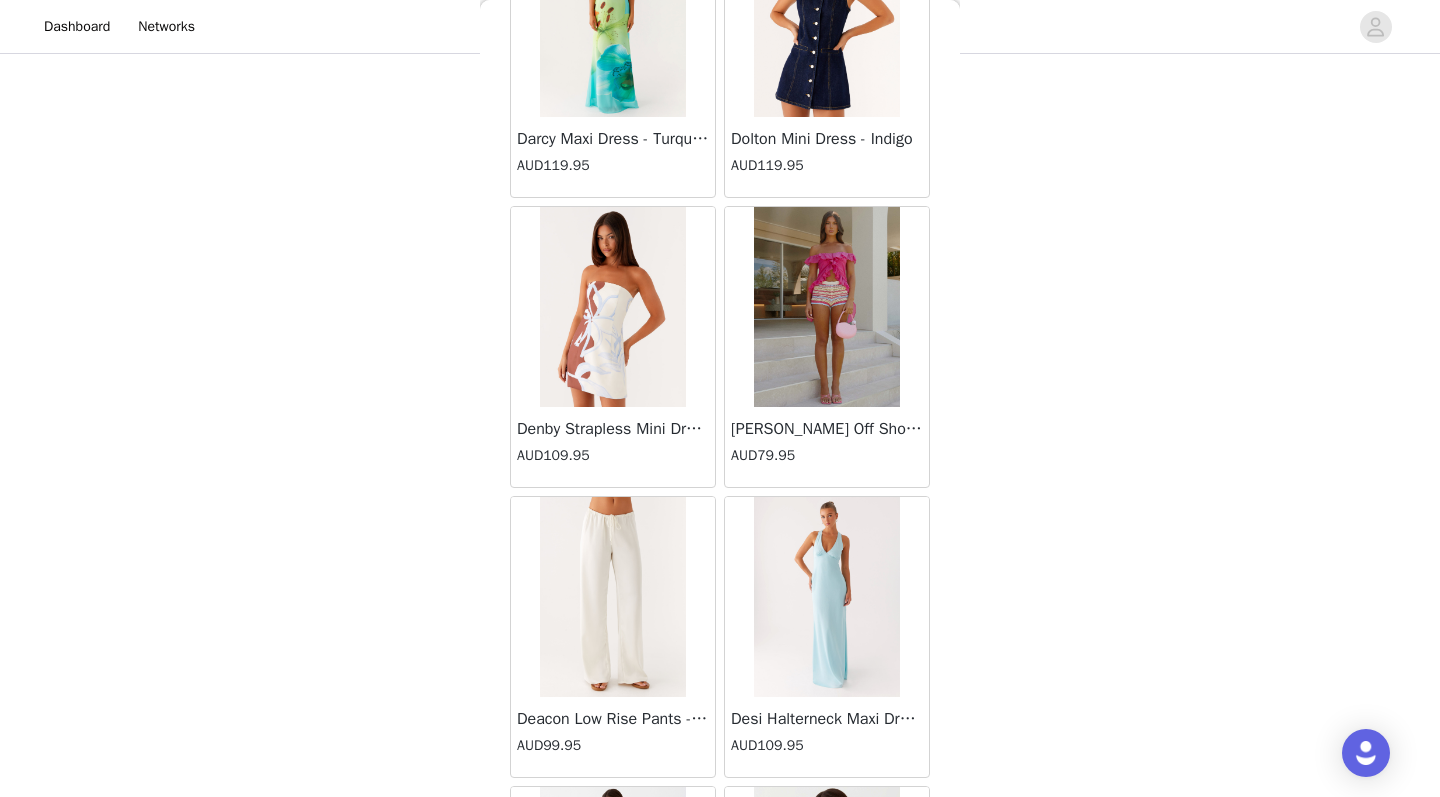 click at bounding box center (612, 597) 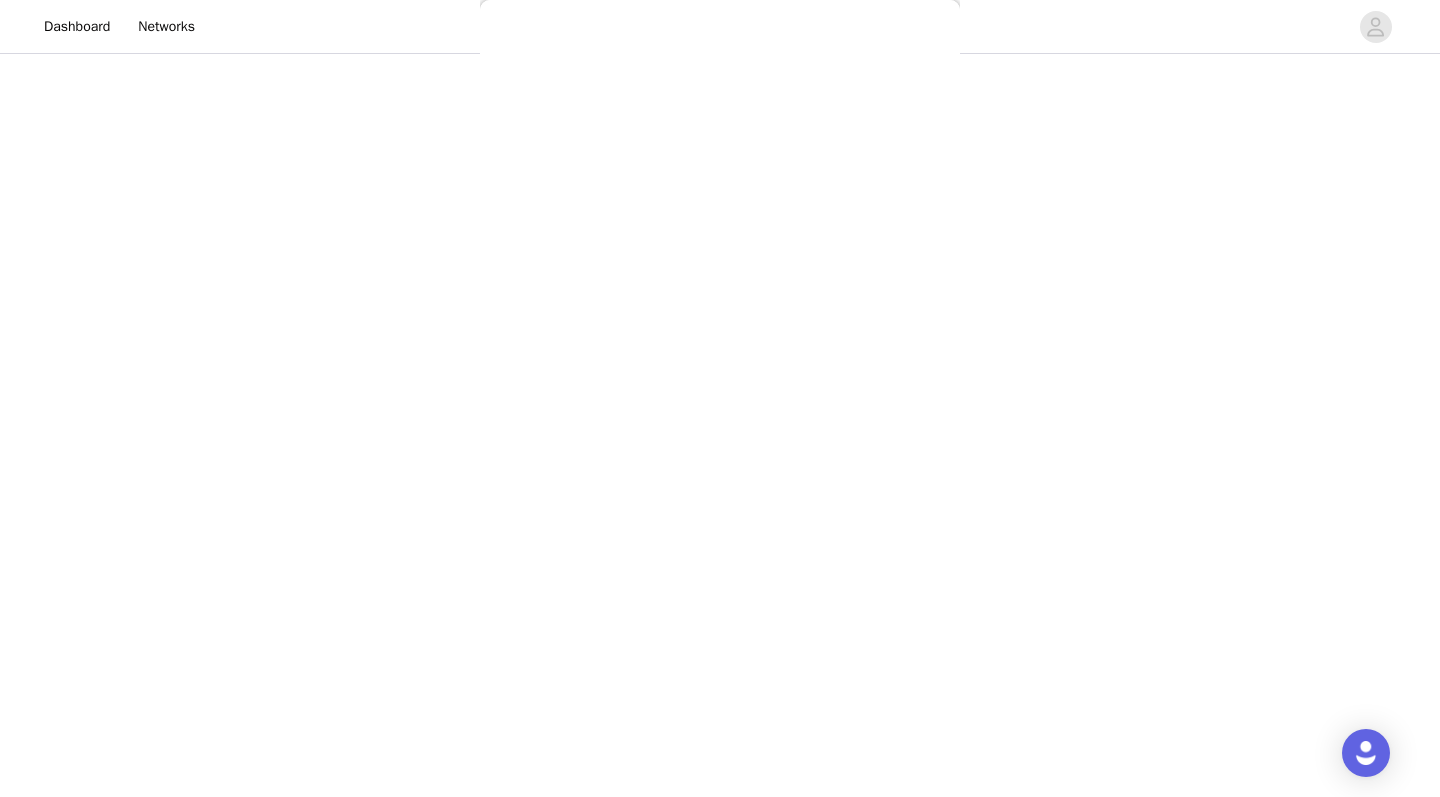 scroll, scrollTop: 0, scrollLeft: 0, axis: both 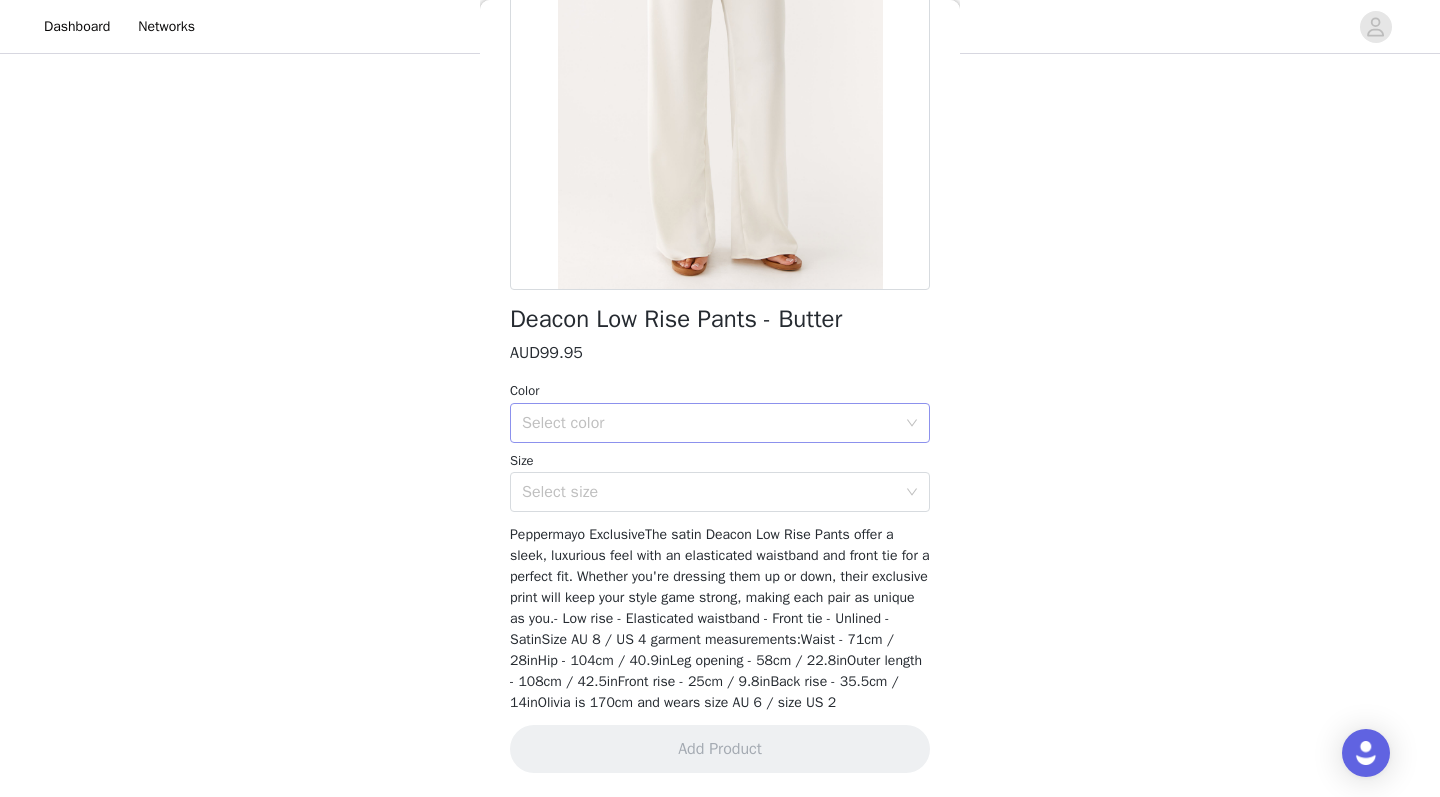 click on "Select color" at bounding box center [709, 423] 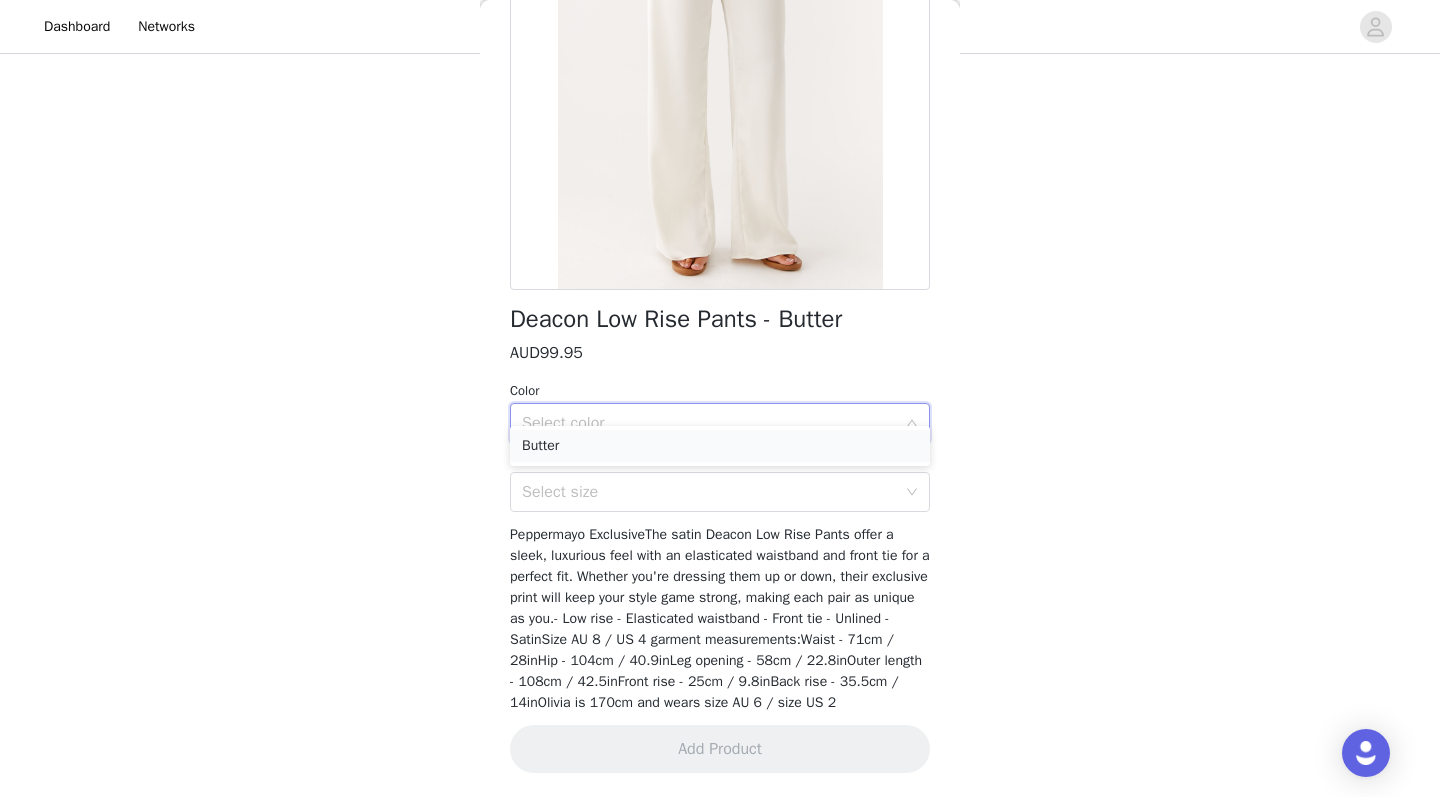 click on "Butter" at bounding box center [720, 446] 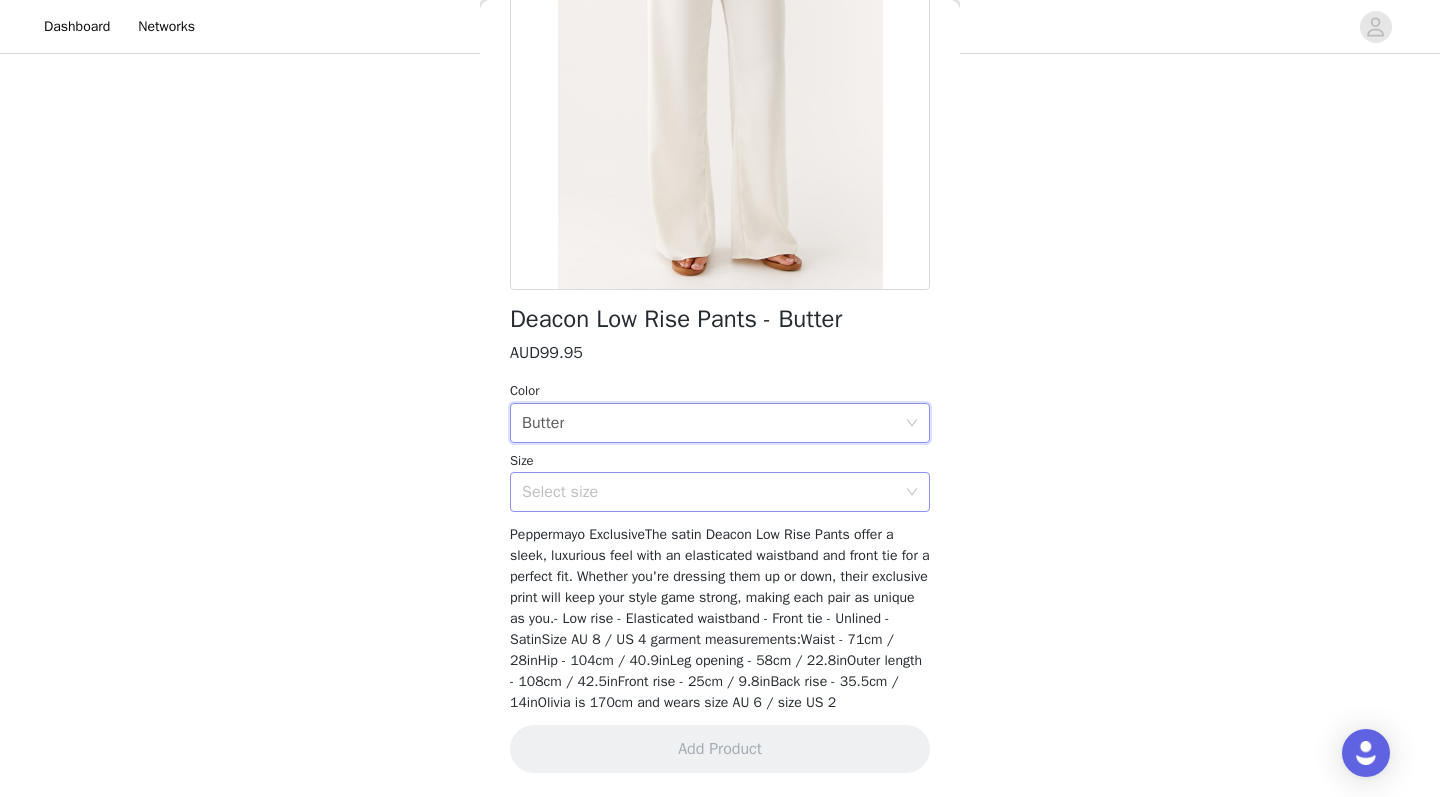 click on "Select size" at bounding box center [709, 492] 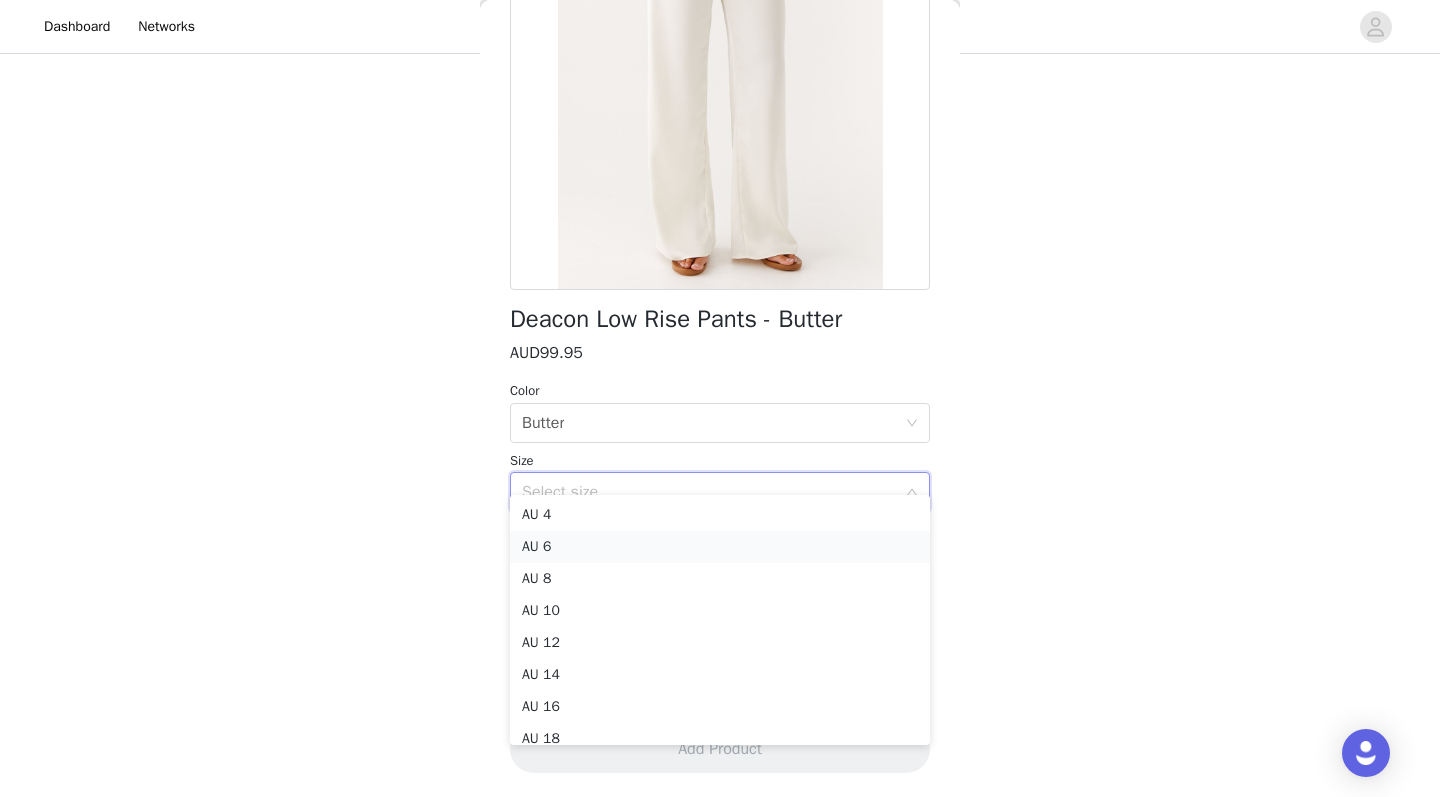 click on "AU 6" at bounding box center (720, 547) 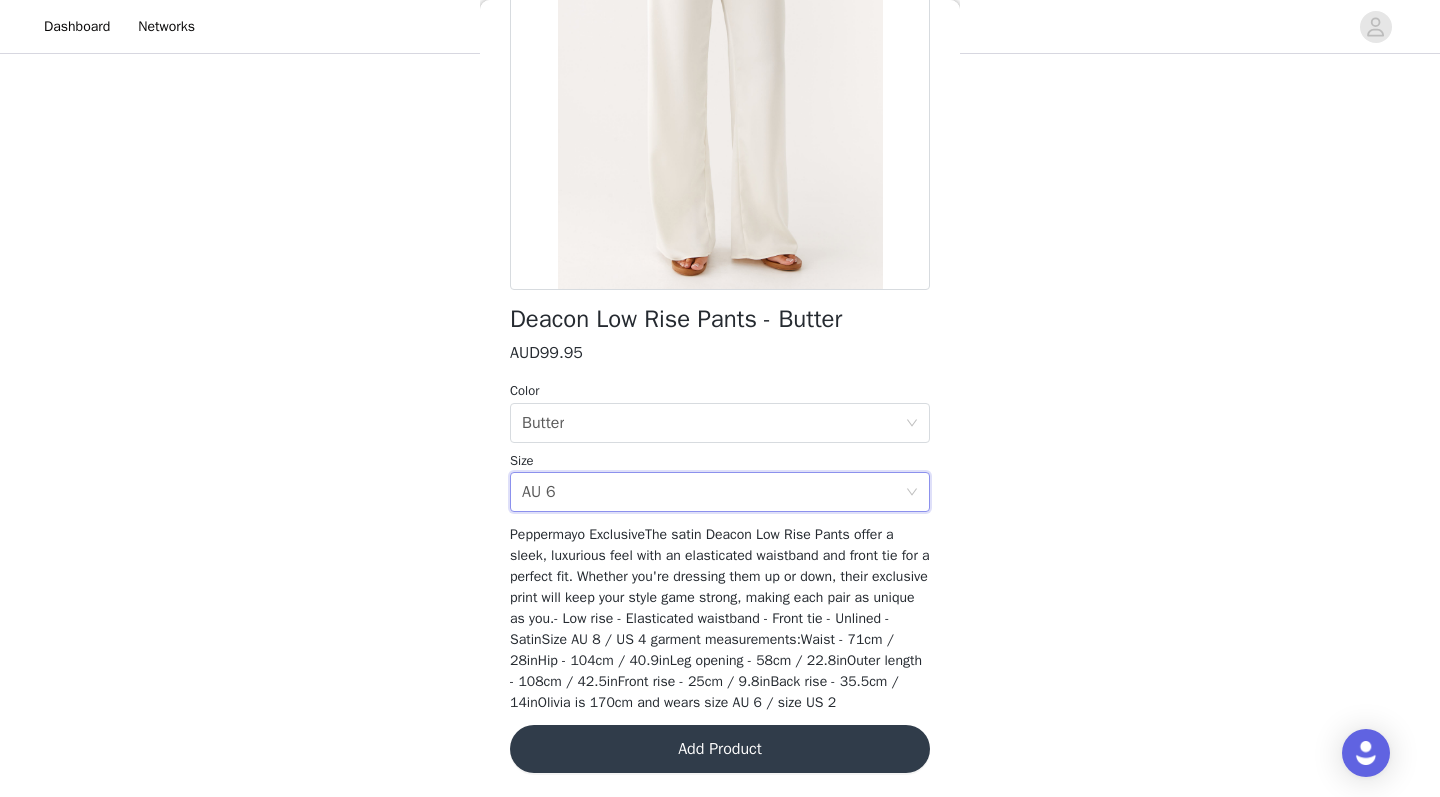 click on "Add Product" at bounding box center (720, 749) 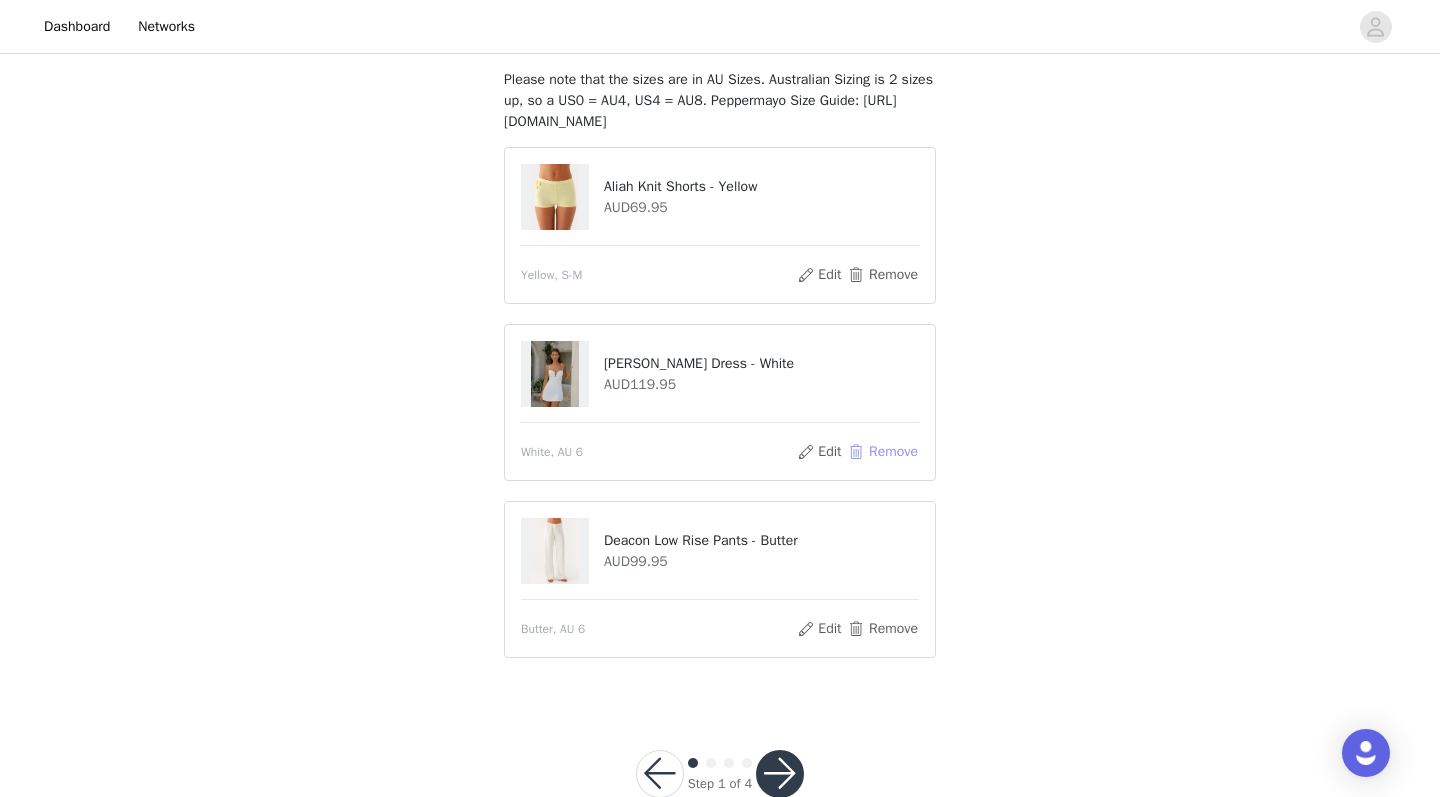 click on "Remove" at bounding box center (883, 452) 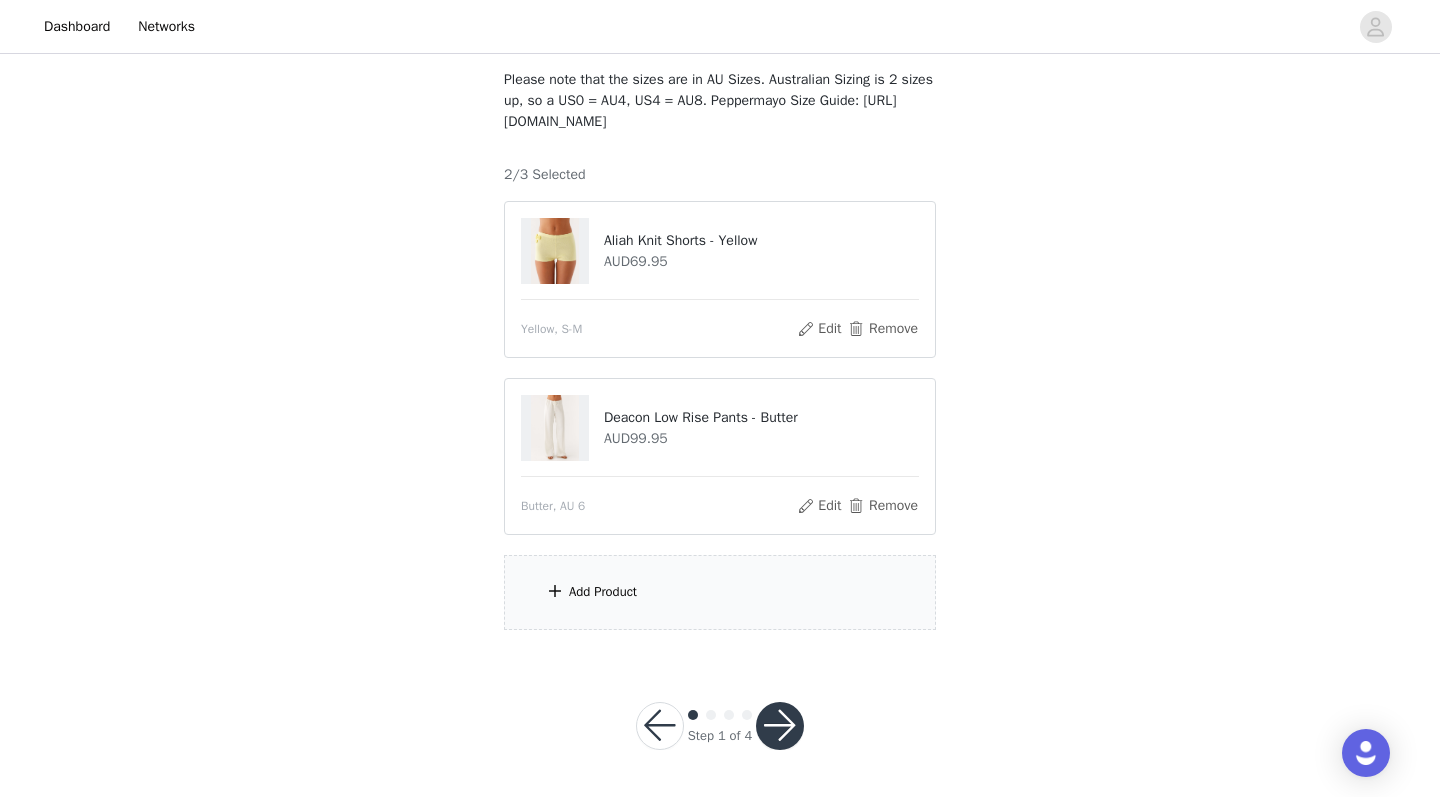 click on "Add Product" at bounding box center [720, 592] 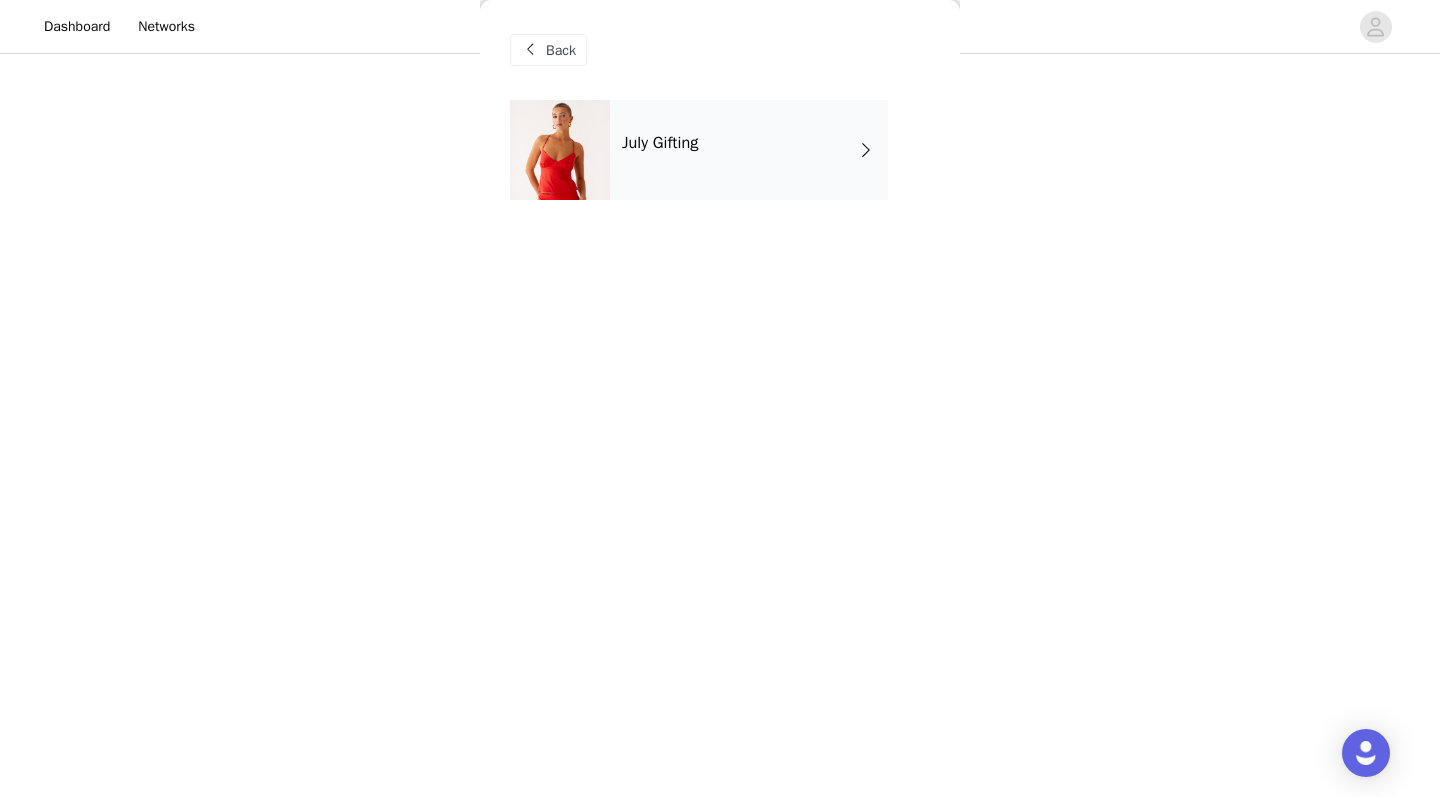 click on "July Gifting" at bounding box center (749, 150) 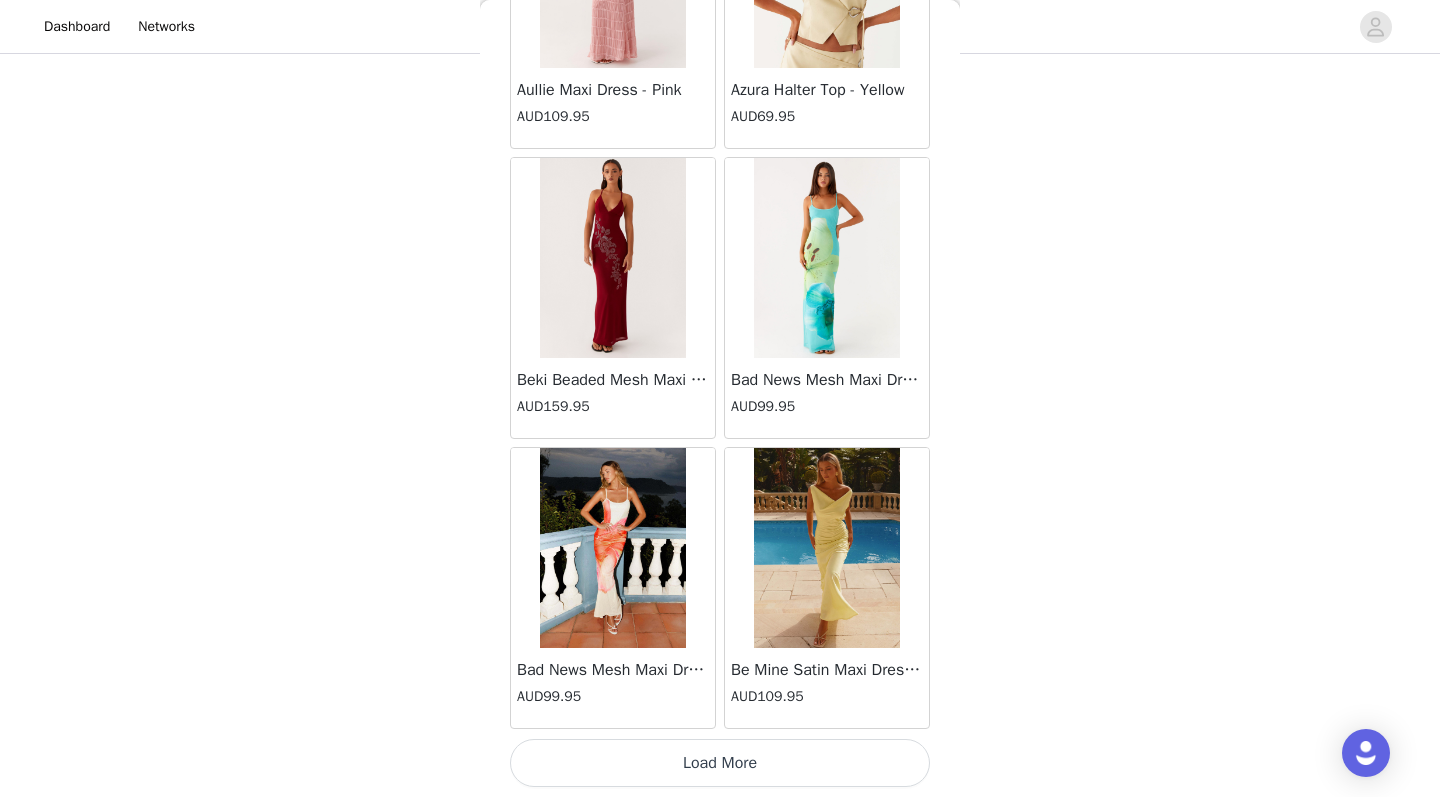 click on "Load More" at bounding box center (720, 763) 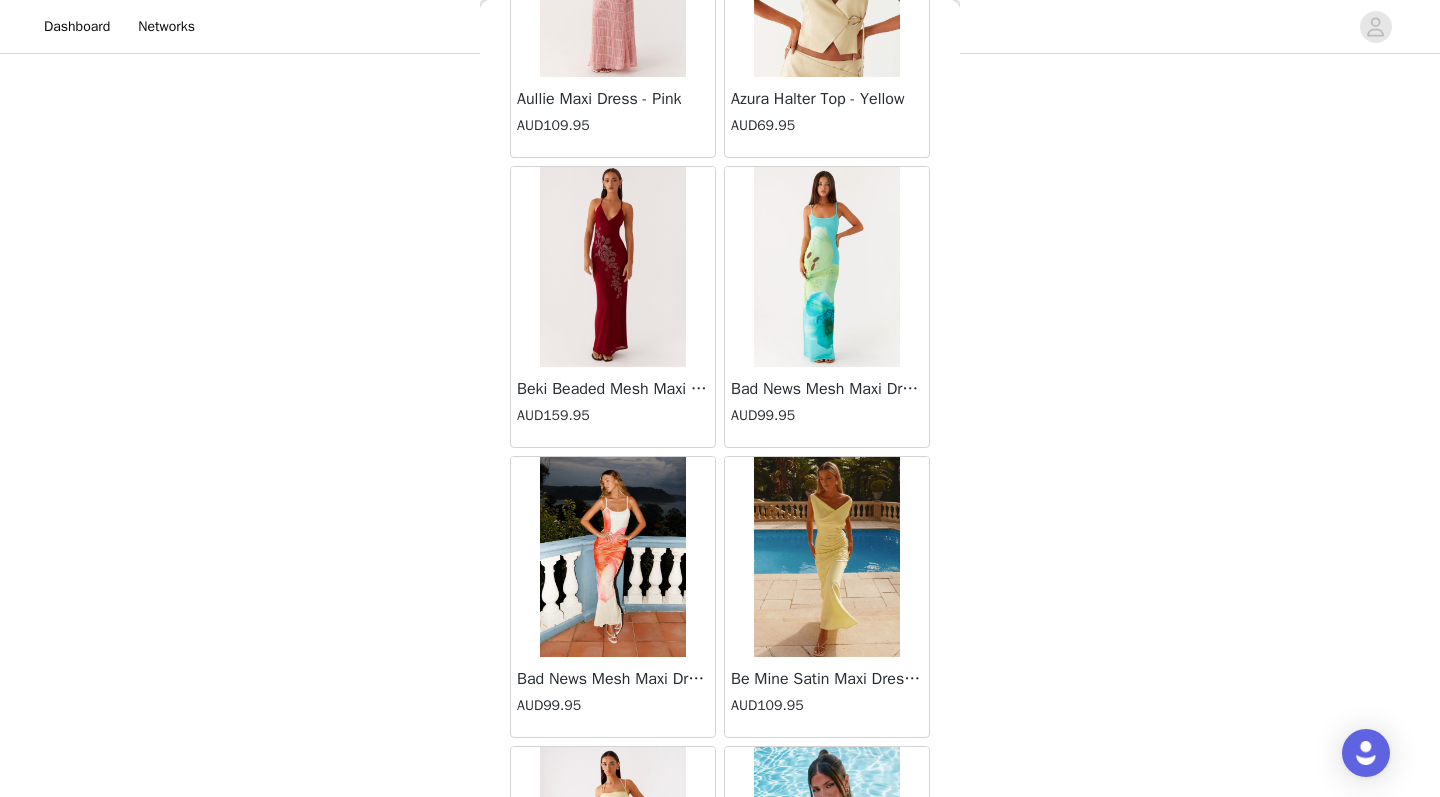 scroll, scrollTop: 117, scrollLeft: 0, axis: vertical 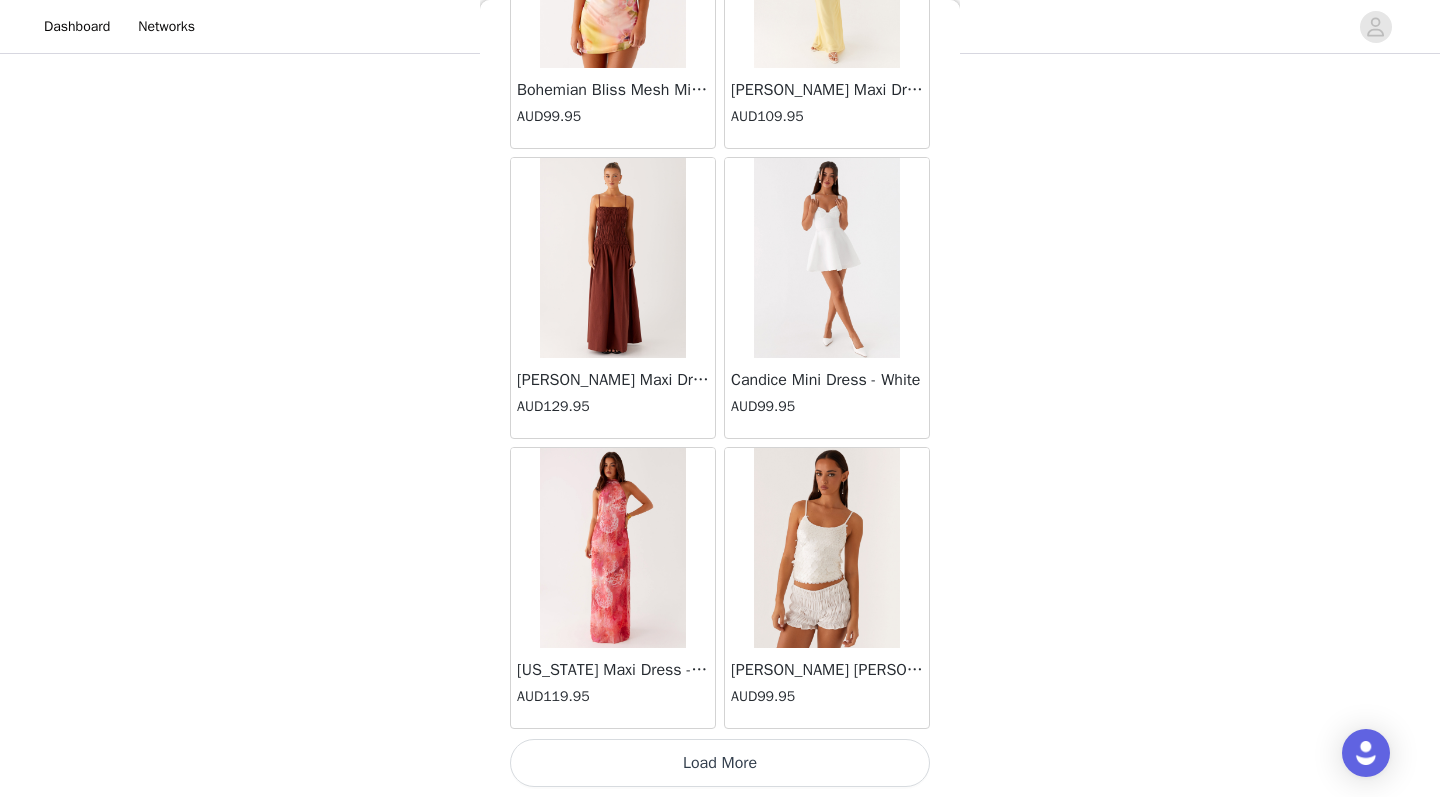 click on "Load More" at bounding box center (720, 763) 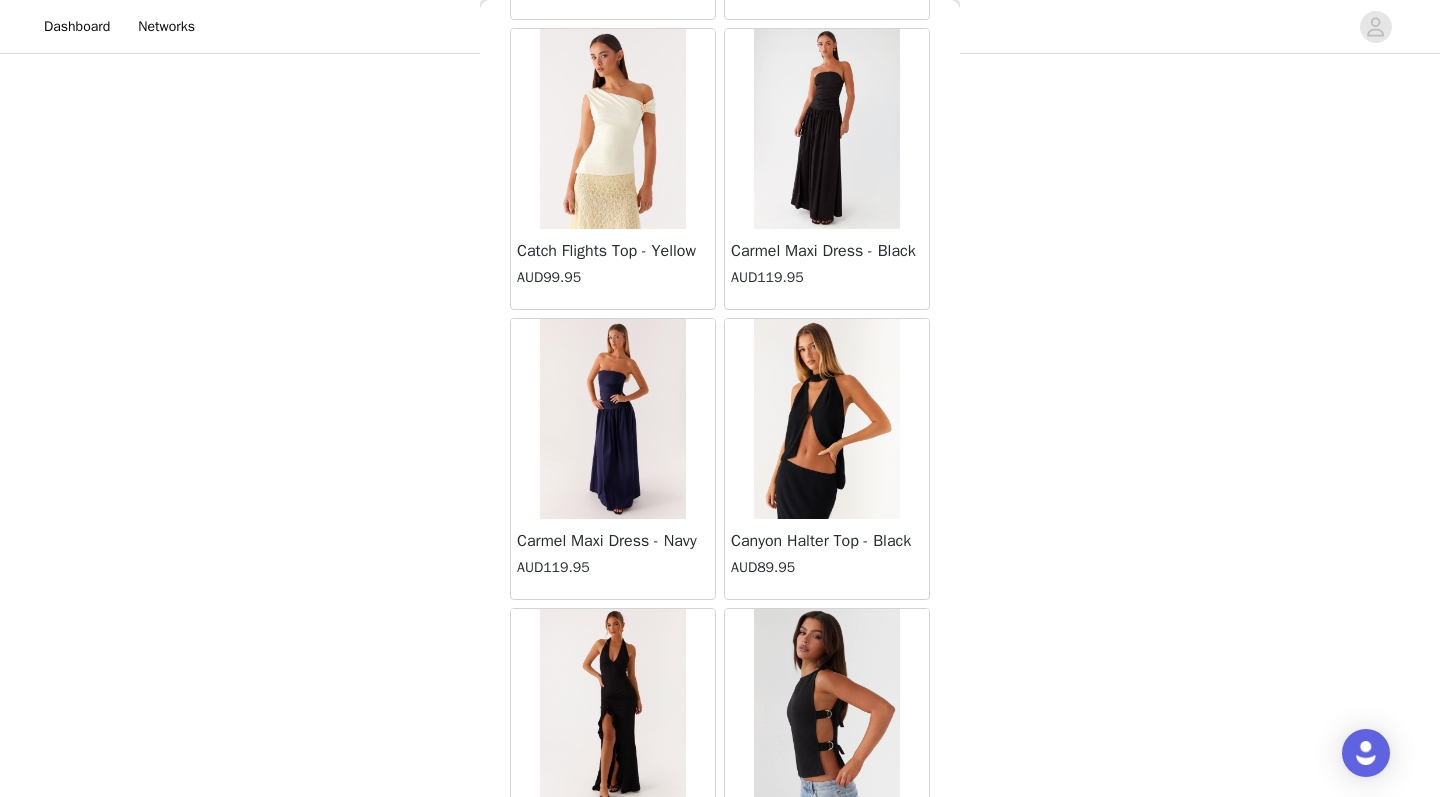 scroll, scrollTop: 7903, scrollLeft: 0, axis: vertical 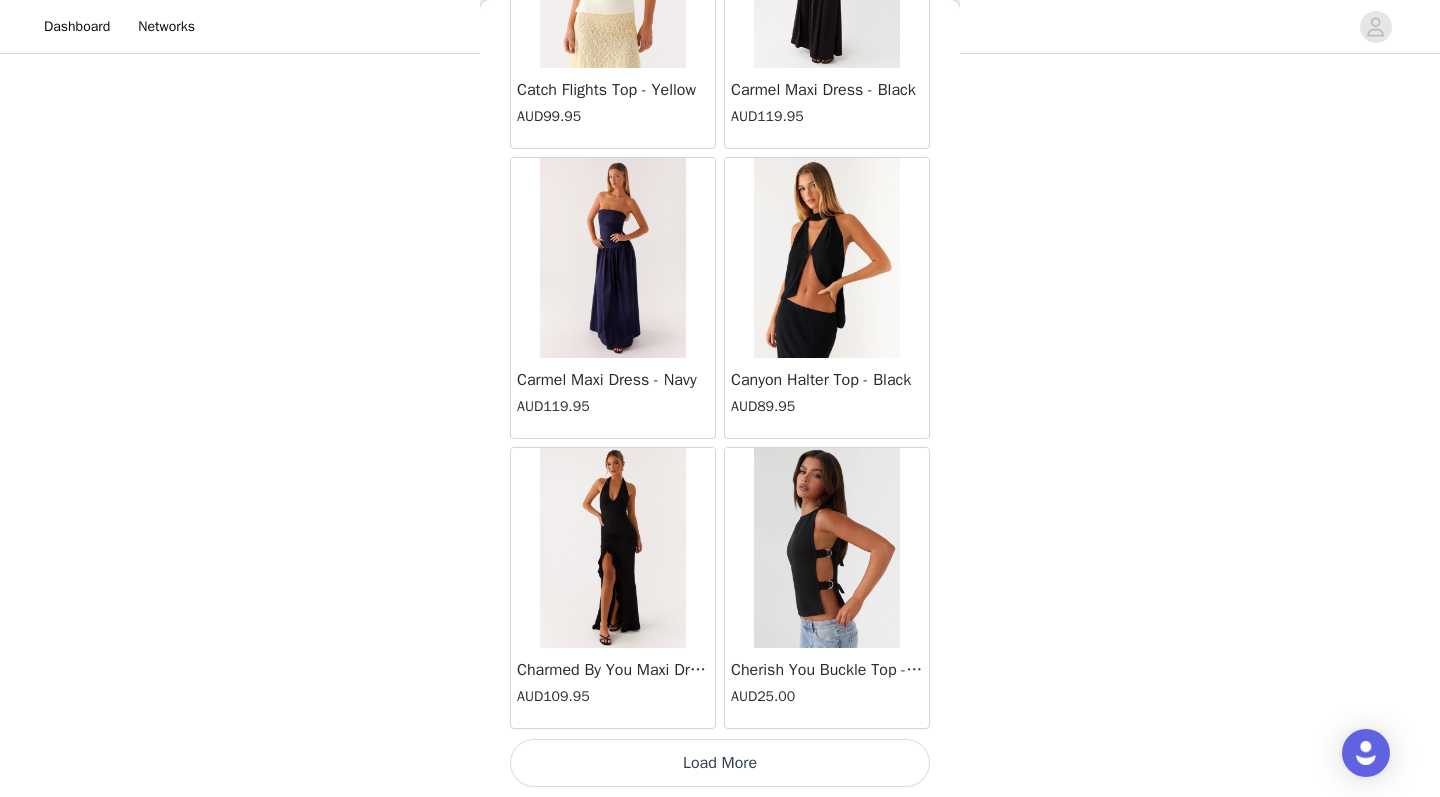 click on "Load More" at bounding box center (720, 763) 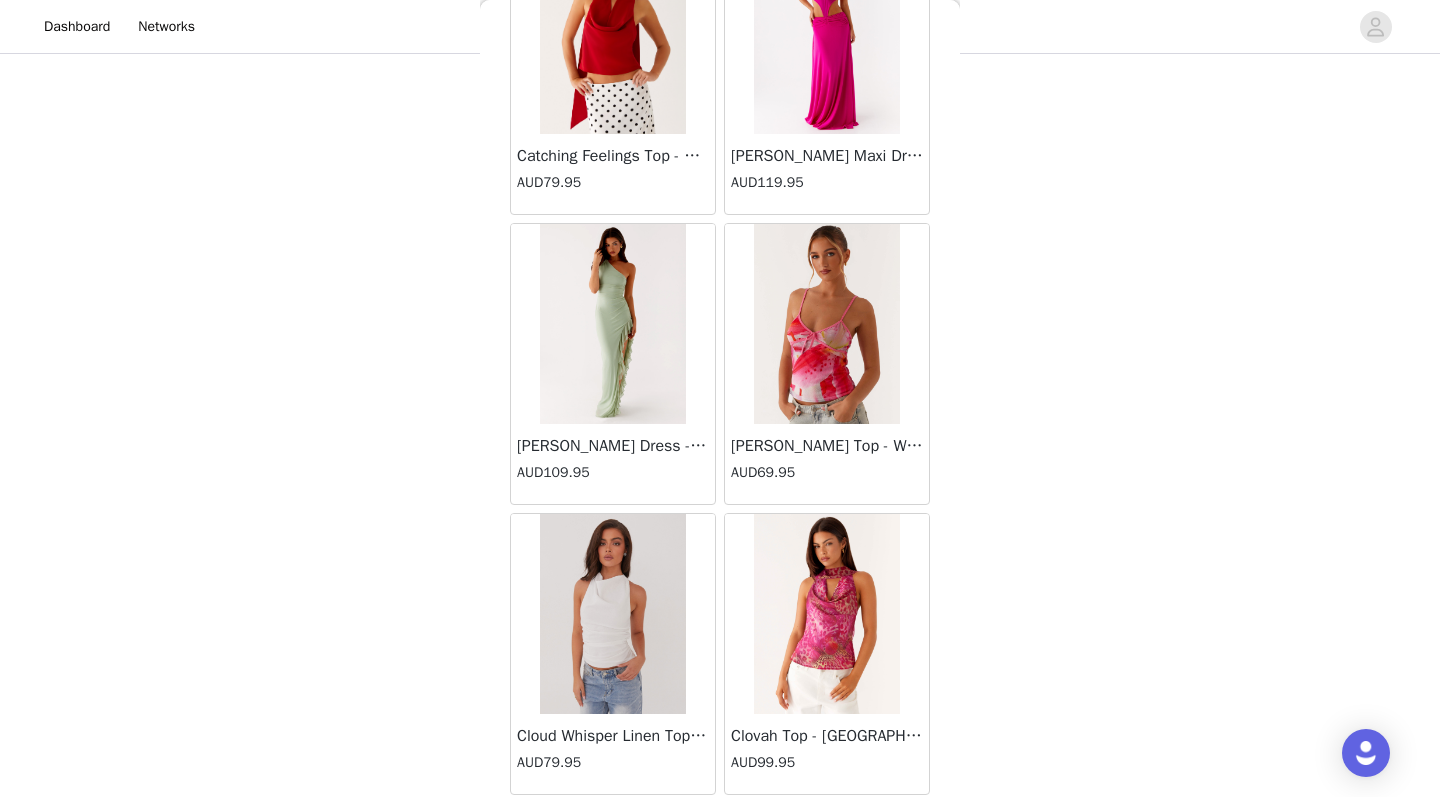 scroll, scrollTop: 10610, scrollLeft: 0, axis: vertical 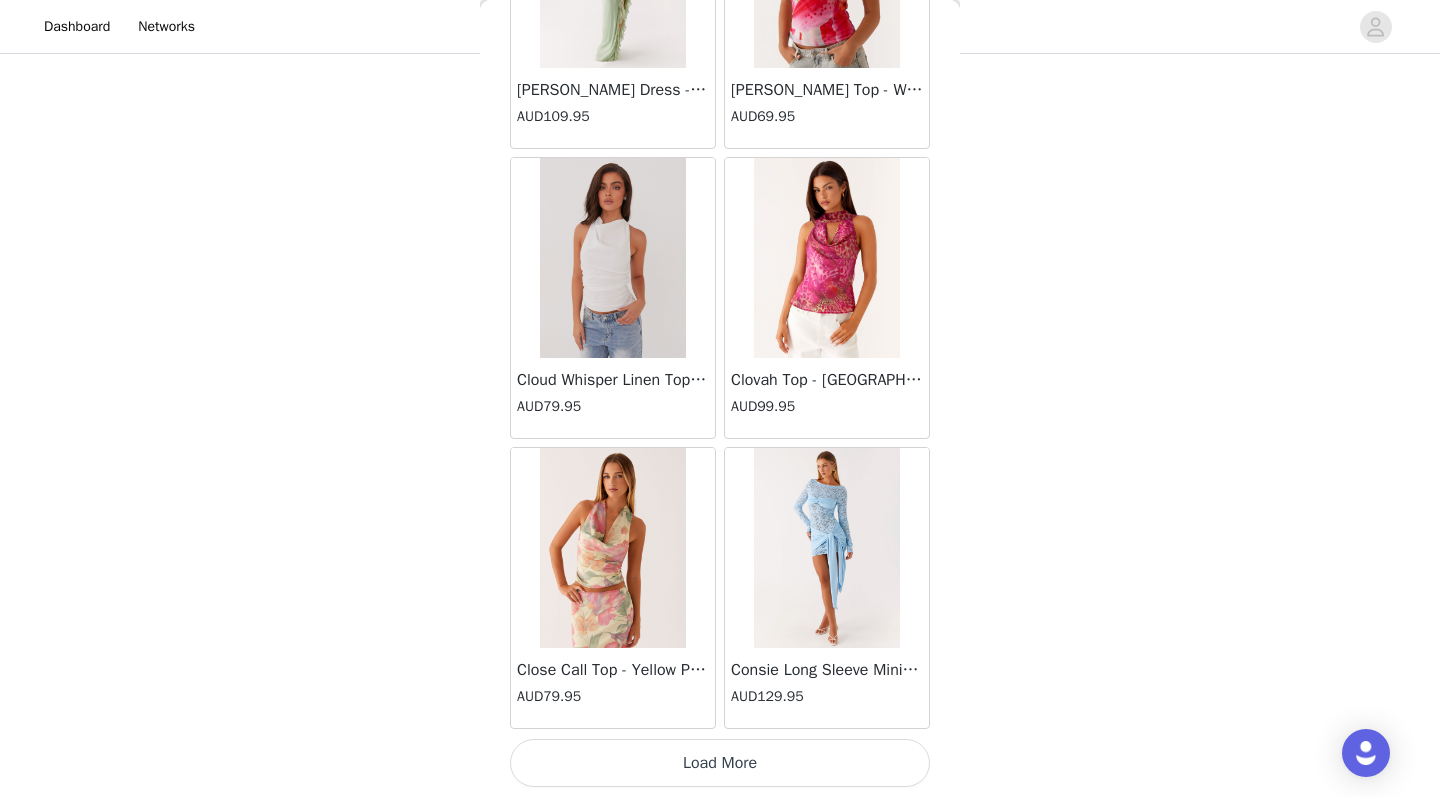 click on "Load More" at bounding box center (720, 763) 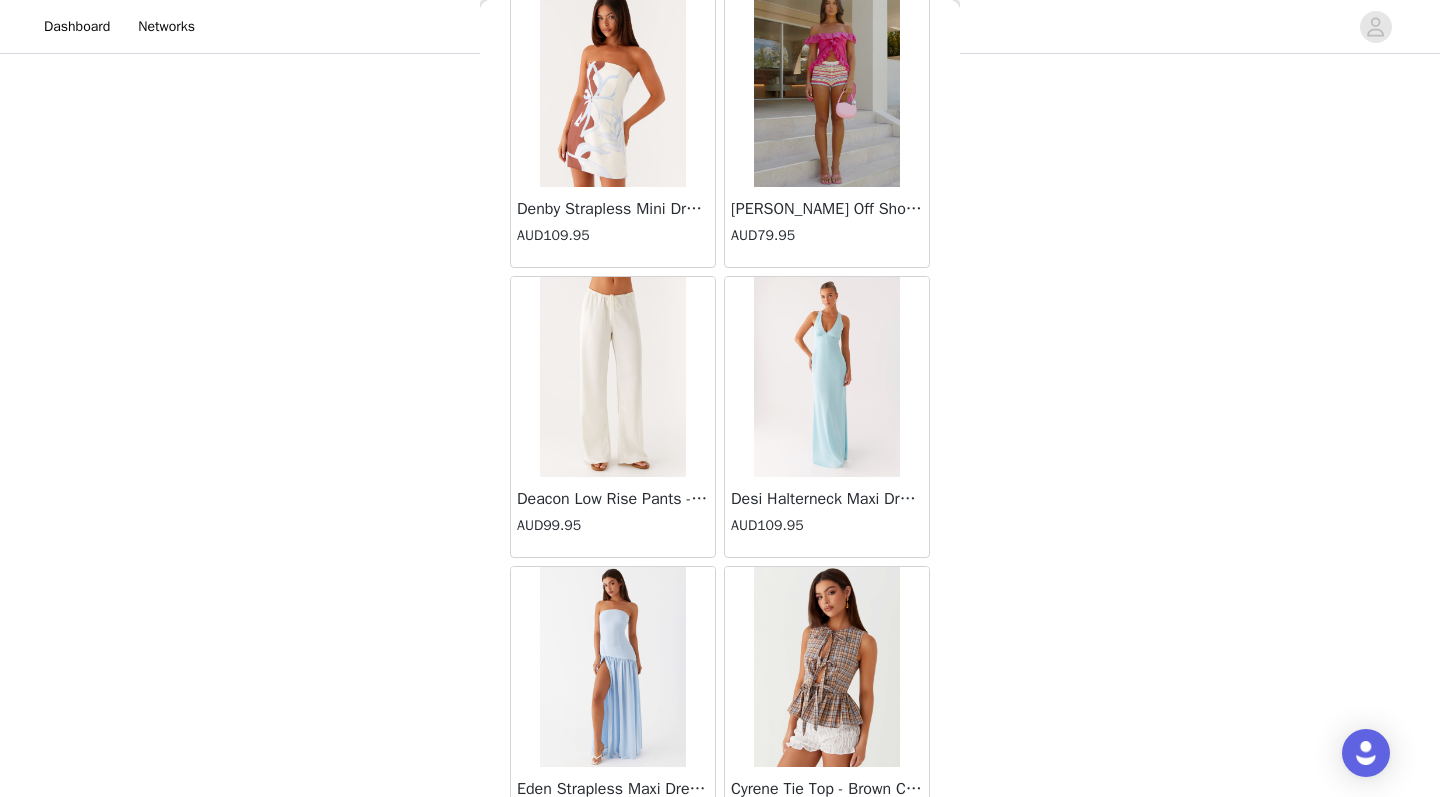 scroll, scrollTop: 13747, scrollLeft: 0, axis: vertical 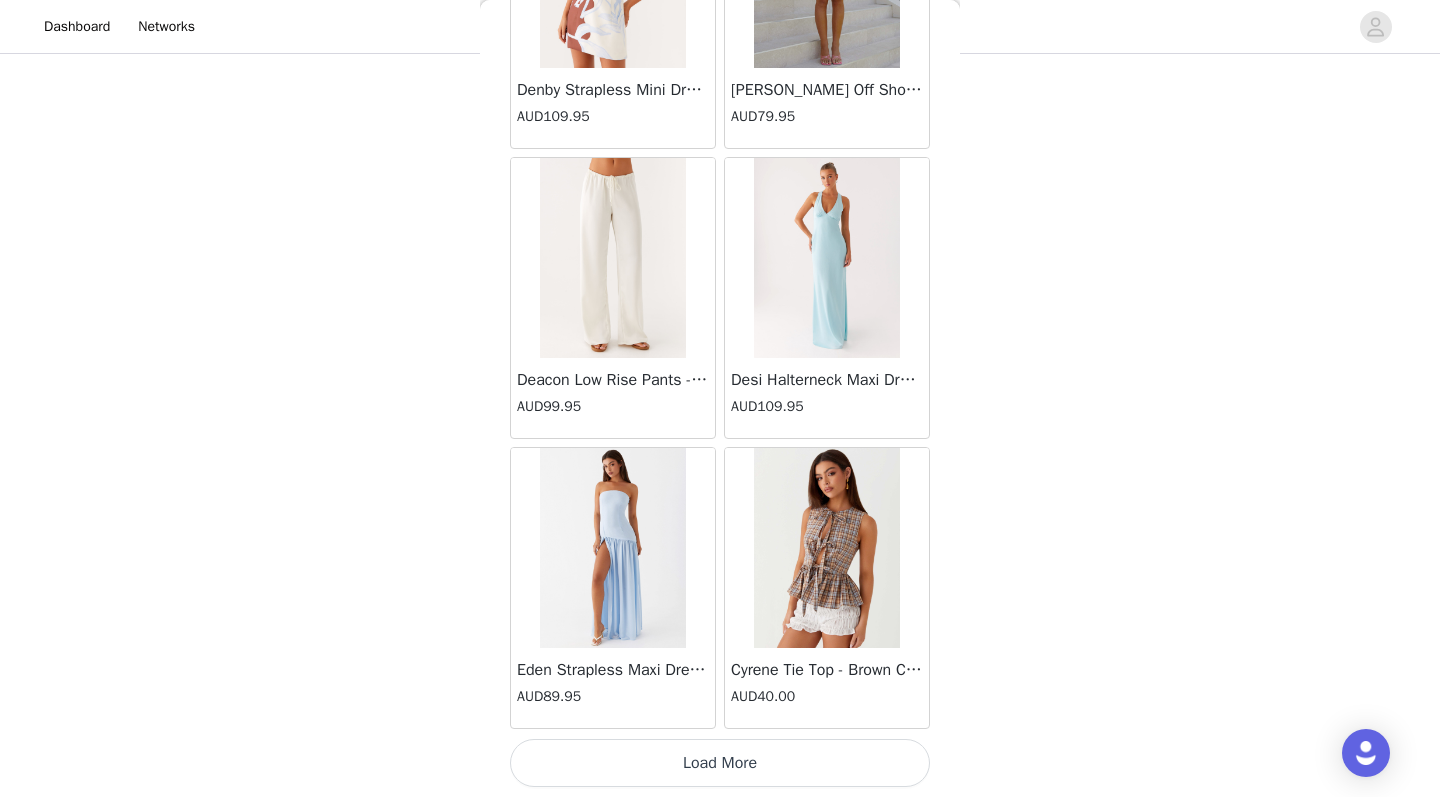 click on "Load More" at bounding box center [720, 763] 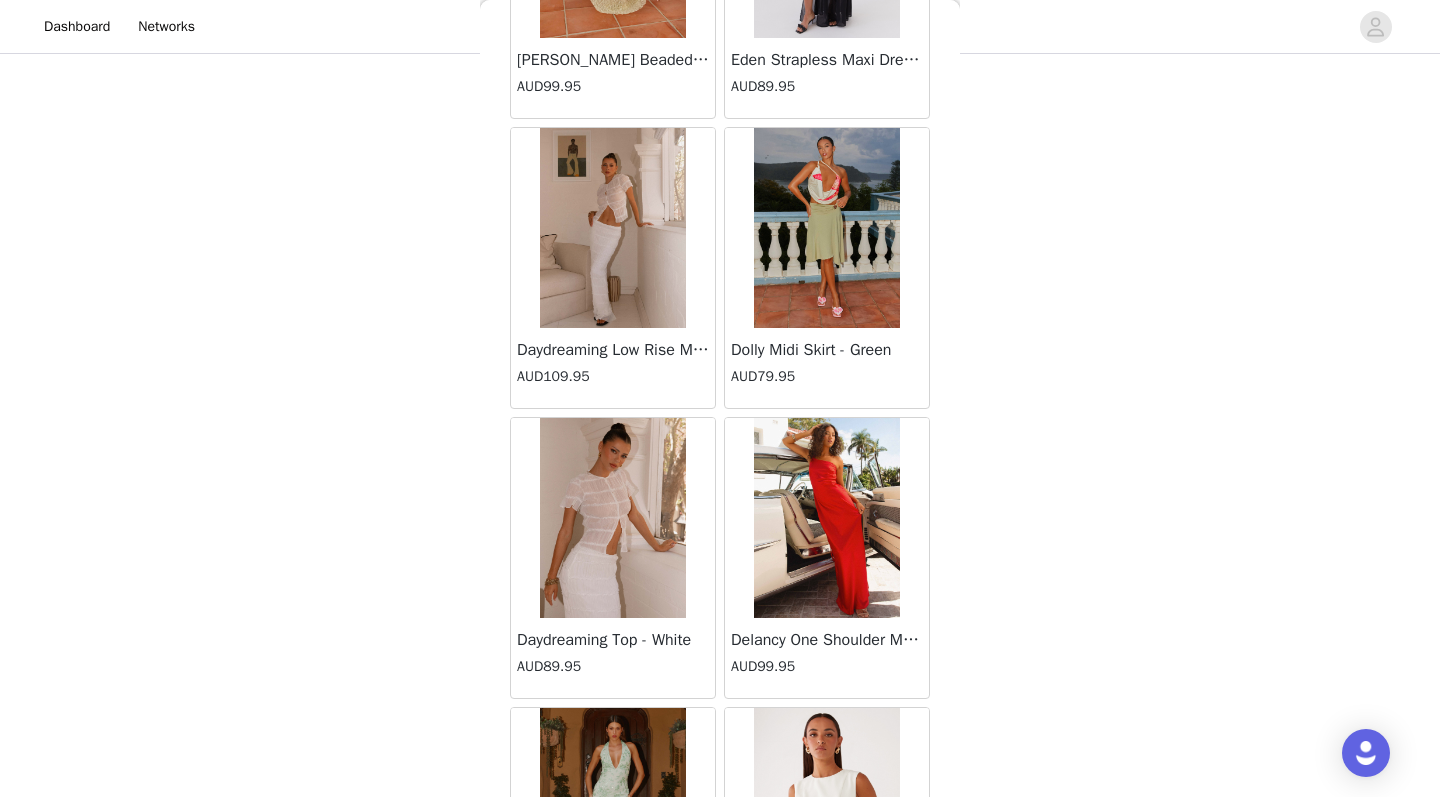 scroll, scrollTop: 16411, scrollLeft: 0, axis: vertical 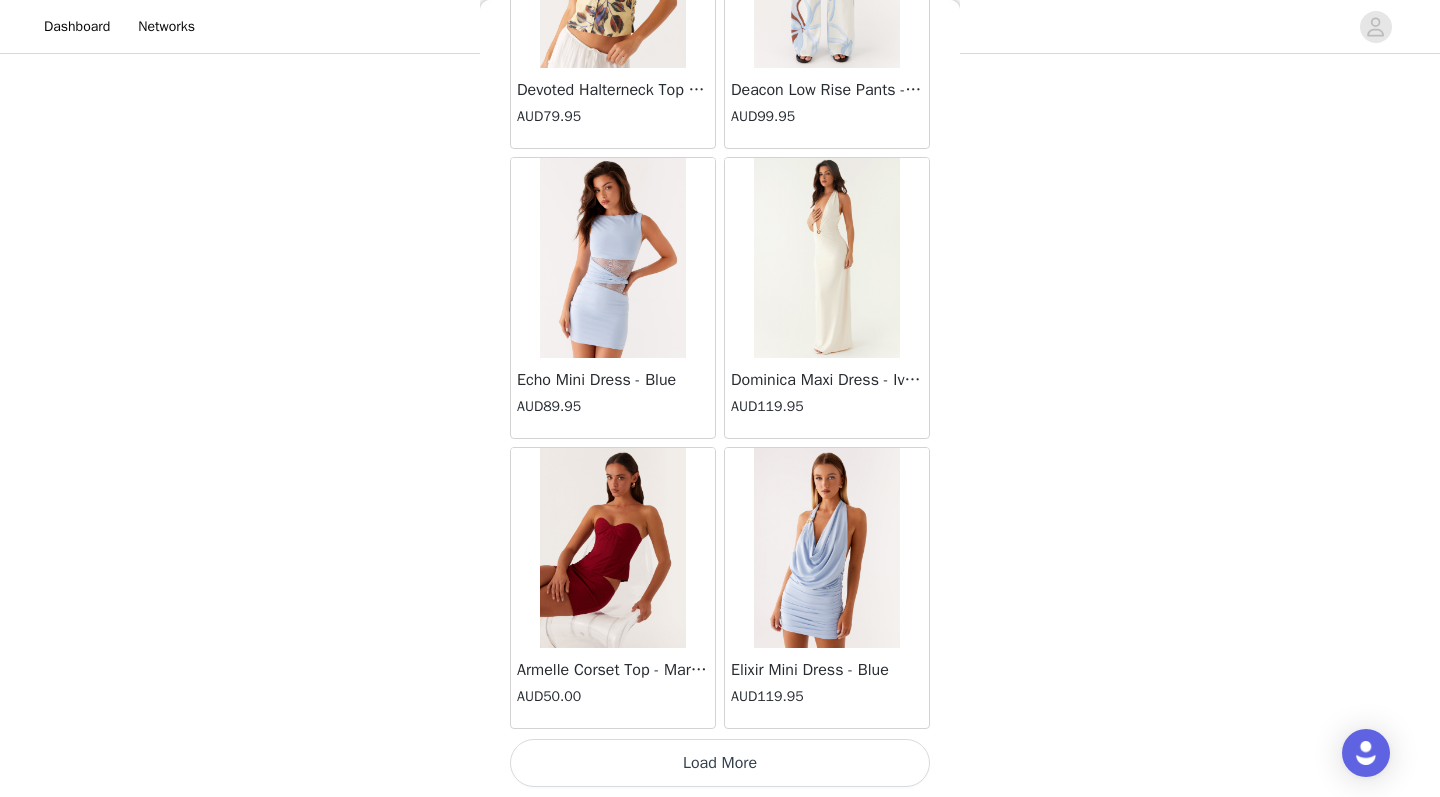 click on "Load More" at bounding box center [720, 763] 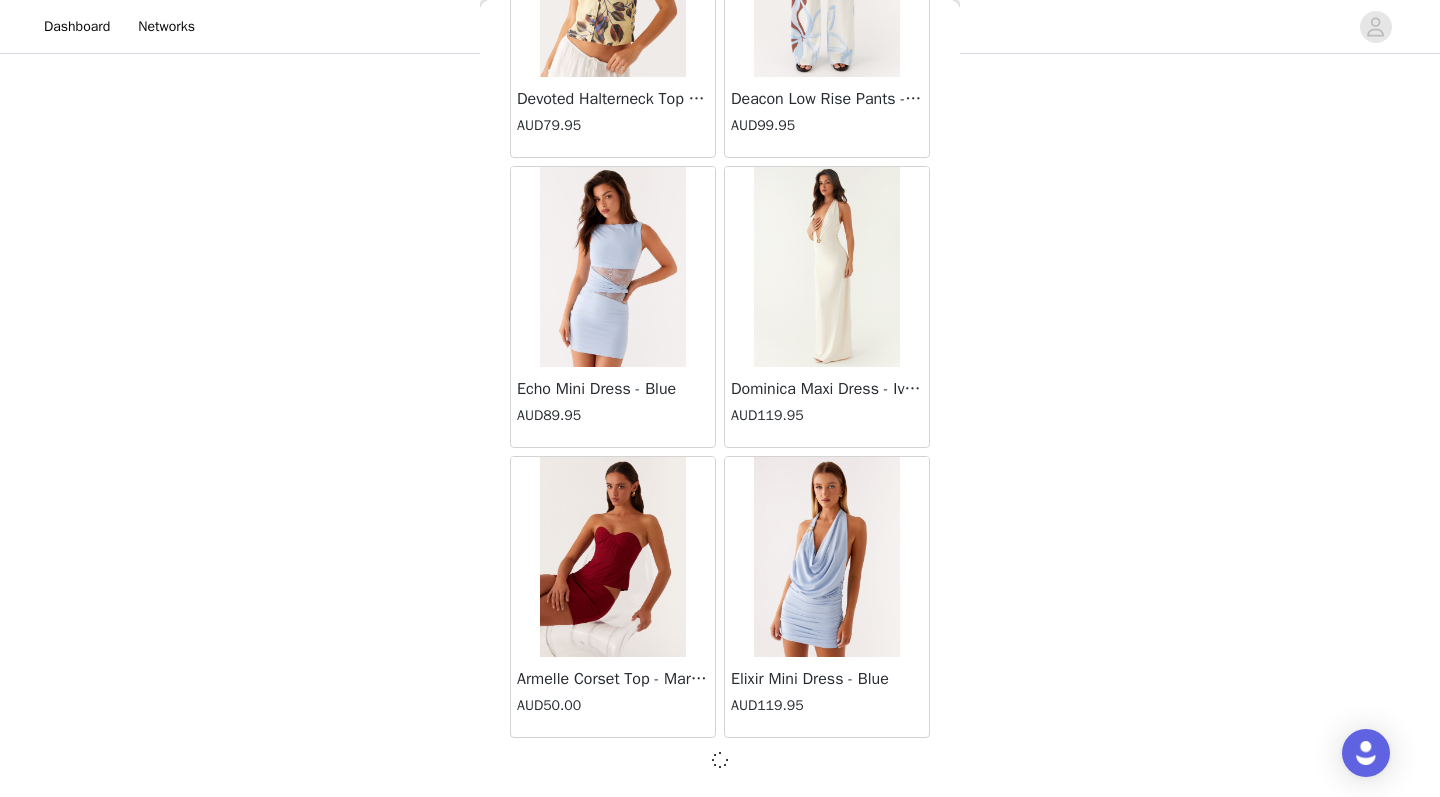 scroll, scrollTop: 16754, scrollLeft: 0, axis: vertical 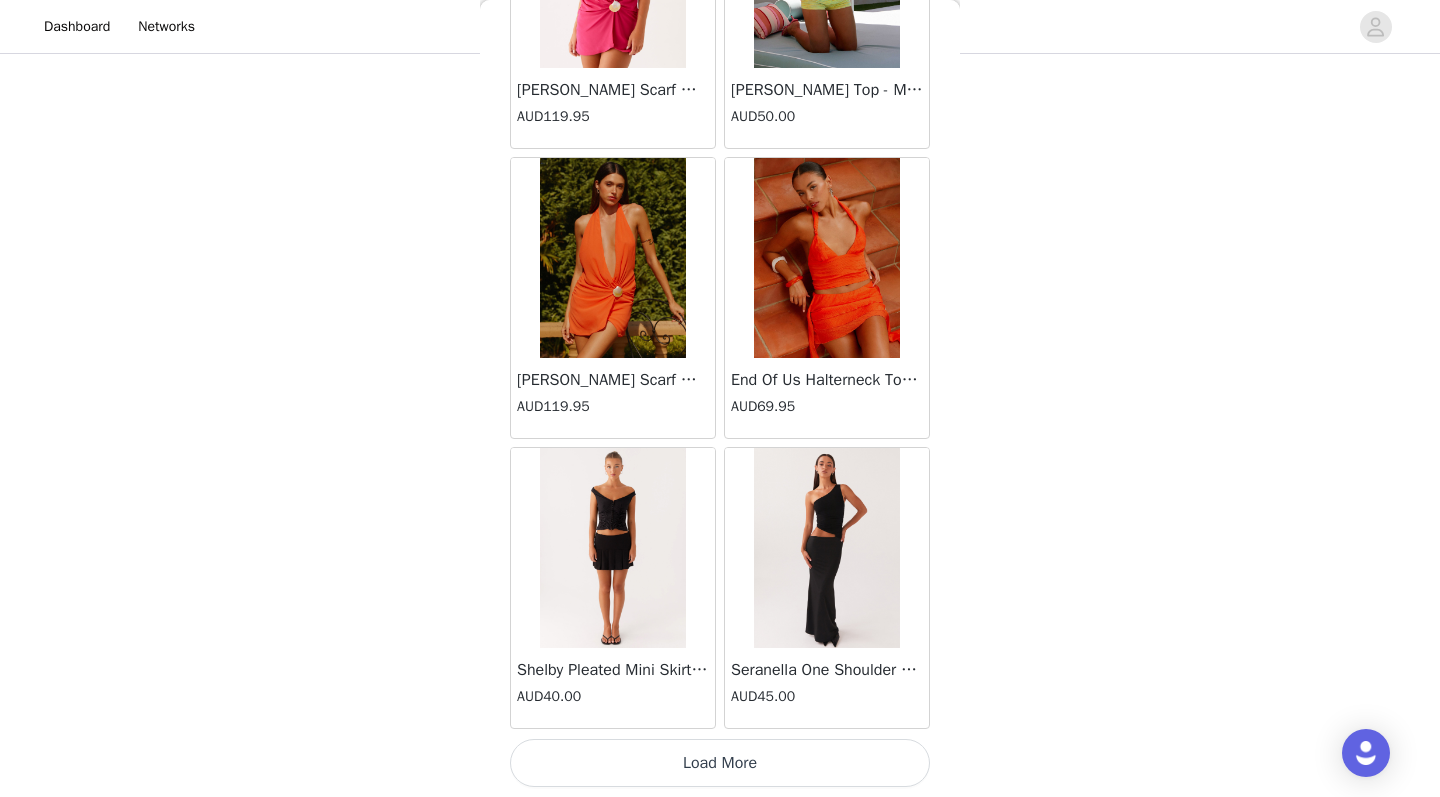 click on "Load More" at bounding box center (720, 763) 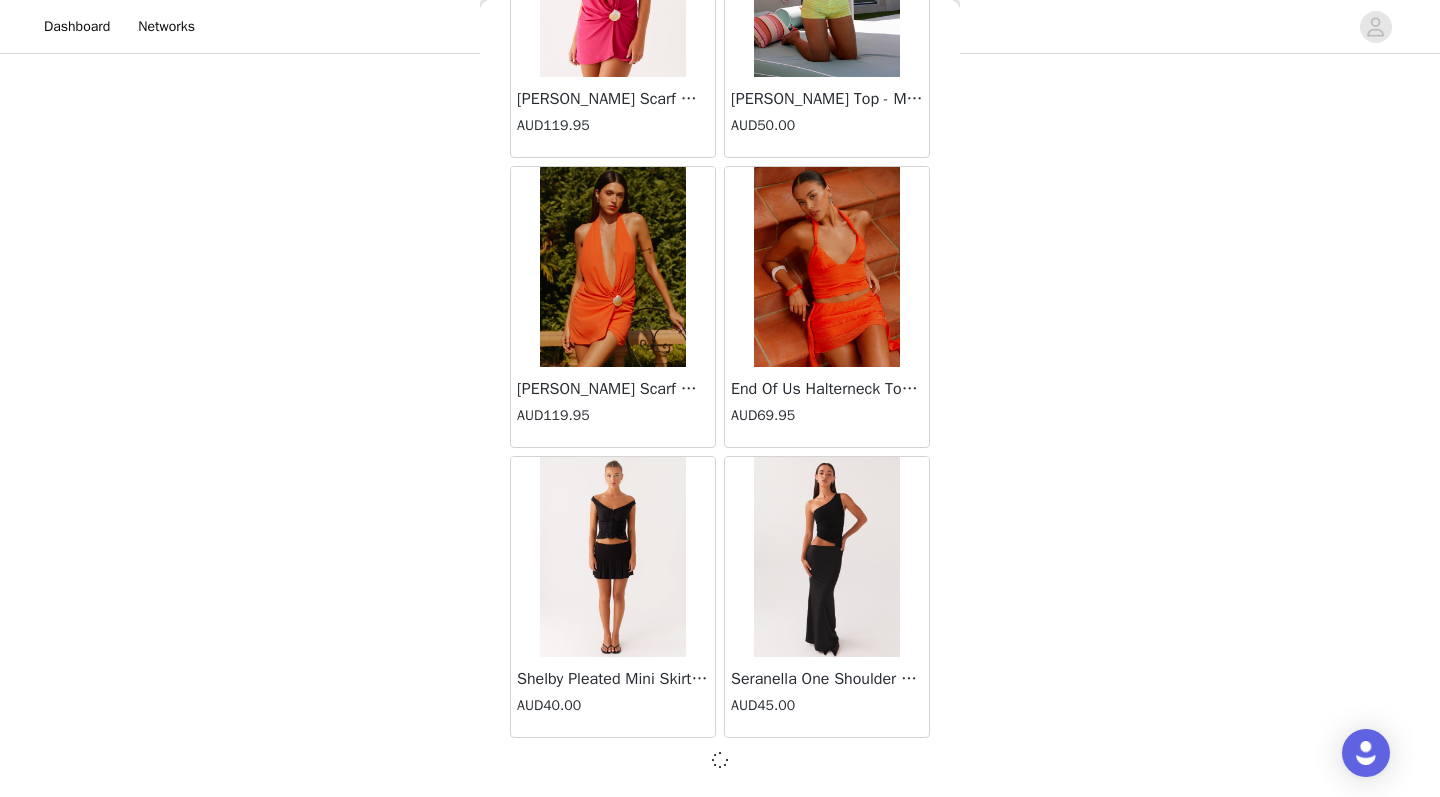 scroll, scrollTop: 19654, scrollLeft: 0, axis: vertical 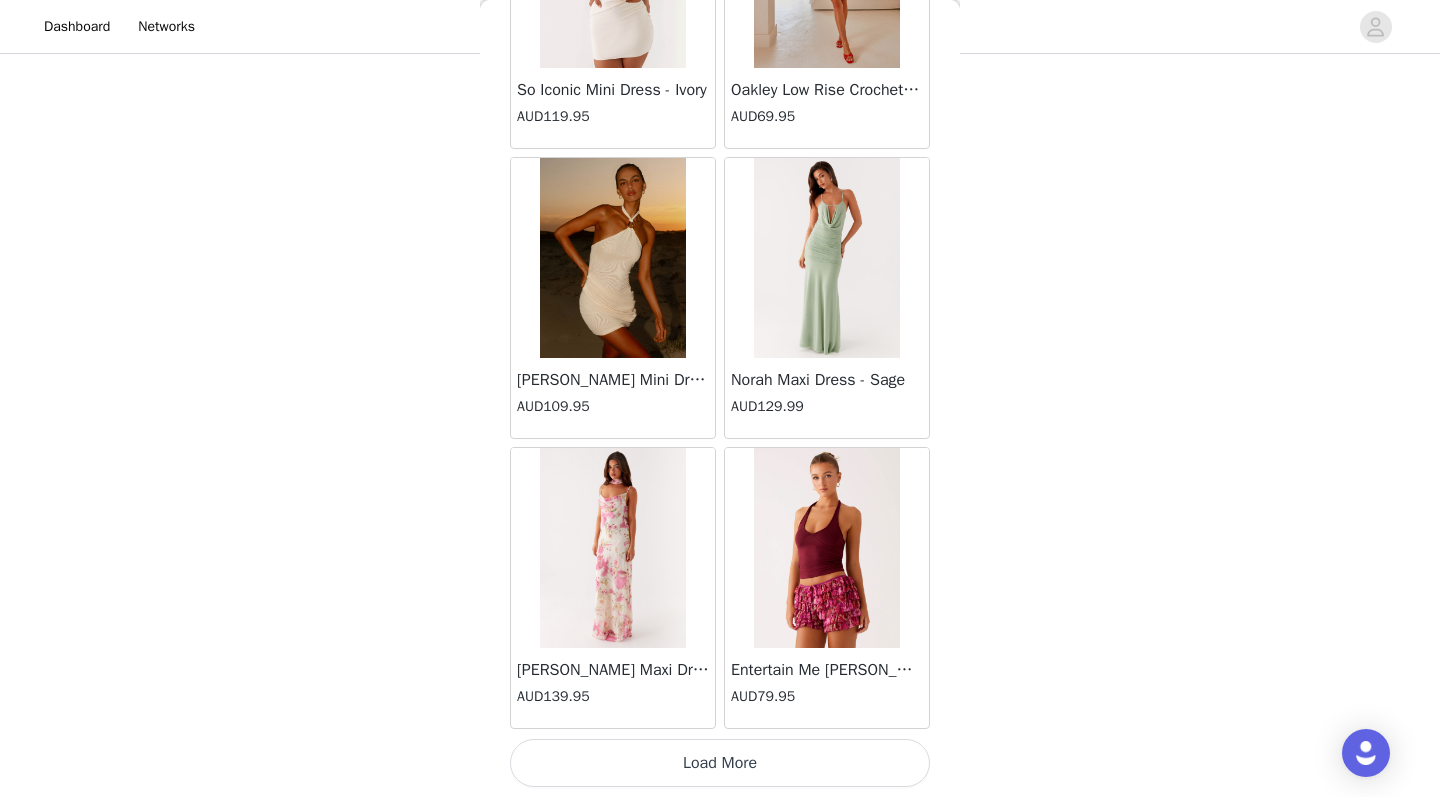 click on "Load More" at bounding box center (720, 763) 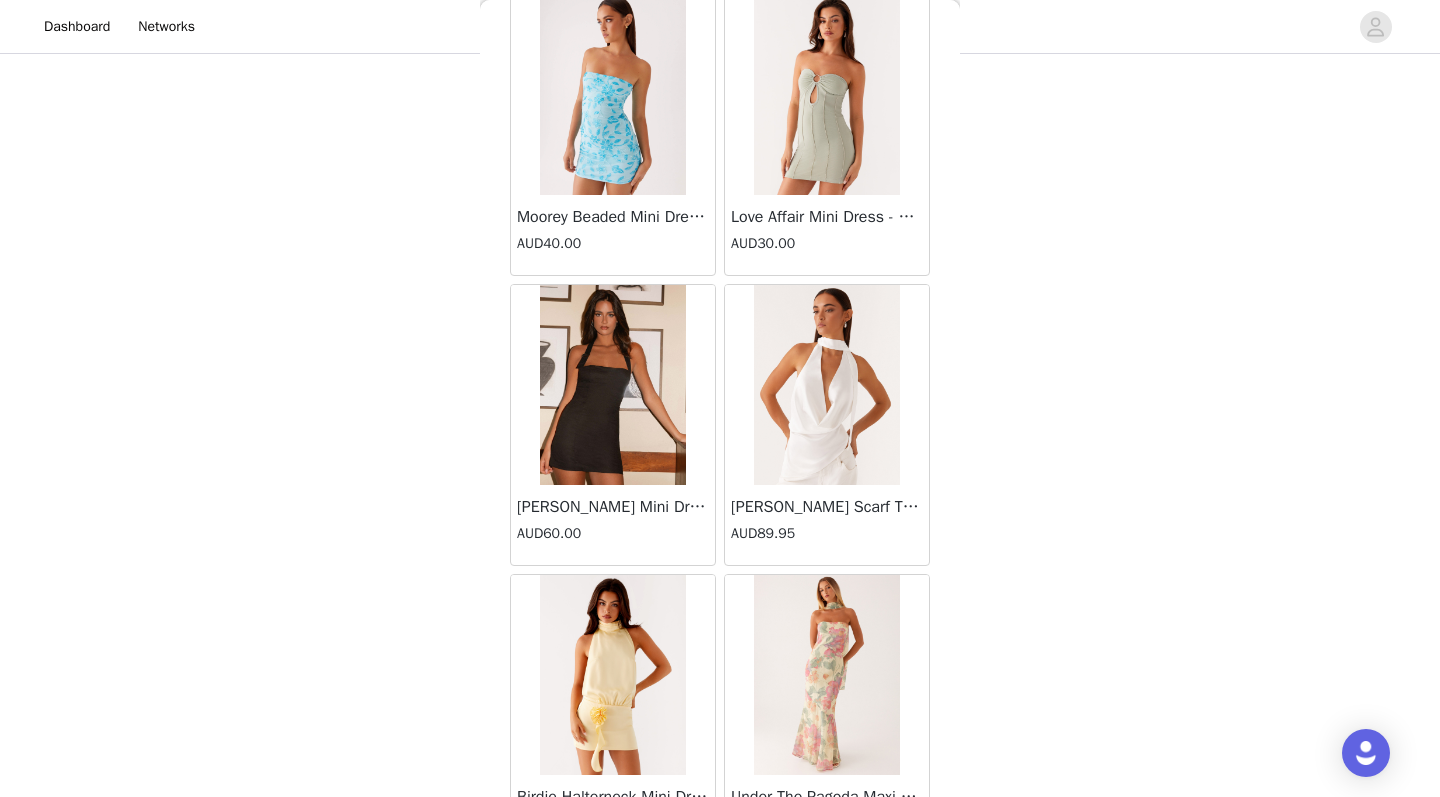 scroll, scrollTop: 25463, scrollLeft: 0, axis: vertical 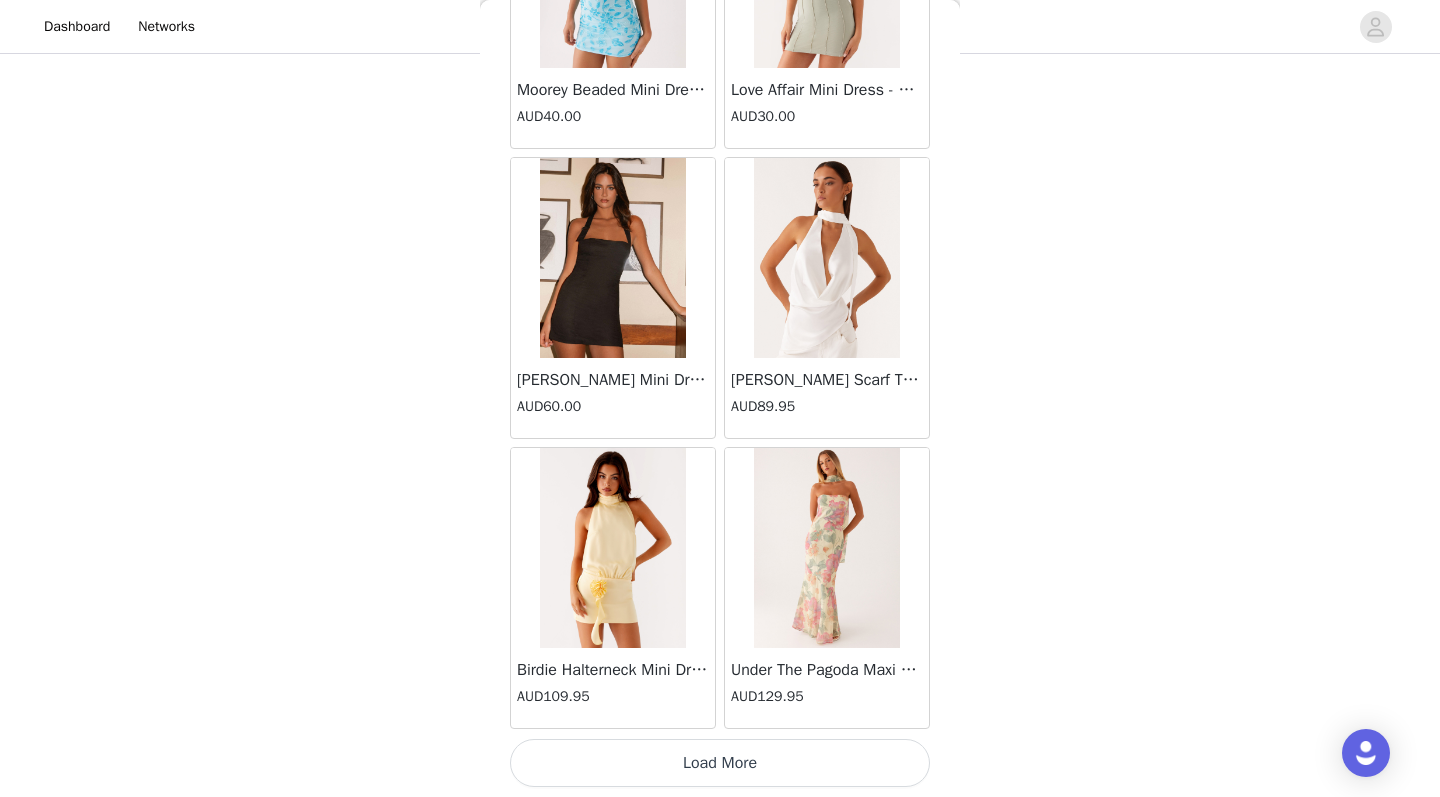 click on "Load More" at bounding box center [720, 763] 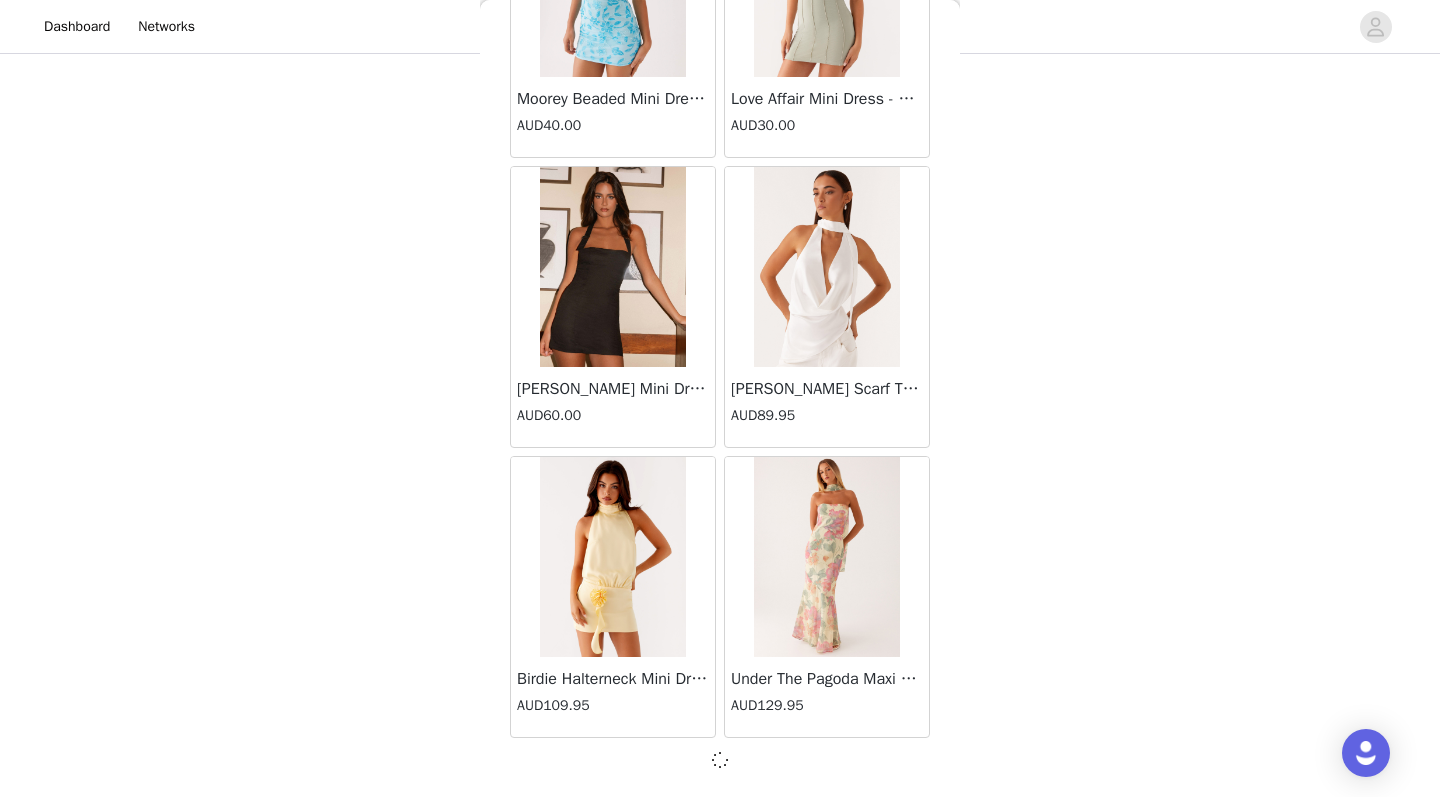 scroll, scrollTop: 117, scrollLeft: 0, axis: vertical 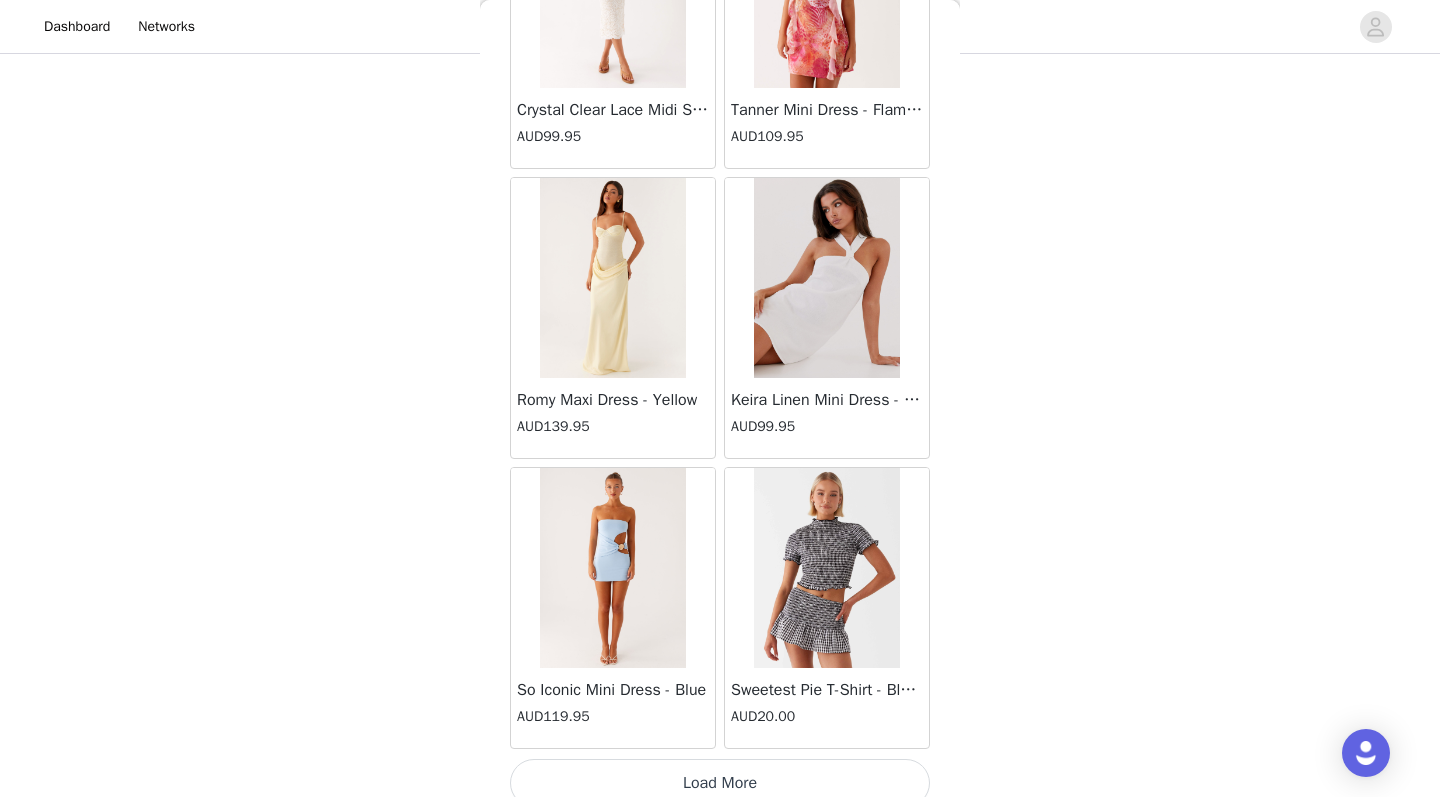 click on "Load More" at bounding box center (720, 783) 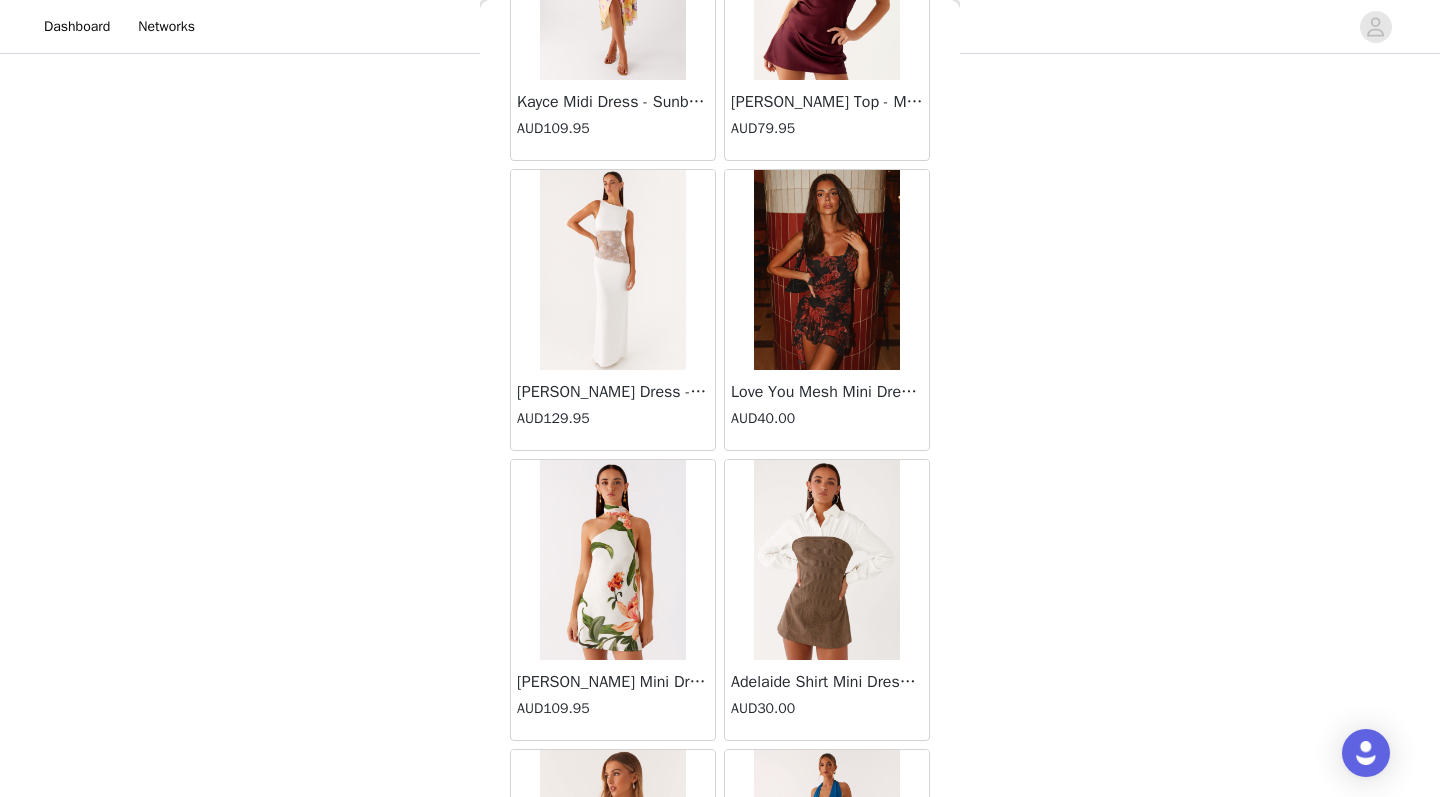 scroll, scrollTop: 29539, scrollLeft: 0, axis: vertical 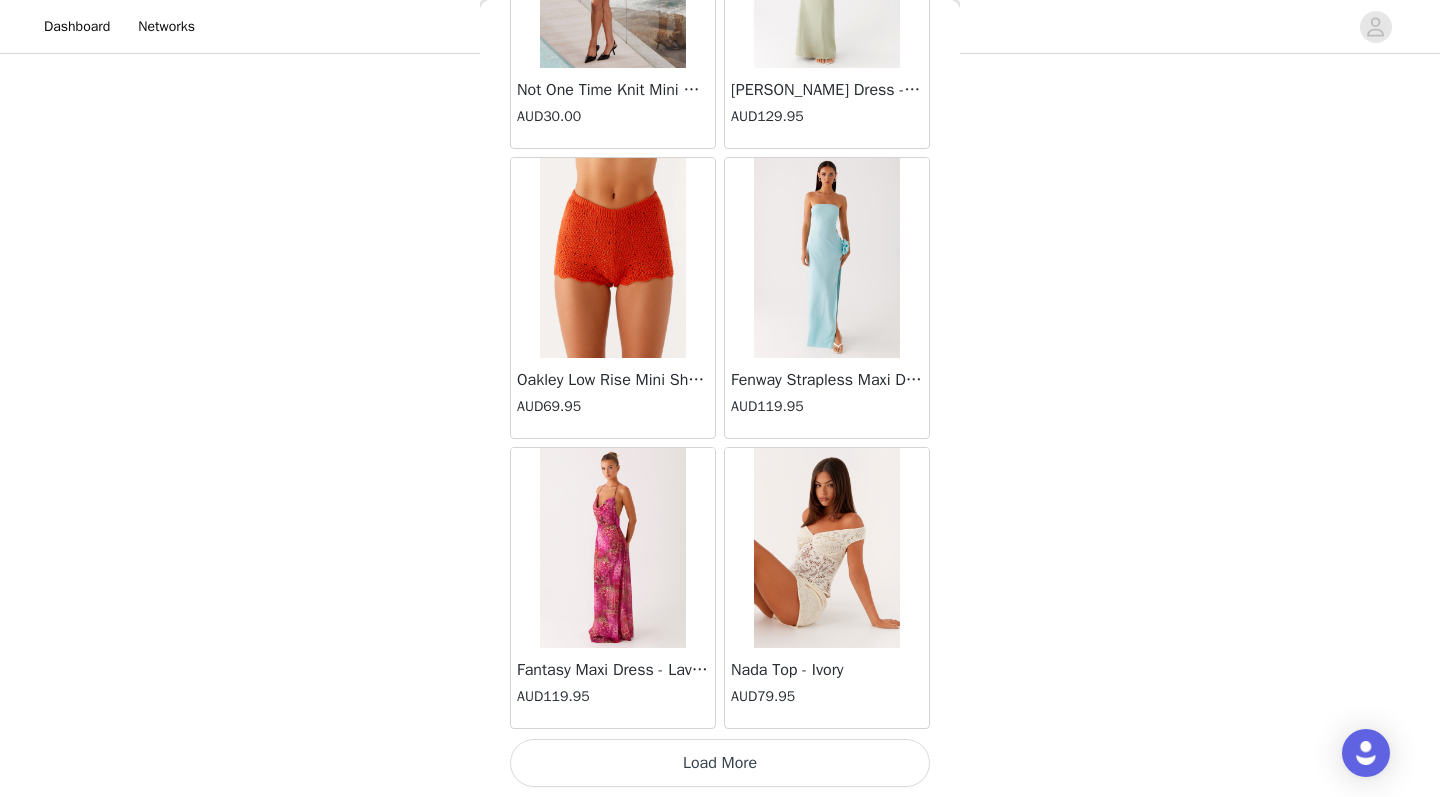 click on "Load More" at bounding box center [720, 763] 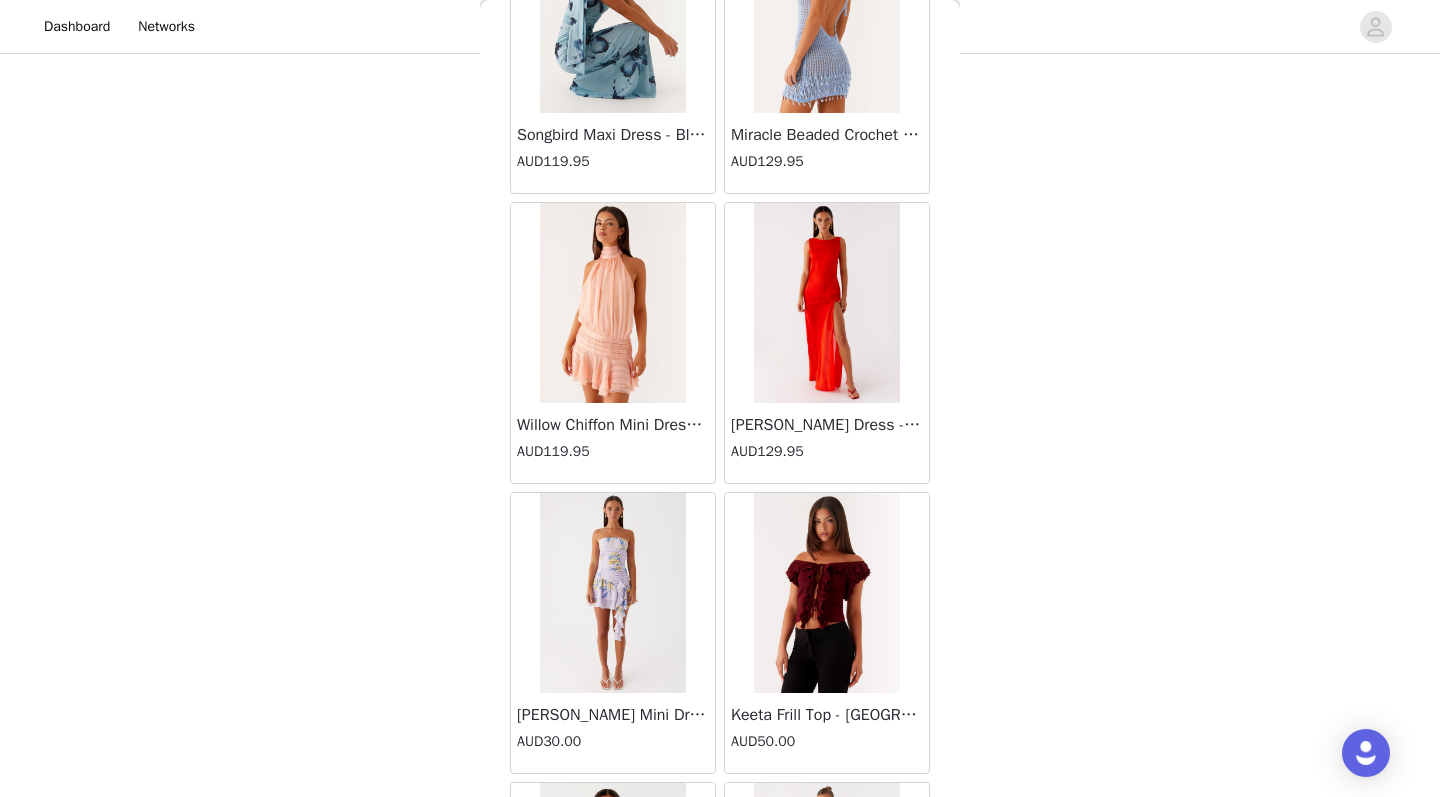 scroll, scrollTop: 33827, scrollLeft: 0, axis: vertical 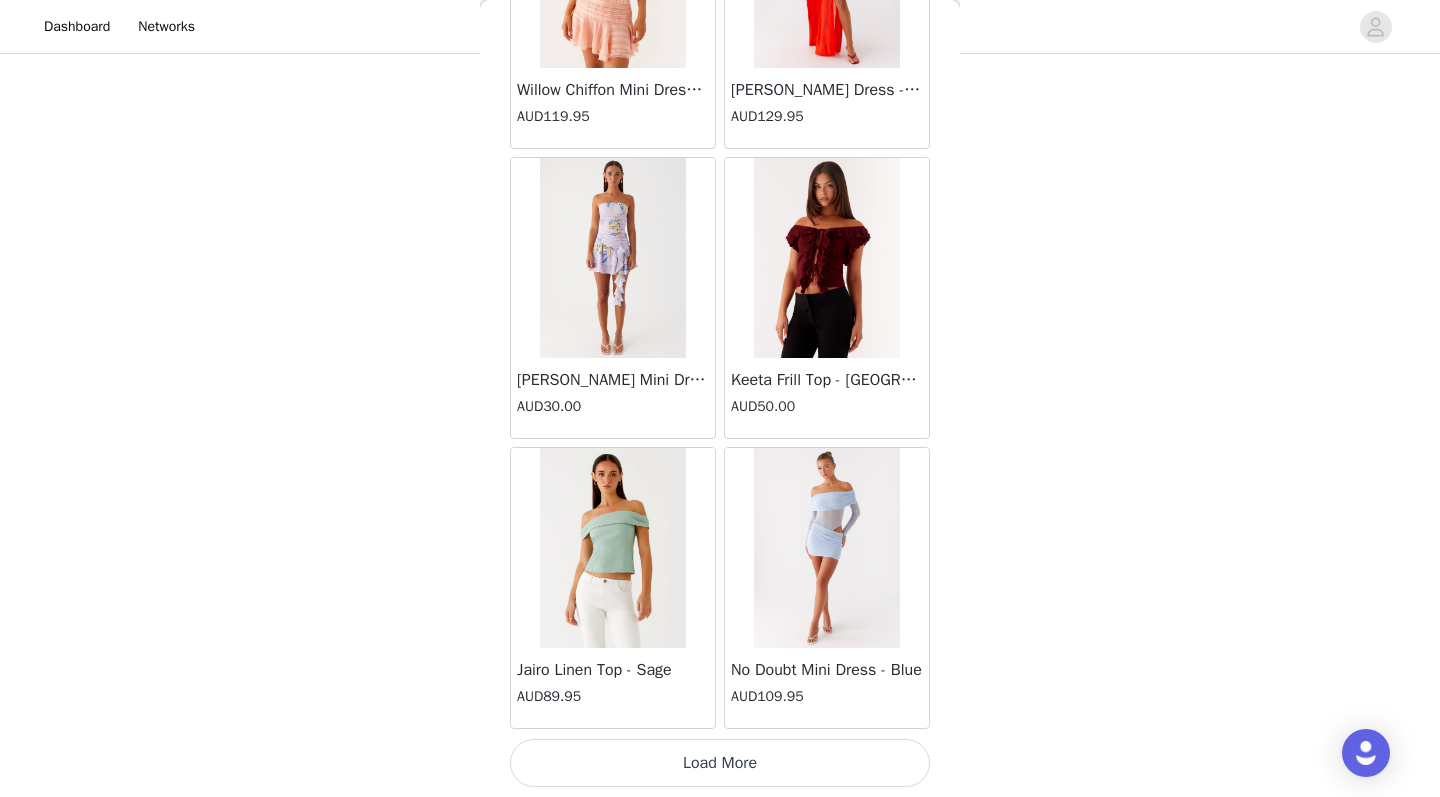 click on "Load More" at bounding box center [720, 763] 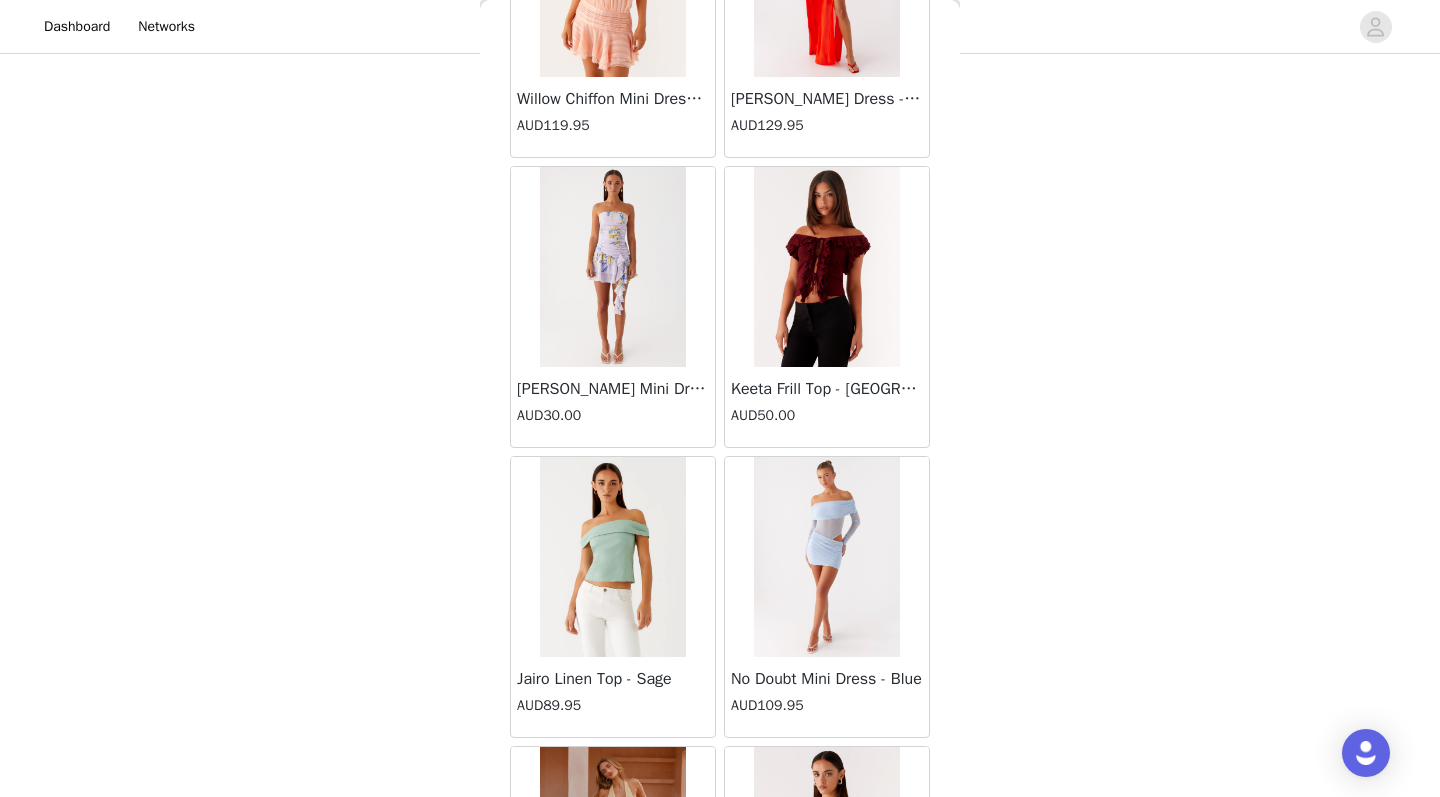 scroll, scrollTop: 117, scrollLeft: 0, axis: vertical 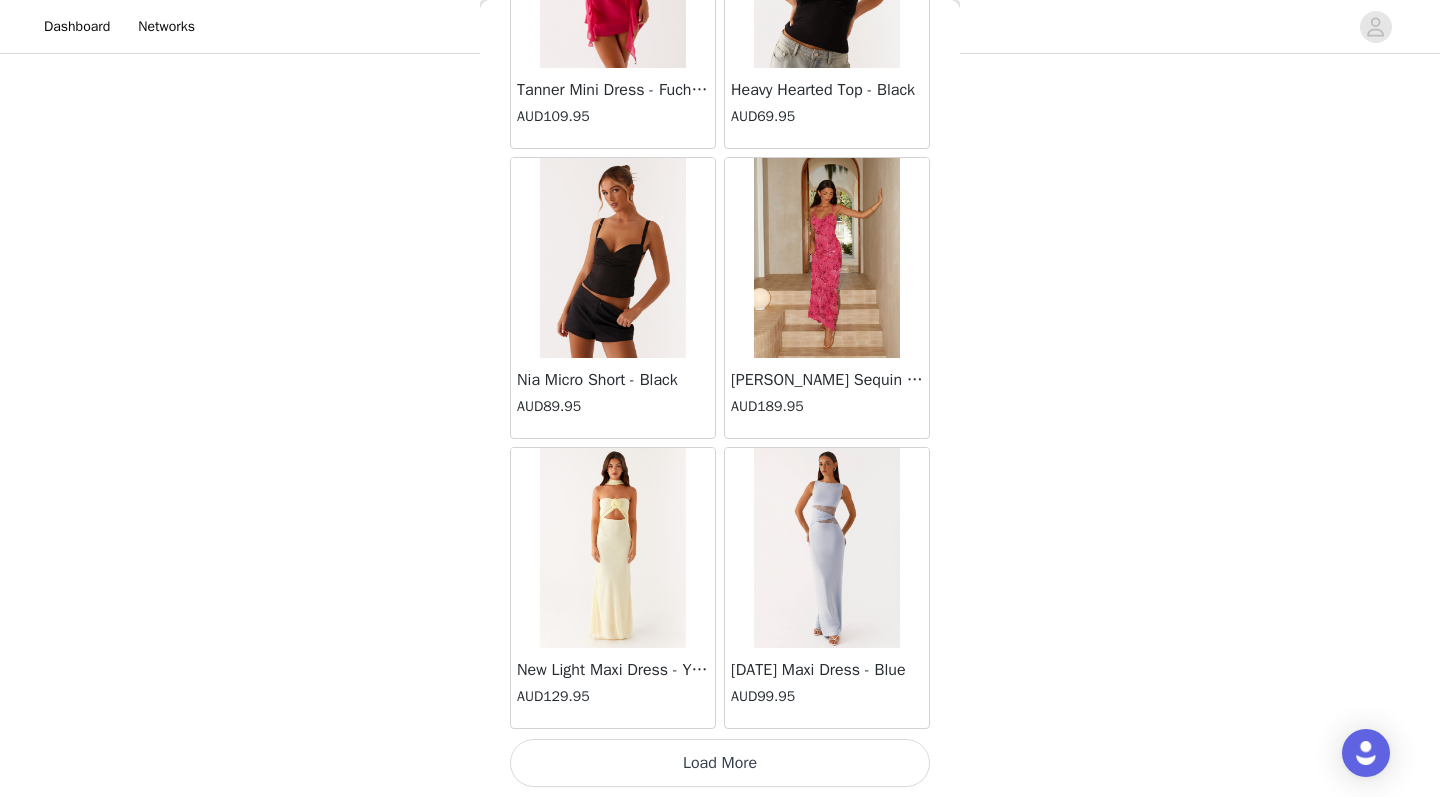 click on "Load More" at bounding box center (720, 763) 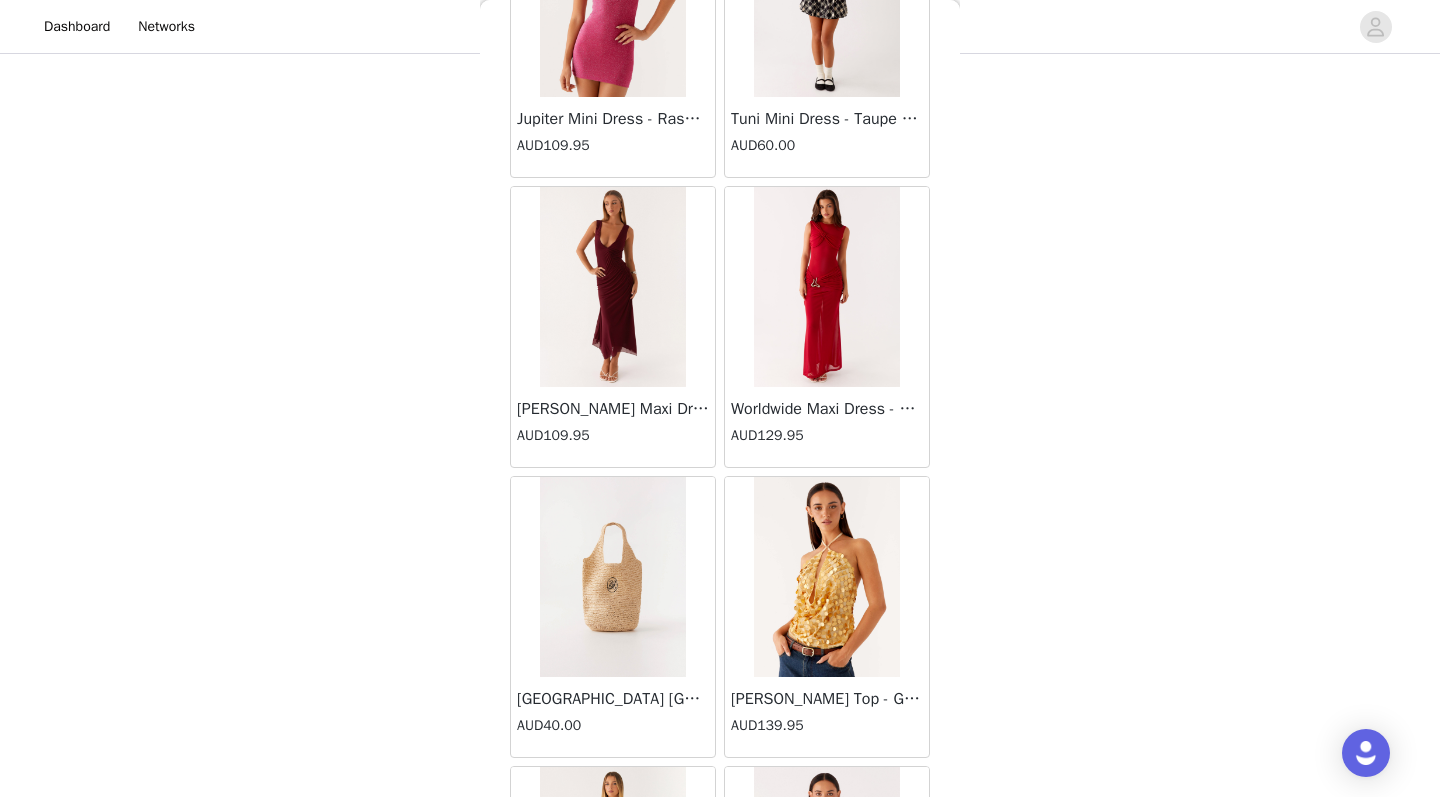 scroll, scrollTop: 39327, scrollLeft: 0, axis: vertical 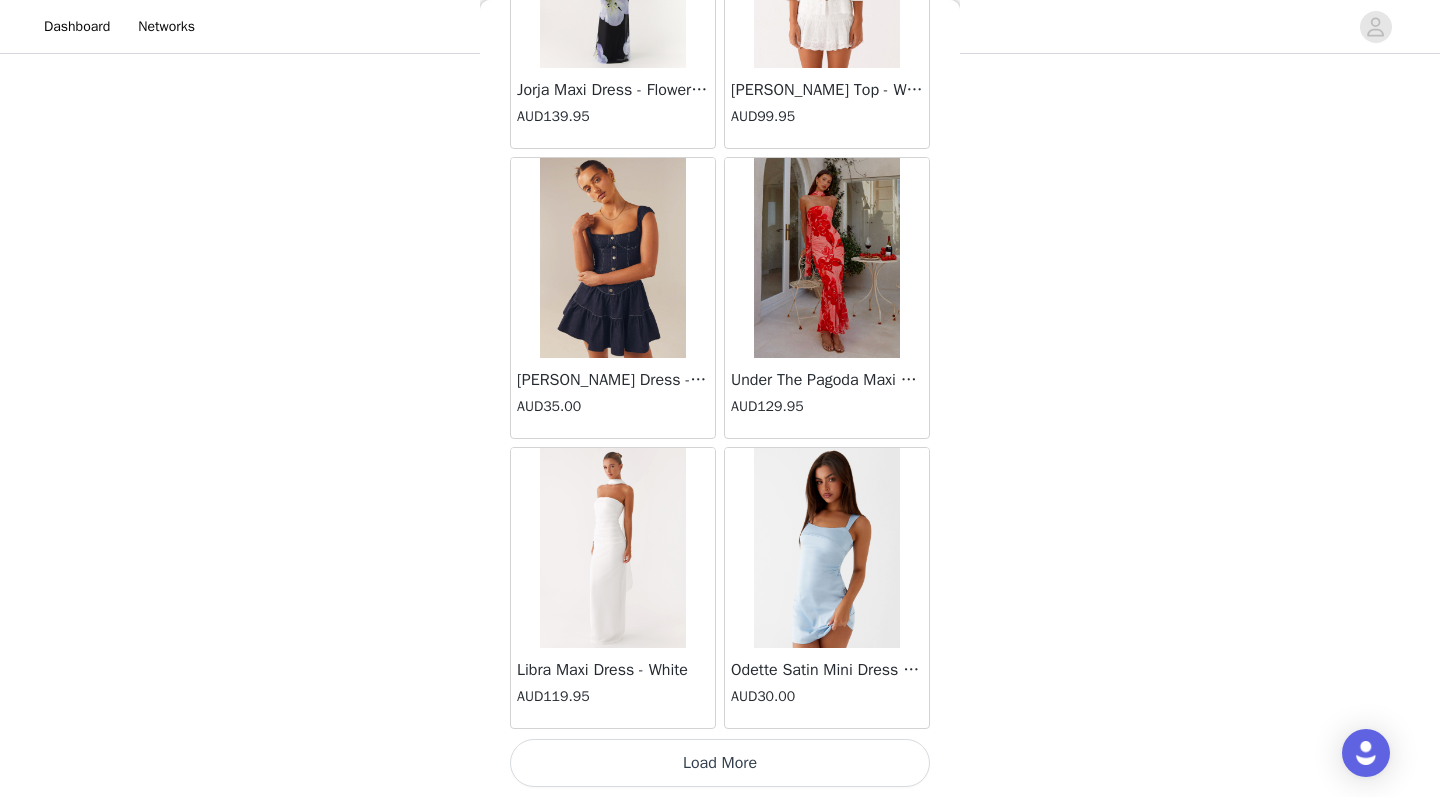 click on "Load More" at bounding box center (720, 763) 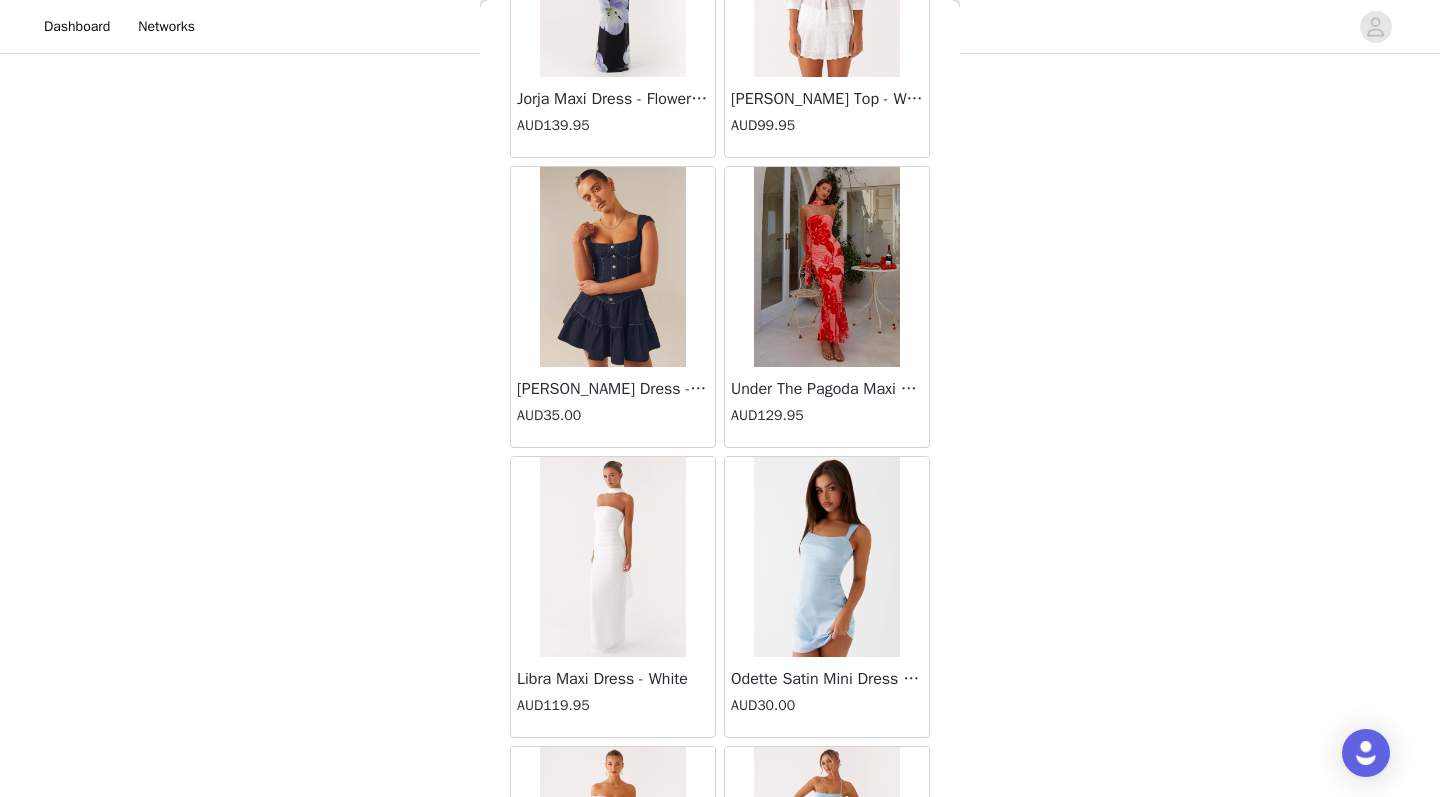 scroll, scrollTop: 117, scrollLeft: 0, axis: vertical 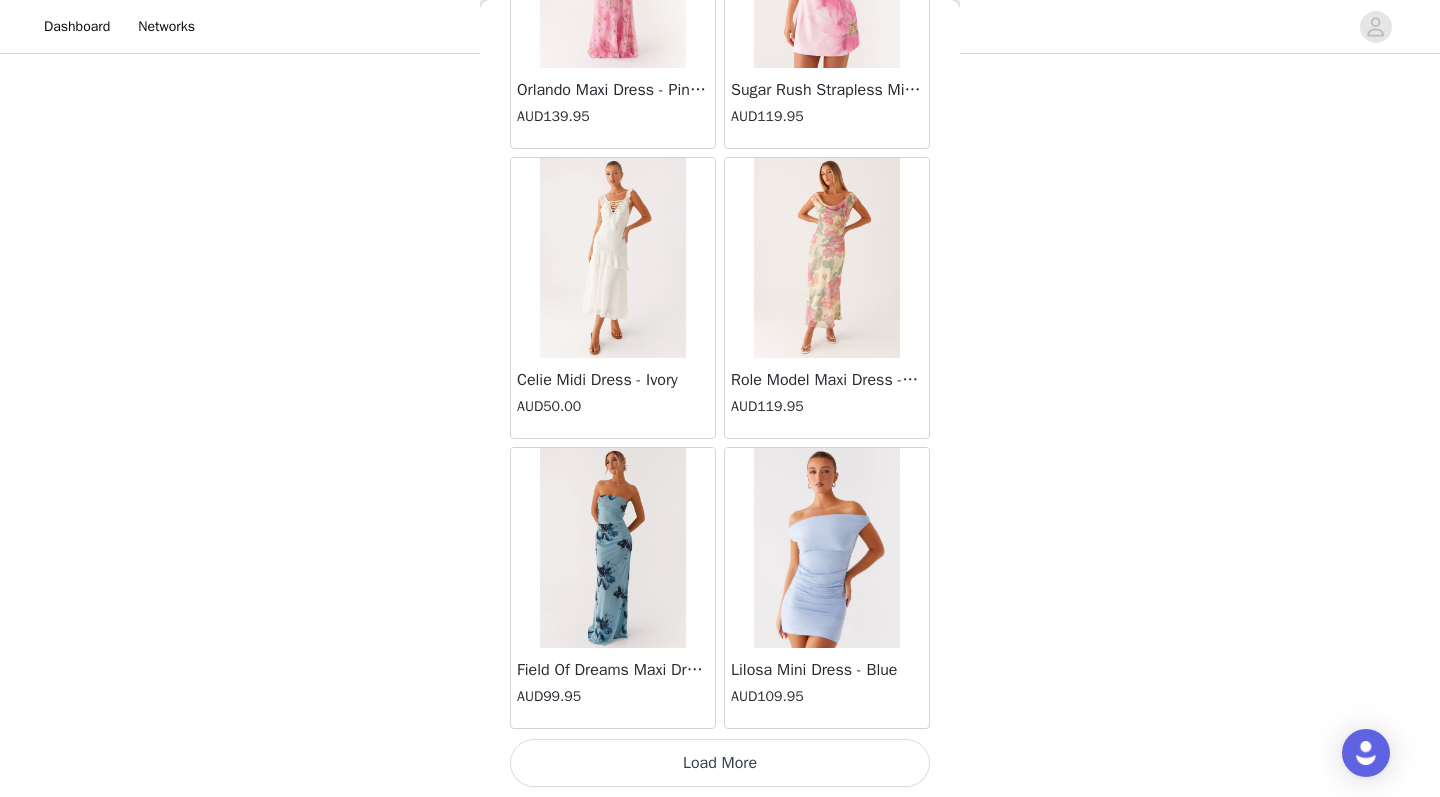 click on "Load More" at bounding box center [720, 763] 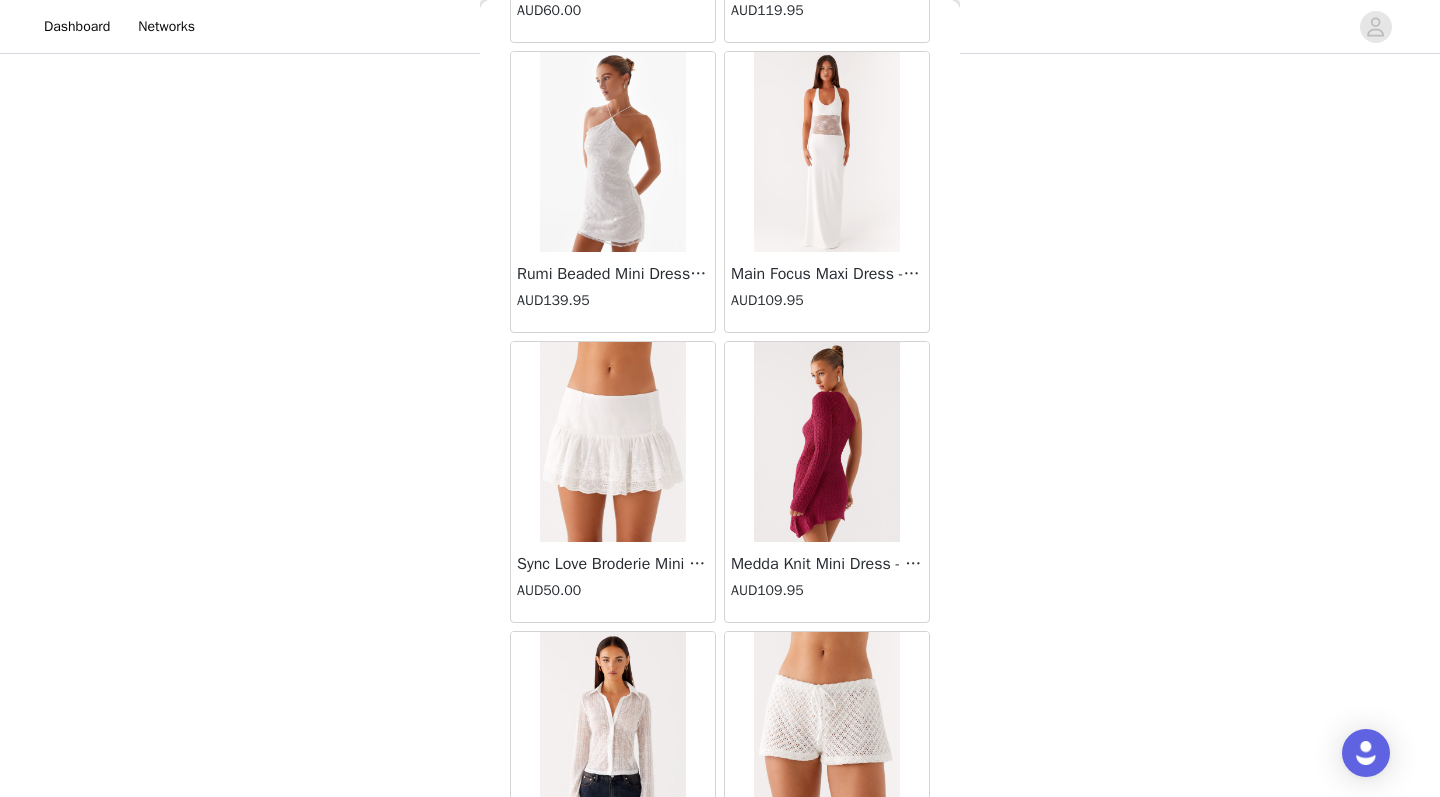 scroll, scrollTop: 45289, scrollLeft: 0, axis: vertical 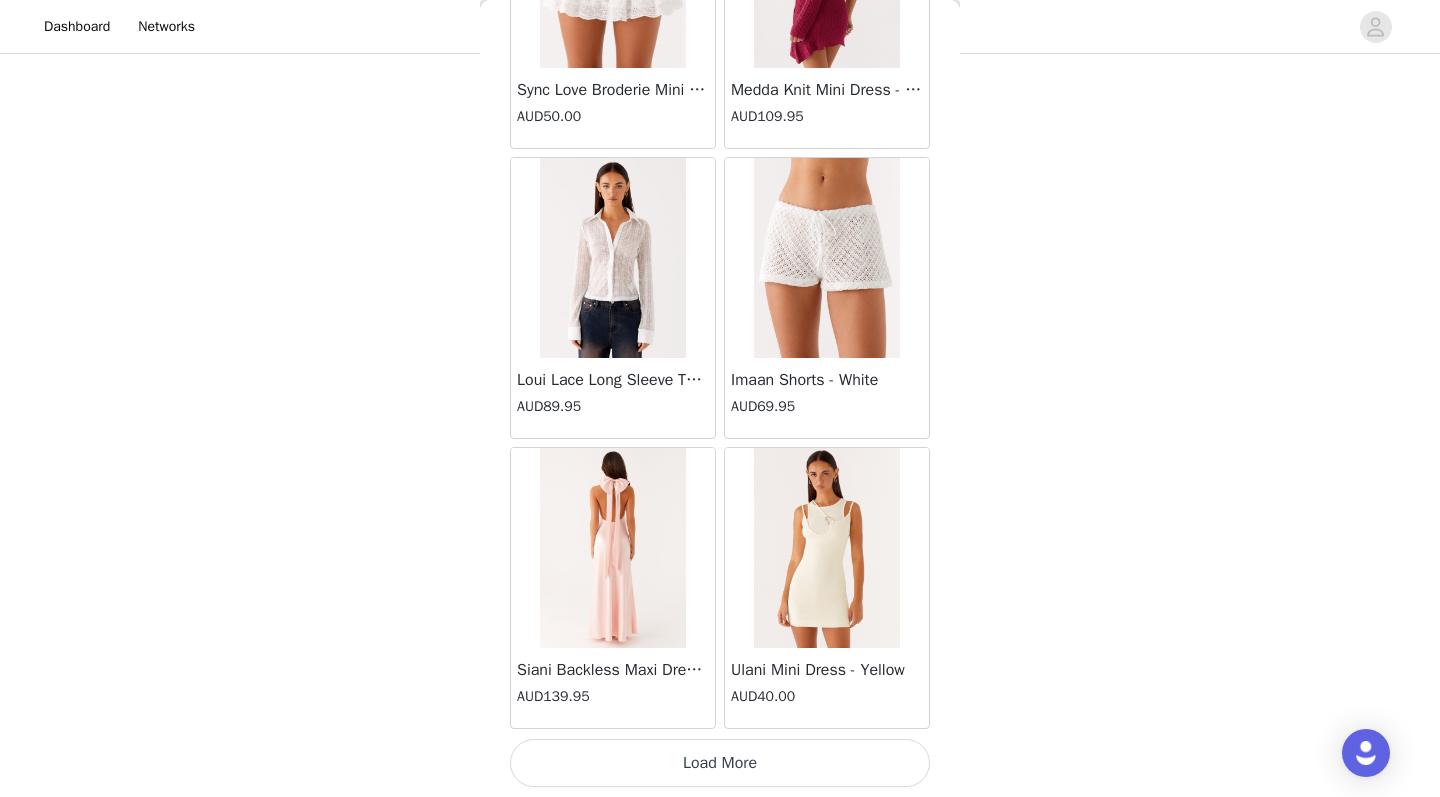 click on "Load More" at bounding box center (720, 763) 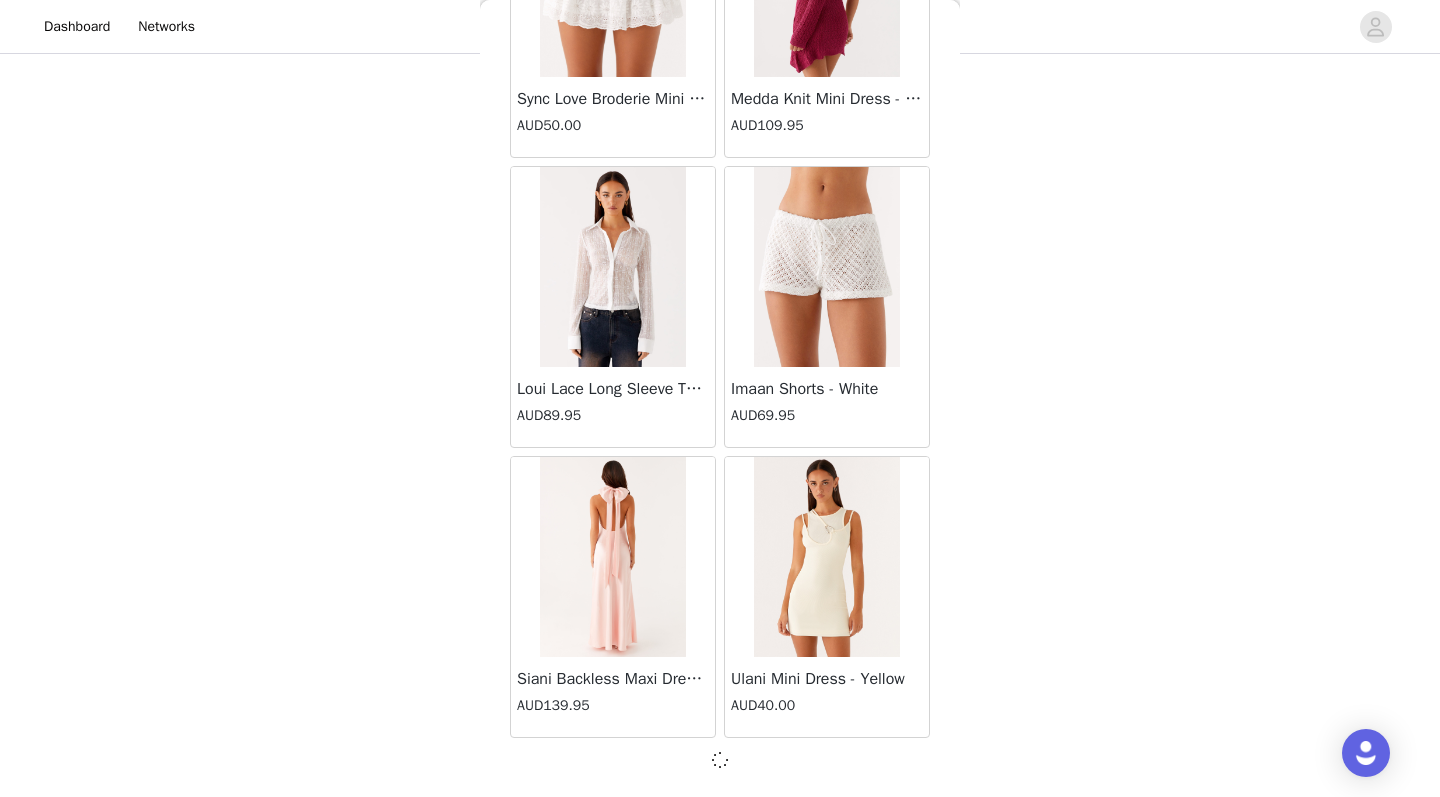 scroll, scrollTop: 117, scrollLeft: 0, axis: vertical 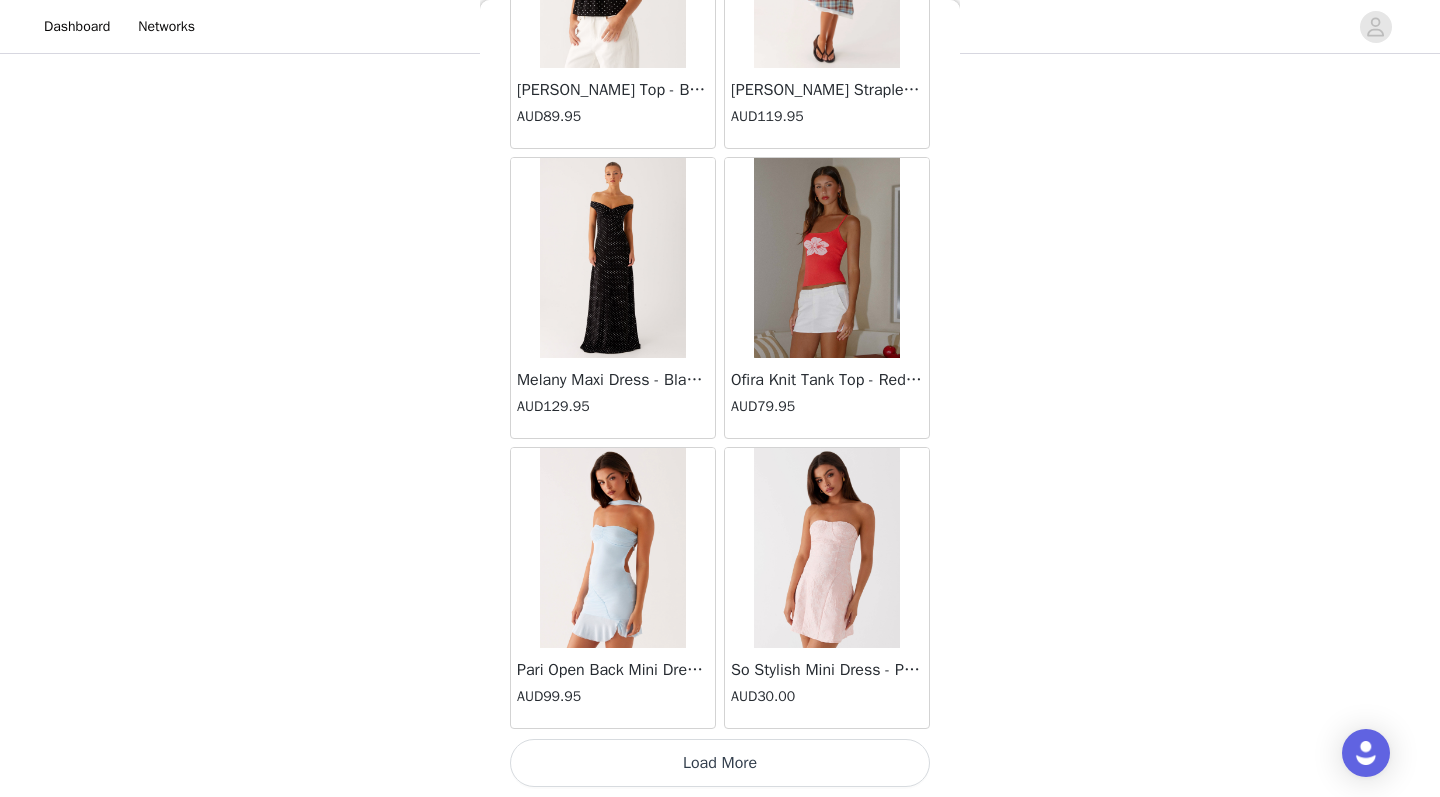 click on "Load More" at bounding box center (720, 763) 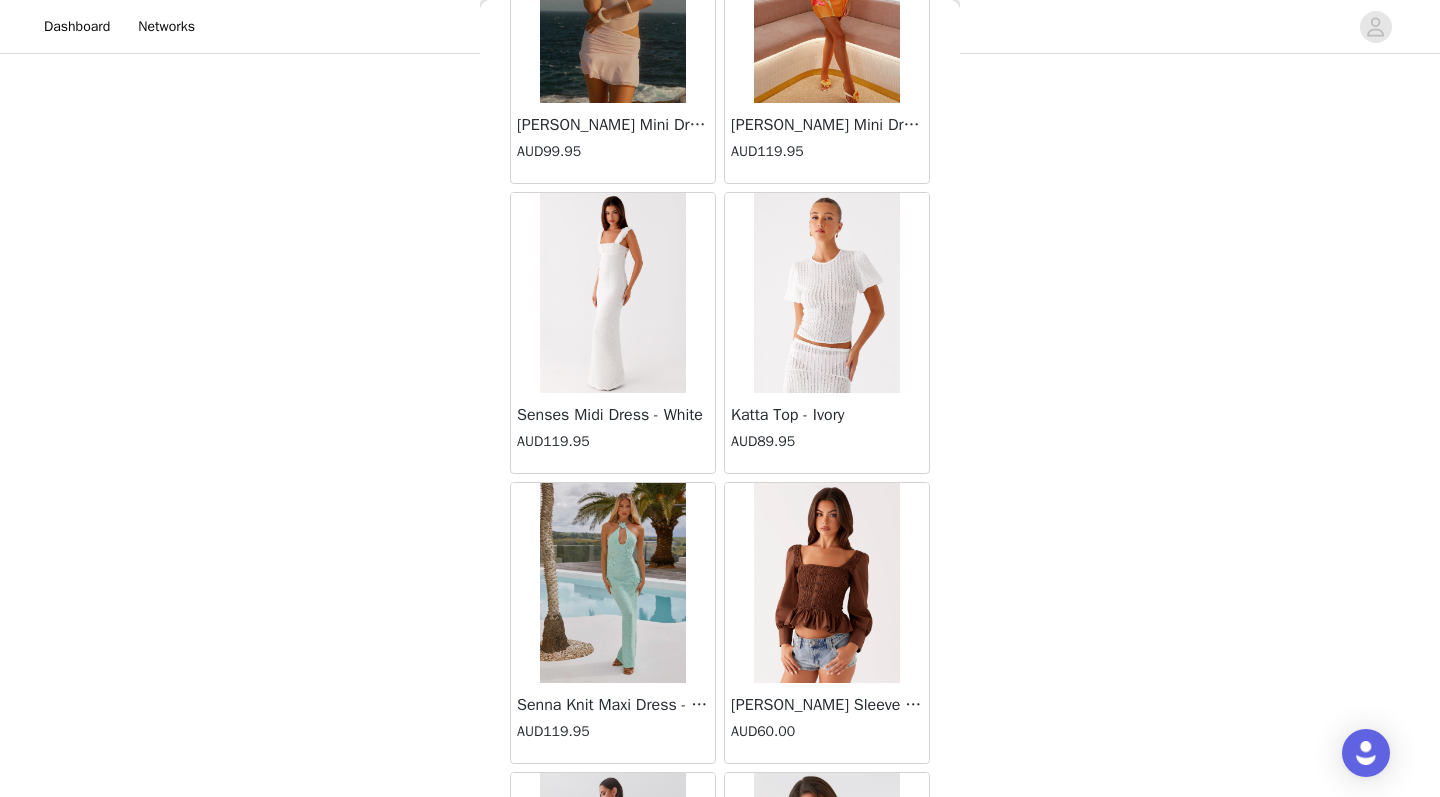 scroll, scrollTop: 51222, scrollLeft: 0, axis: vertical 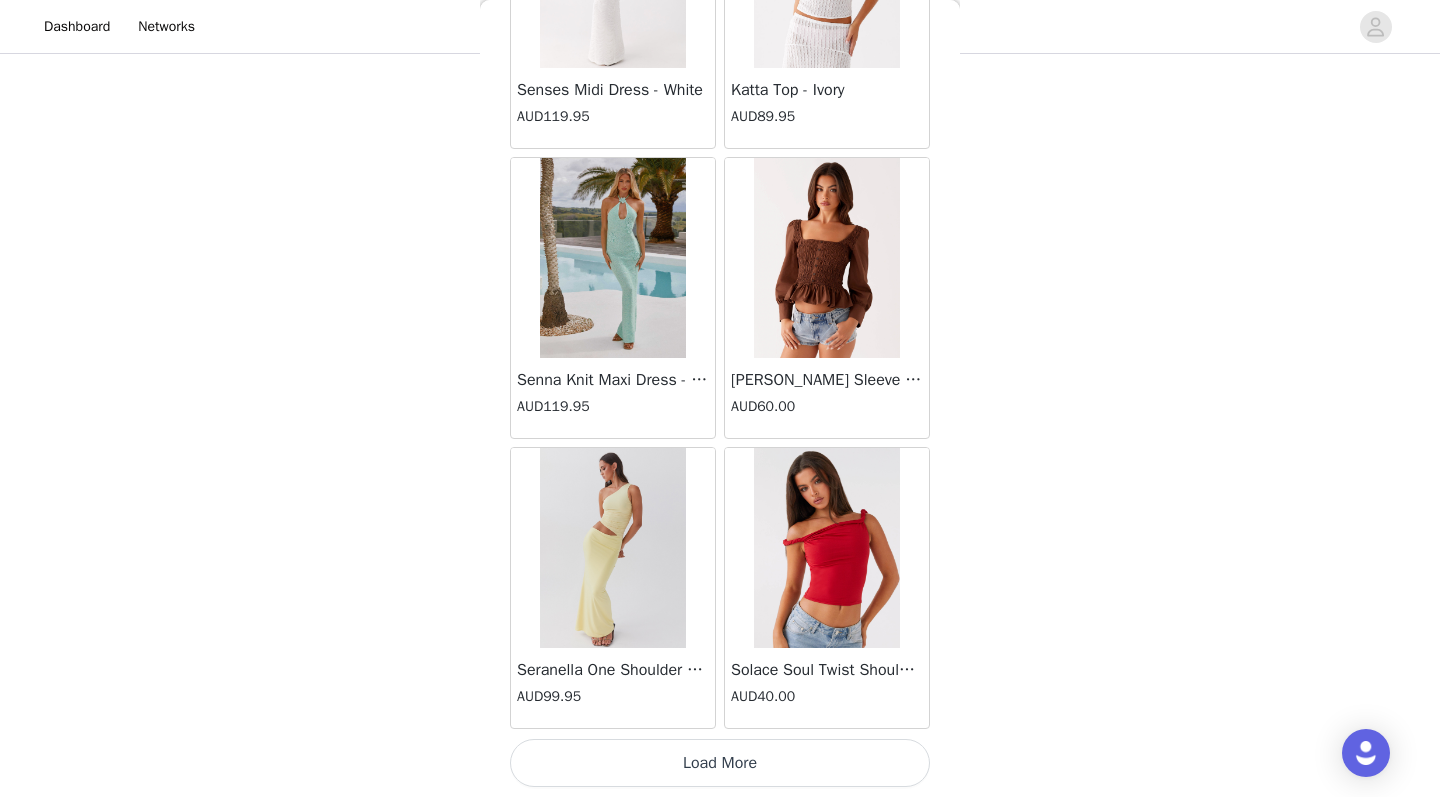 click on "Load More" at bounding box center [720, 763] 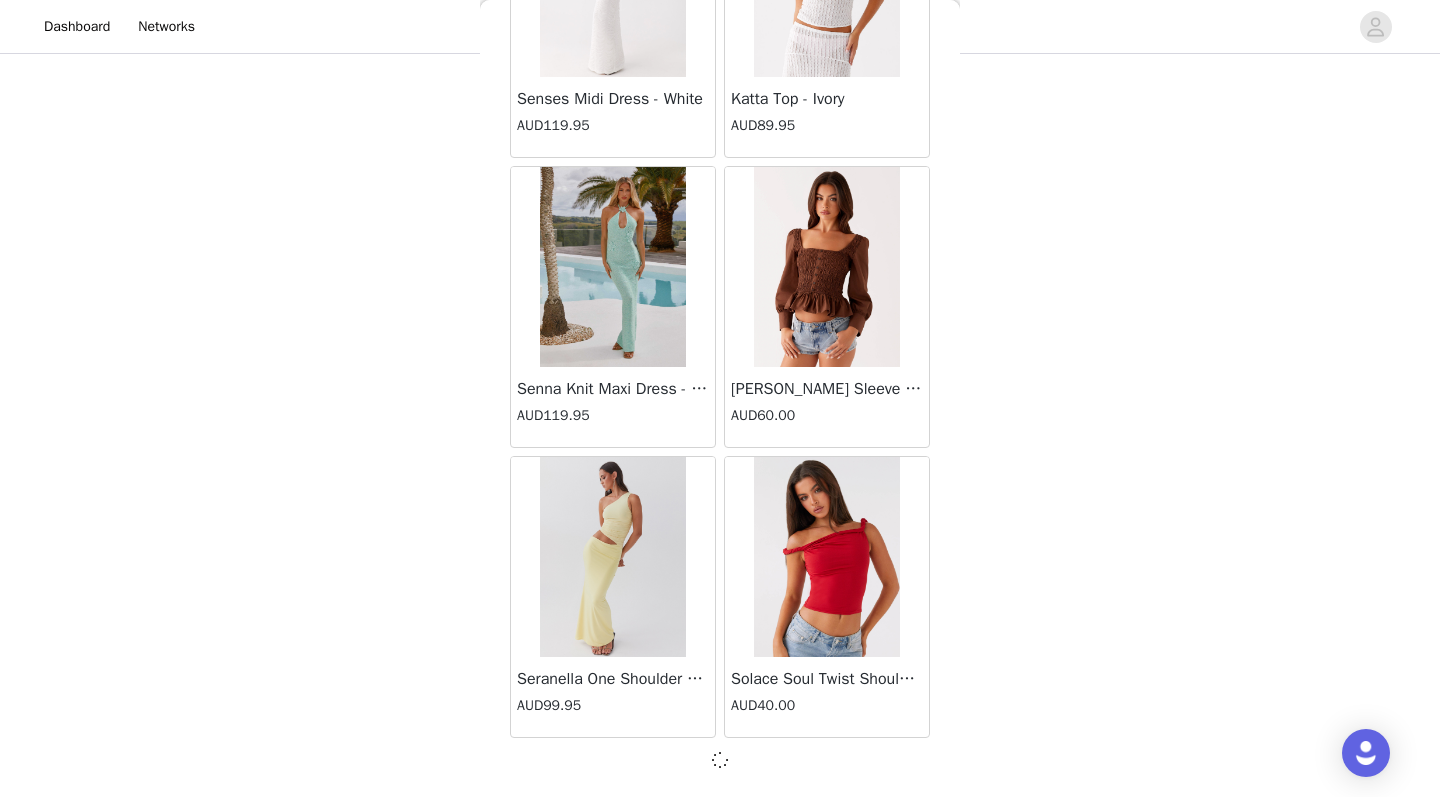 scroll, scrollTop: 51554, scrollLeft: 0, axis: vertical 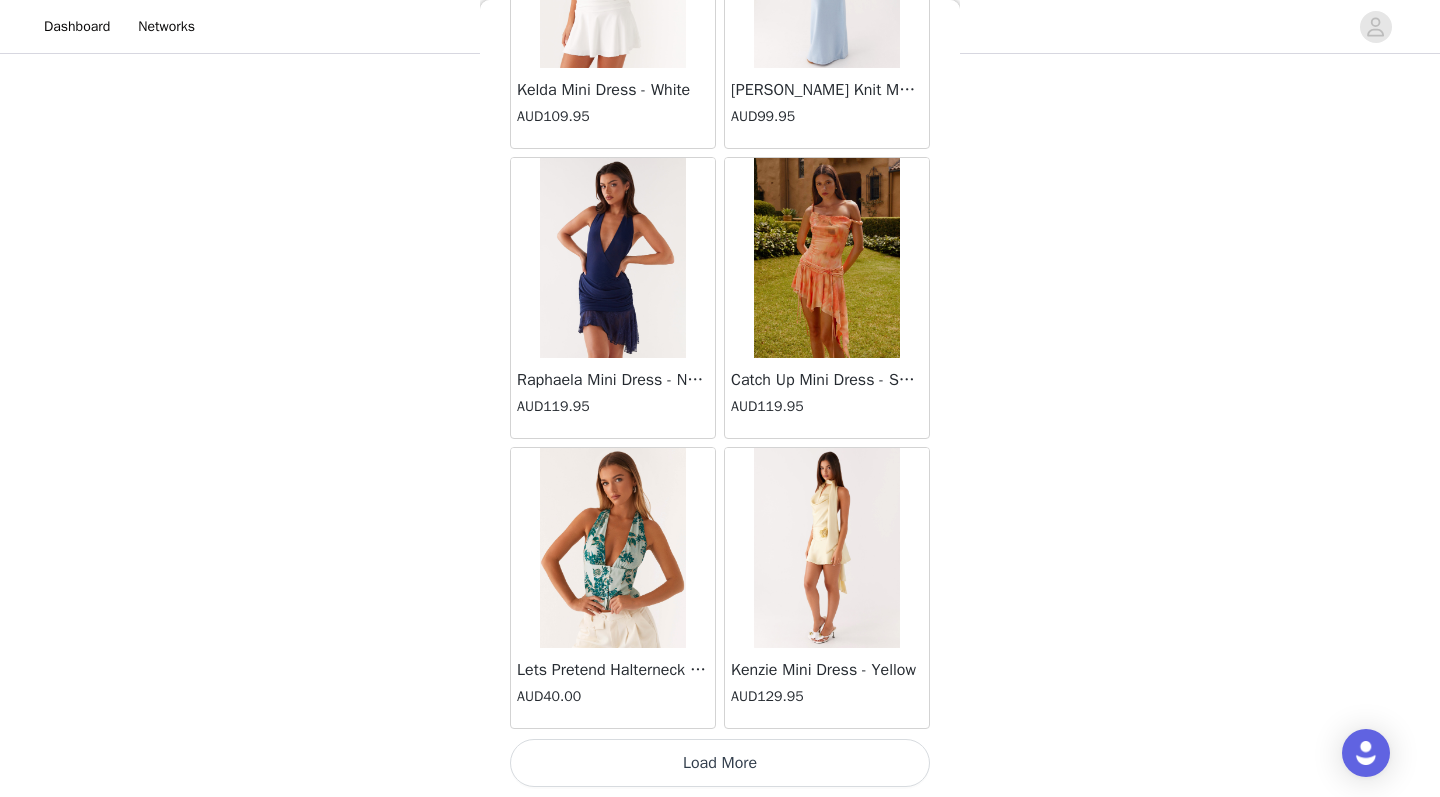 click on "Load More" at bounding box center (720, 763) 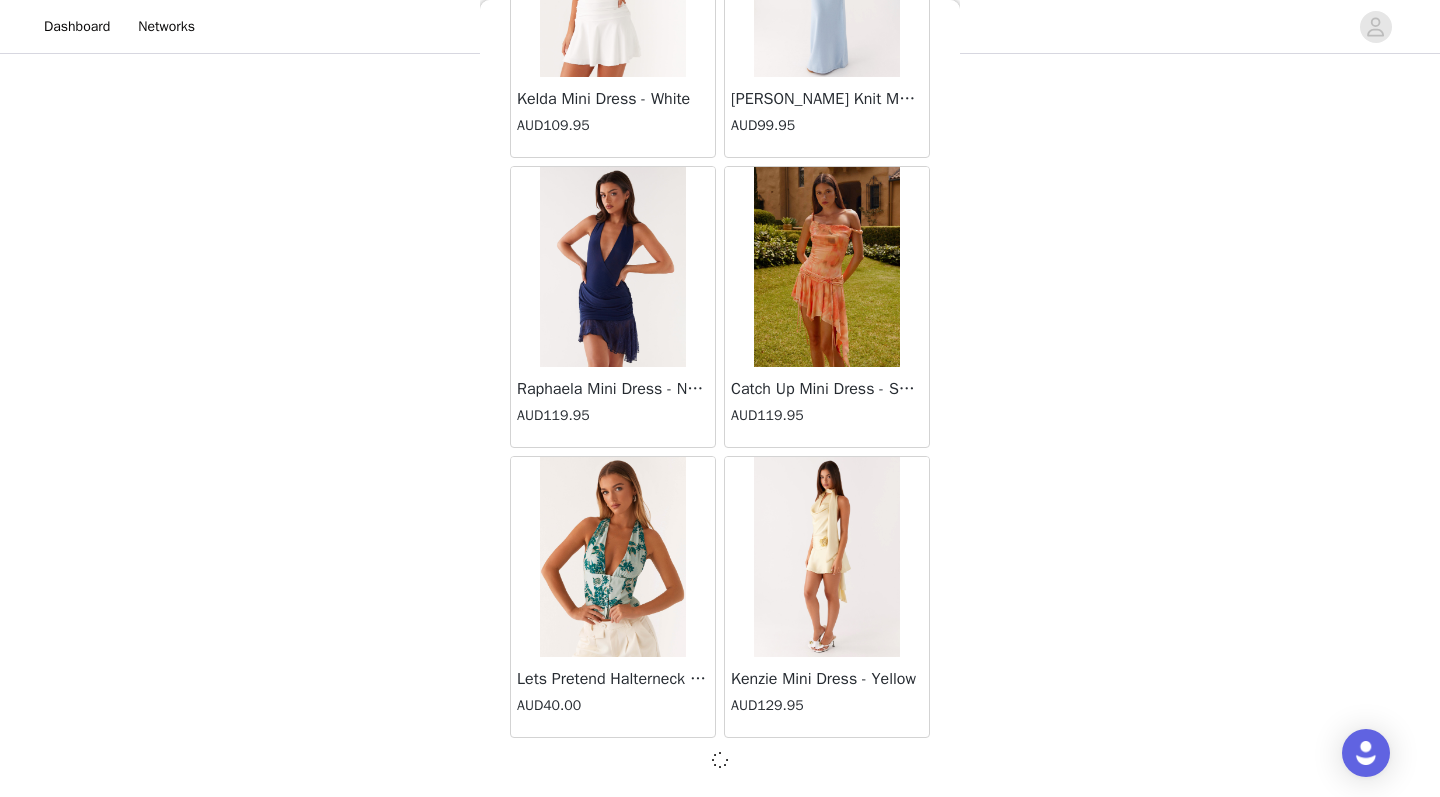 scroll, scrollTop: 54454, scrollLeft: 0, axis: vertical 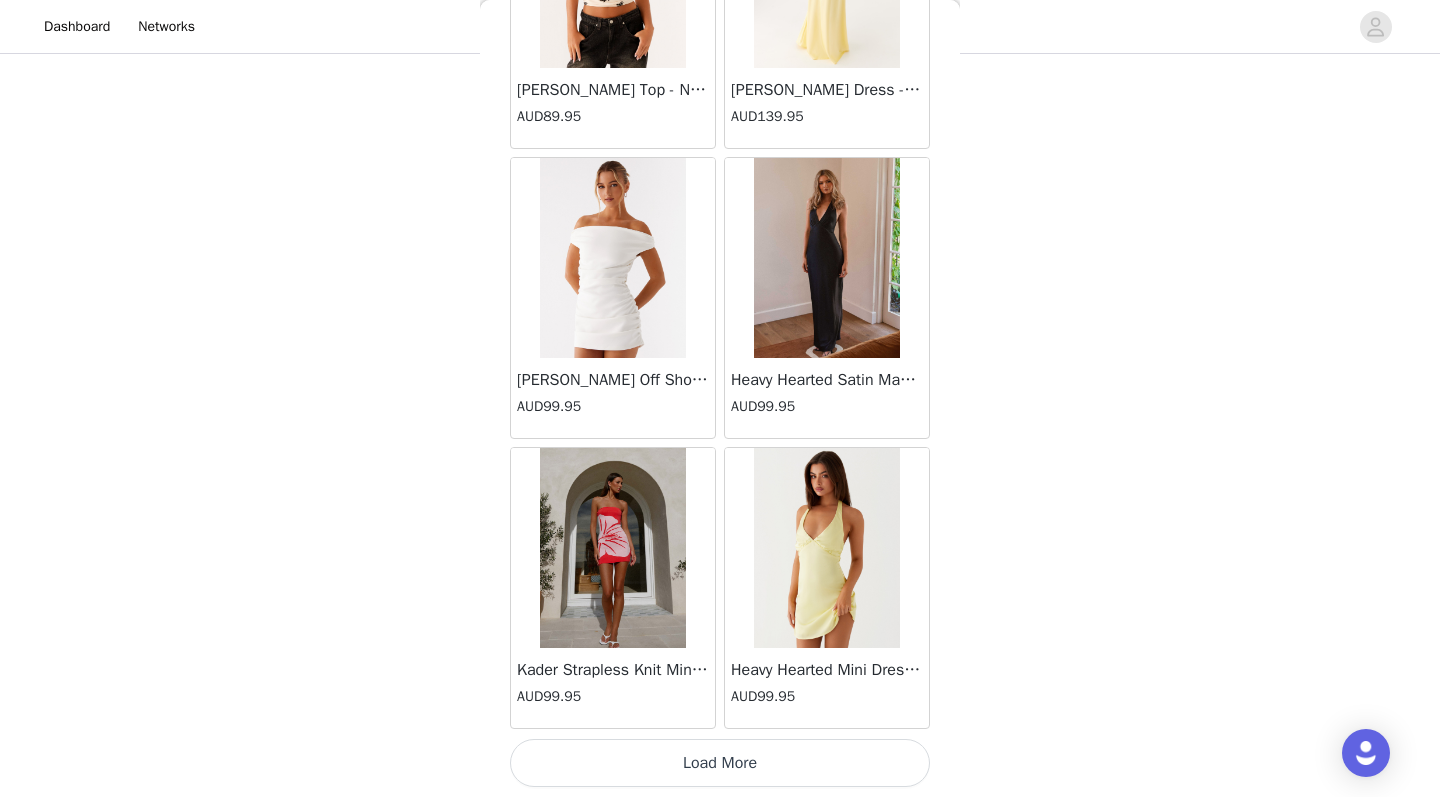 click on "Load More" at bounding box center [720, 763] 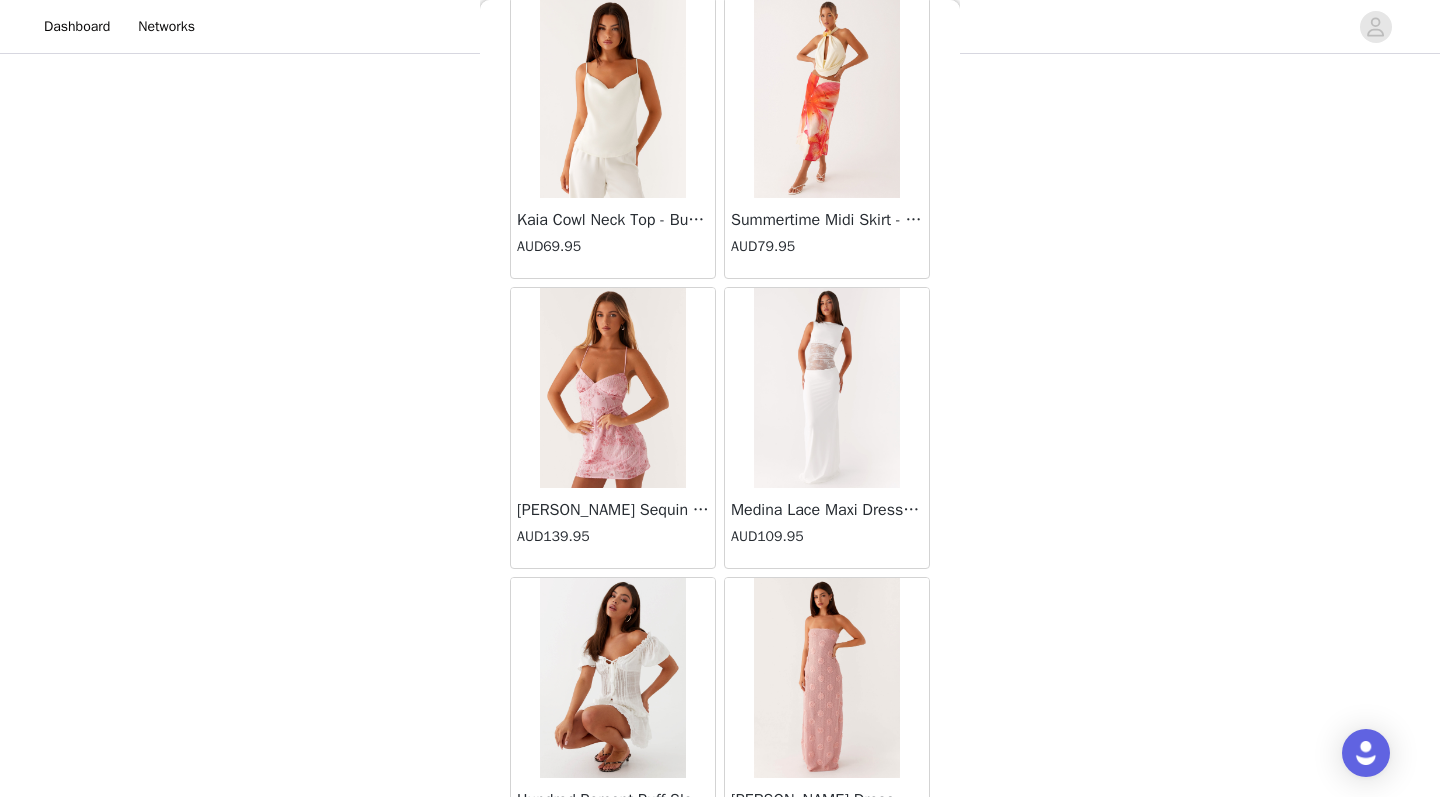 scroll, scrollTop: 58717, scrollLeft: 0, axis: vertical 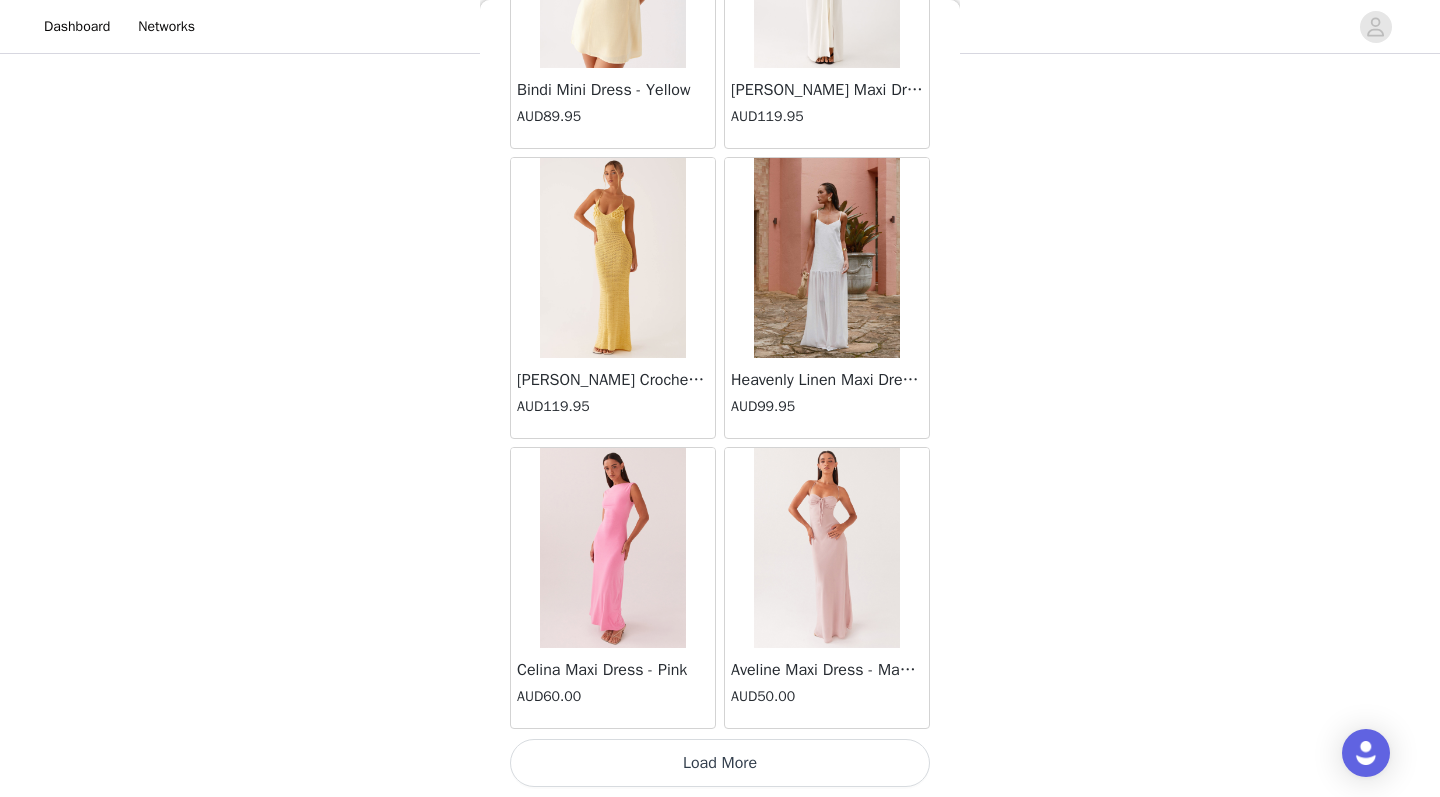 click on "Load More" at bounding box center (720, 763) 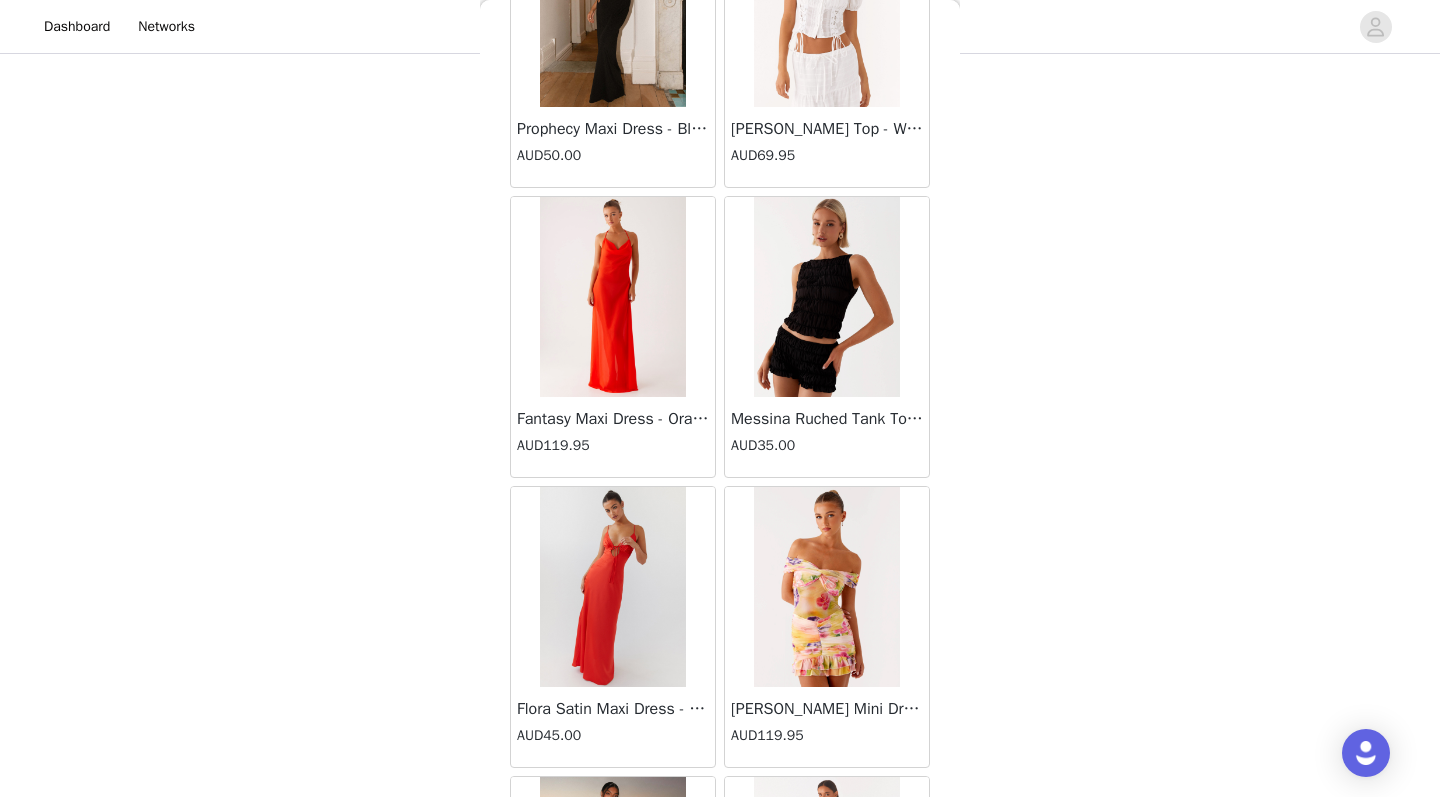 scroll, scrollTop: 61542, scrollLeft: 0, axis: vertical 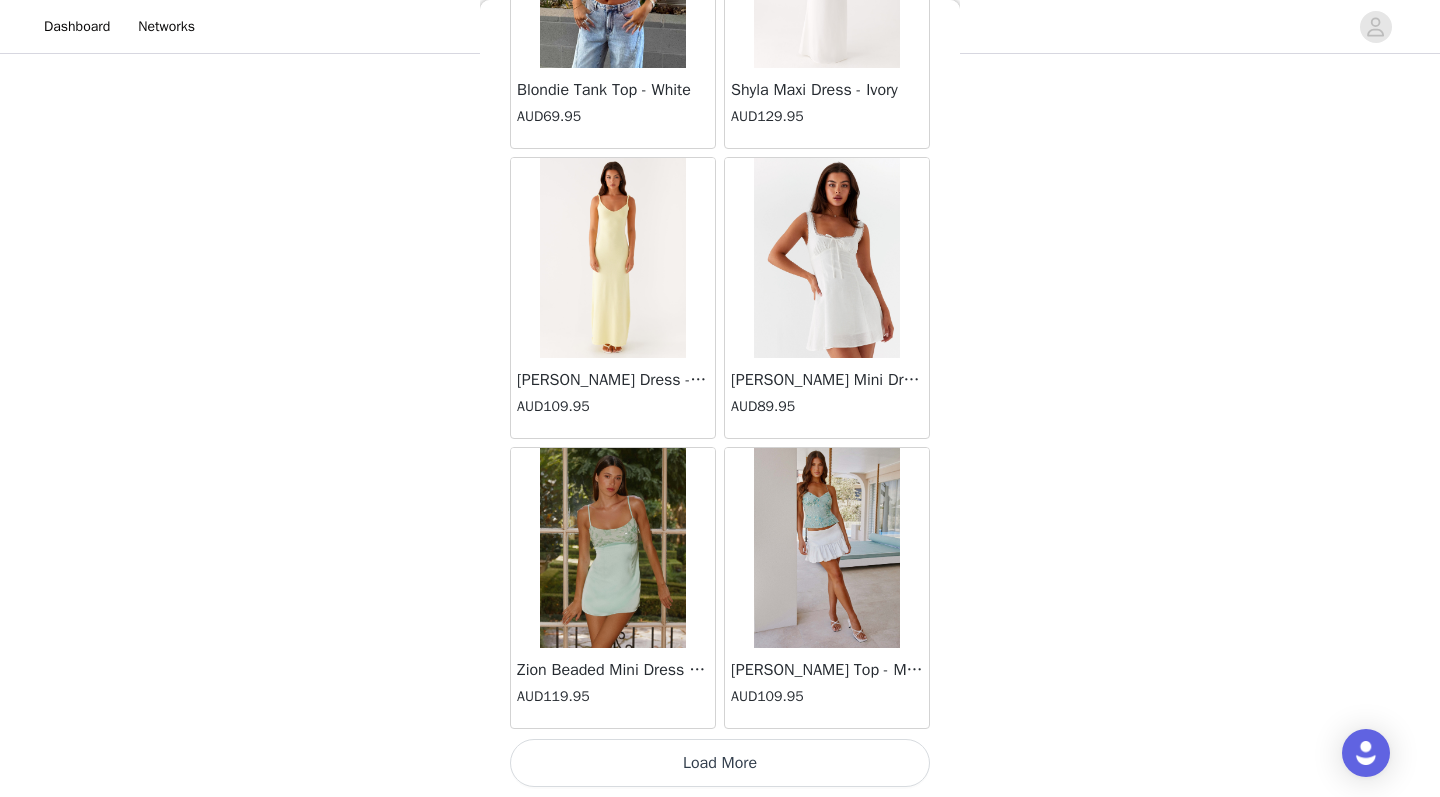 click on "Load More" at bounding box center (720, 763) 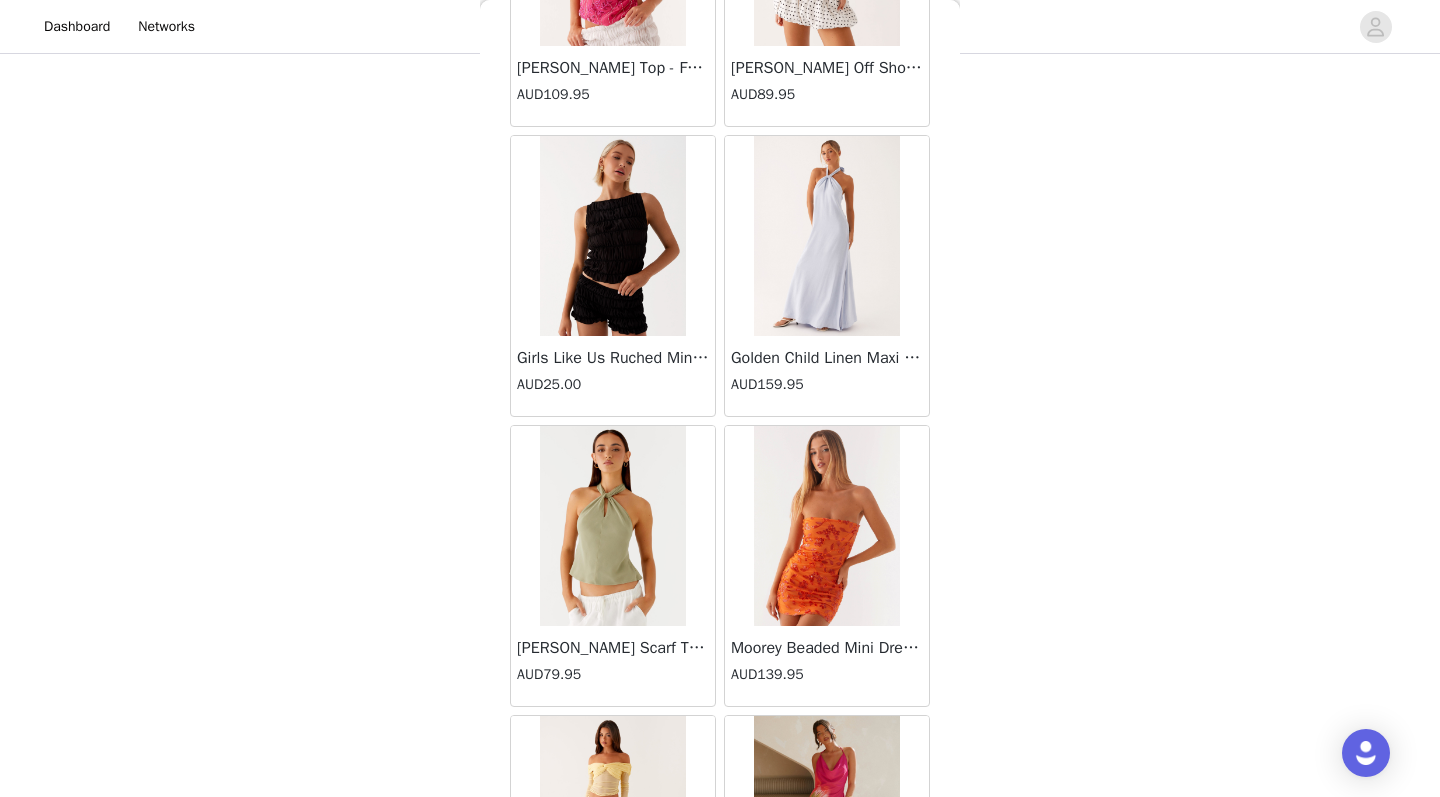 scroll, scrollTop: 65507, scrollLeft: 0, axis: vertical 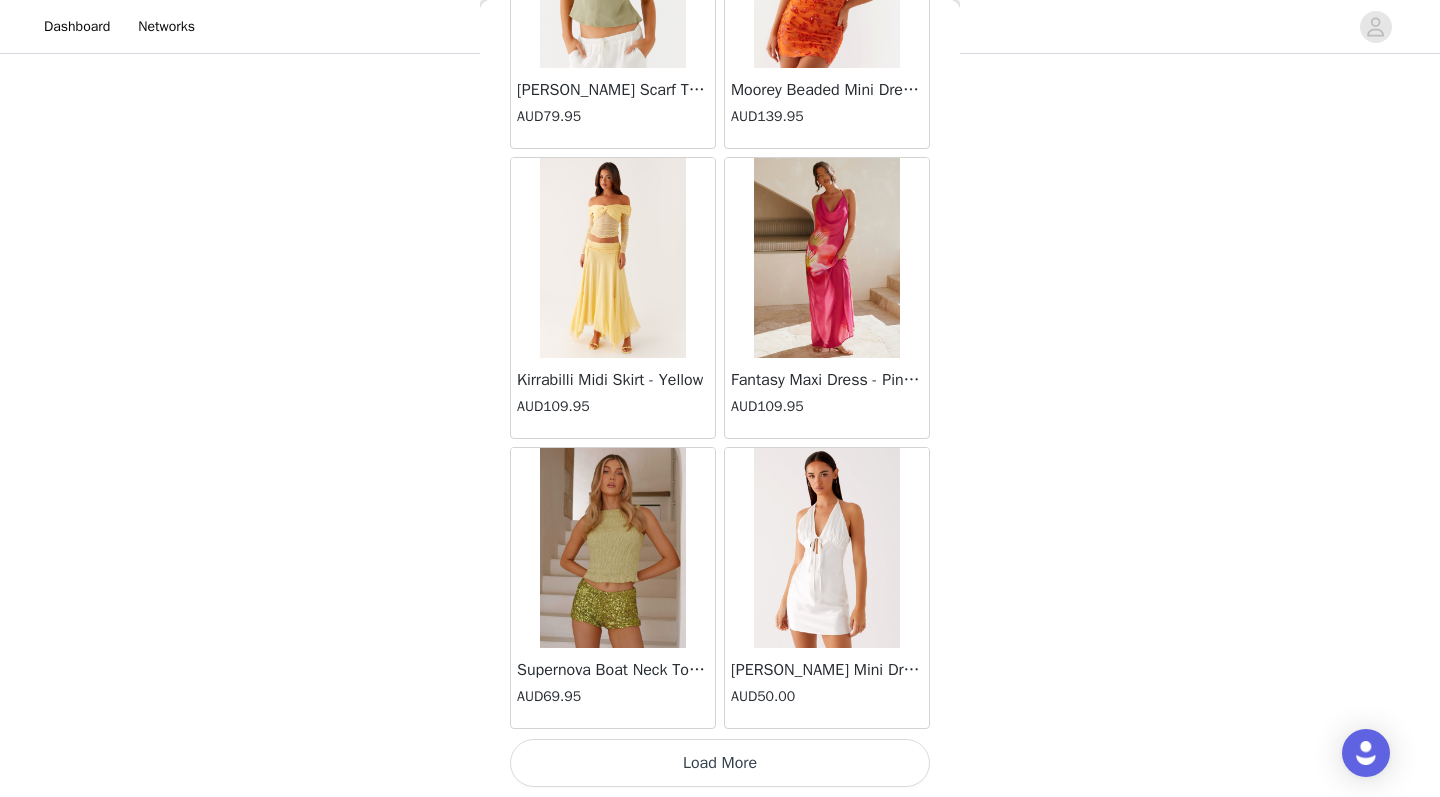 click on "Load More" at bounding box center [720, 763] 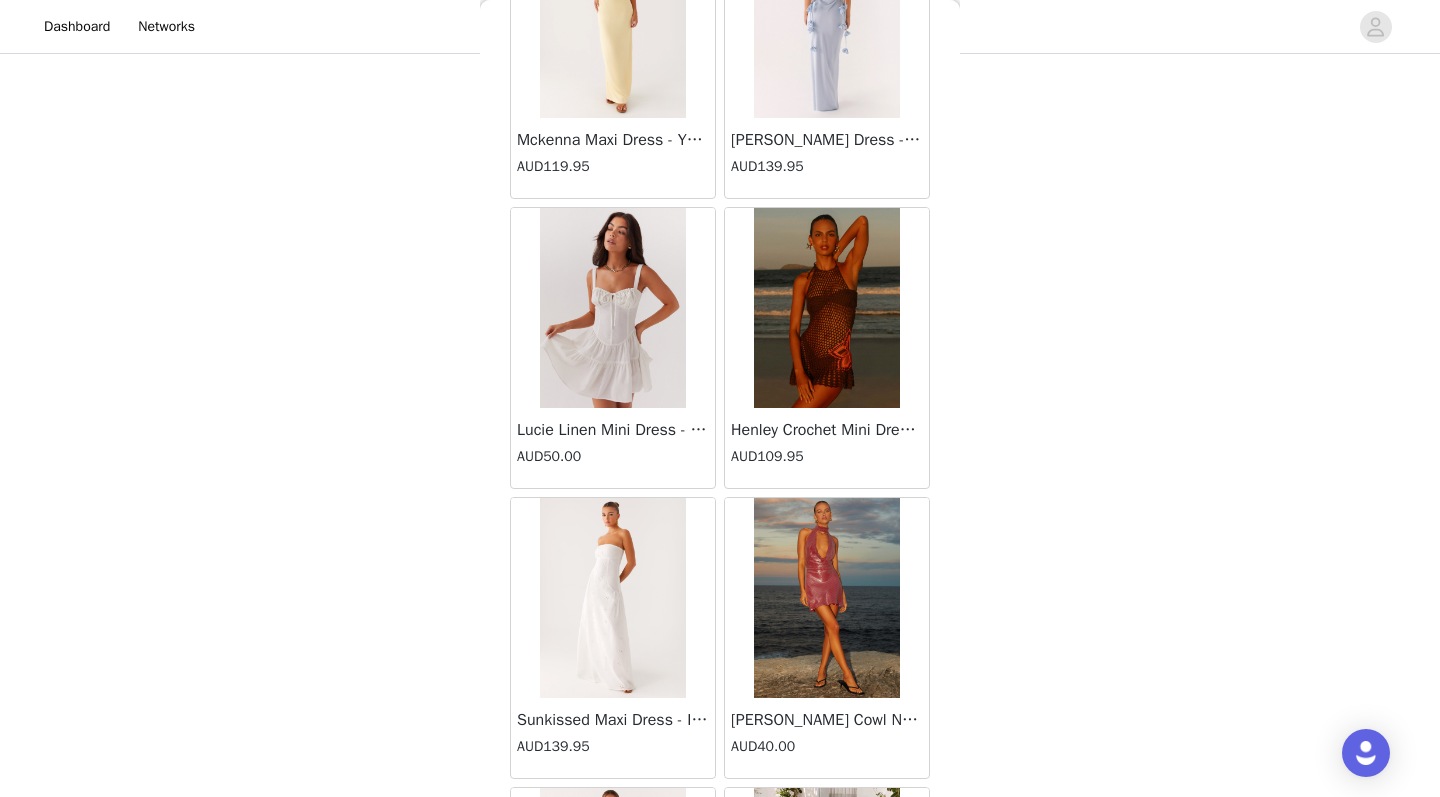 scroll, scrollTop: 68731, scrollLeft: 0, axis: vertical 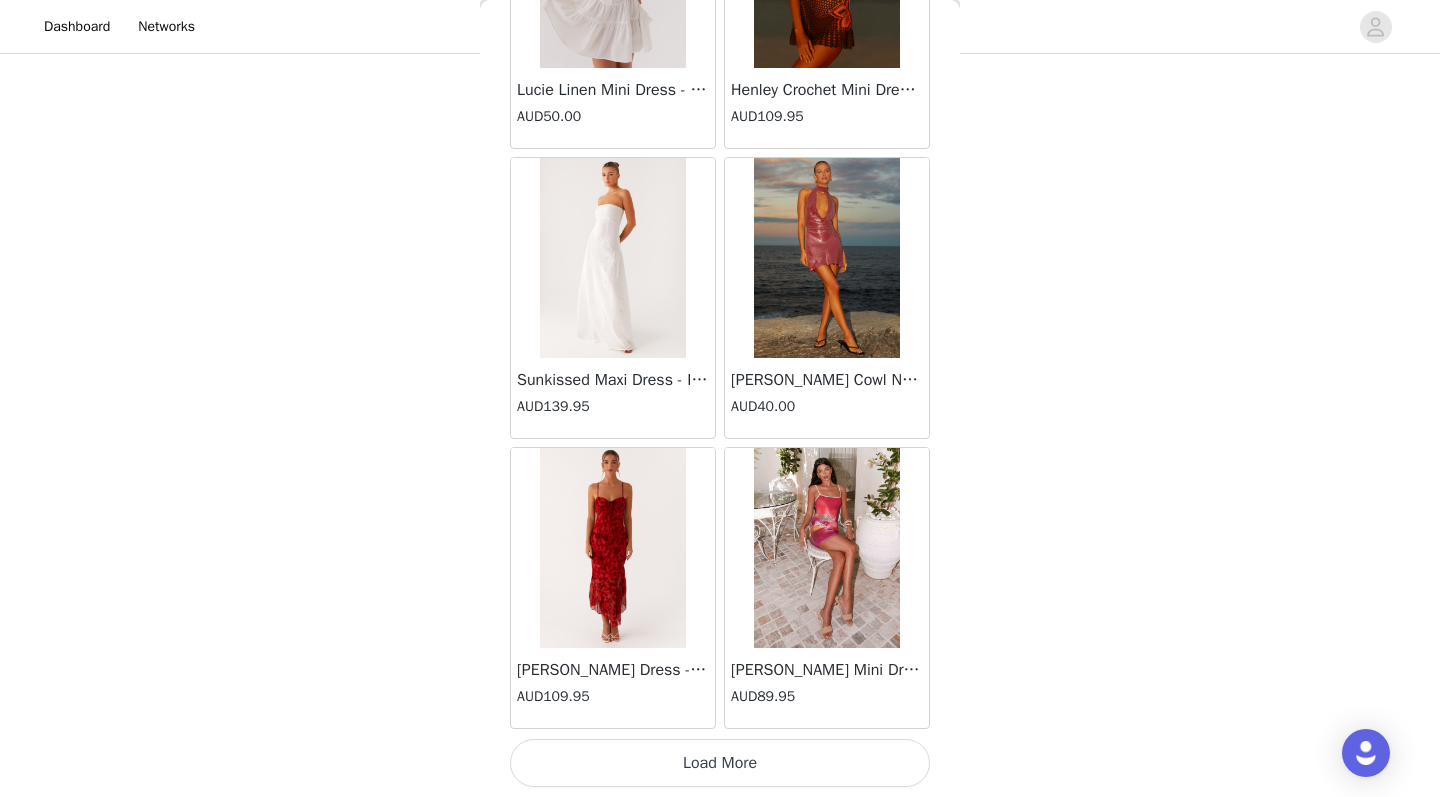 click on "Load More" at bounding box center [720, 763] 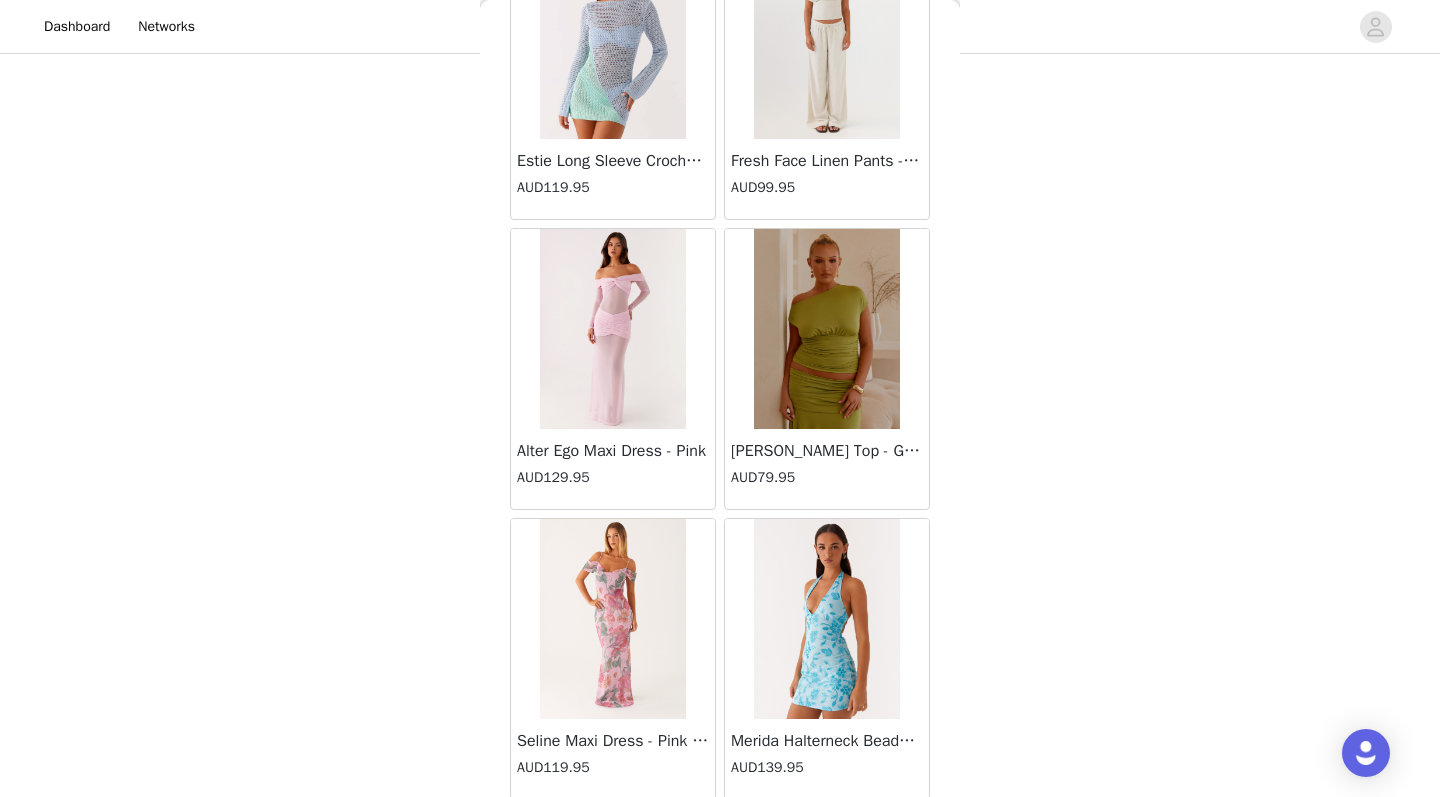 scroll, scrollTop: 71768, scrollLeft: 0, axis: vertical 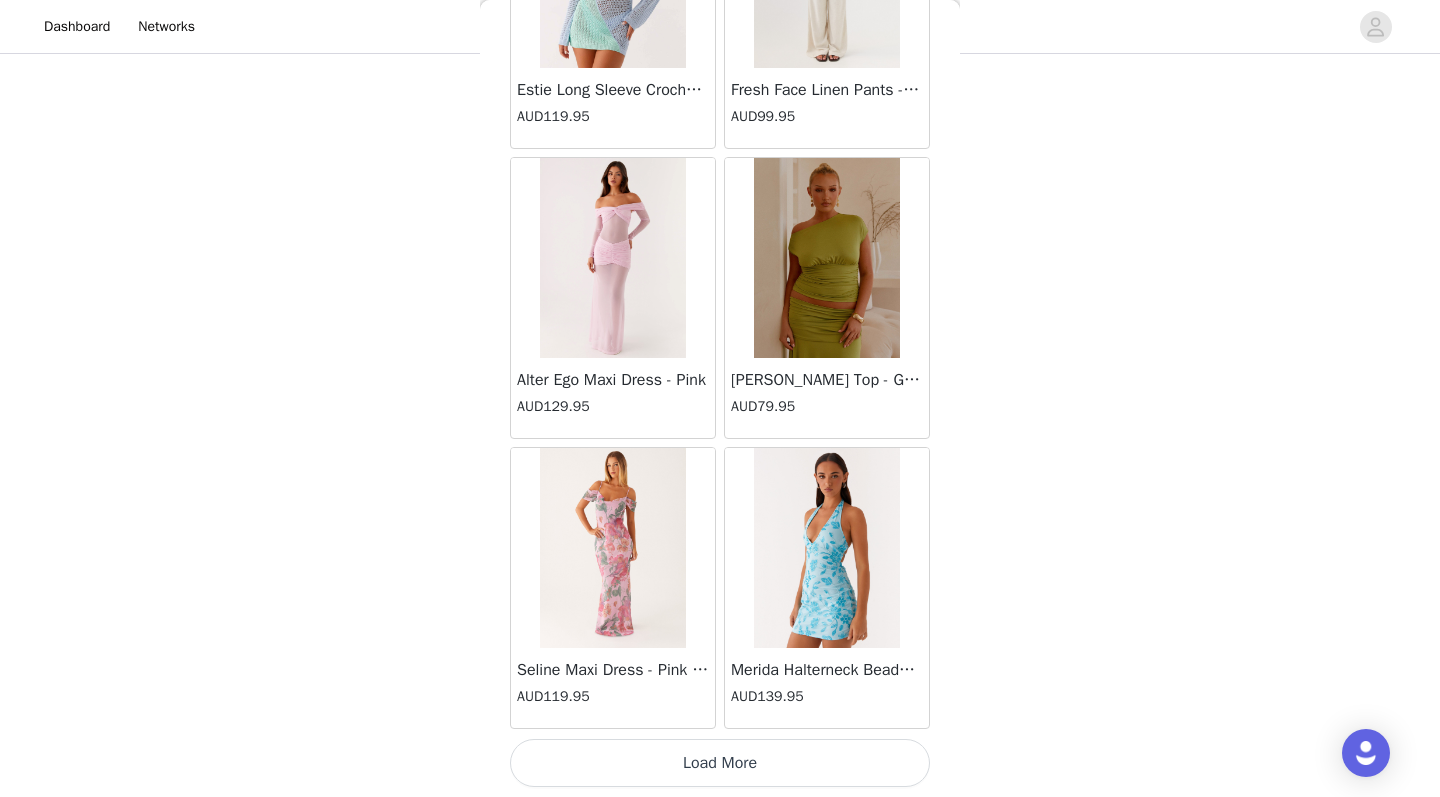 click on "Load More" at bounding box center (720, 763) 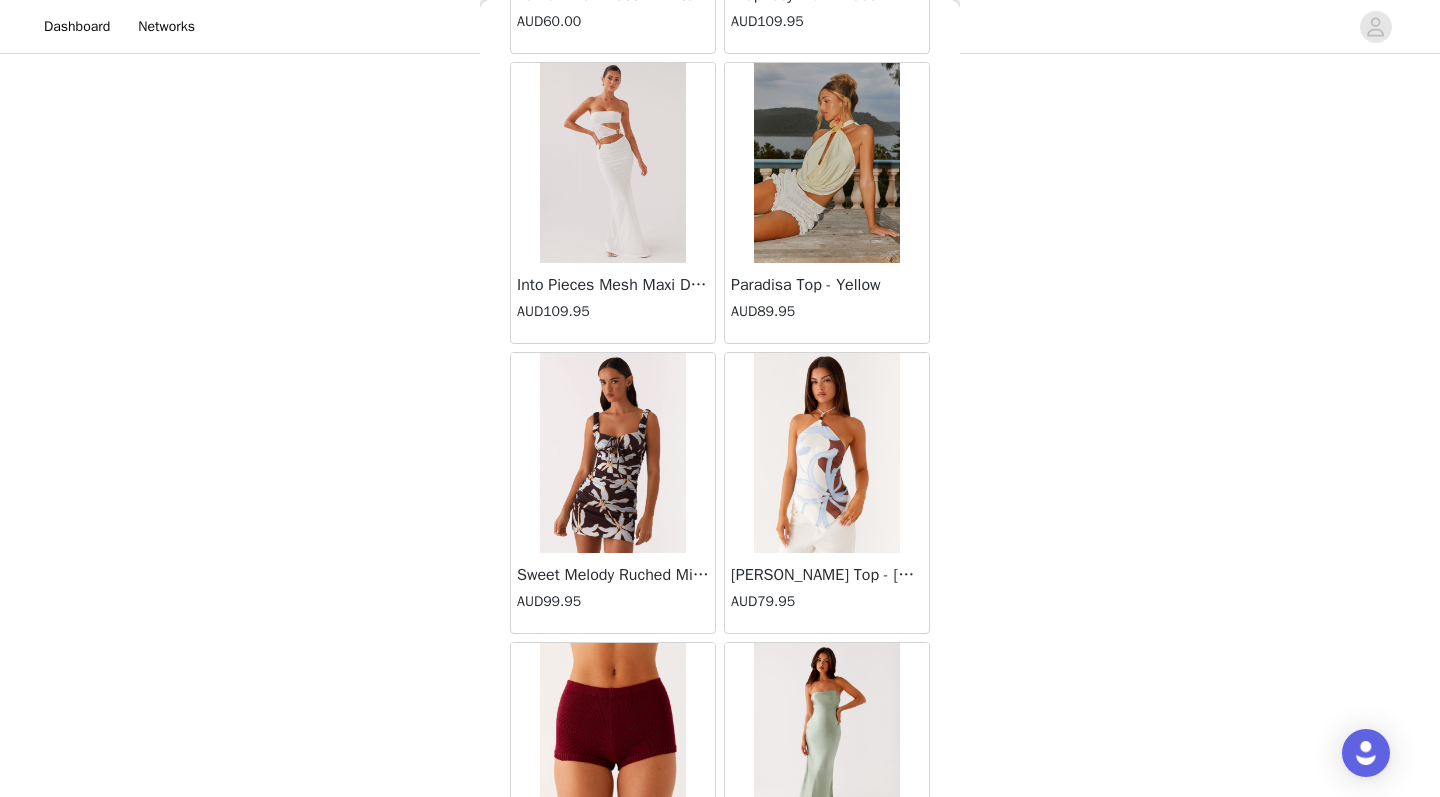 scroll, scrollTop: 74513, scrollLeft: 0, axis: vertical 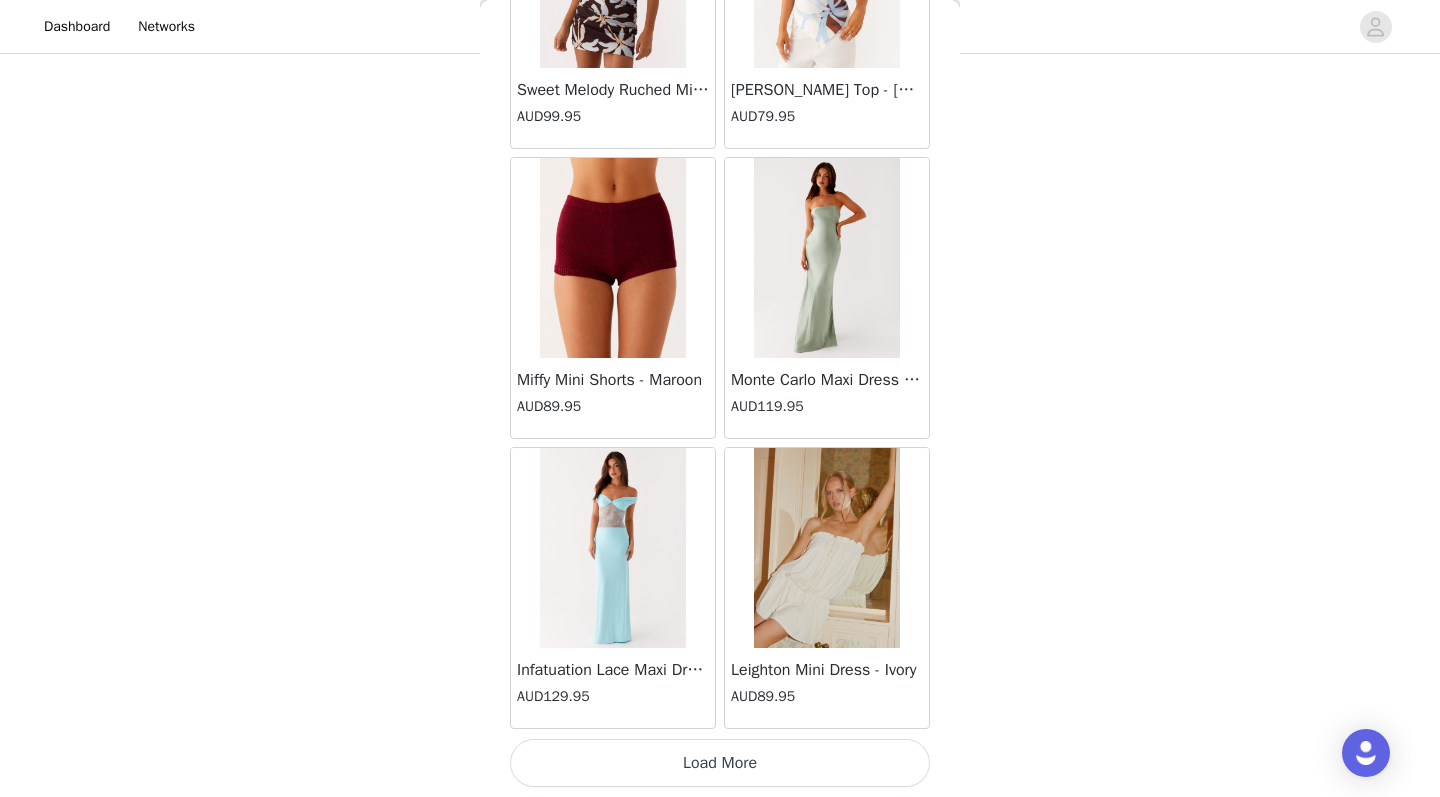 click on "Load More" at bounding box center [720, 763] 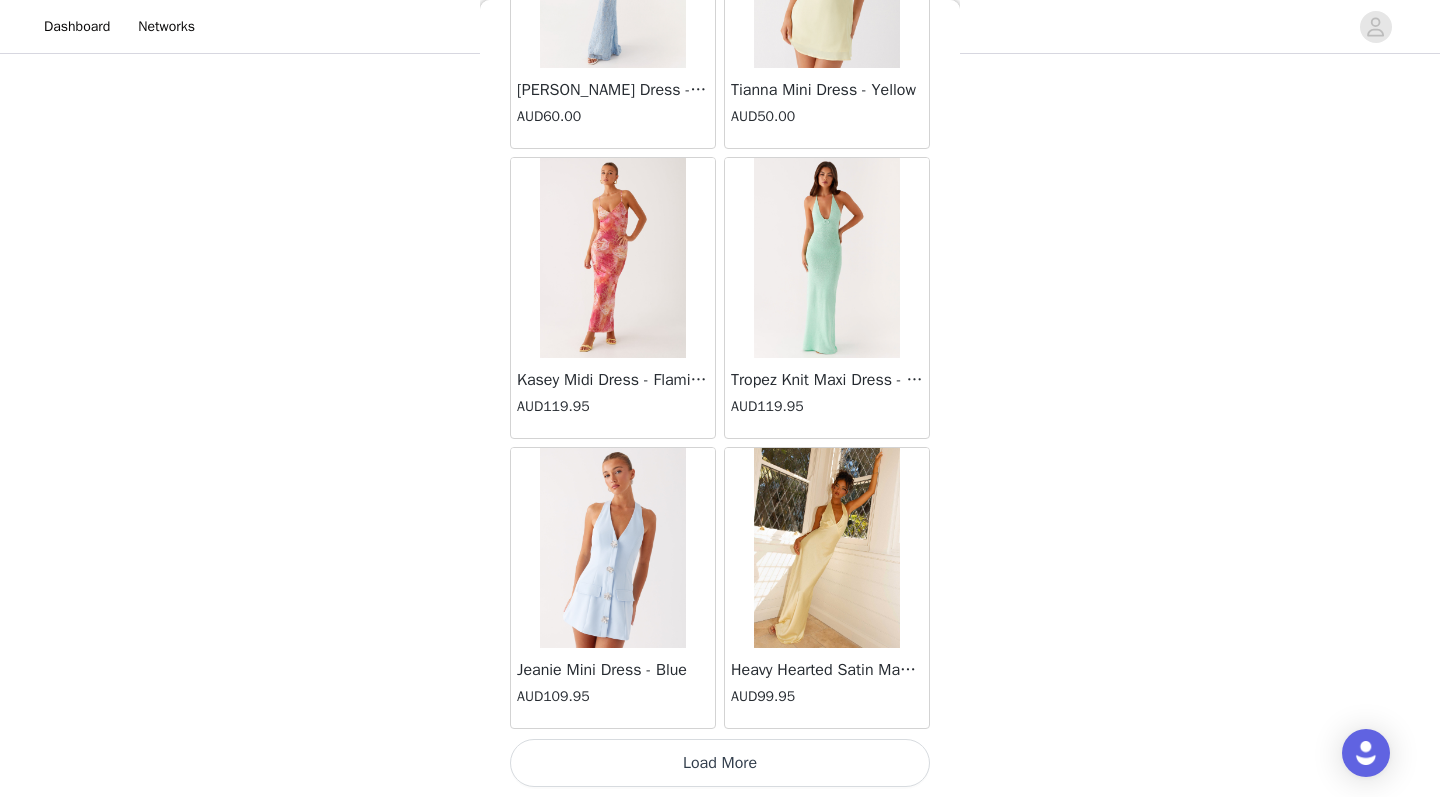 scroll, scrollTop: 77663, scrollLeft: 0, axis: vertical 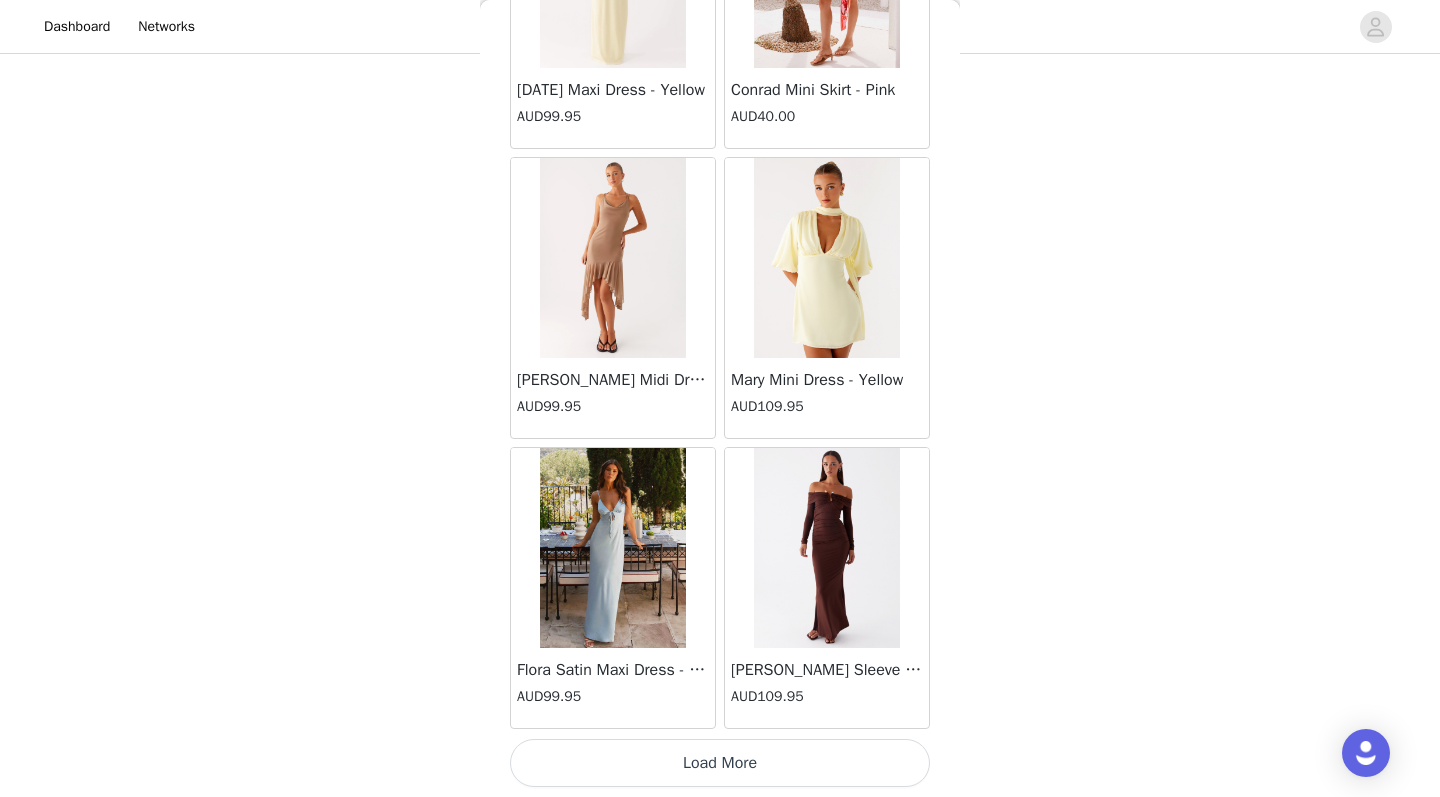 click on "Load More" at bounding box center (720, 763) 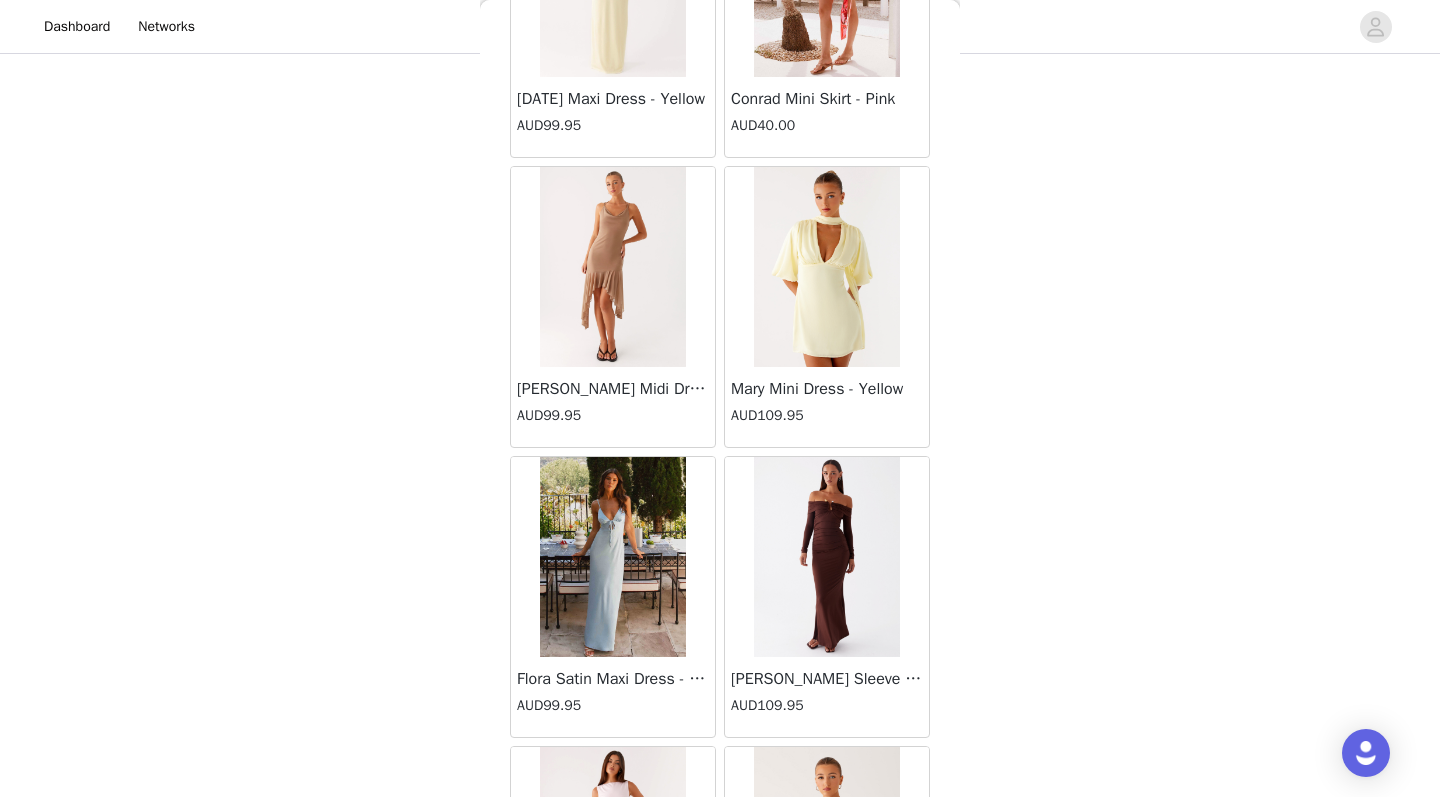 scroll, scrollTop: 118, scrollLeft: 0, axis: vertical 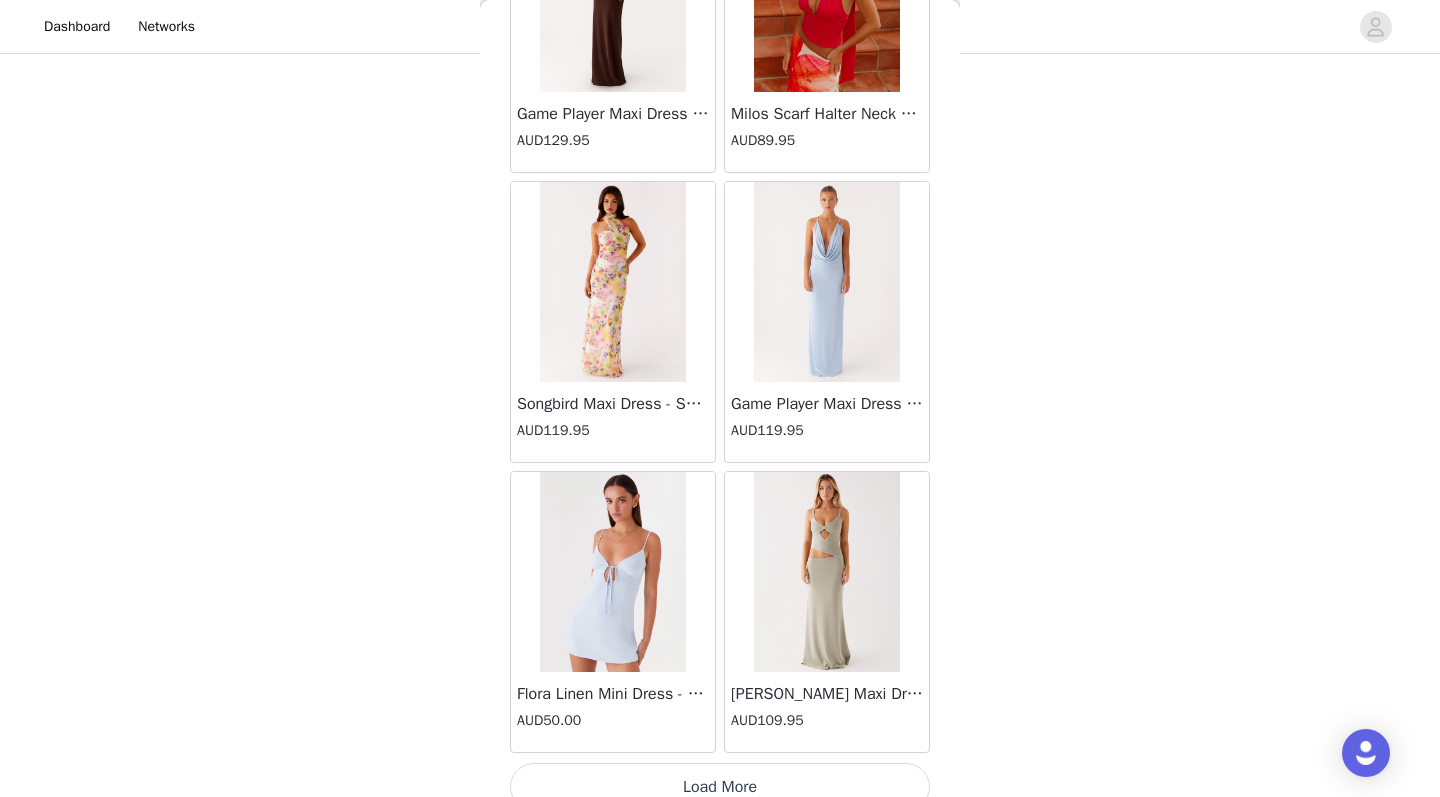 click on "Load More" at bounding box center [720, 787] 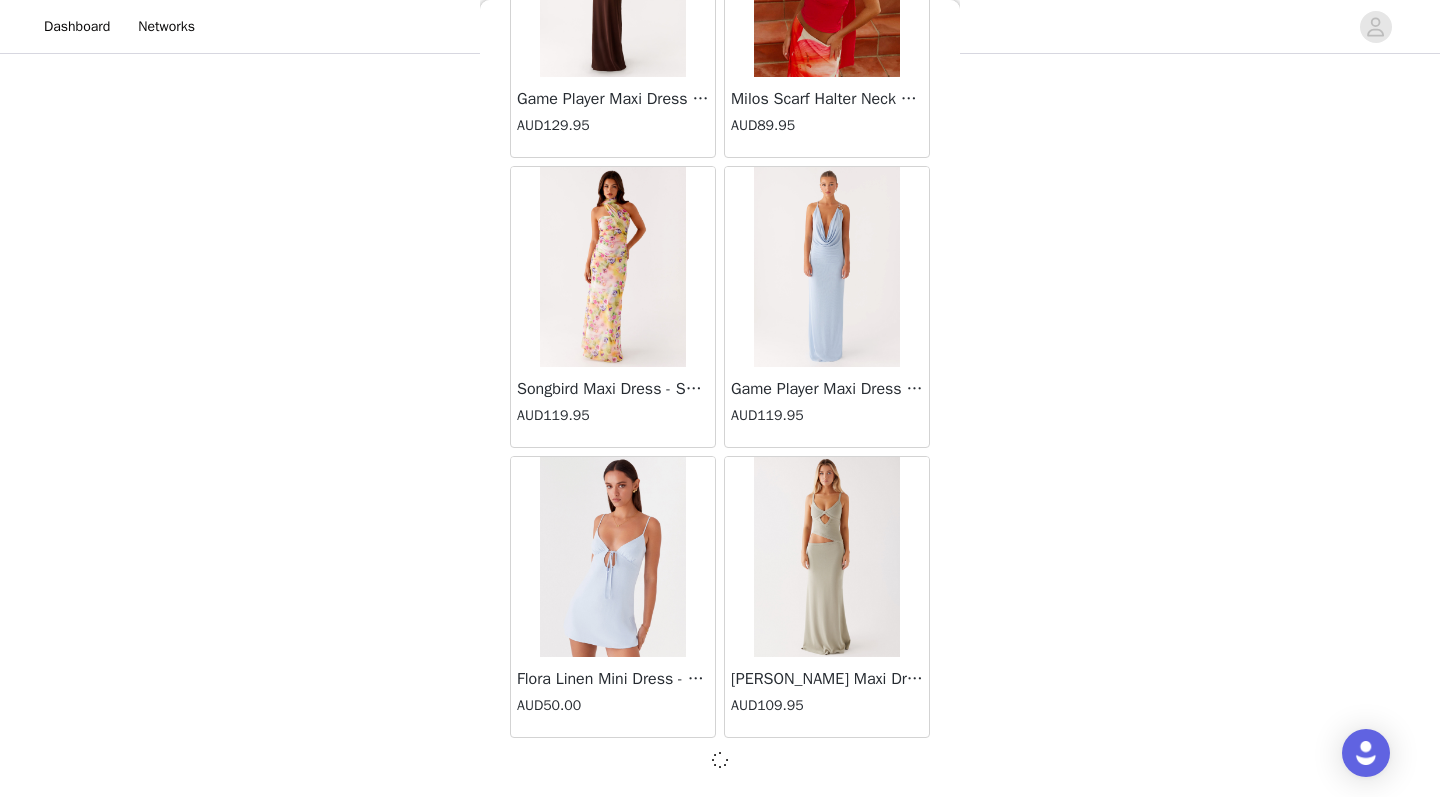 scroll, scrollTop: 83454, scrollLeft: 0, axis: vertical 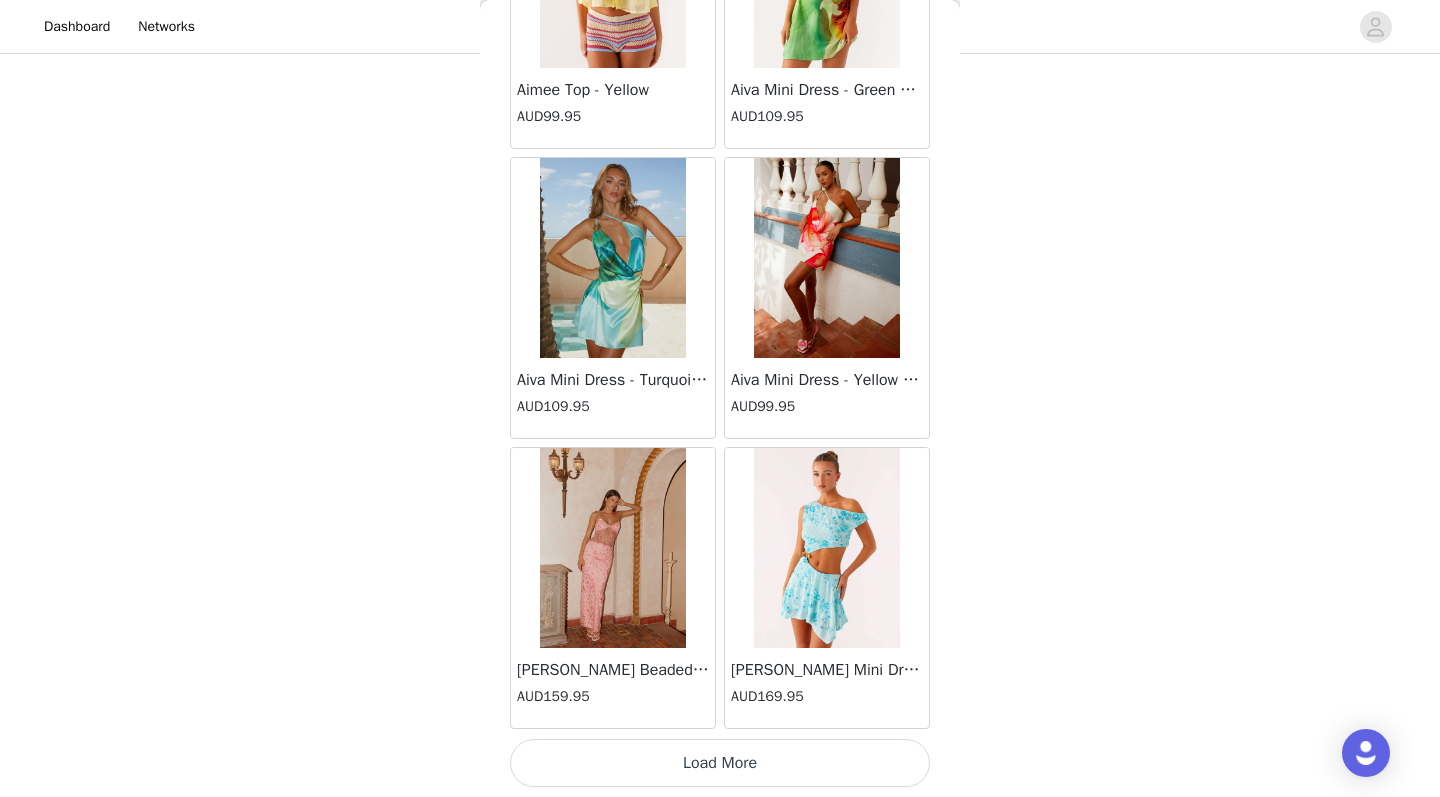 click on "Load More" at bounding box center [720, 763] 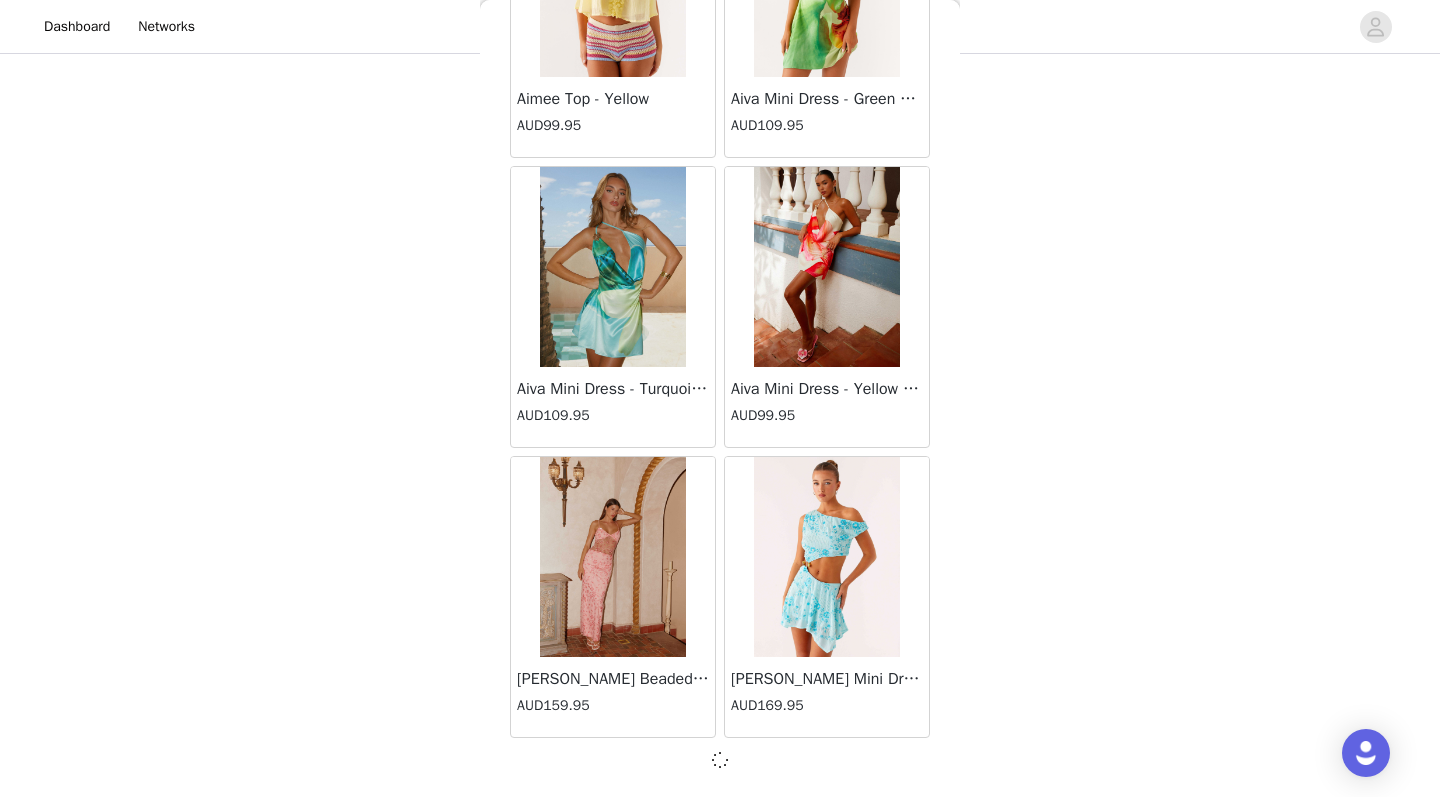 scroll, scrollTop: 117, scrollLeft: 0, axis: vertical 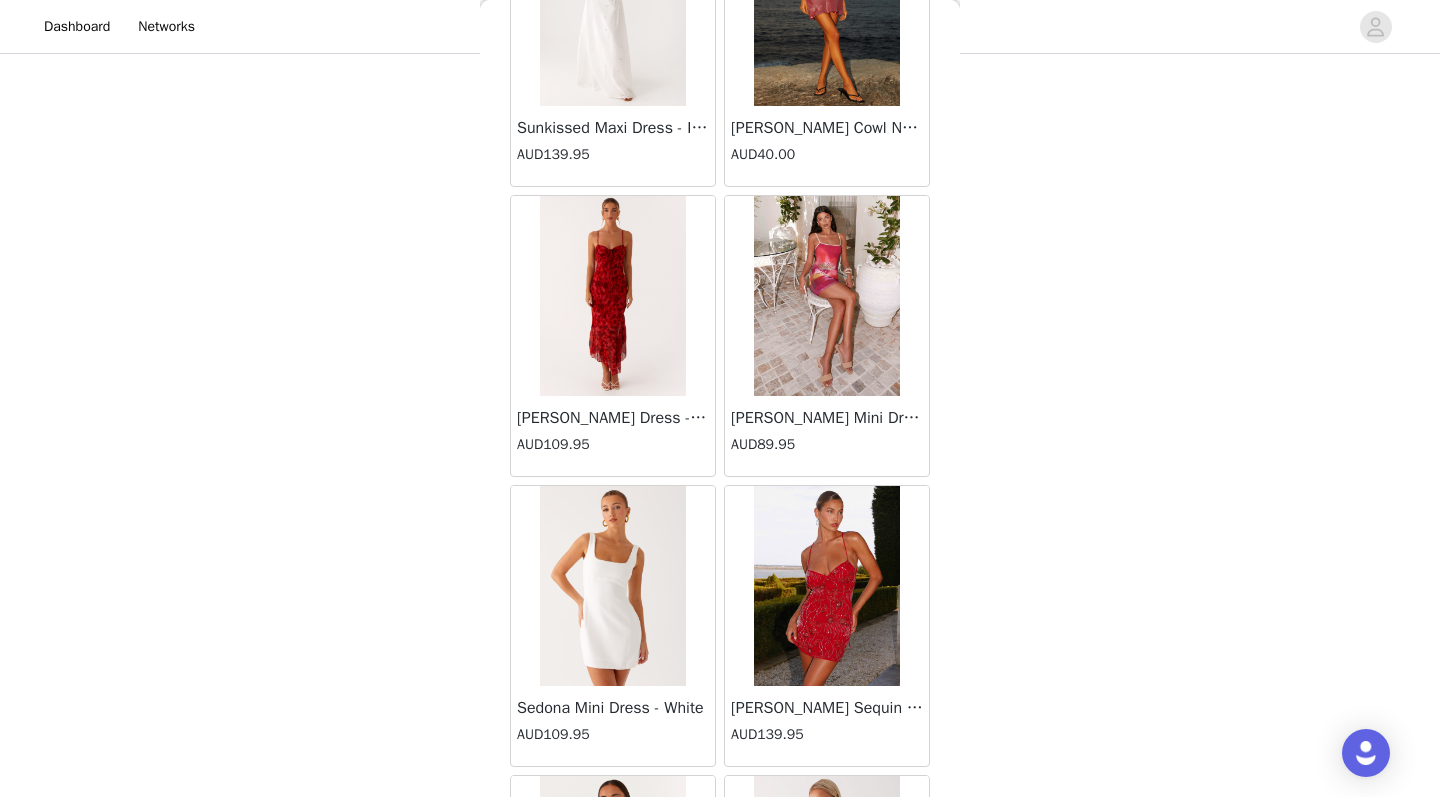 click at bounding box center [826, 586] 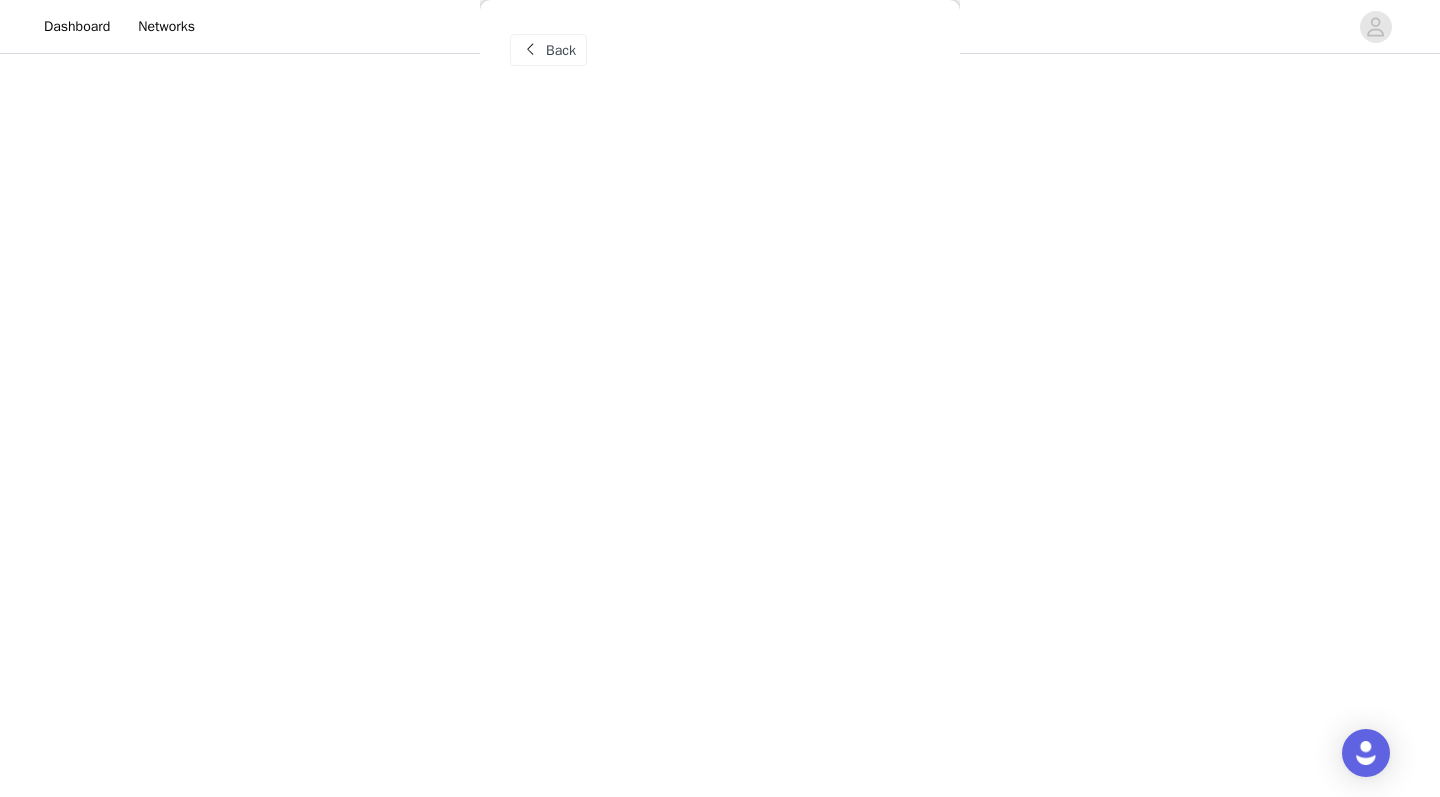 scroll, scrollTop: 0, scrollLeft: 0, axis: both 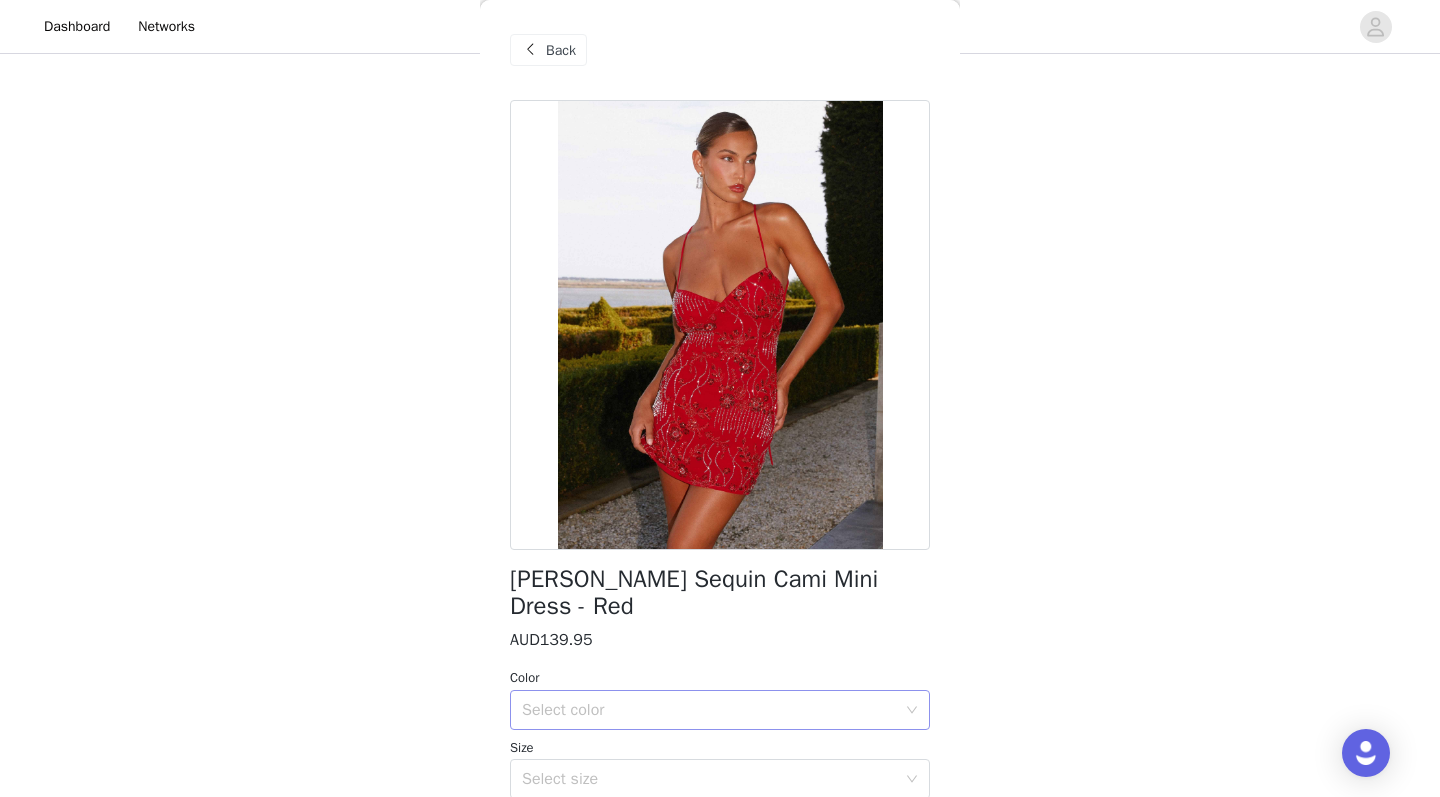 click on "Select color" at bounding box center [709, 710] 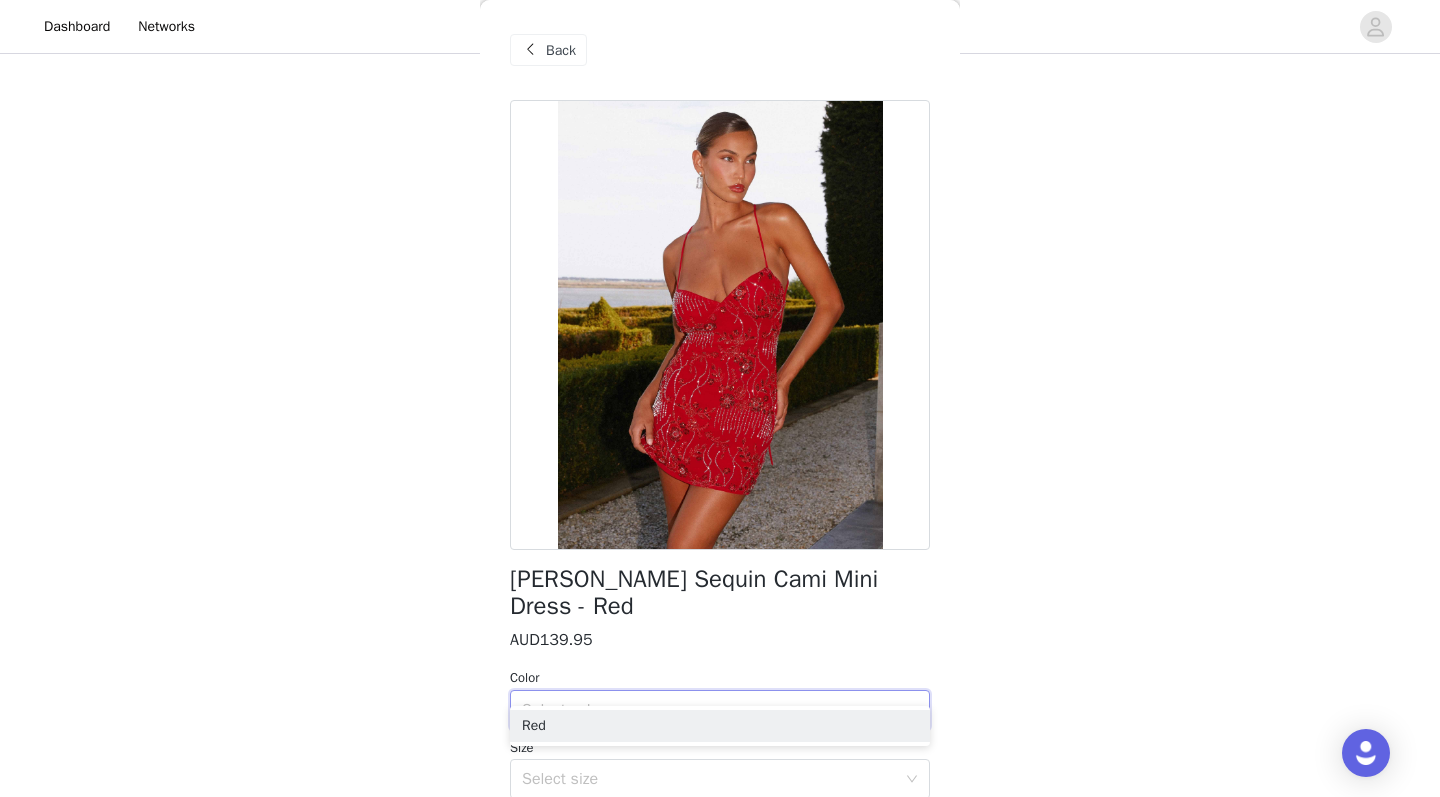 click on "Red" at bounding box center [720, 726] 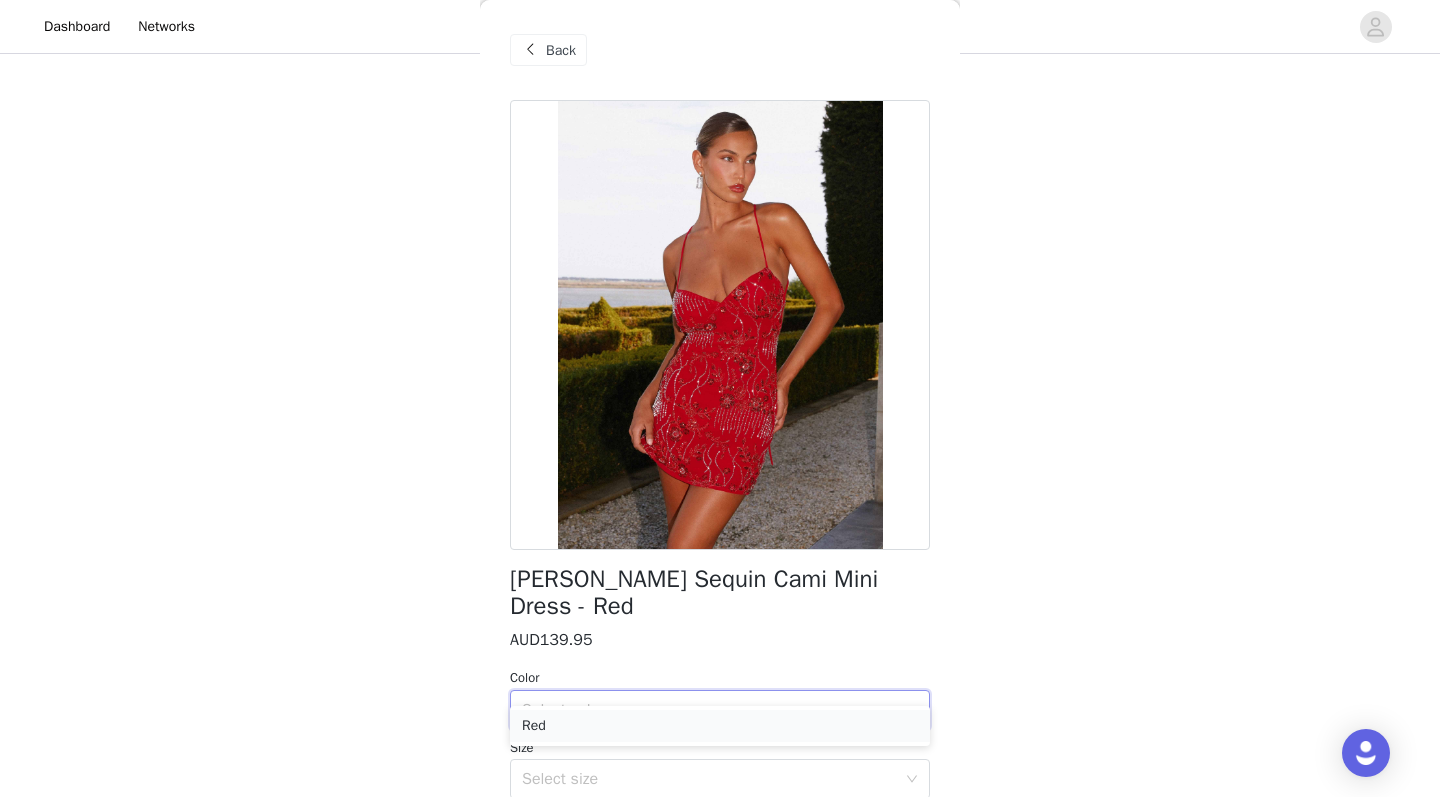click on "Red" at bounding box center [720, 726] 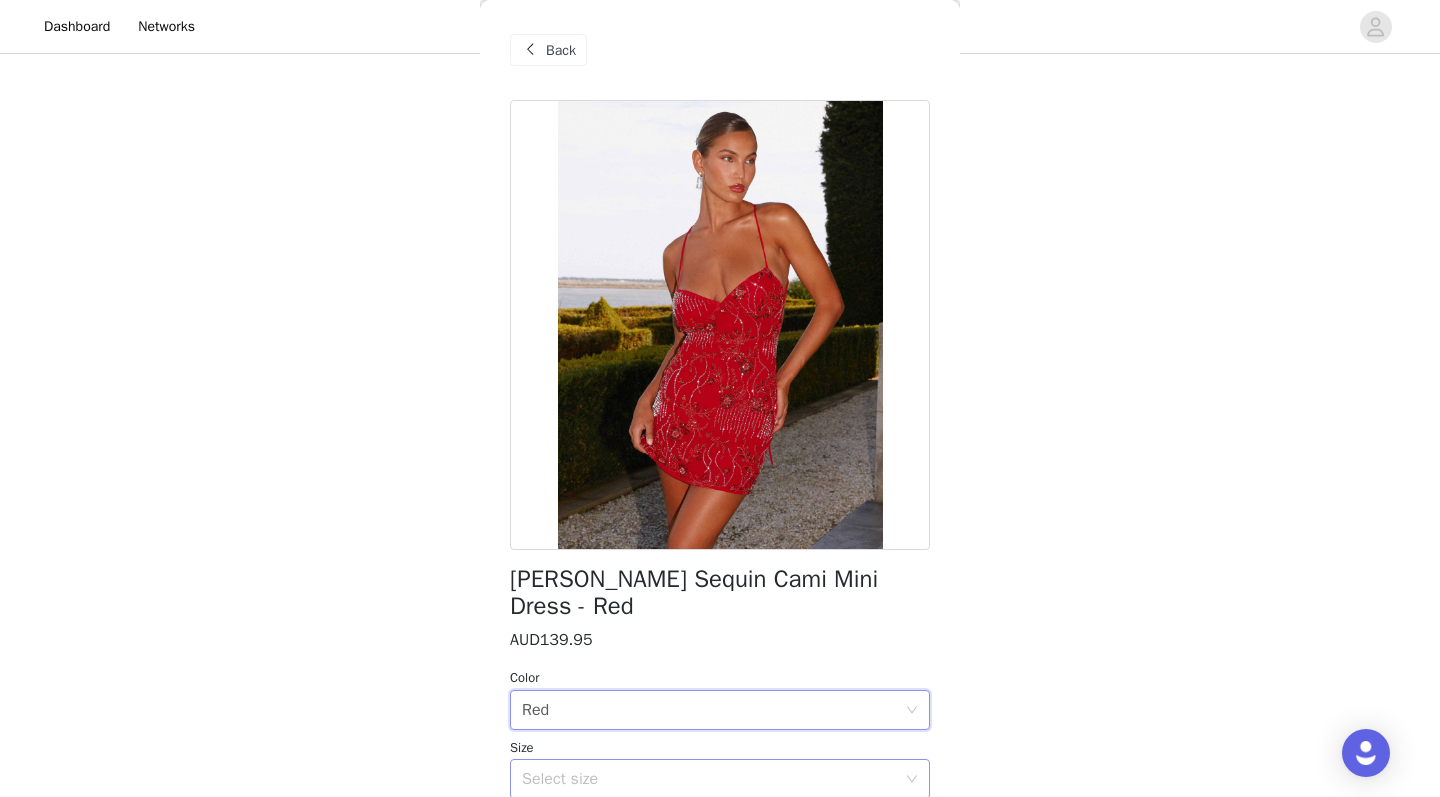 click on "Select size" at bounding box center [709, 779] 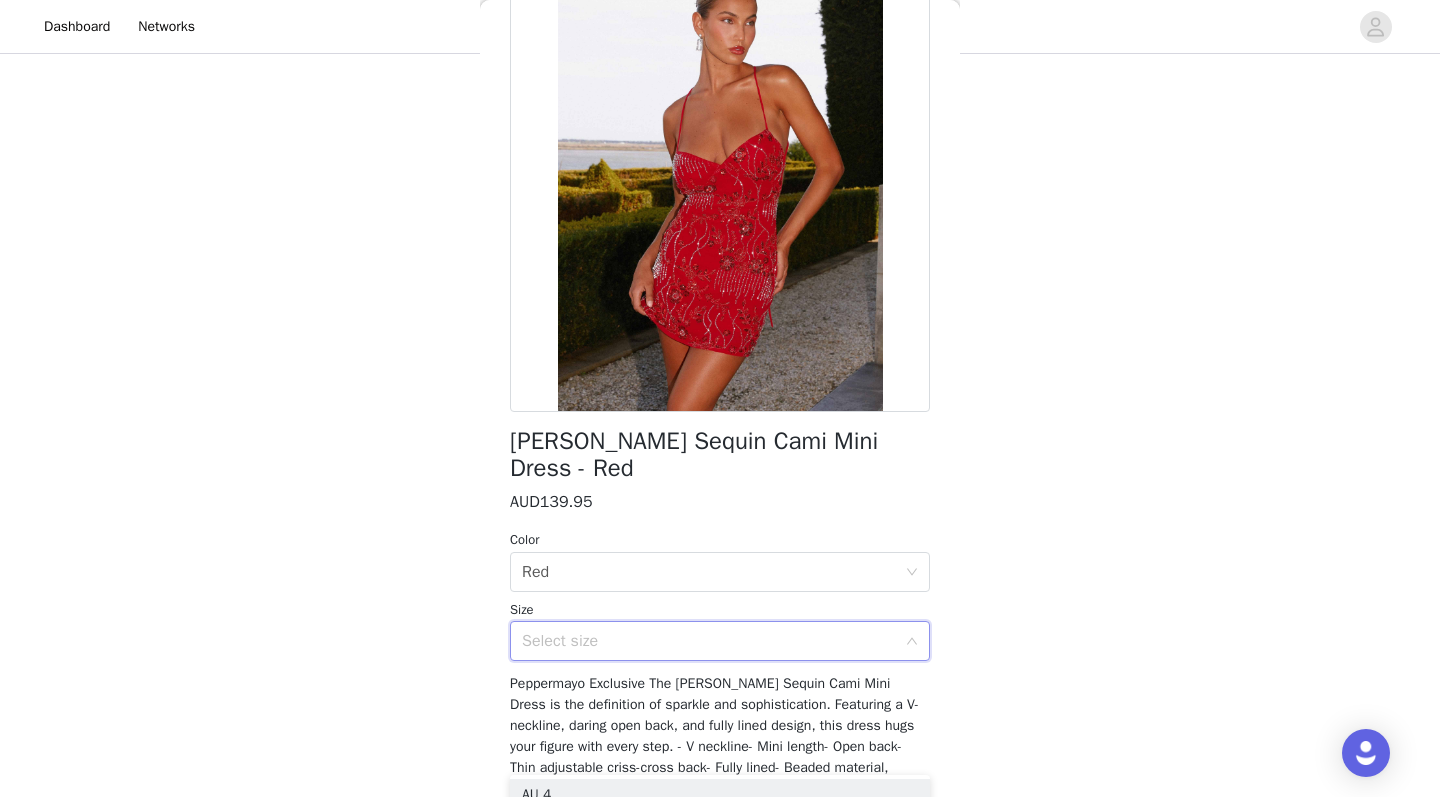 scroll, scrollTop: 138, scrollLeft: 0, axis: vertical 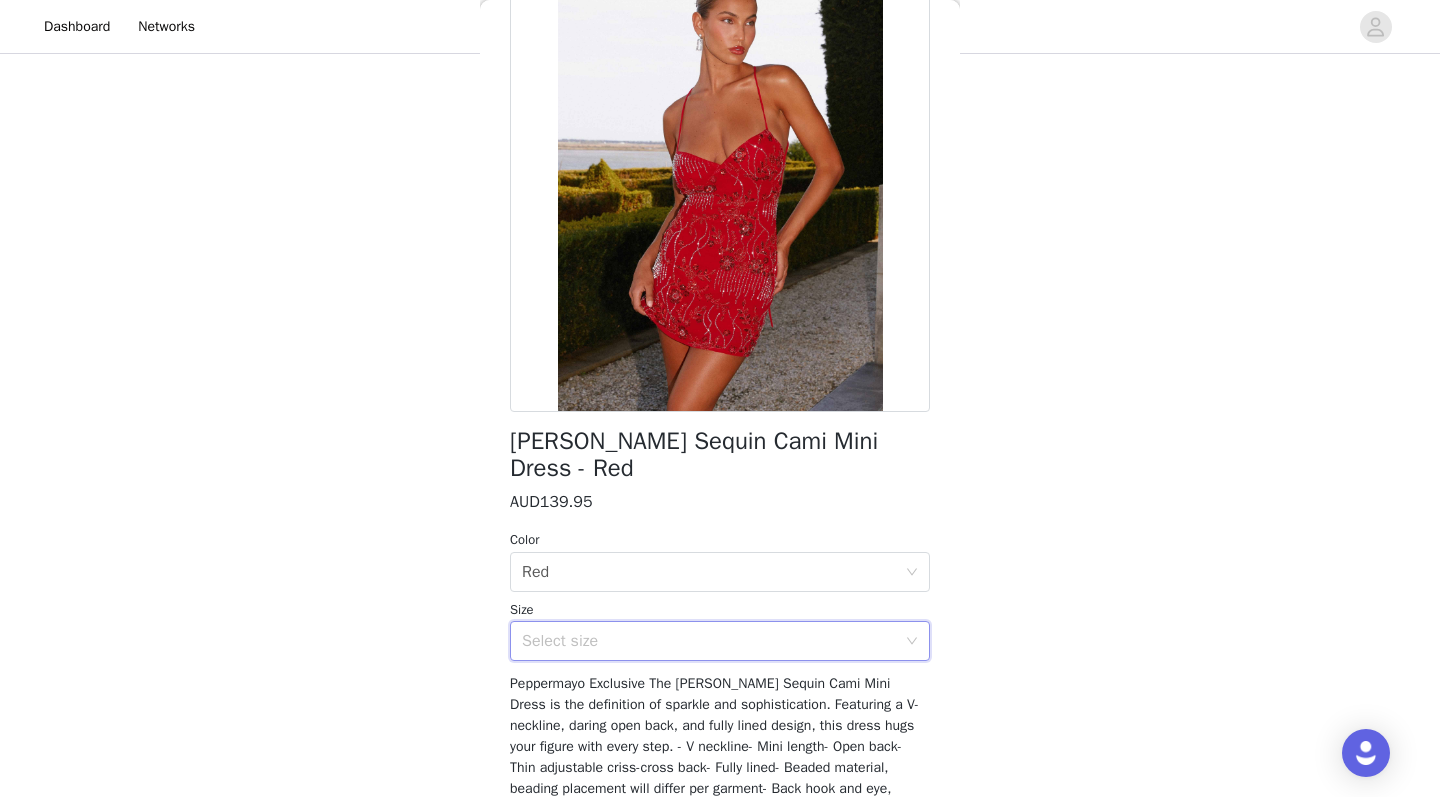 click on "Select size" at bounding box center (713, 641) 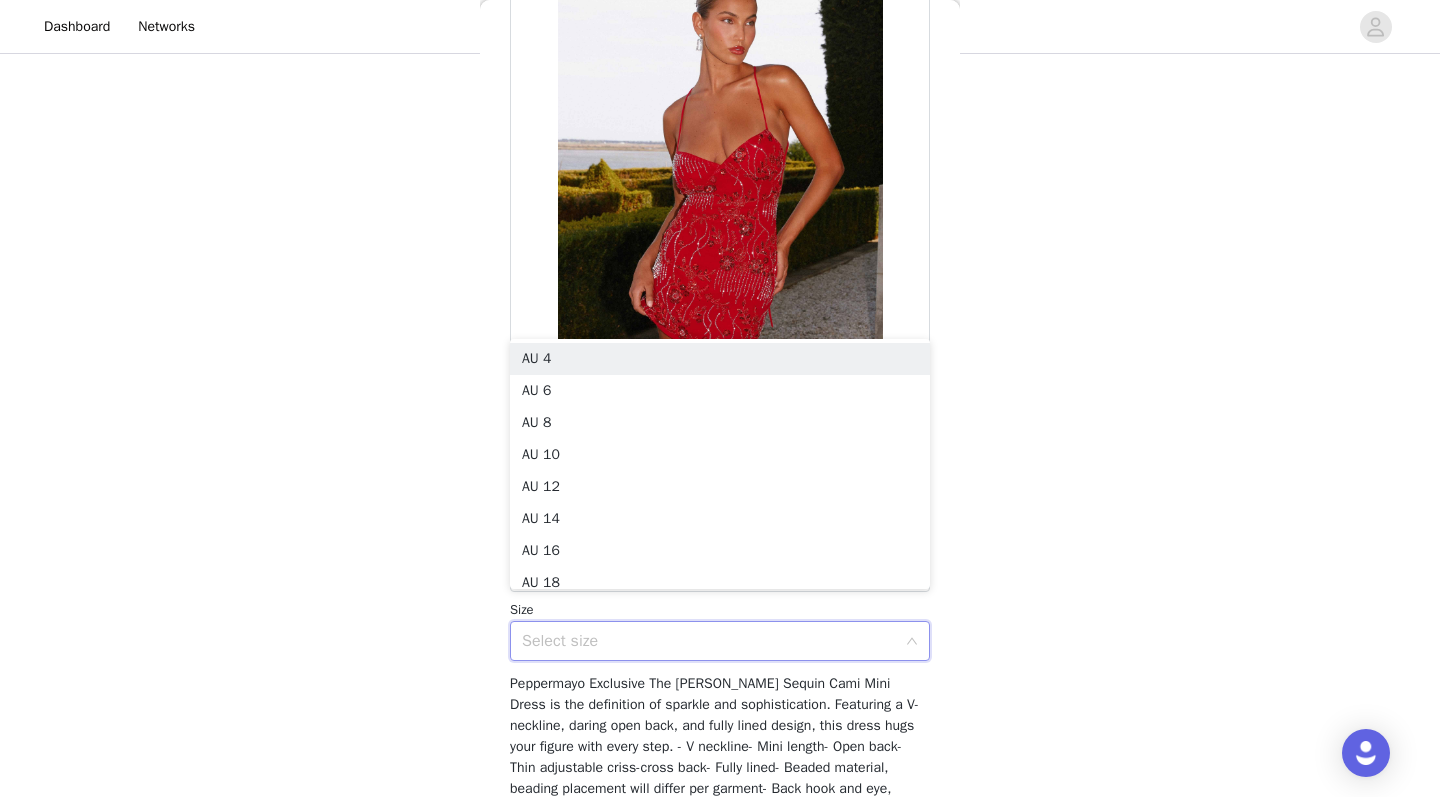 click on "Select size" at bounding box center [709, 641] 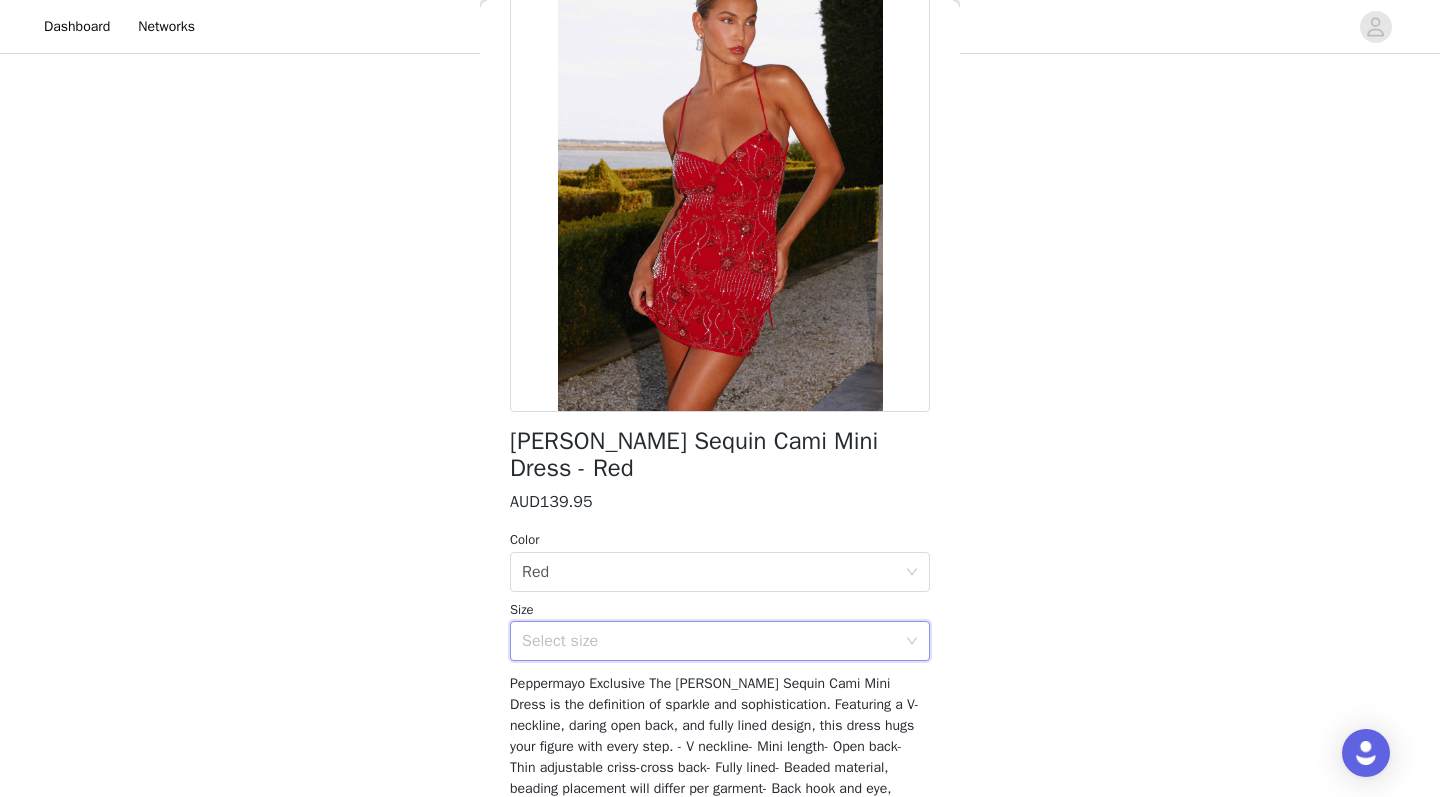 click on "Select size" at bounding box center (709, 641) 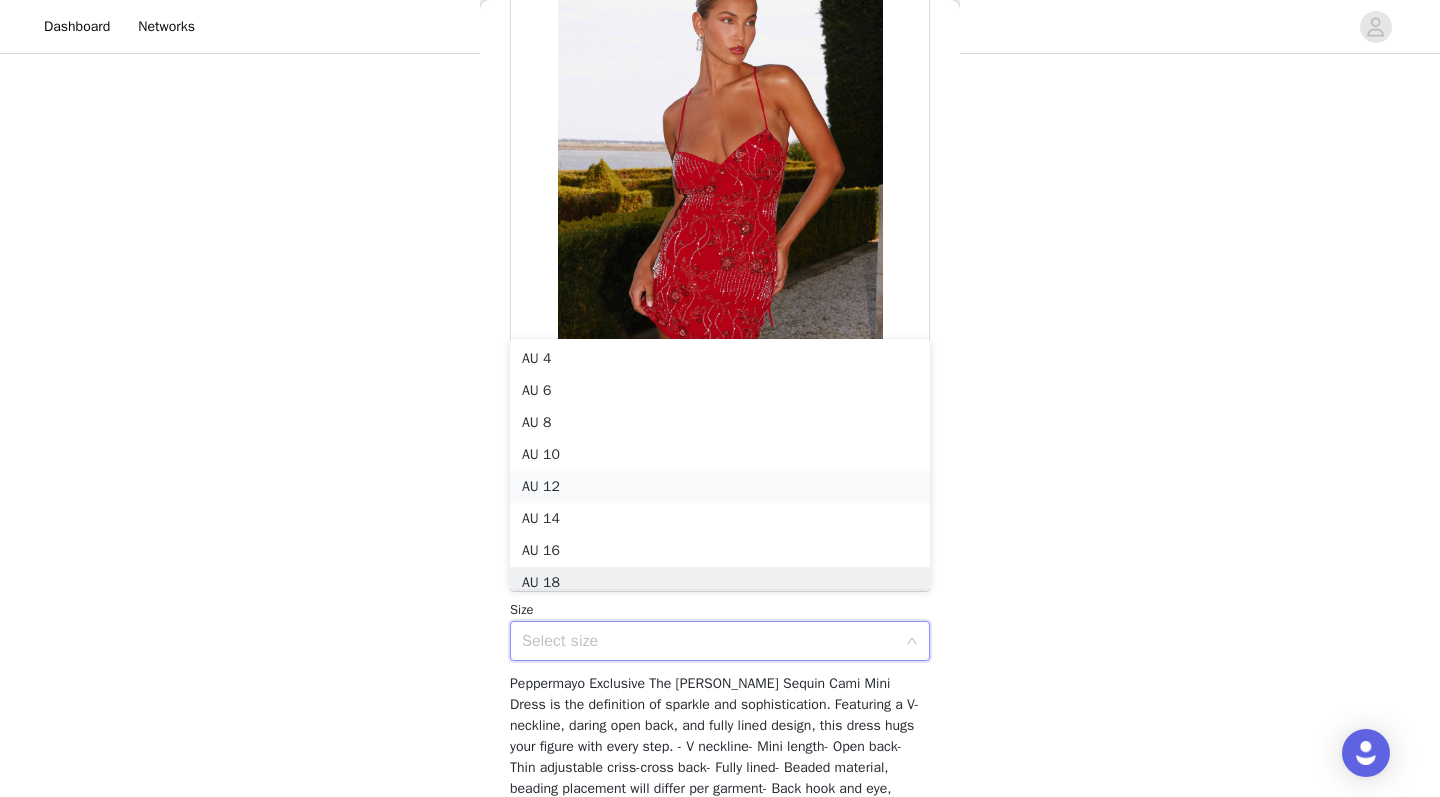 scroll, scrollTop: 9, scrollLeft: 0, axis: vertical 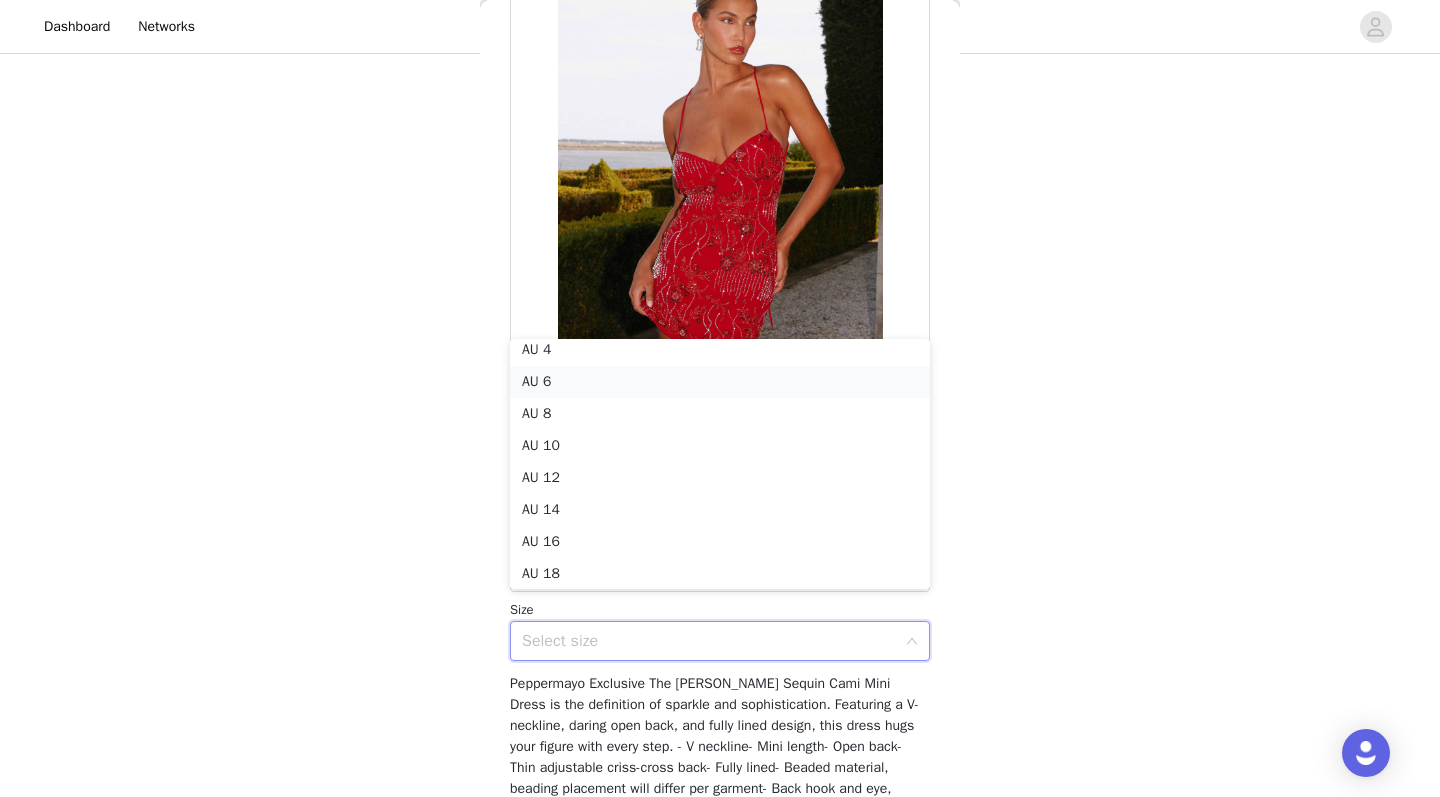 click on "AU 6" at bounding box center (720, 382) 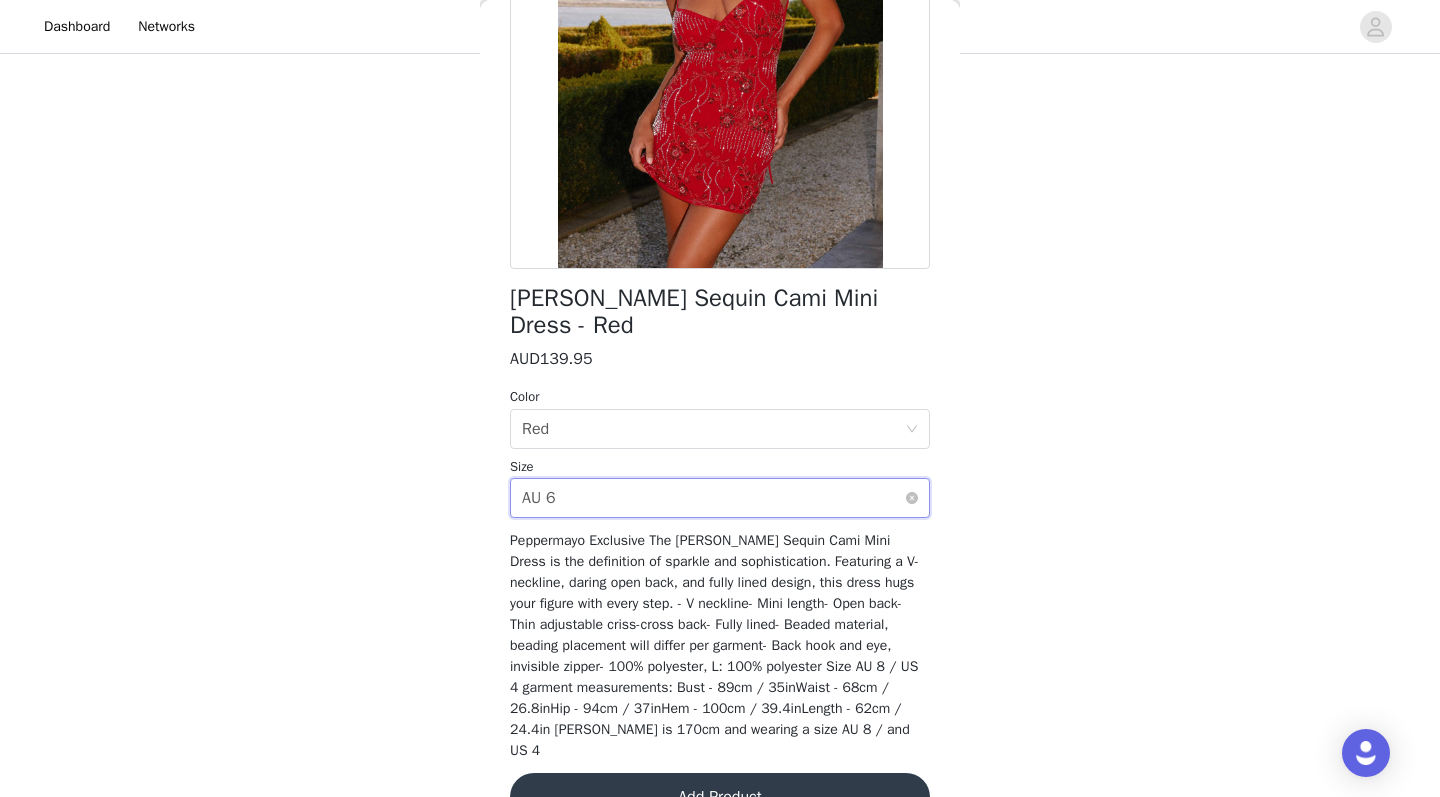 scroll, scrollTop: 280, scrollLeft: 0, axis: vertical 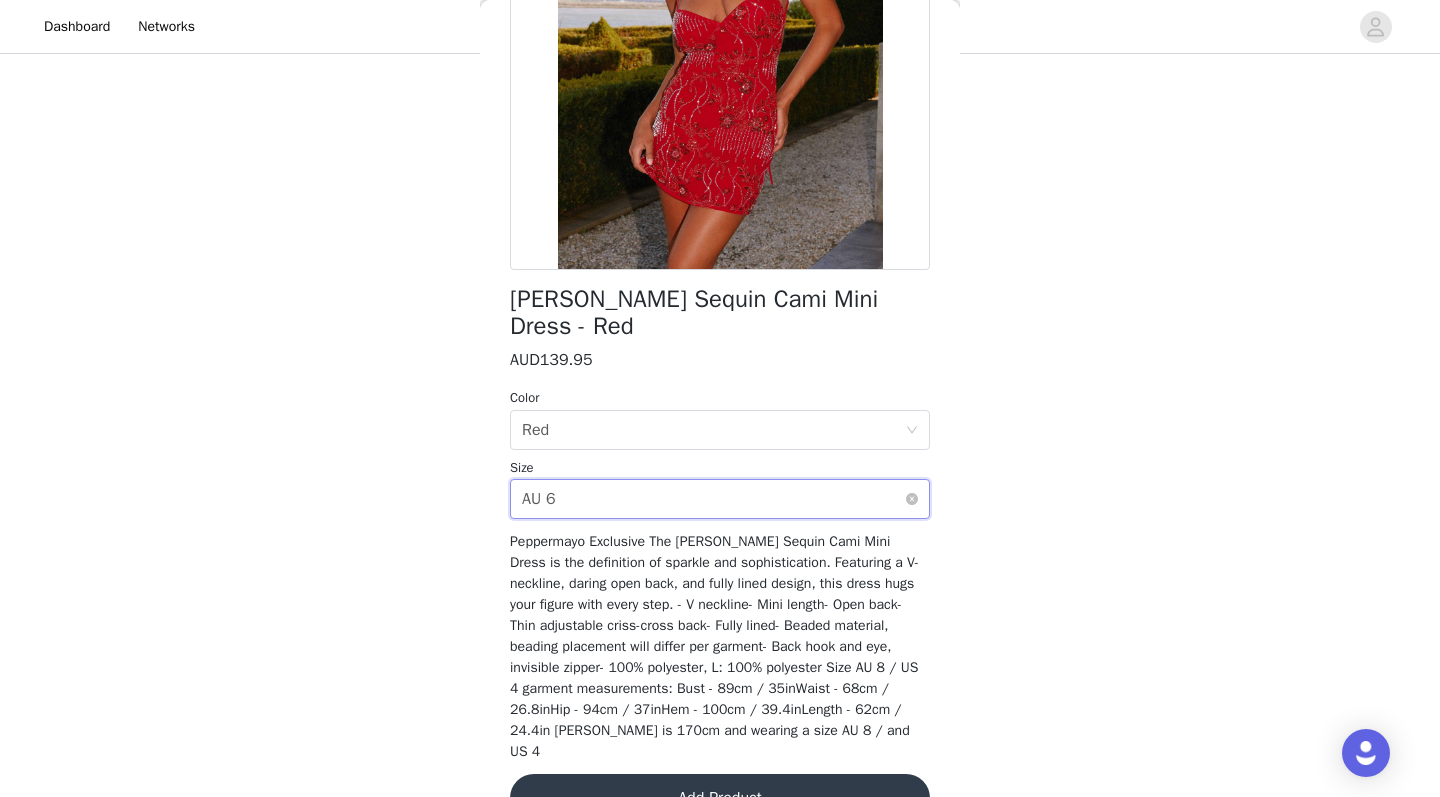 click on "Select size AU 6" at bounding box center [713, 499] 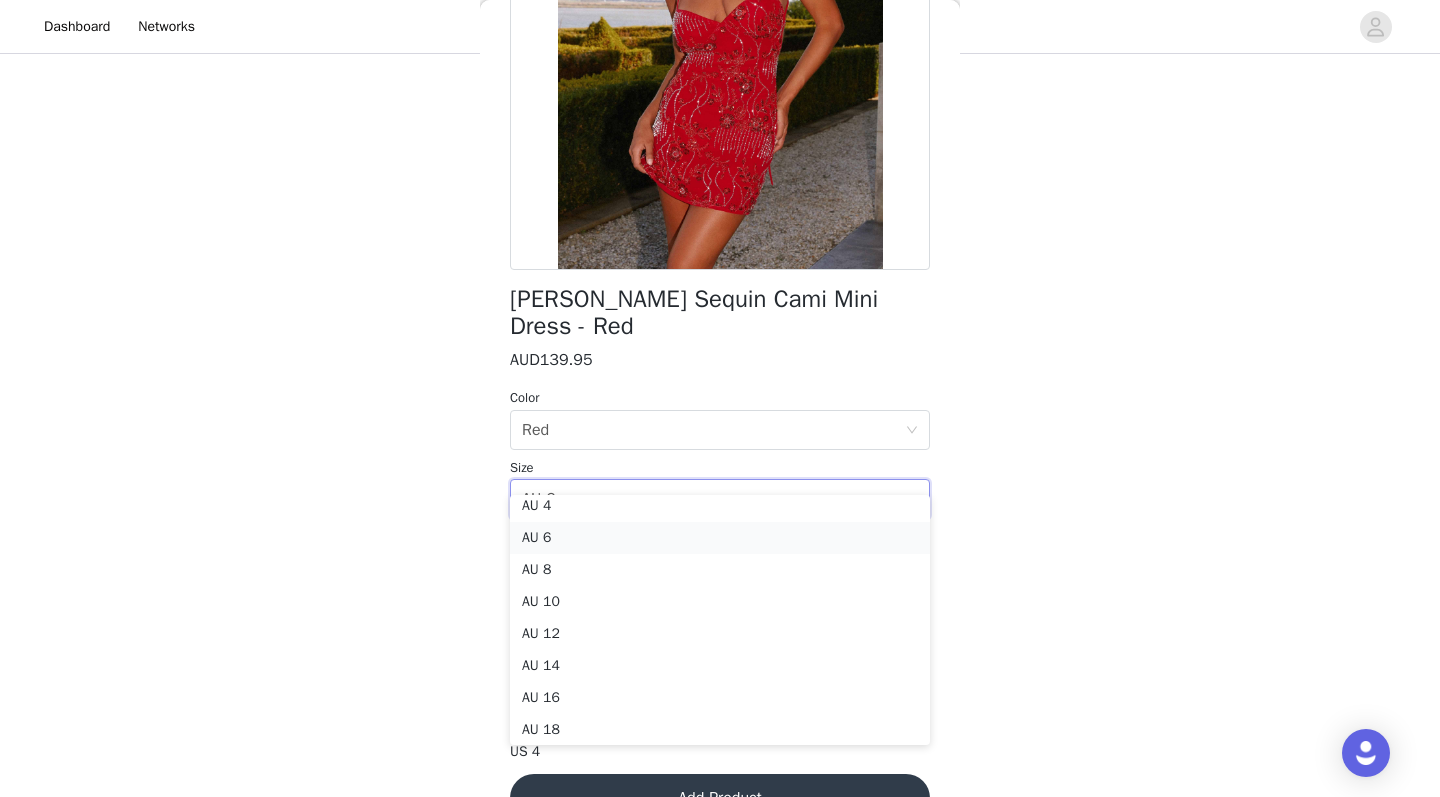 scroll, scrollTop: 4, scrollLeft: 0, axis: vertical 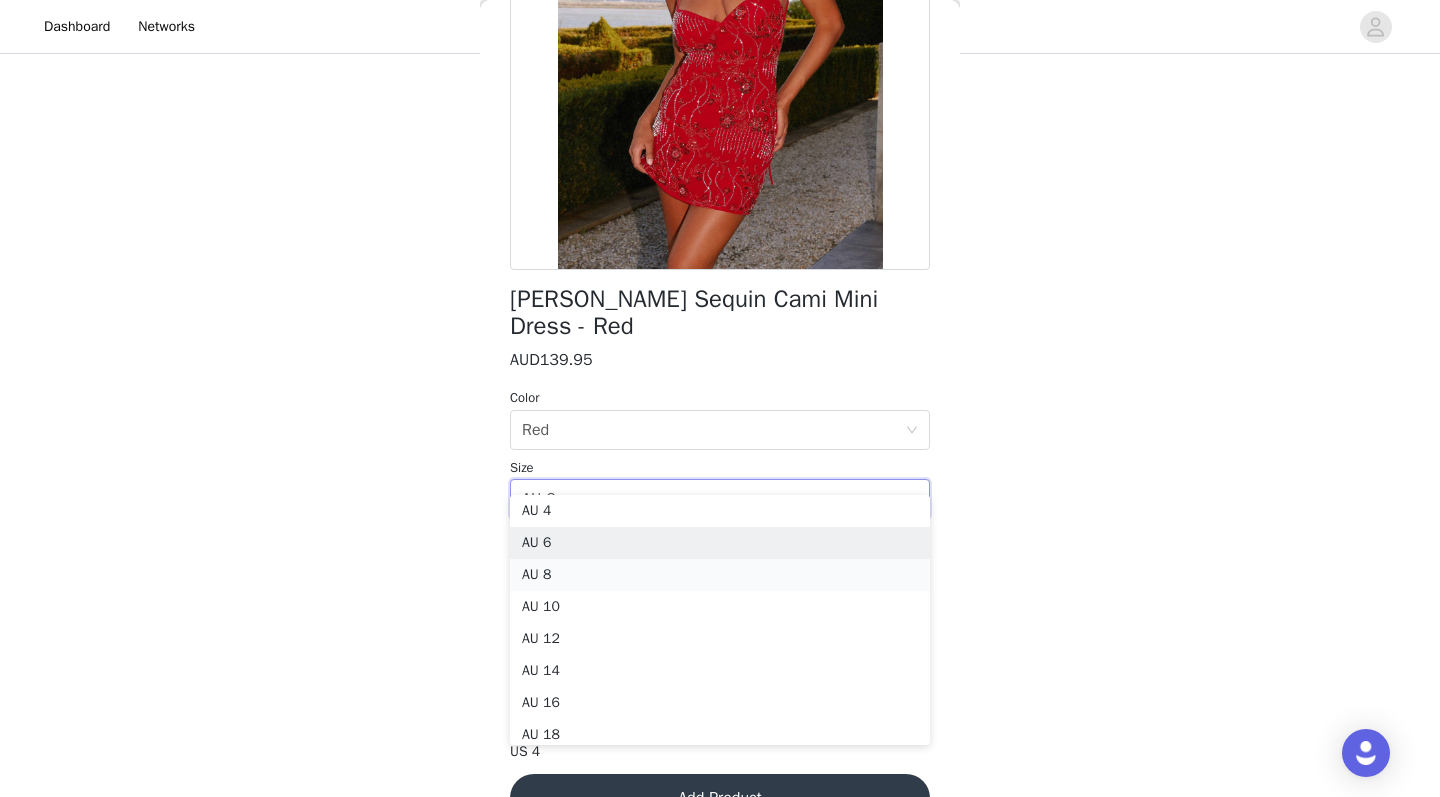 click on "AU 8" at bounding box center [720, 575] 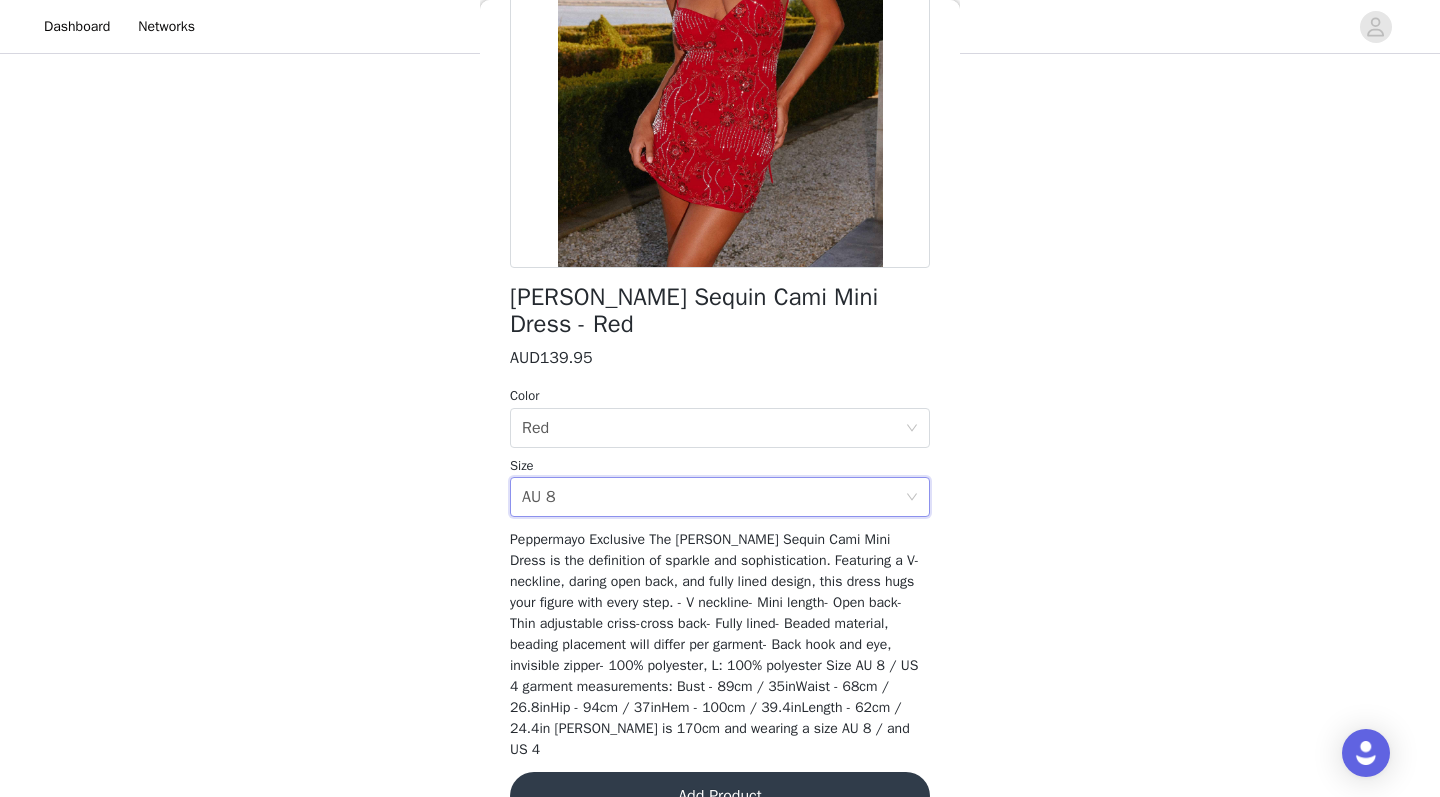 scroll, scrollTop: 280, scrollLeft: 0, axis: vertical 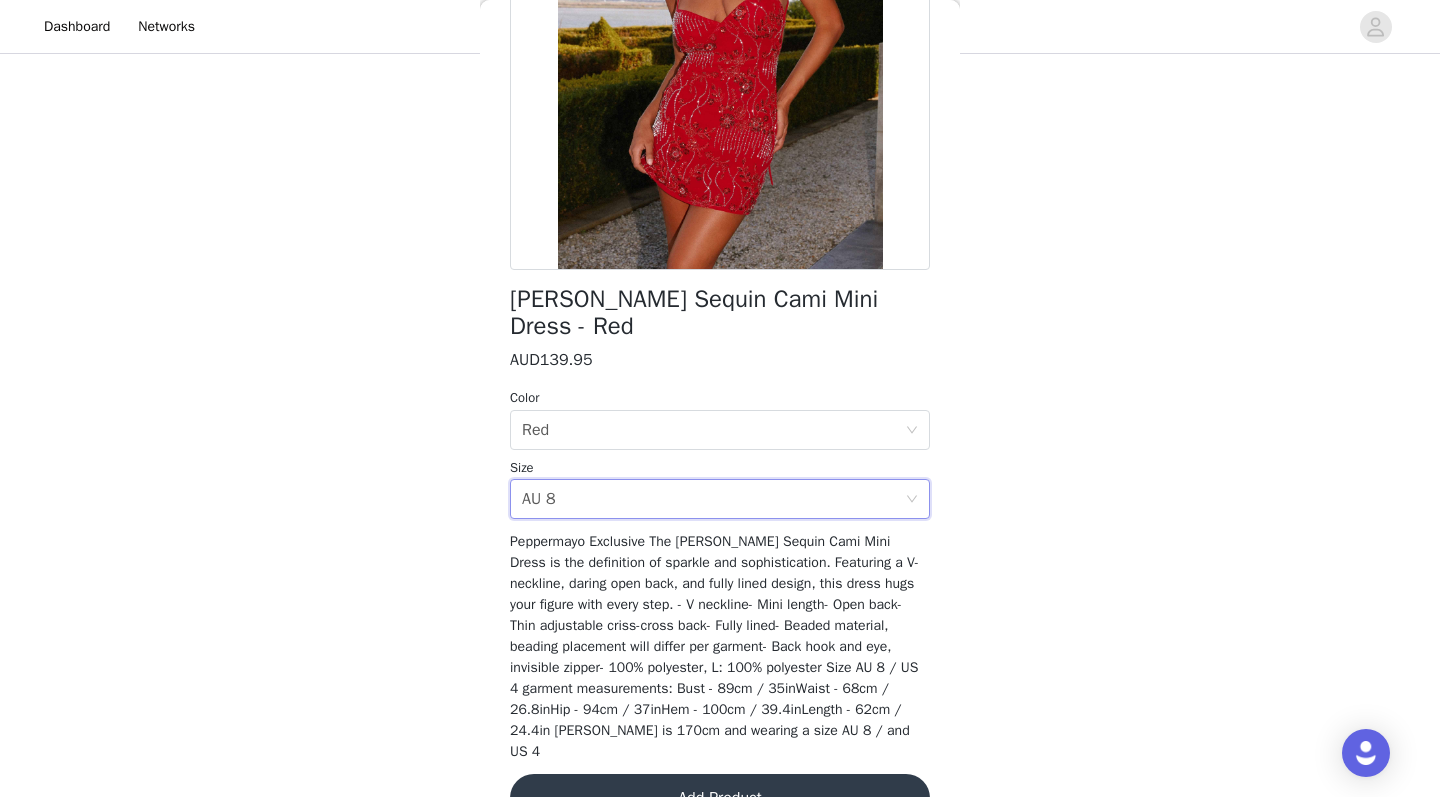 click on "Add Product" at bounding box center [720, 798] 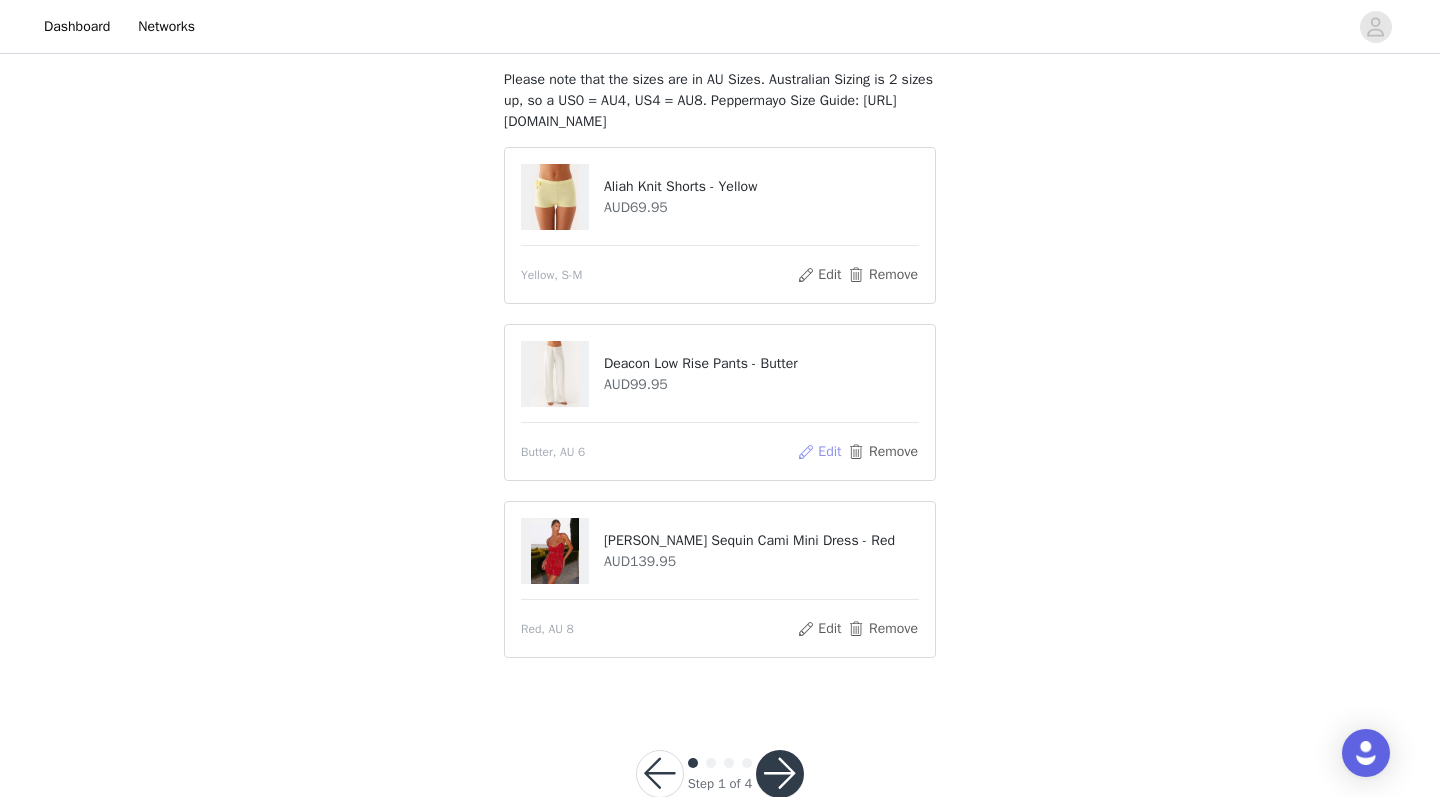 click on "Edit" at bounding box center (819, 452) 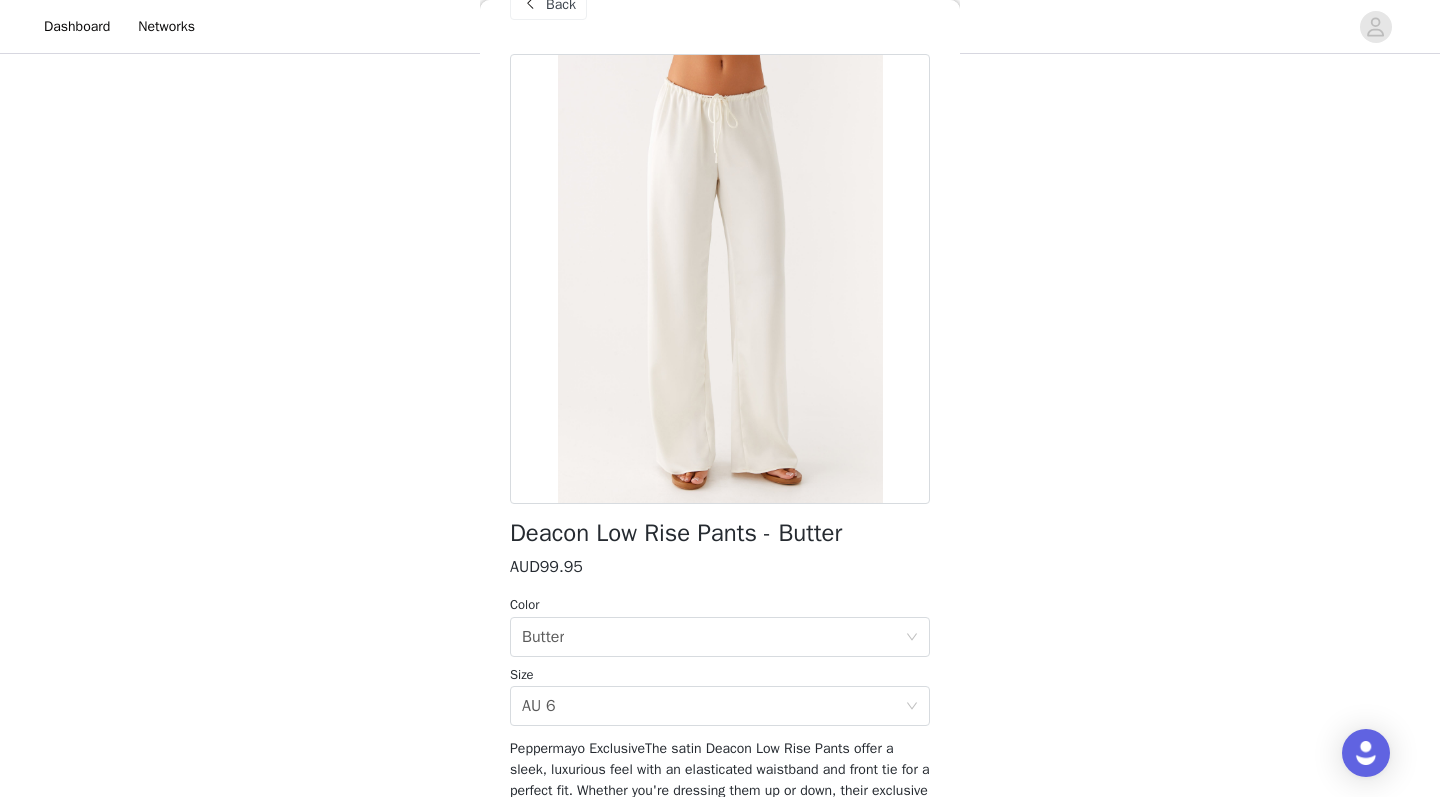 scroll, scrollTop: 0, scrollLeft: 0, axis: both 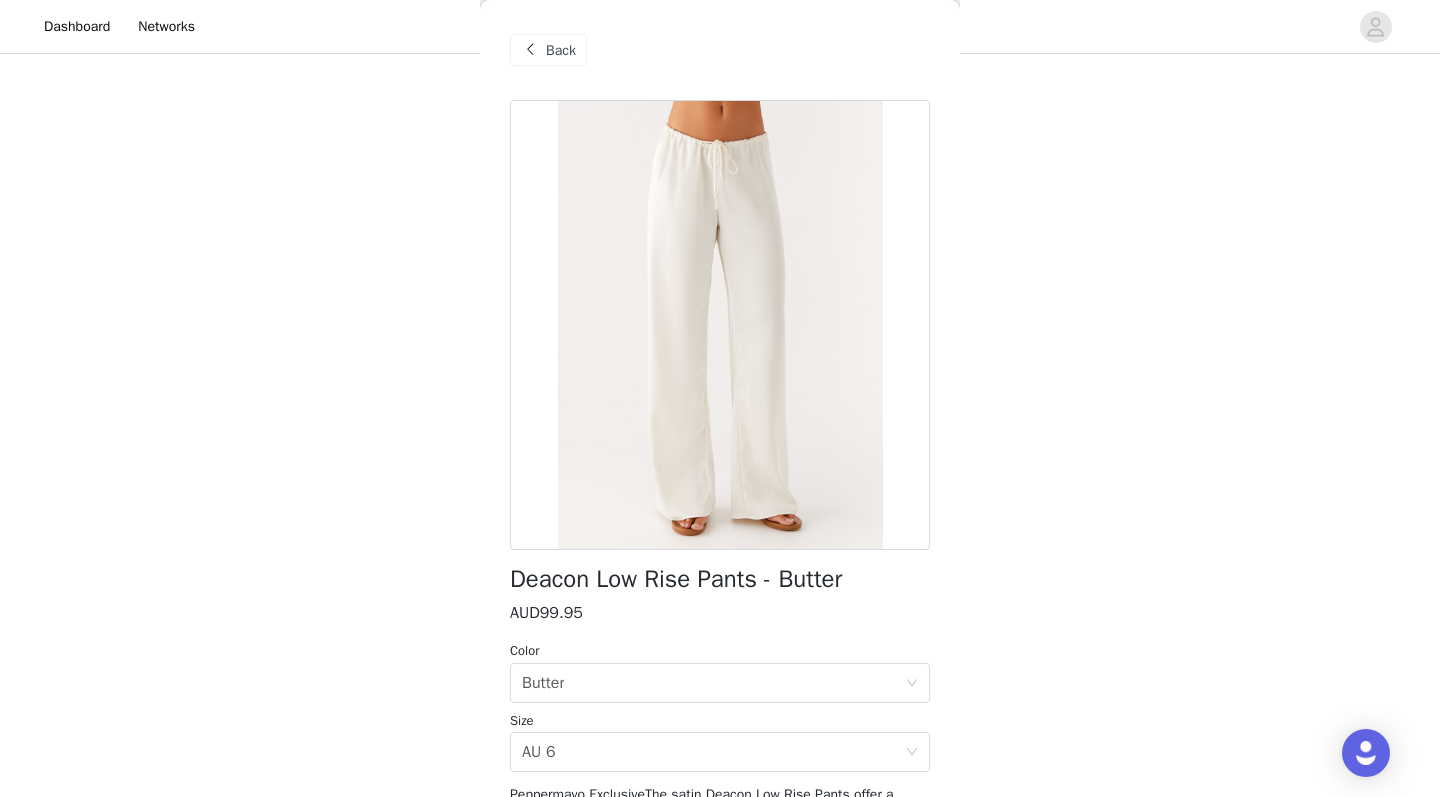 click on "Back" at bounding box center [561, 50] 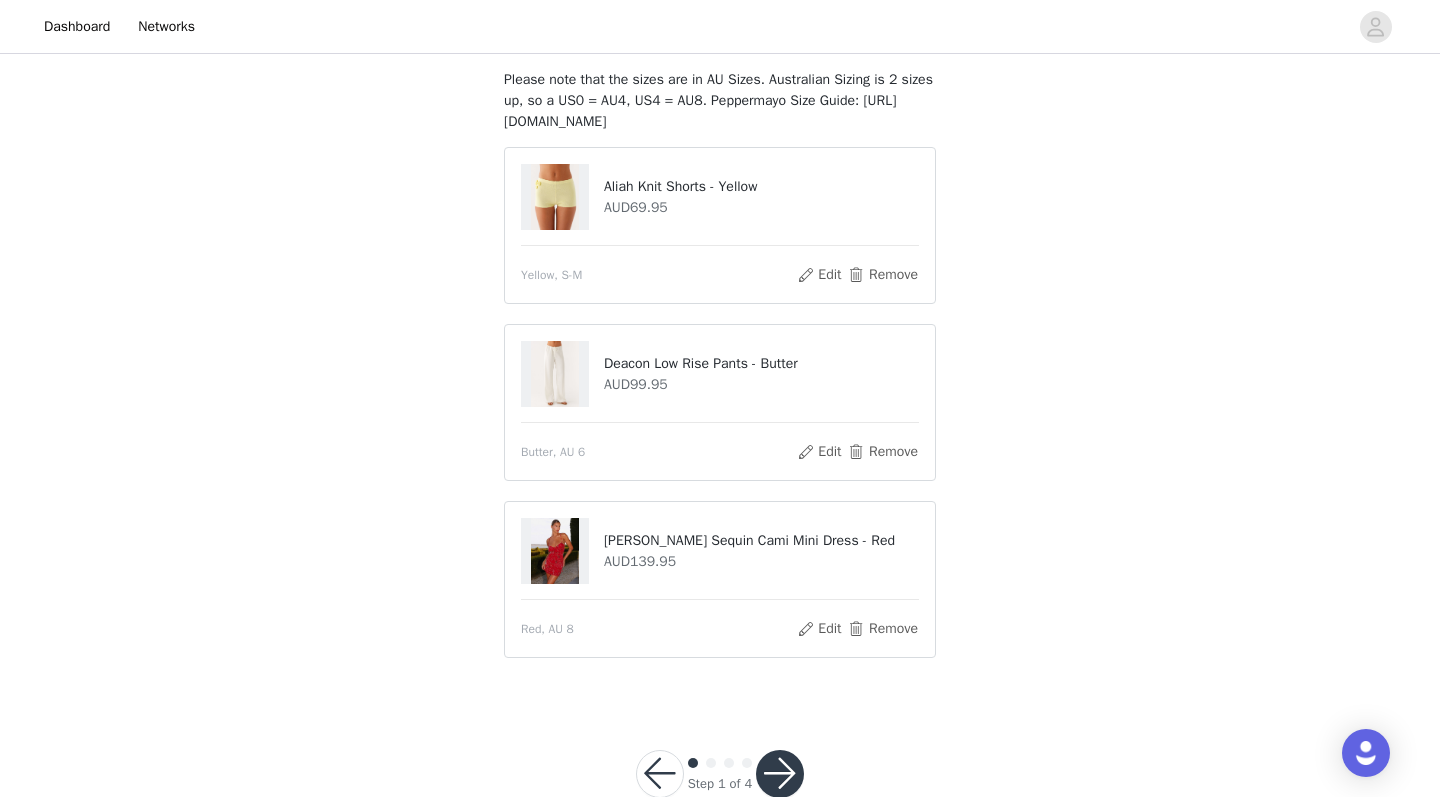click at bounding box center (780, 774) 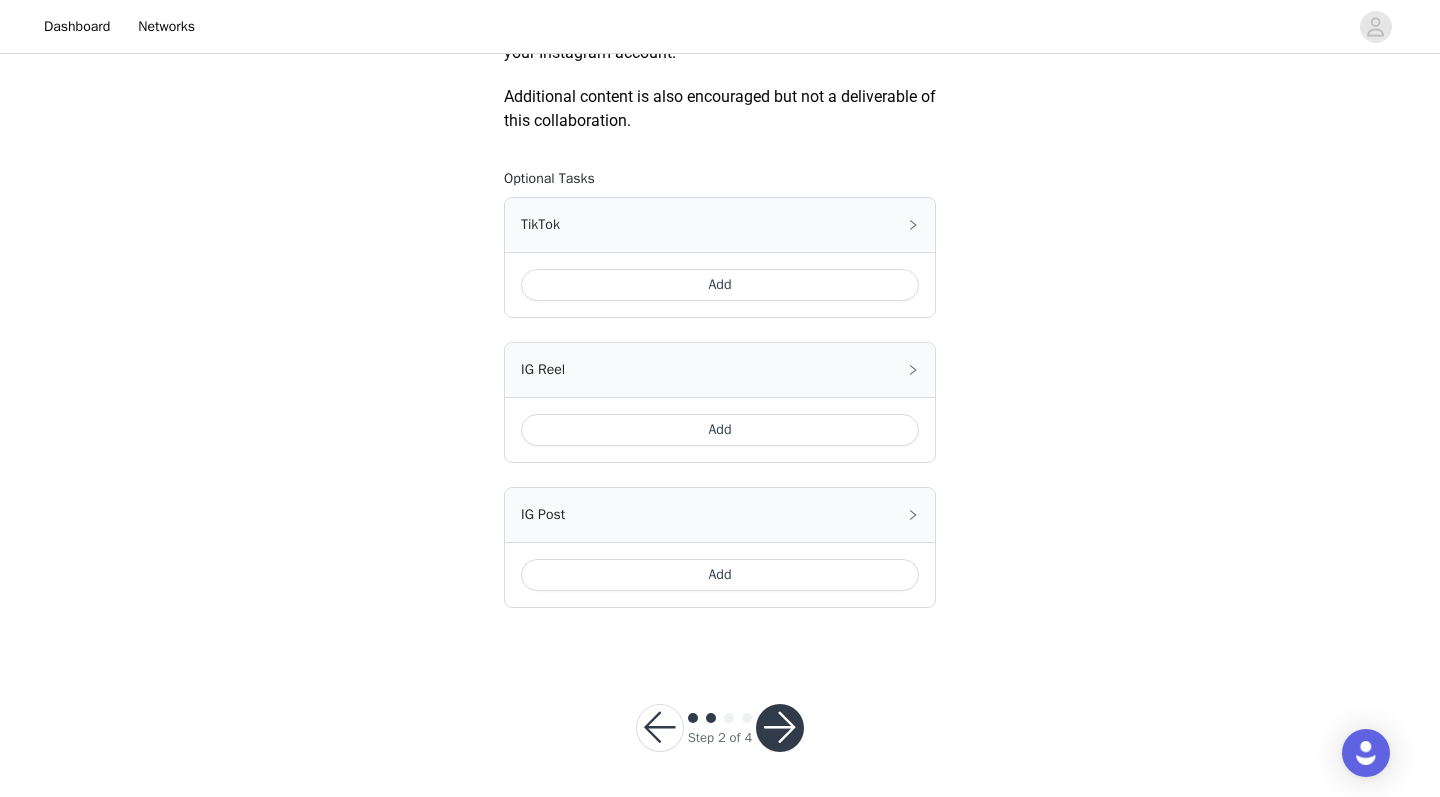 scroll, scrollTop: 1147, scrollLeft: 0, axis: vertical 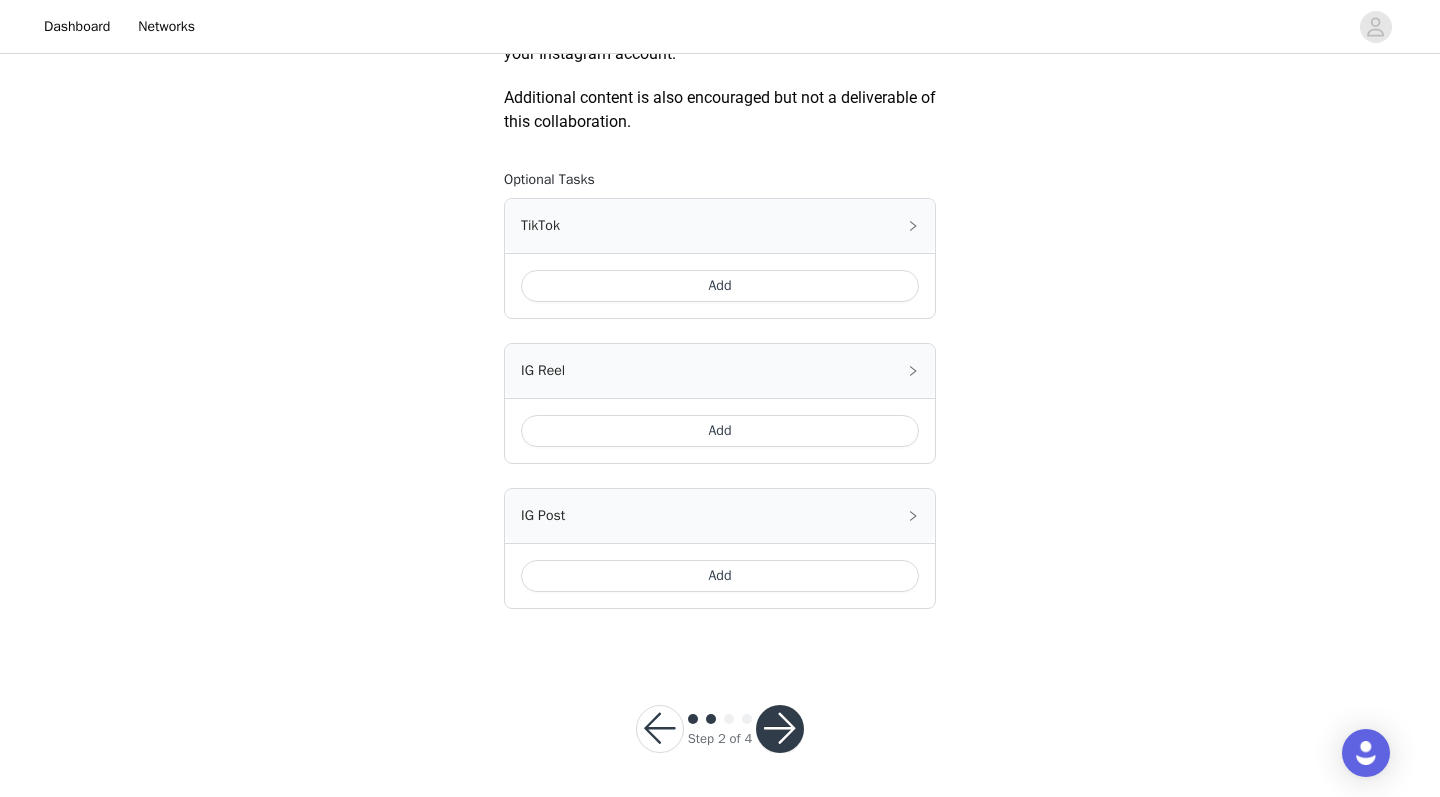 click at bounding box center [780, 729] 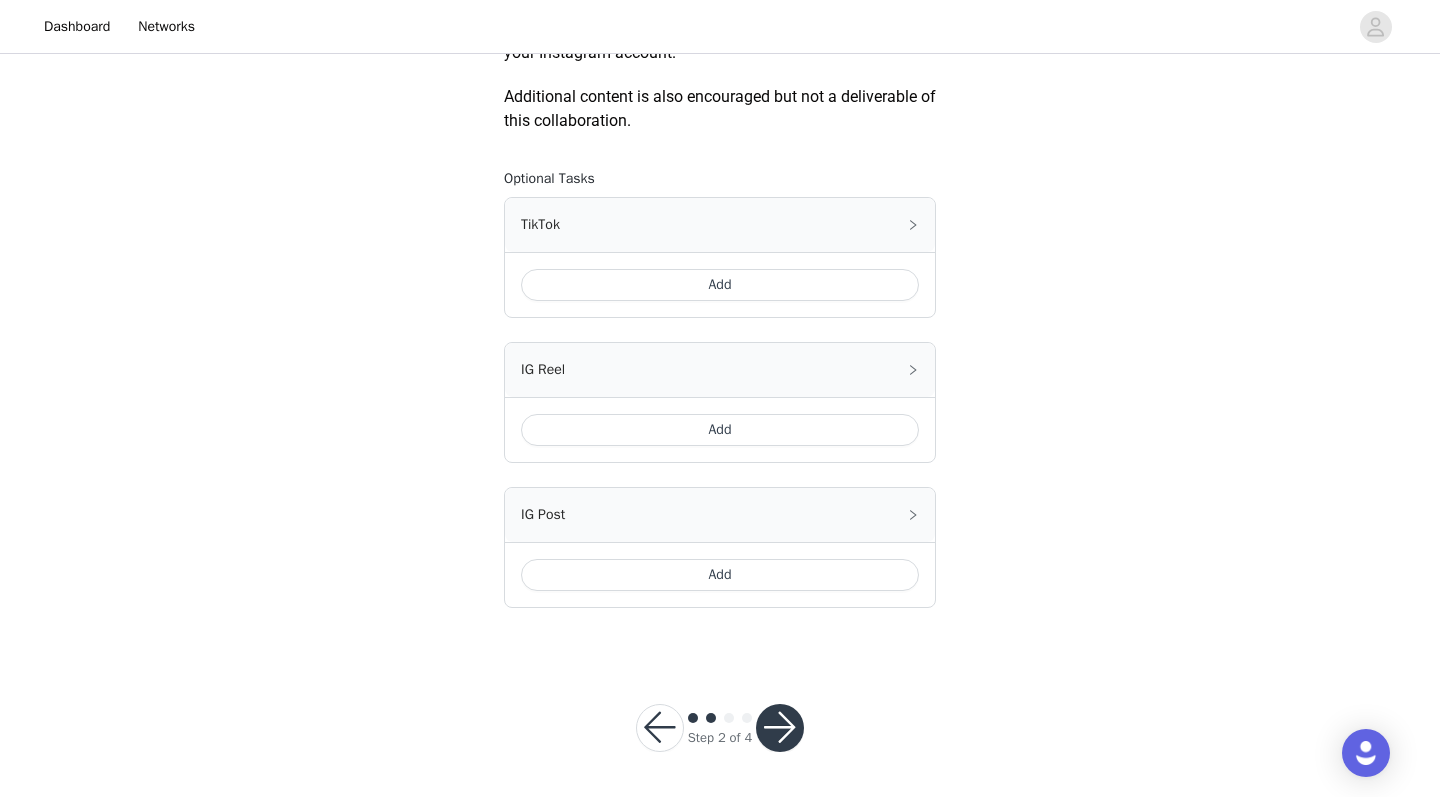 scroll, scrollTop: 1147, scrollLeft: 0, axis: vertical 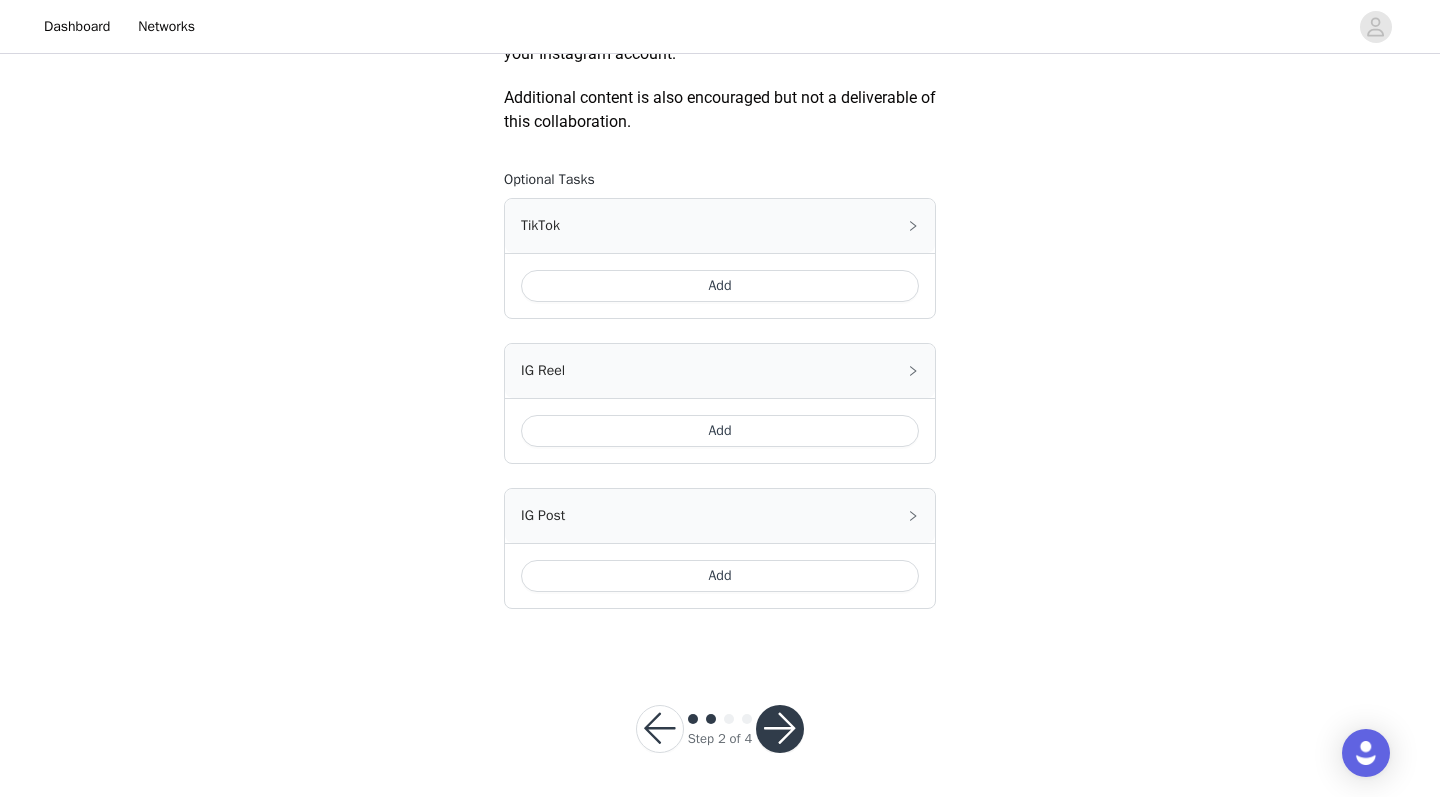 click at bounding box center (780, 729) 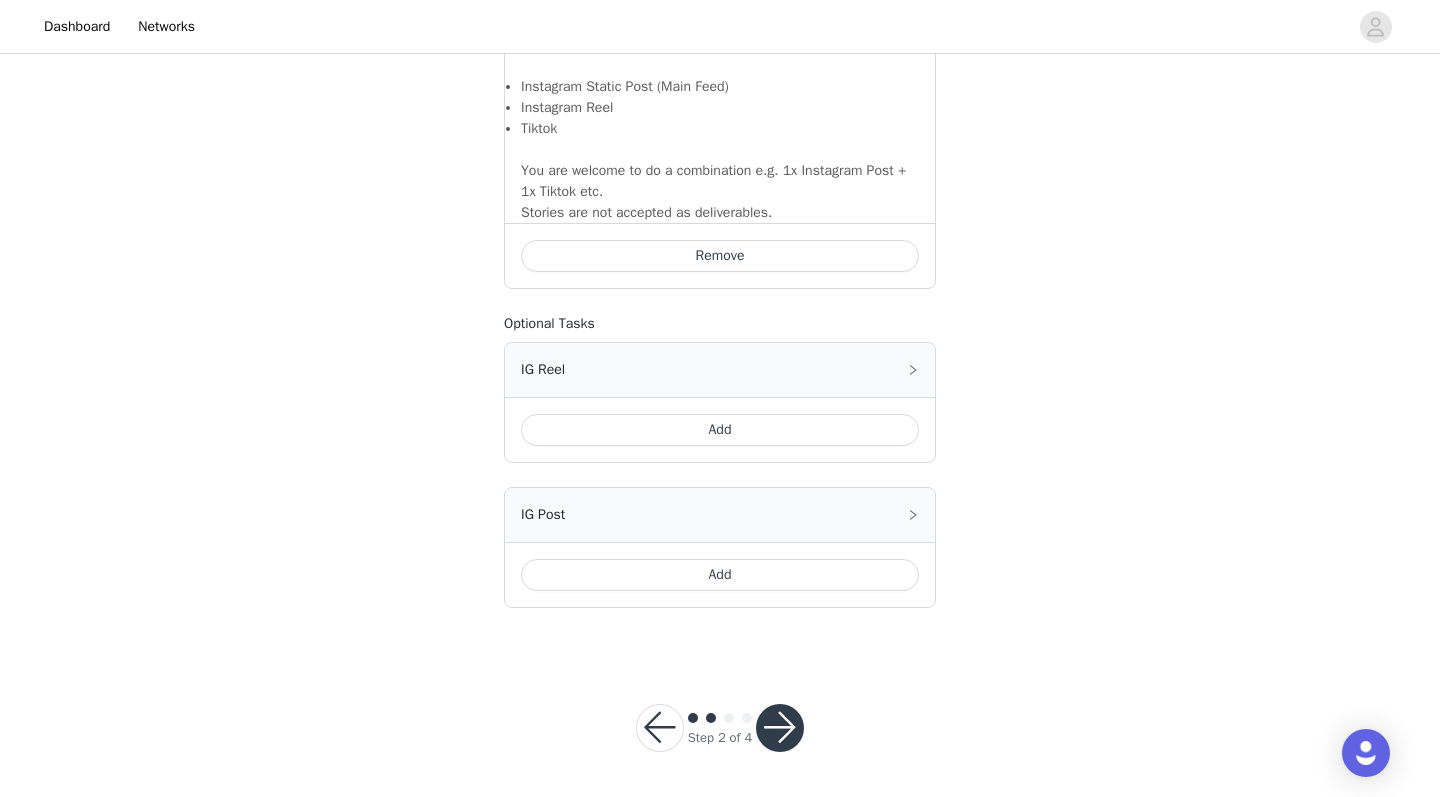 scroll, scrollTop: 1503, scrollLeft: 0, axis: vertical 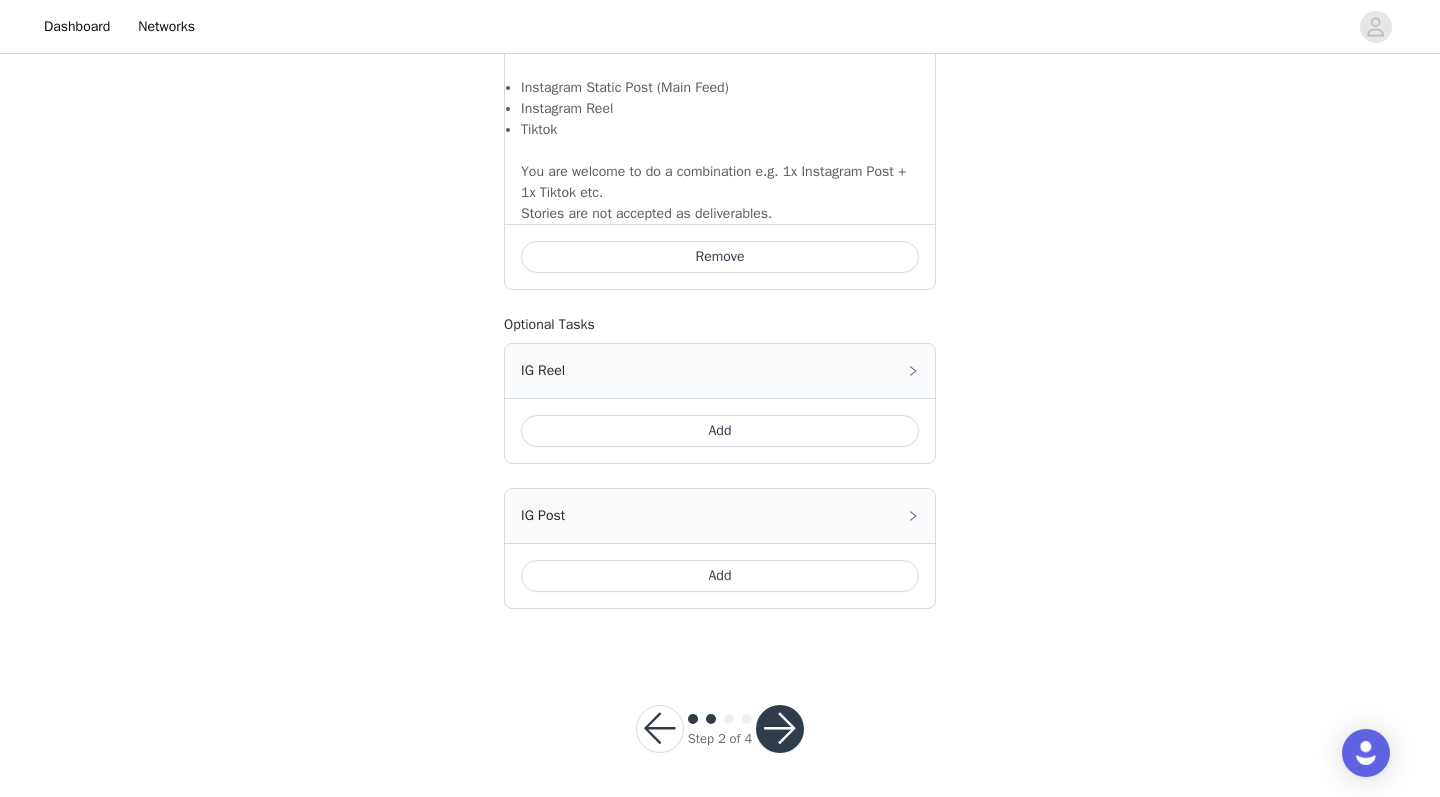 click at bounding box center (780, 729) 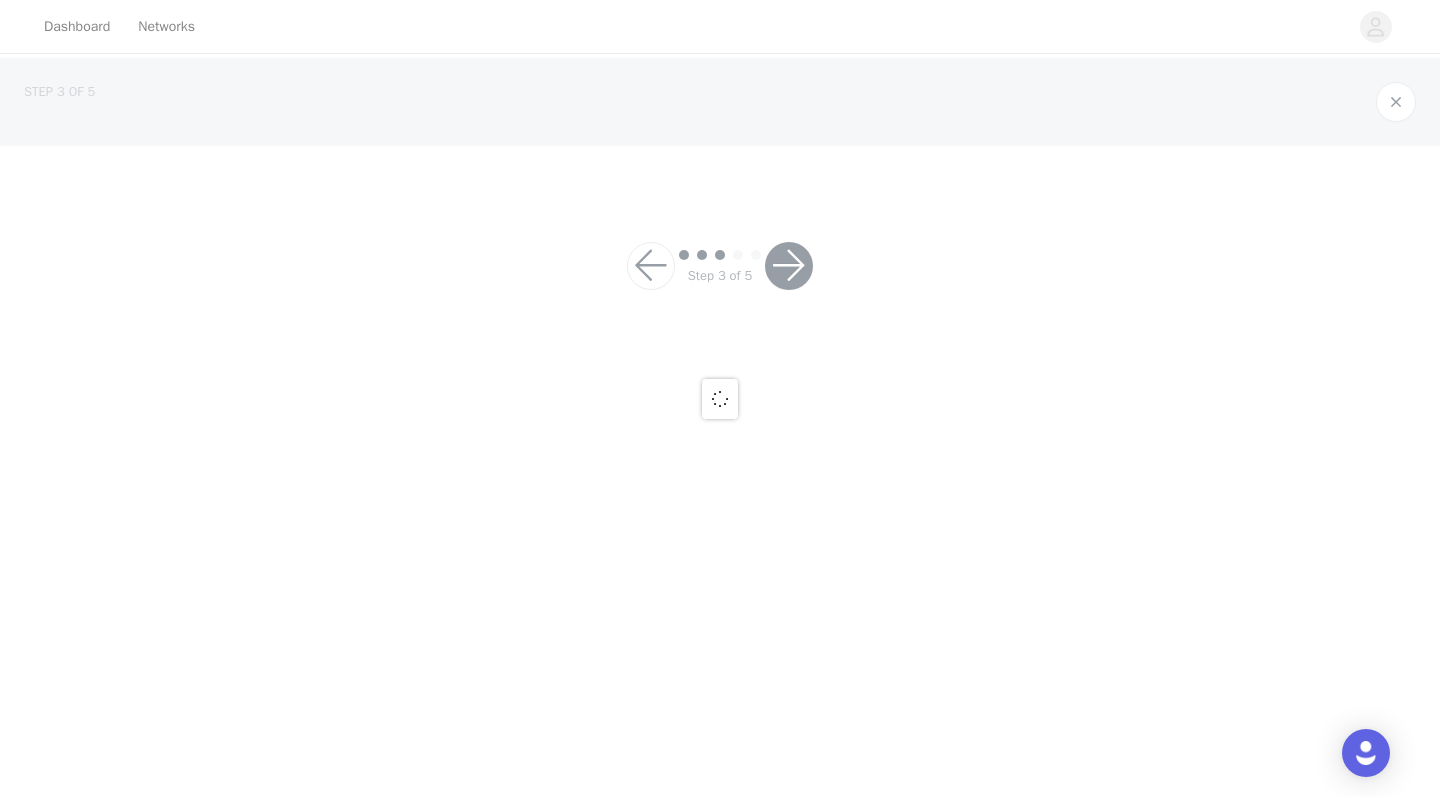 scroll, scrollTop: 0, scrollLeft: 0, axis: both 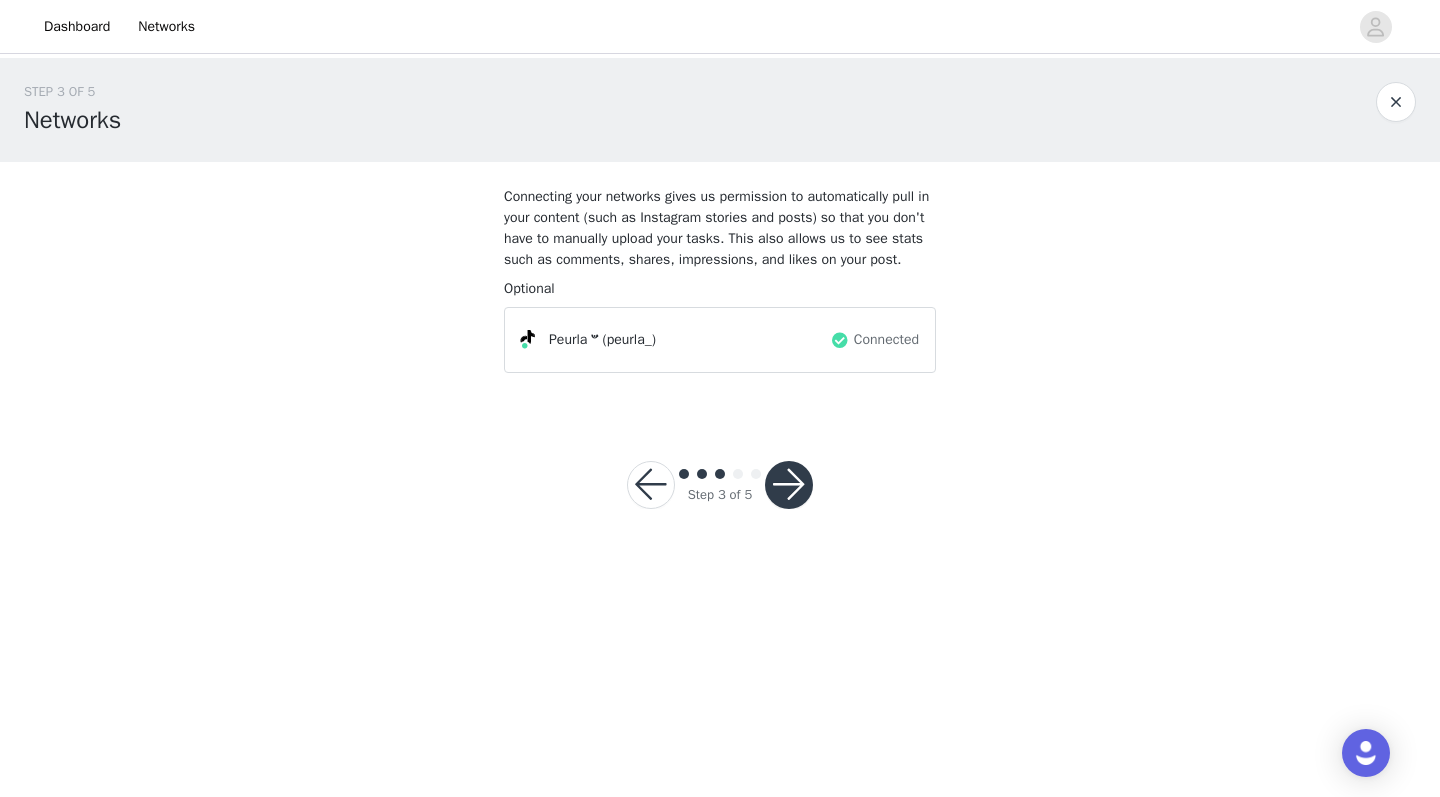 click on "Step 3 of 5" at bounding box center (720, 485) 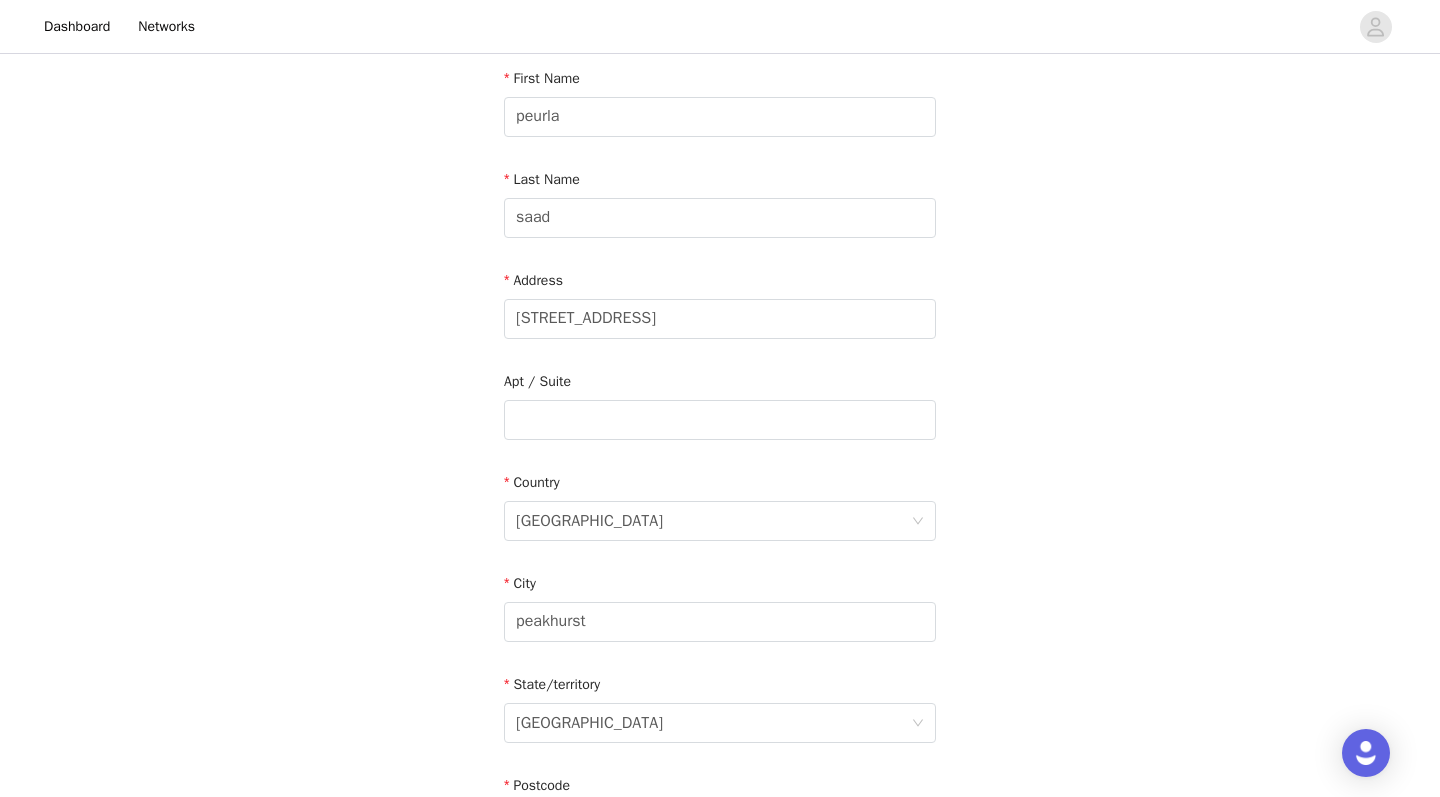 scroll, scrollTop: 533, scrollLeft: 0, axis: vertical 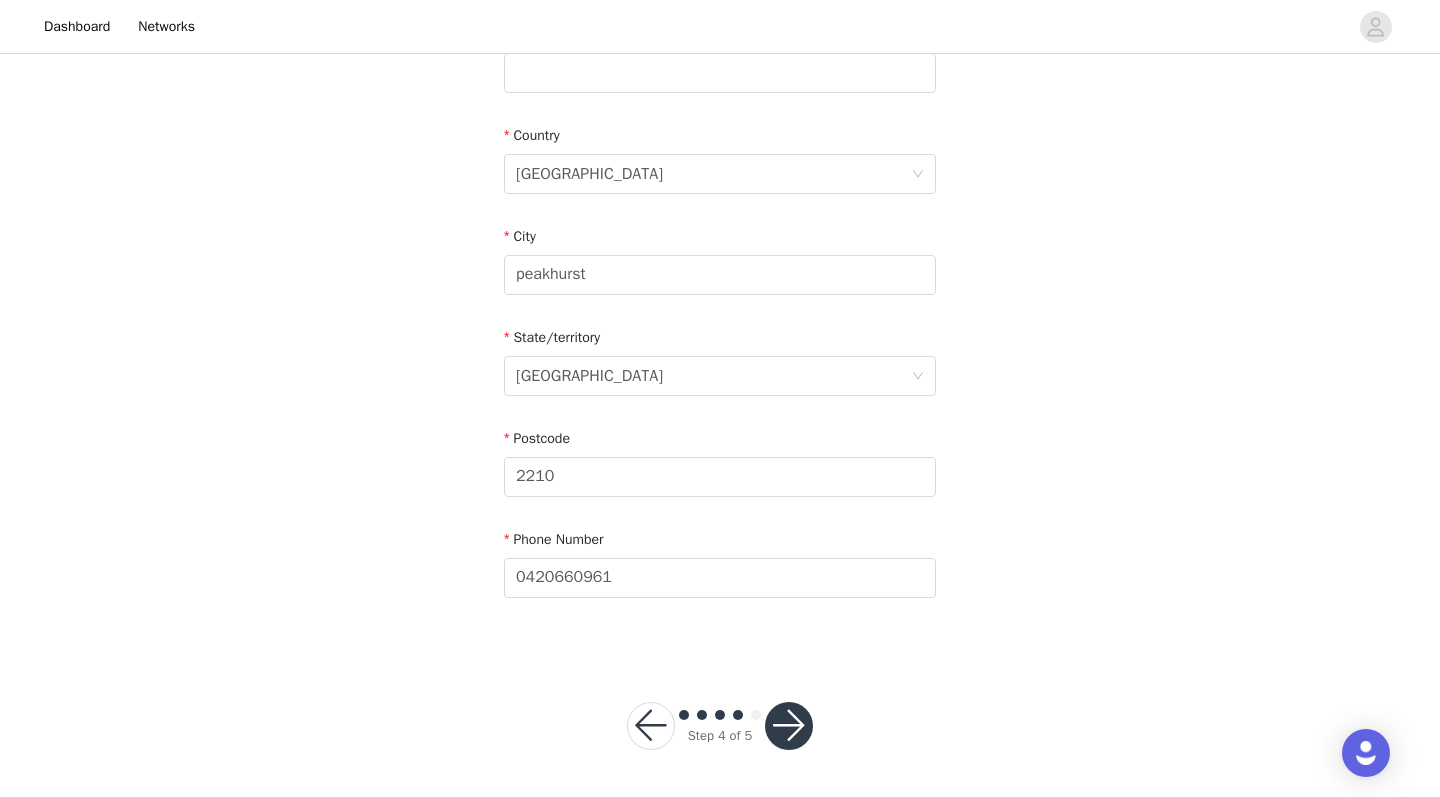 click at bounding box center (789, 726) 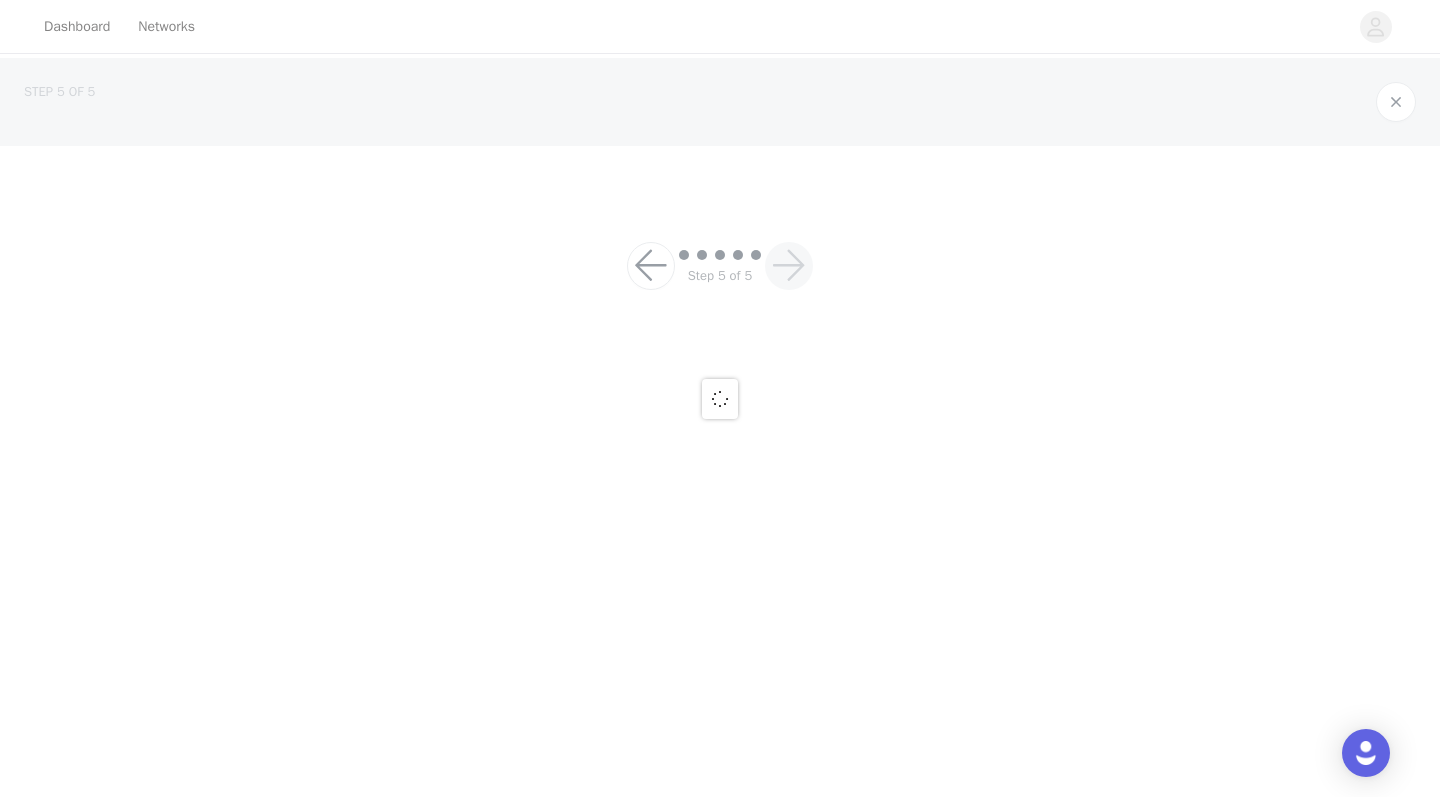 scroll, scrollTop: 0, scrollLeft: 0, axis: both 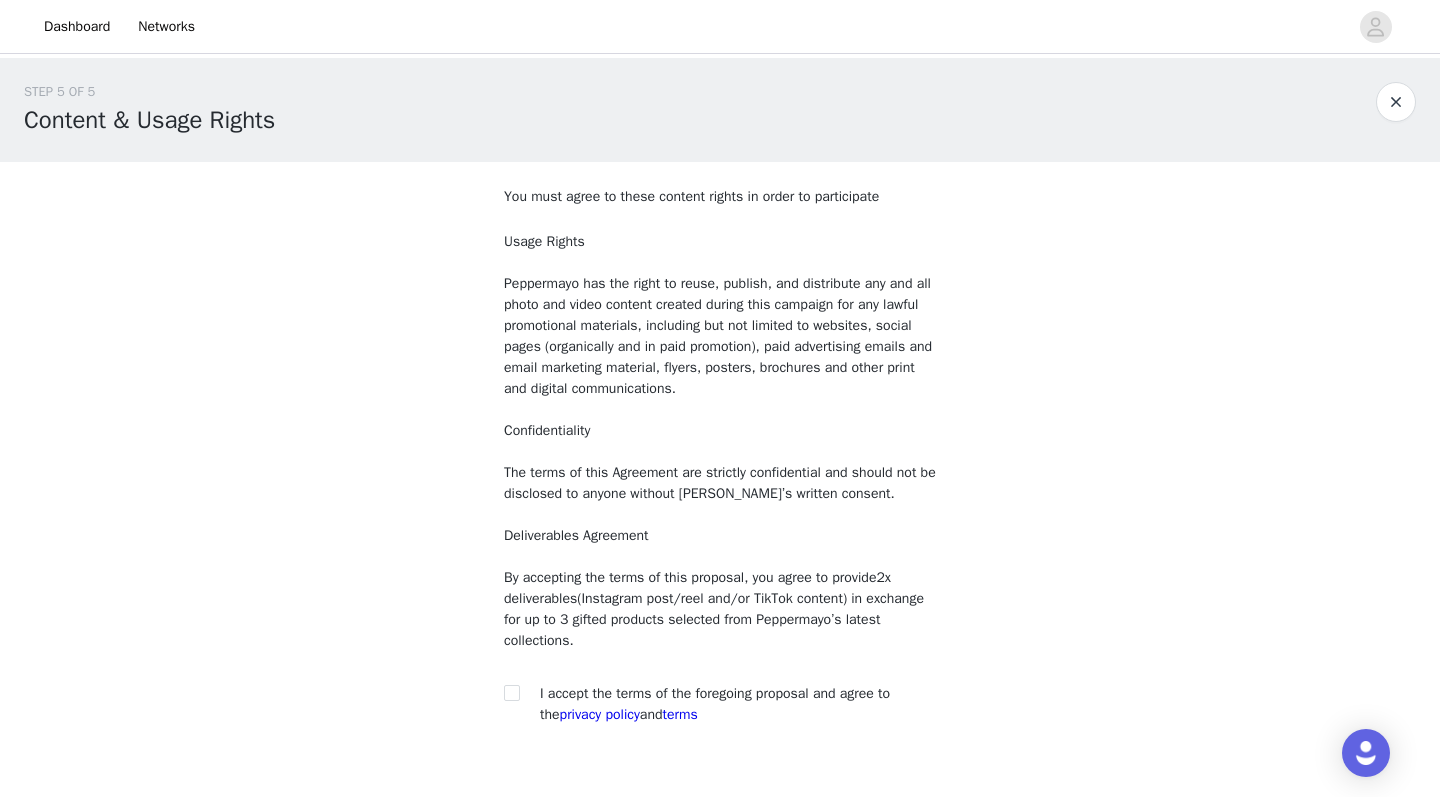 click on "I accept the terms of the foregoing proposal and agree to the
privacy policy
and
terms" at bounding box center [715, 704] 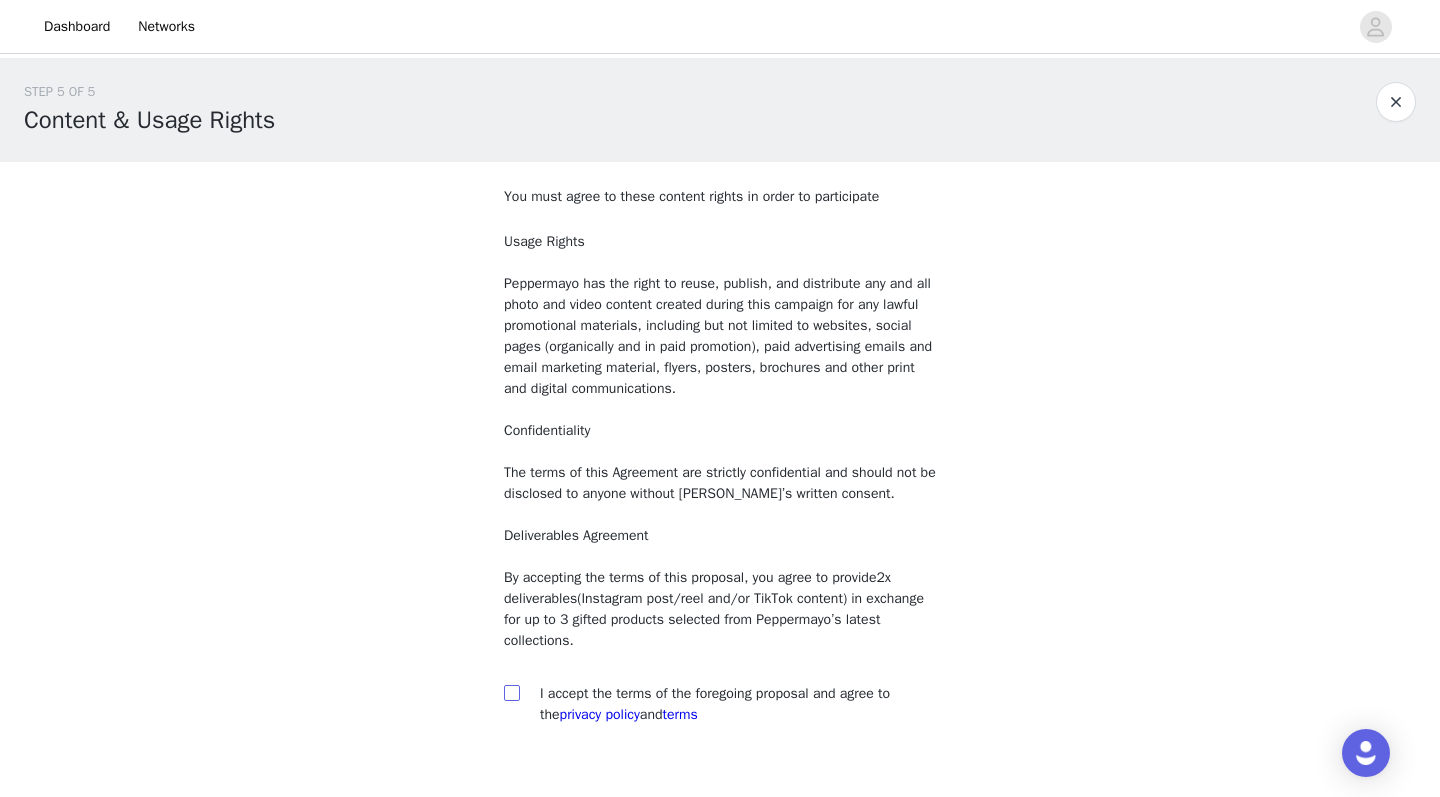 click at bounding box center (511, 692) 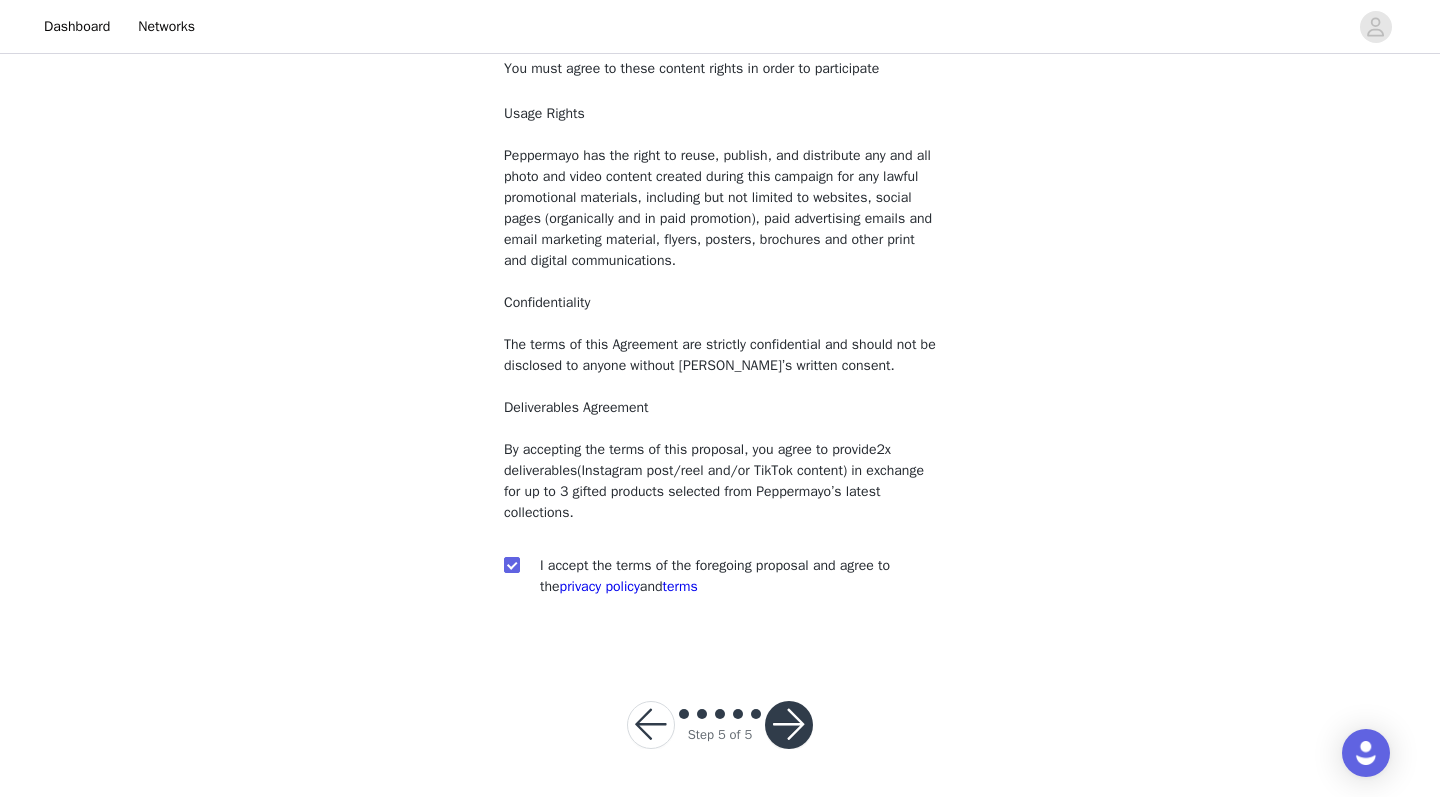 scroll, scrollTop: 127, scrollLeft: 0, axis: vertical 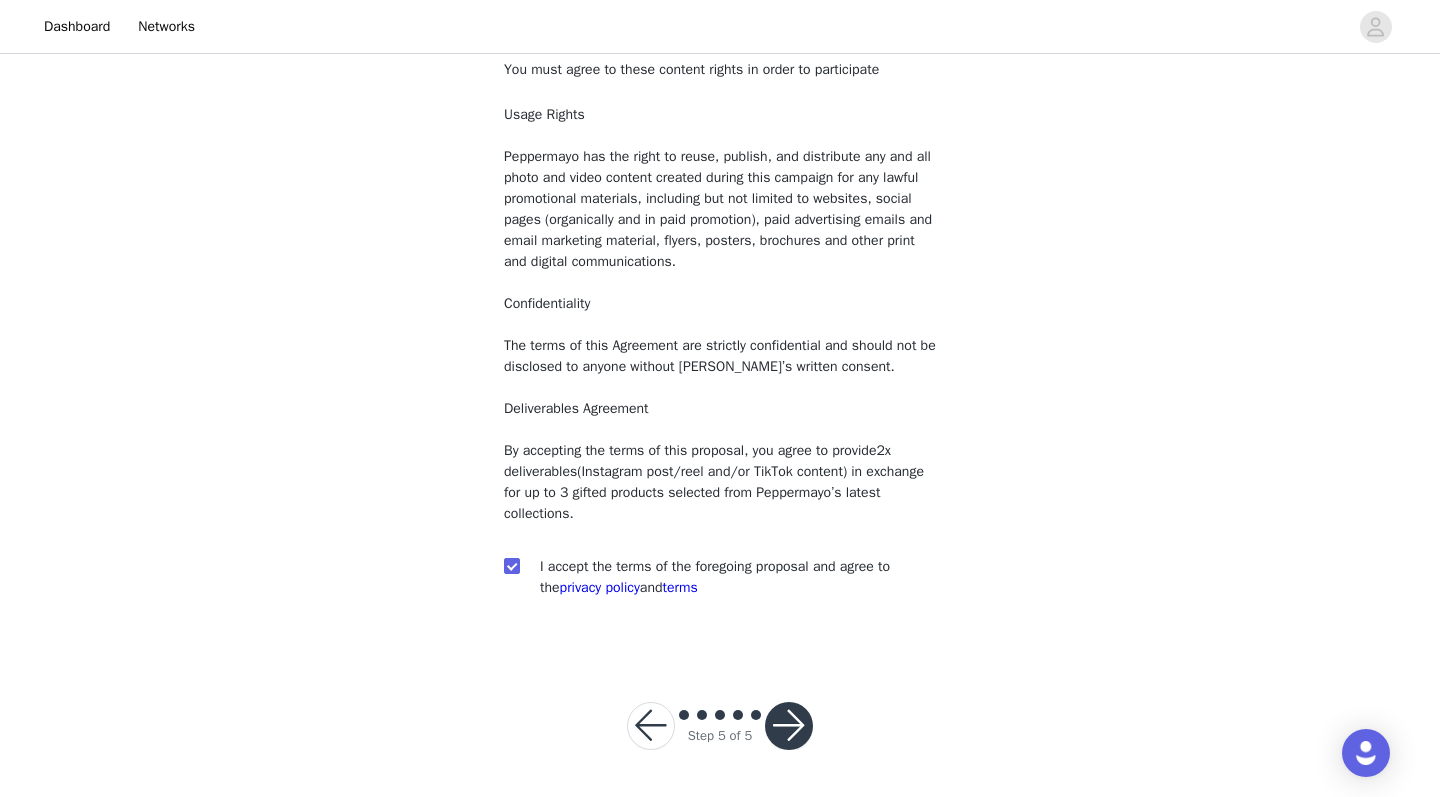 click at bounding box center [789, 726] 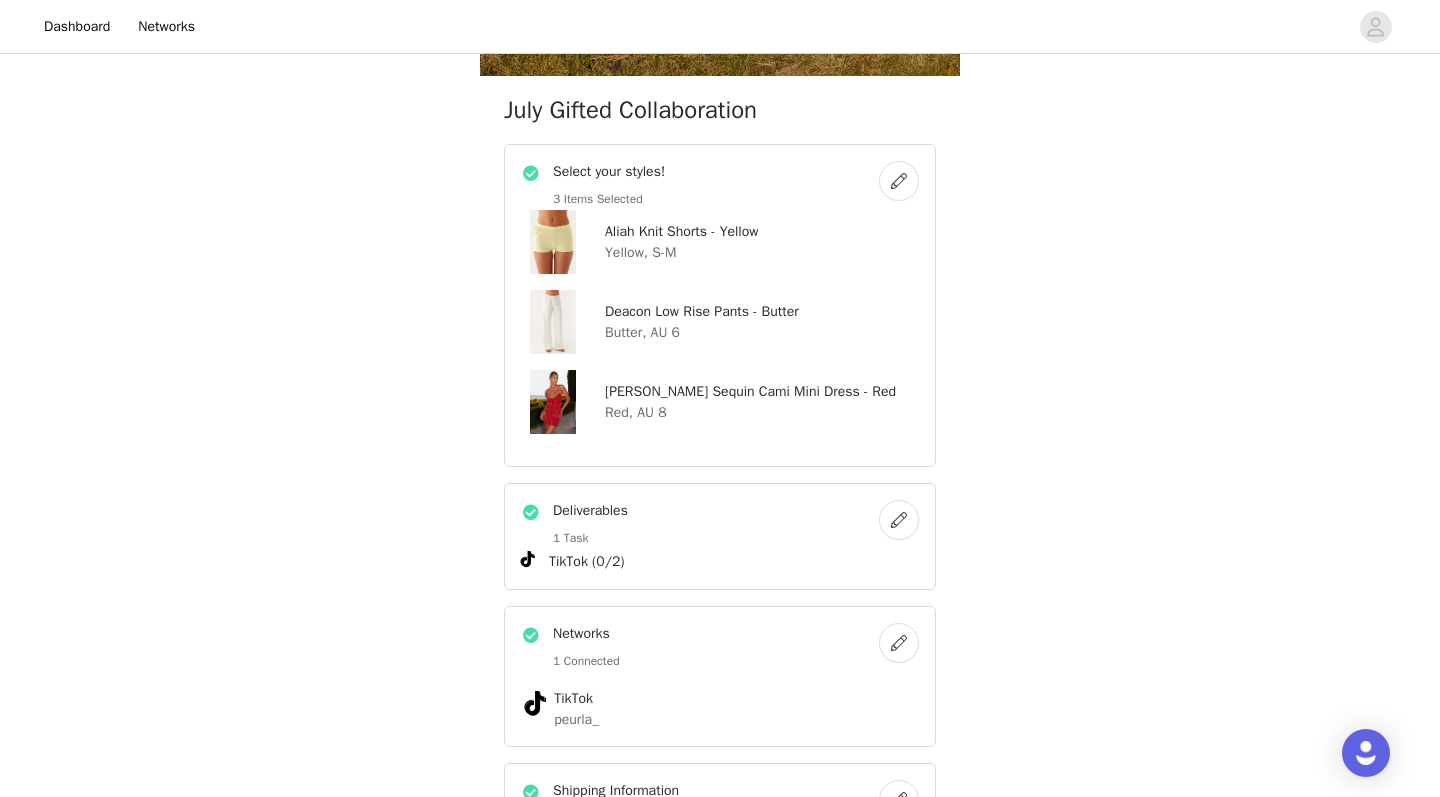 scroll, scrollTop: 535, scrollLeft: 0, axis: vertical 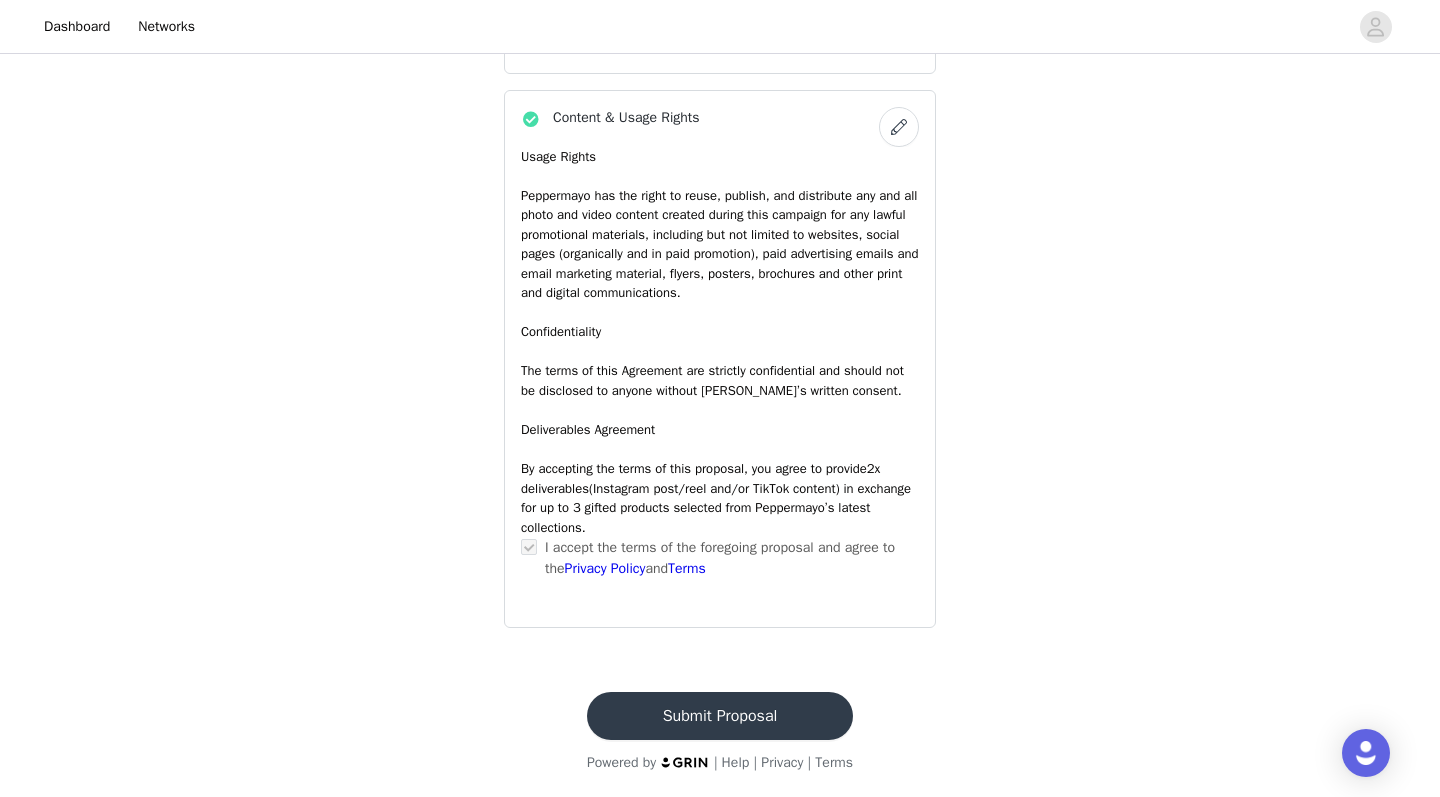 click on "Submit Proposal" at bounding box center [720, 716] 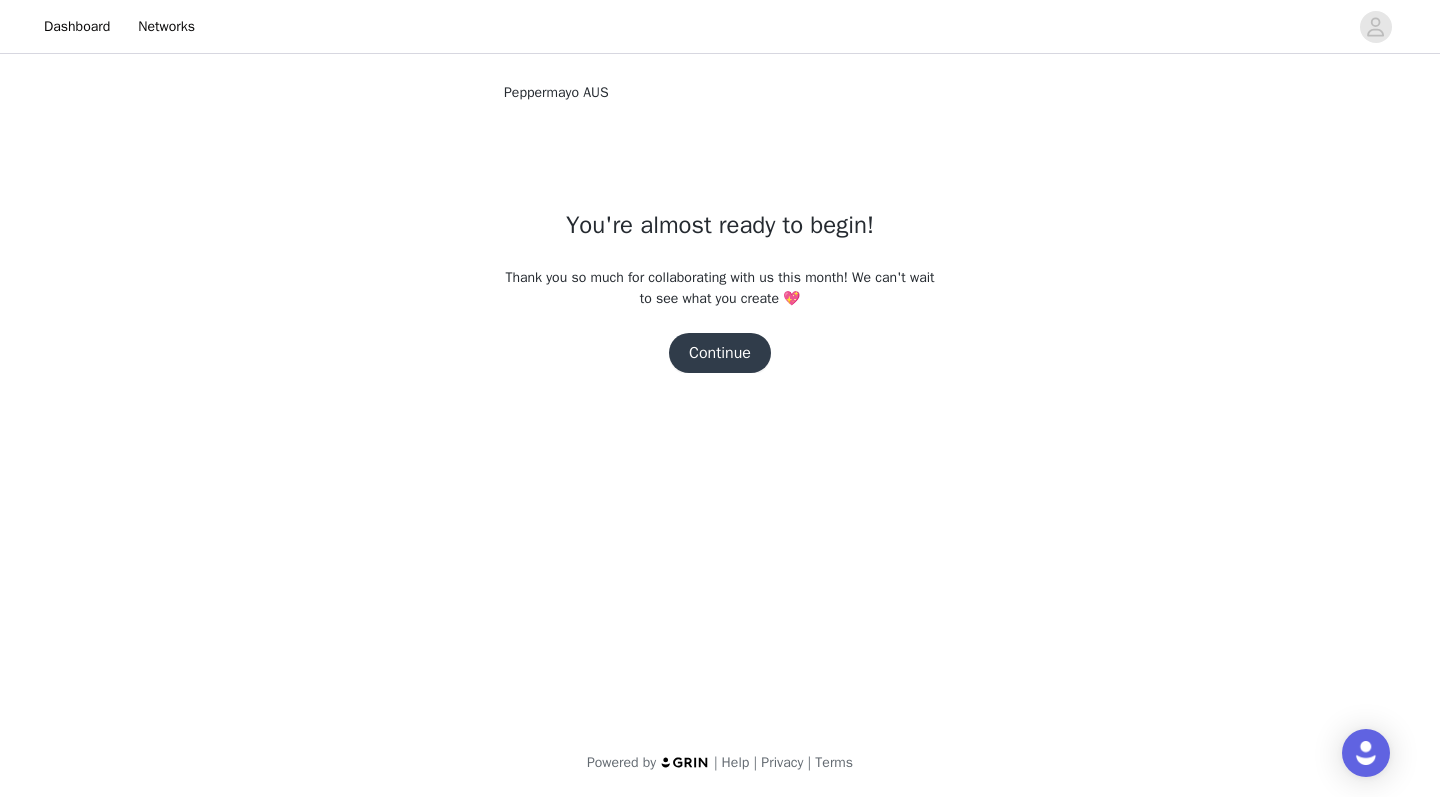 scroll, scrollTop: 0, scrollLeft: 0, axis: both 